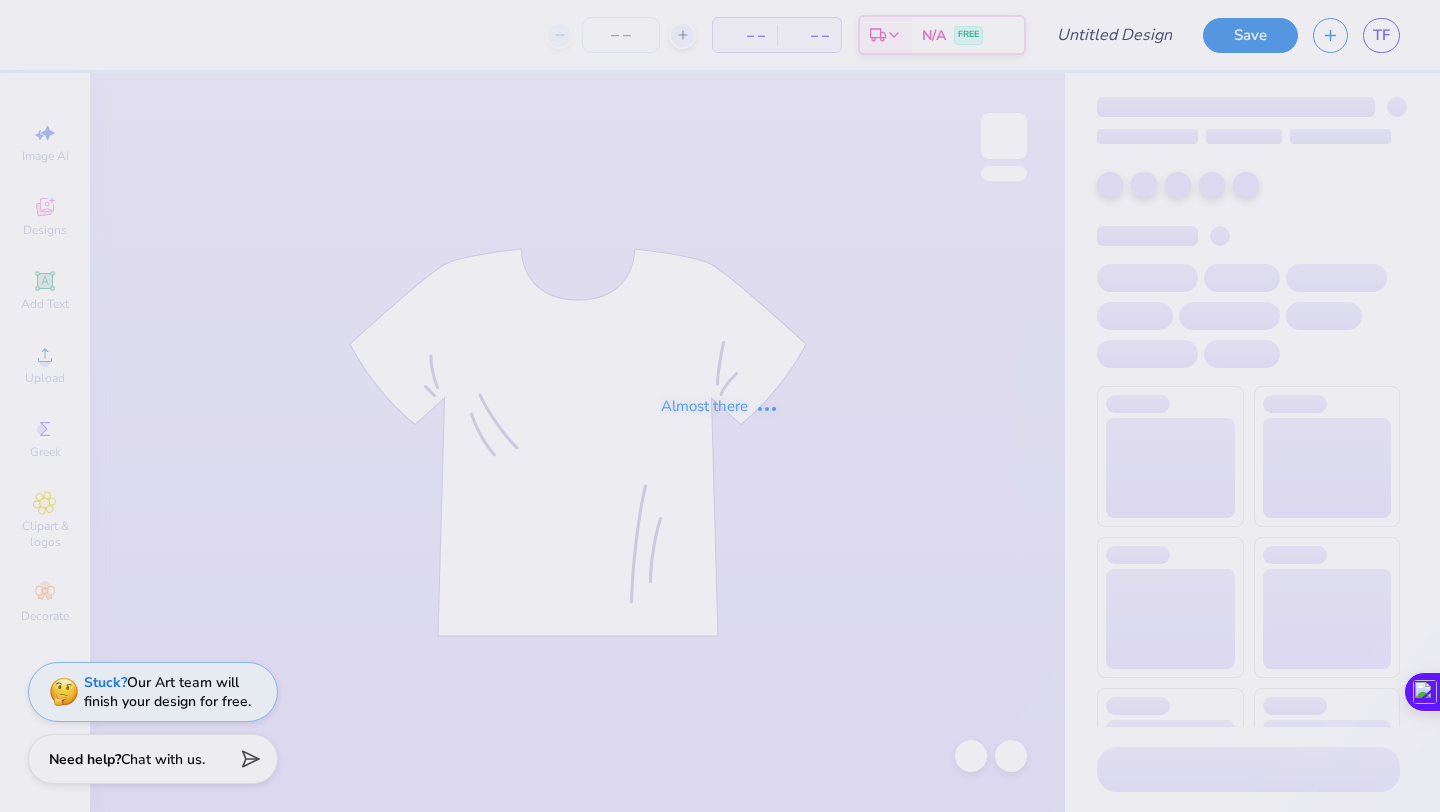 scroll, scrollTop: 0, scrollLeft: 0, axis: both 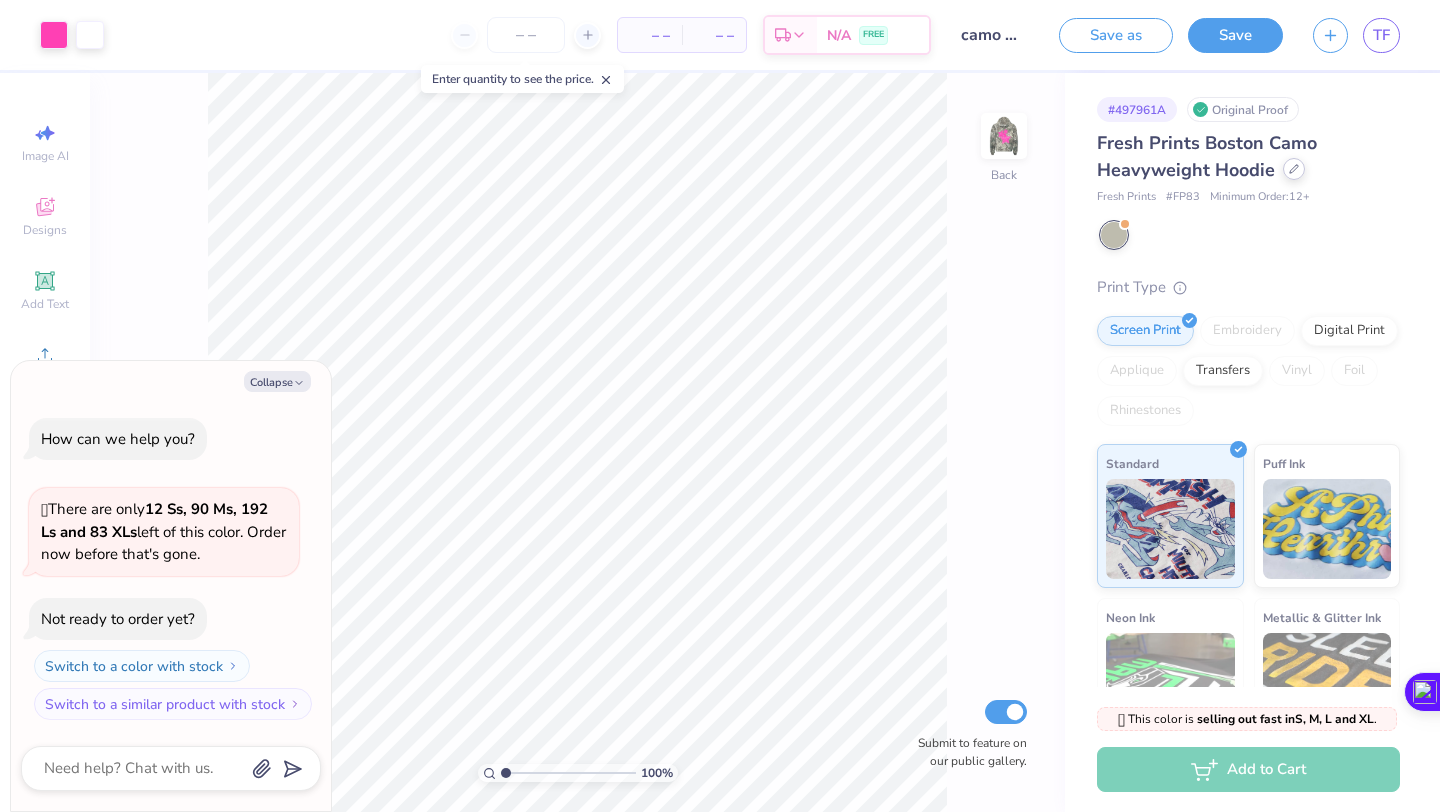 click at bounding box center [1294, 169] 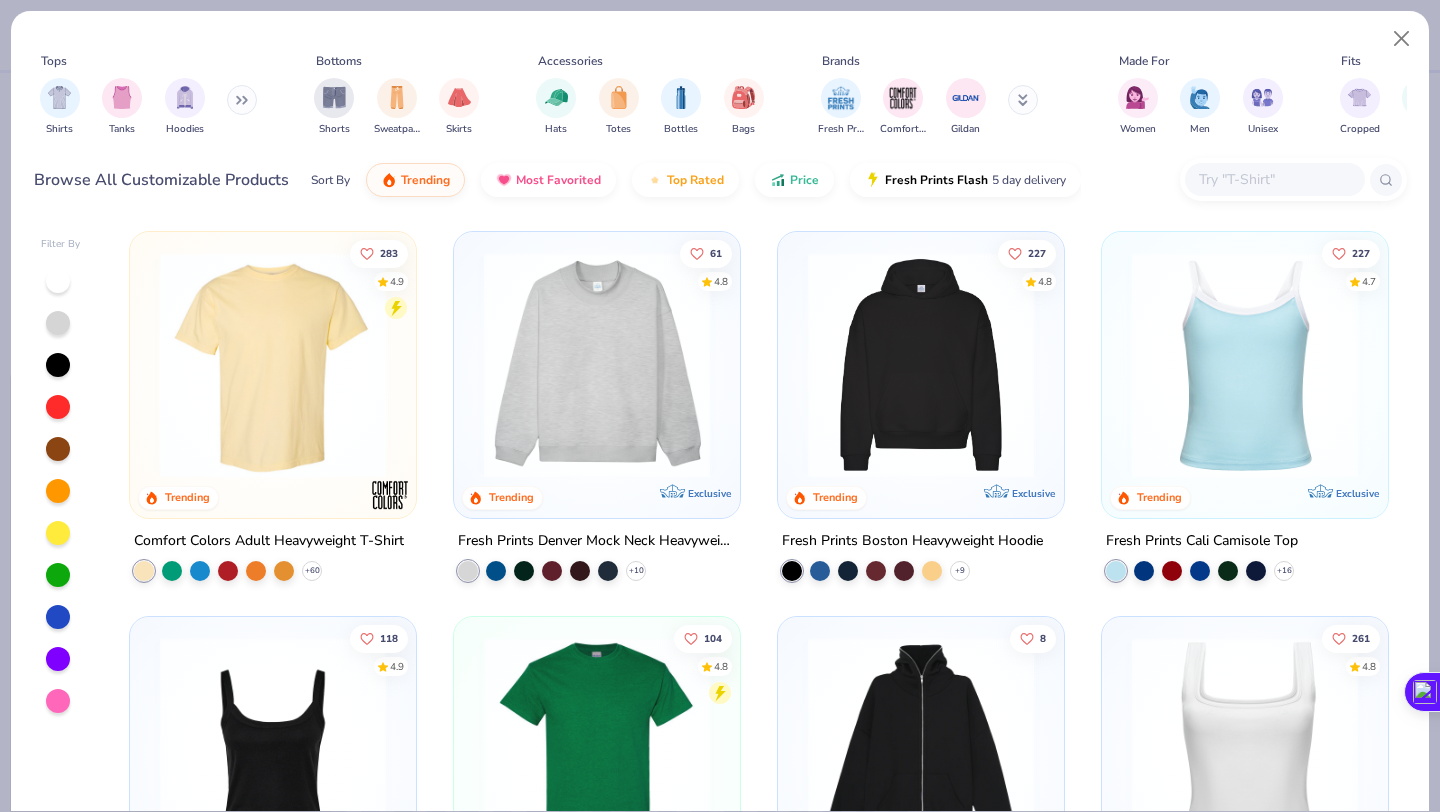 click at bounding box center [921, 365] 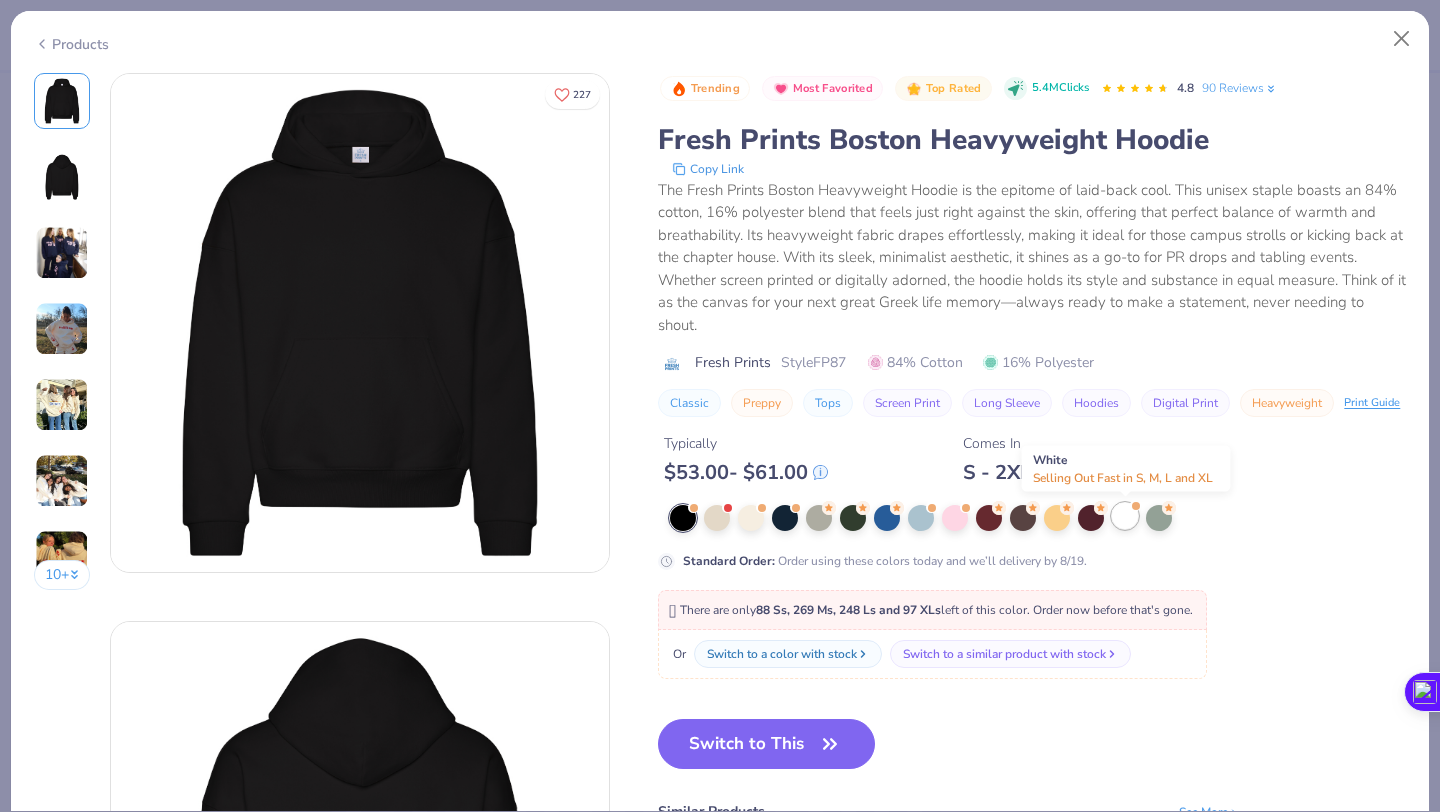 click at bounding box center (1135, 505) 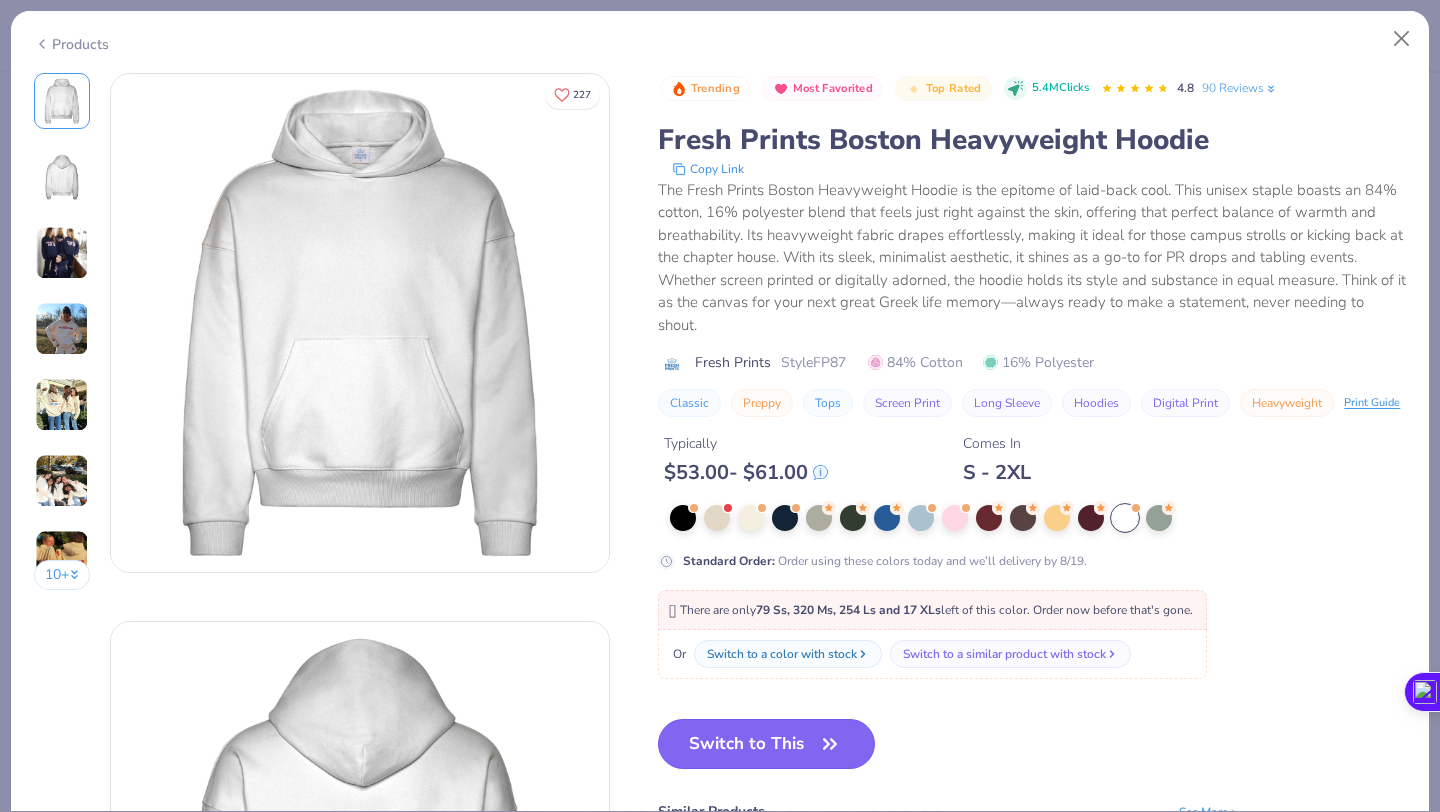 click on "Switch to This" at bounding box center (766, 744) 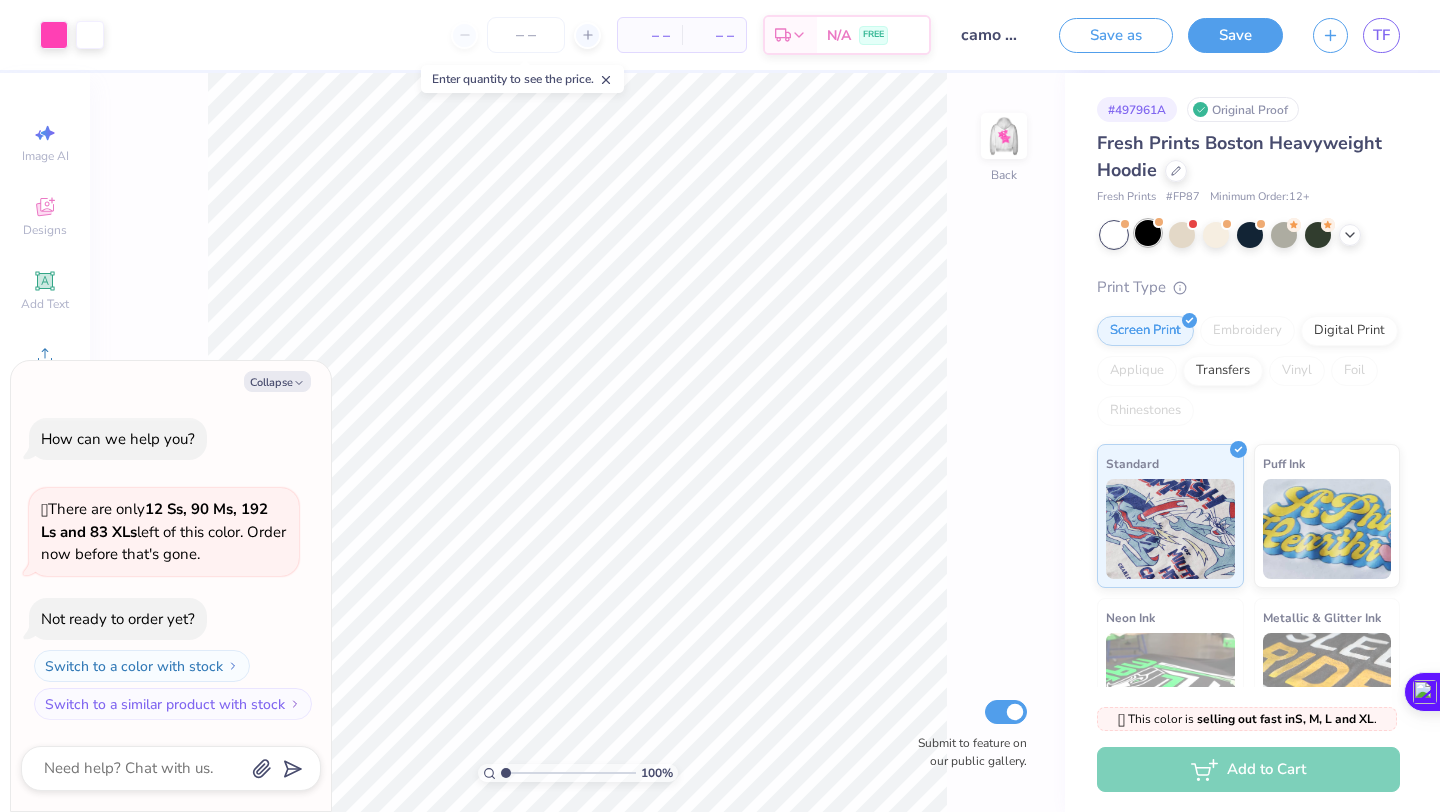 click at bounding box center [1148, 233] 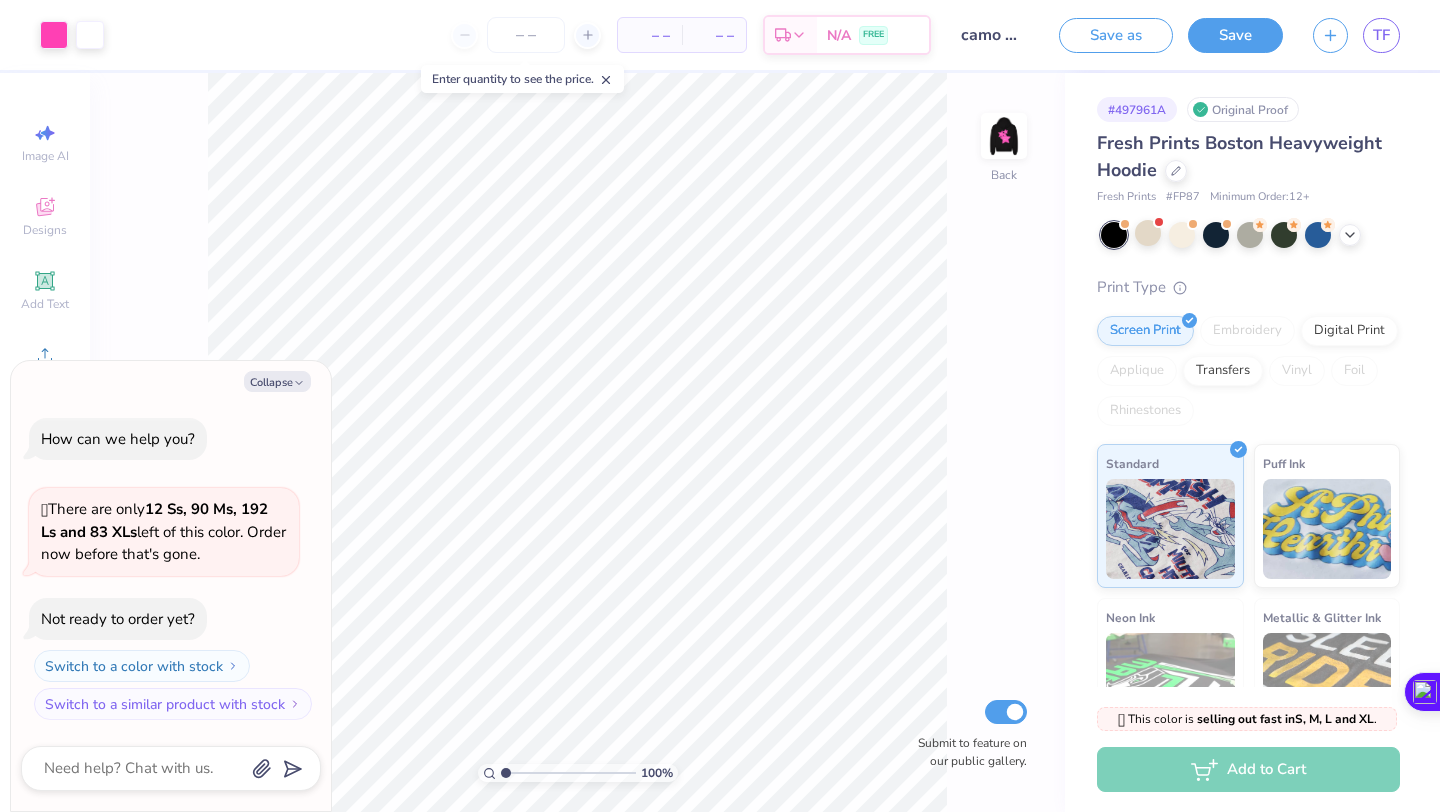 scroll, scrollTop: 110, scrollLeft: 0, axis: vertical 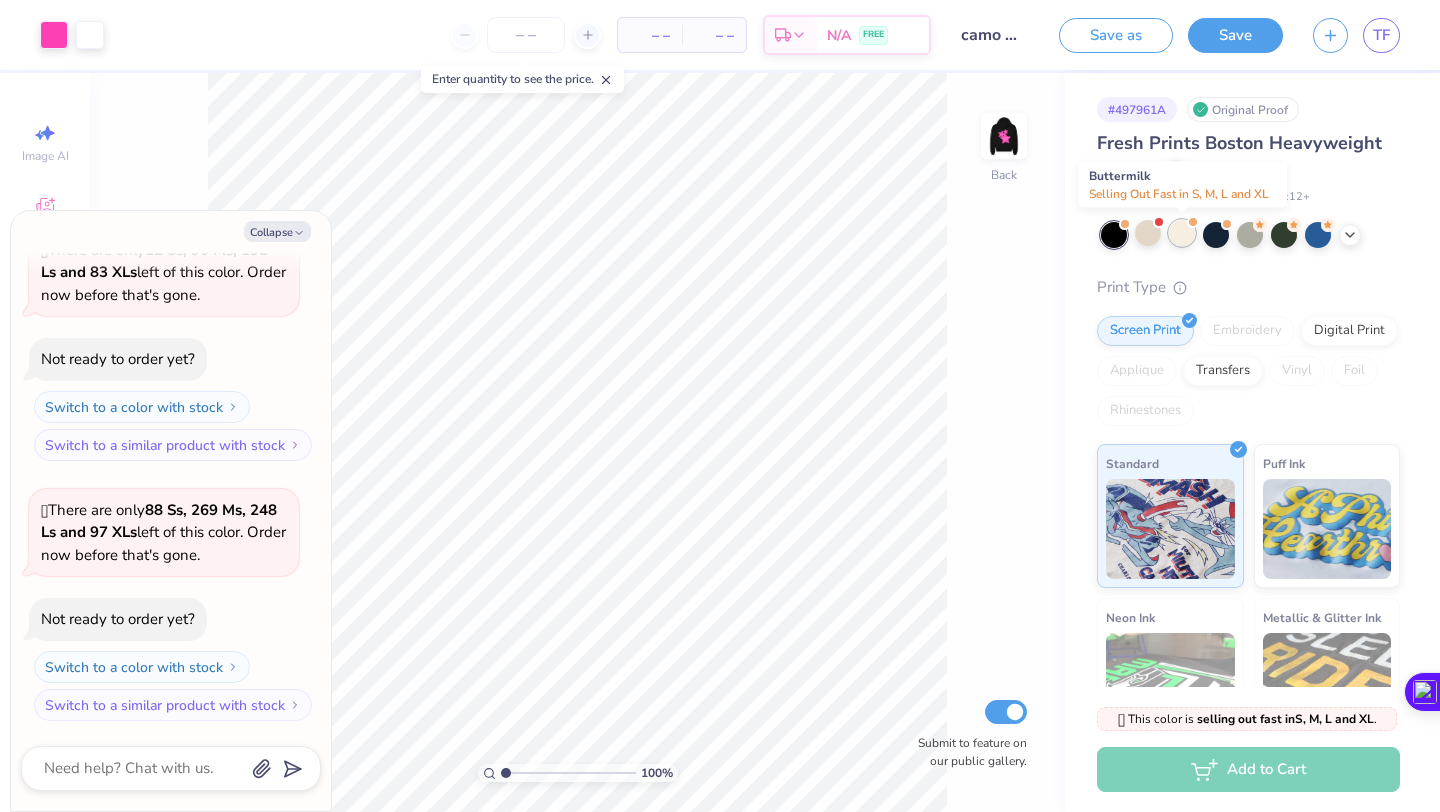 click at bounding box center [1182, 233] 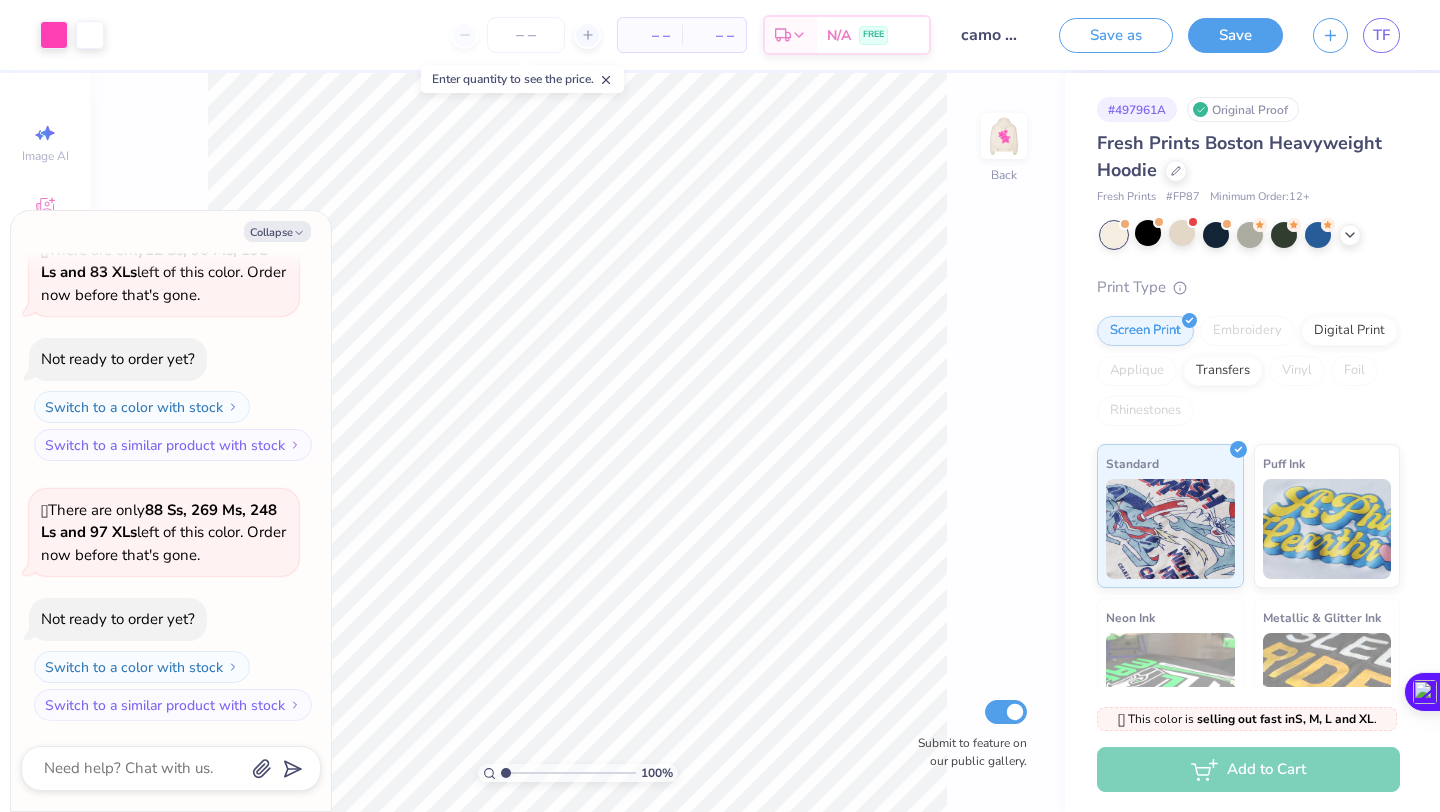 scroll, scrollTop: 370, scrollLeft: 0, axis: vertical 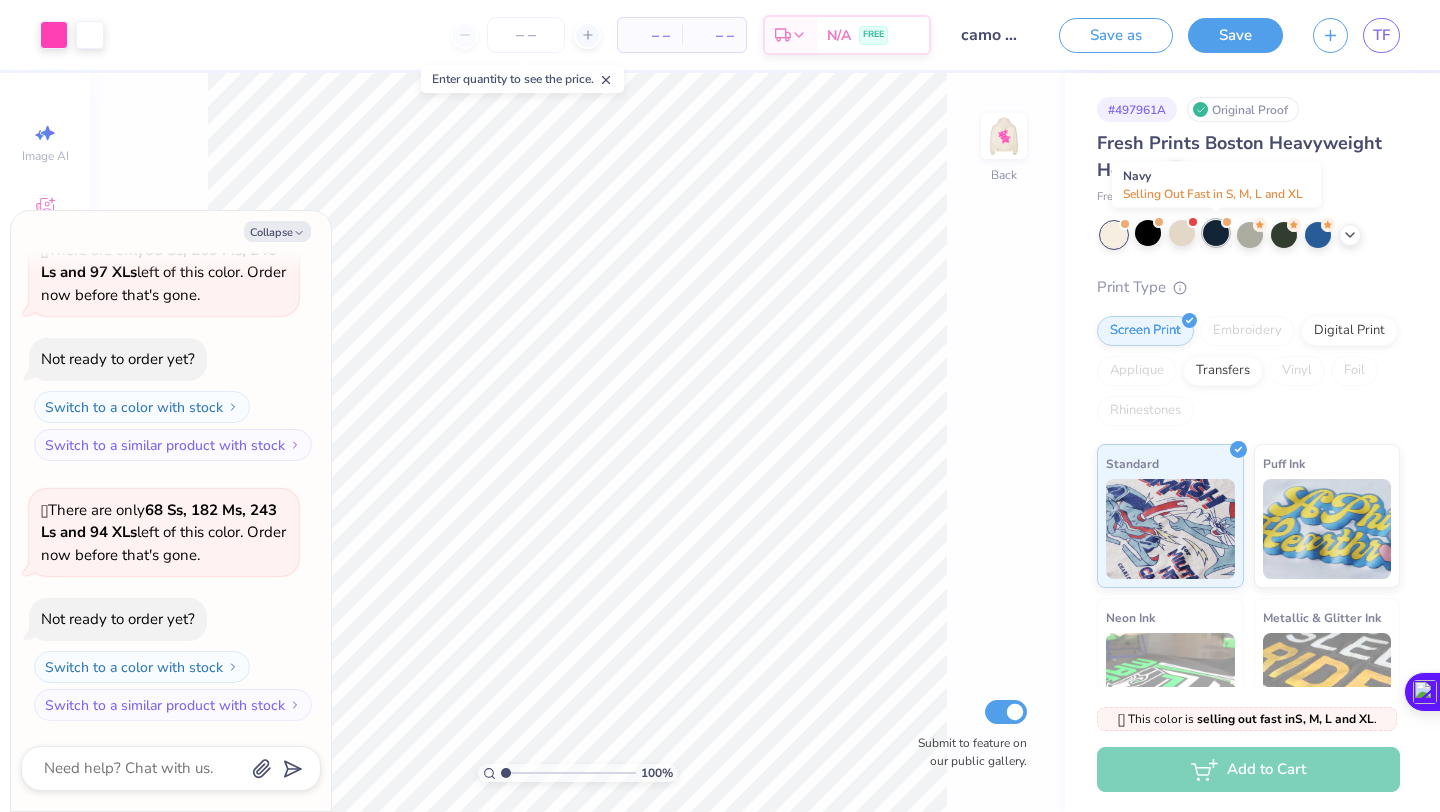 click at bounding box center (1216, 233) 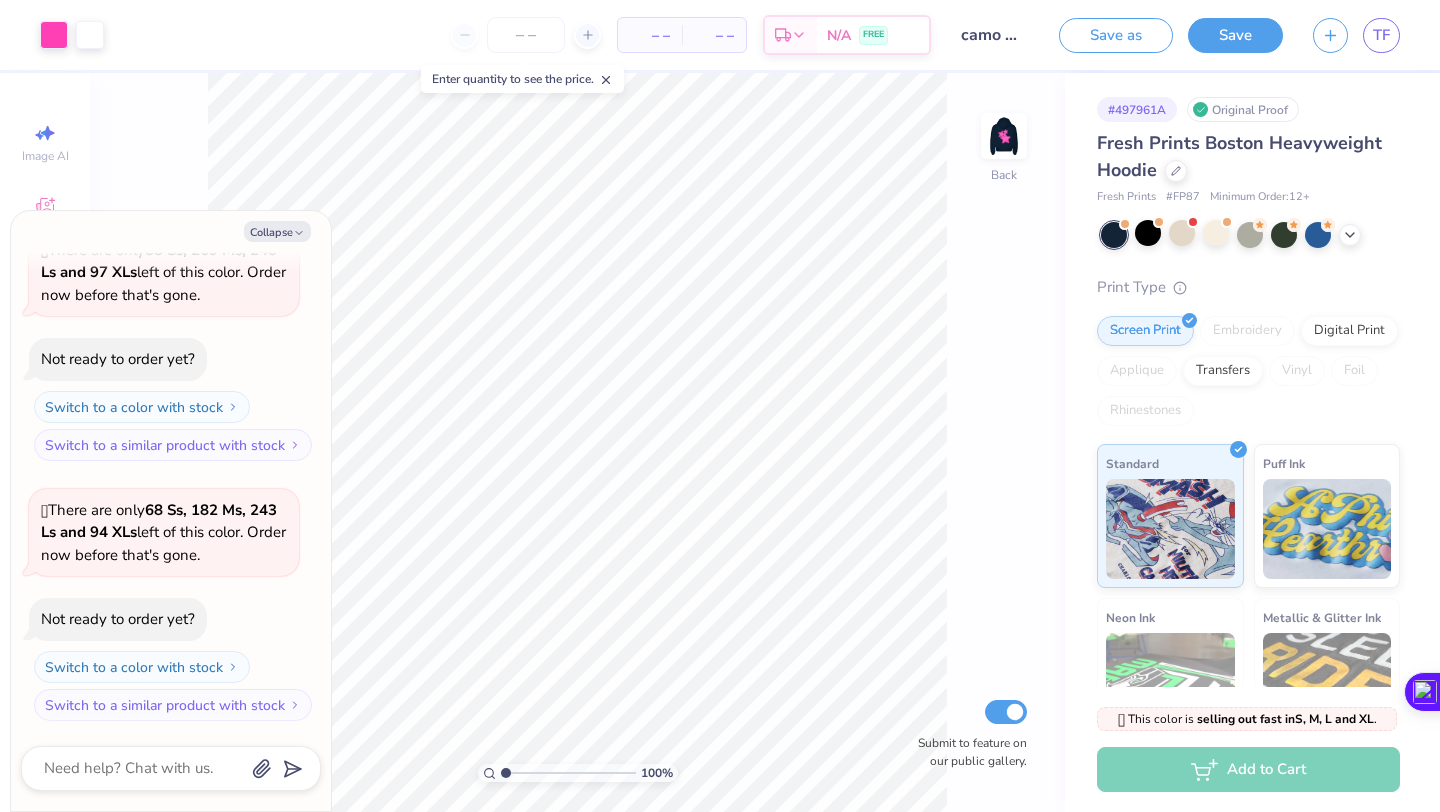 scroll, scrollTop: 630, scrollLeft: 0, axis: vertical 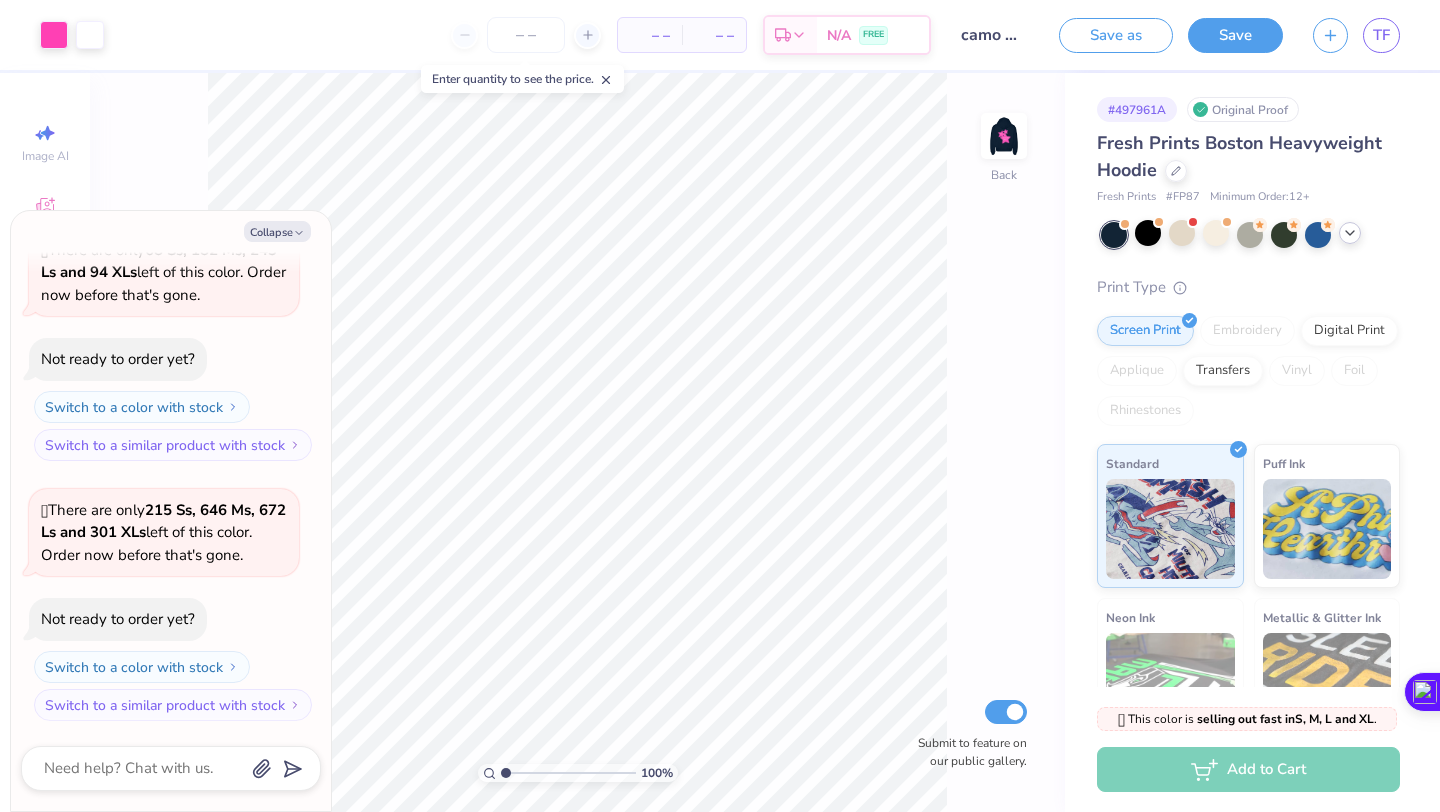 click 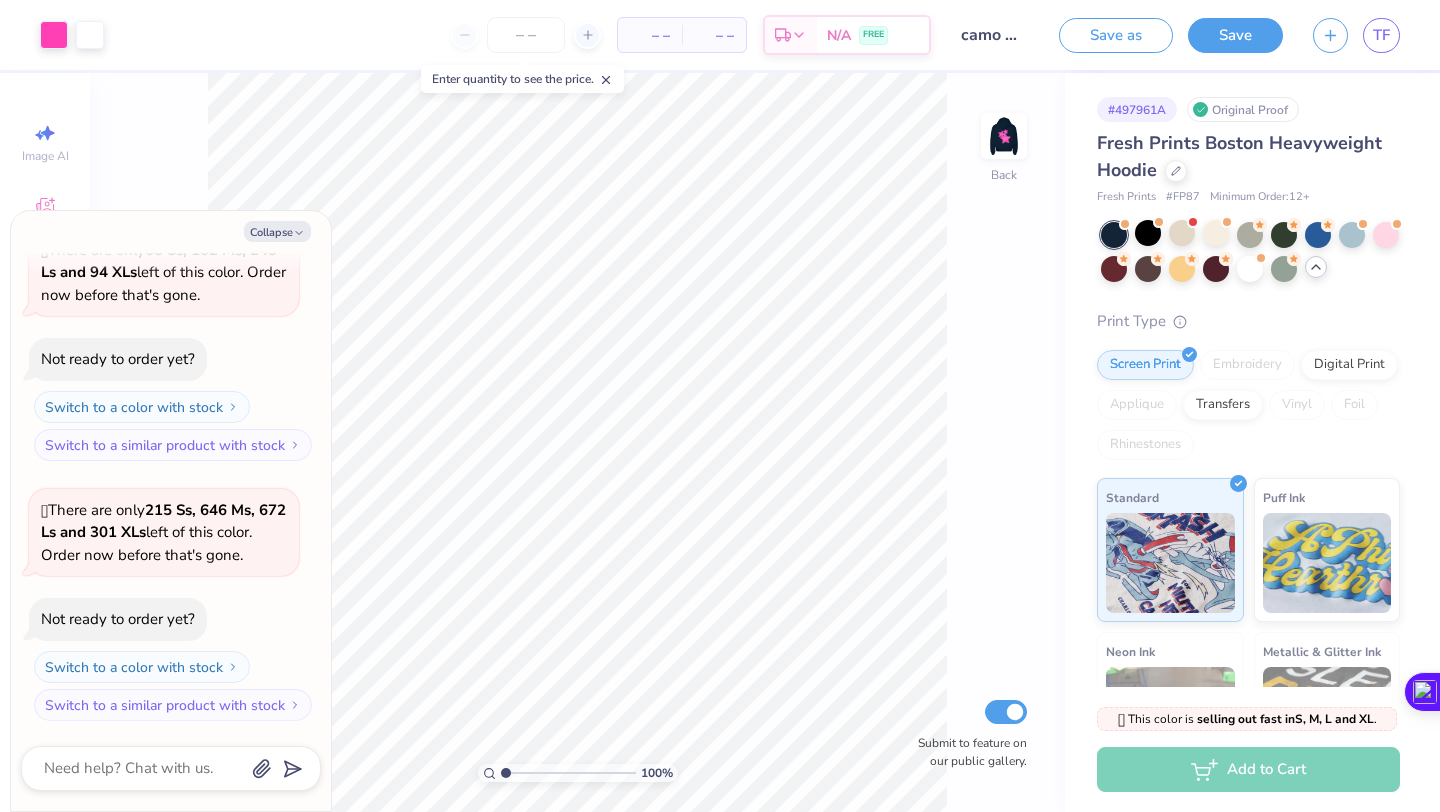 click on "100  % Back Submit to feature on our public gallery." at bounding box center [577, 442] 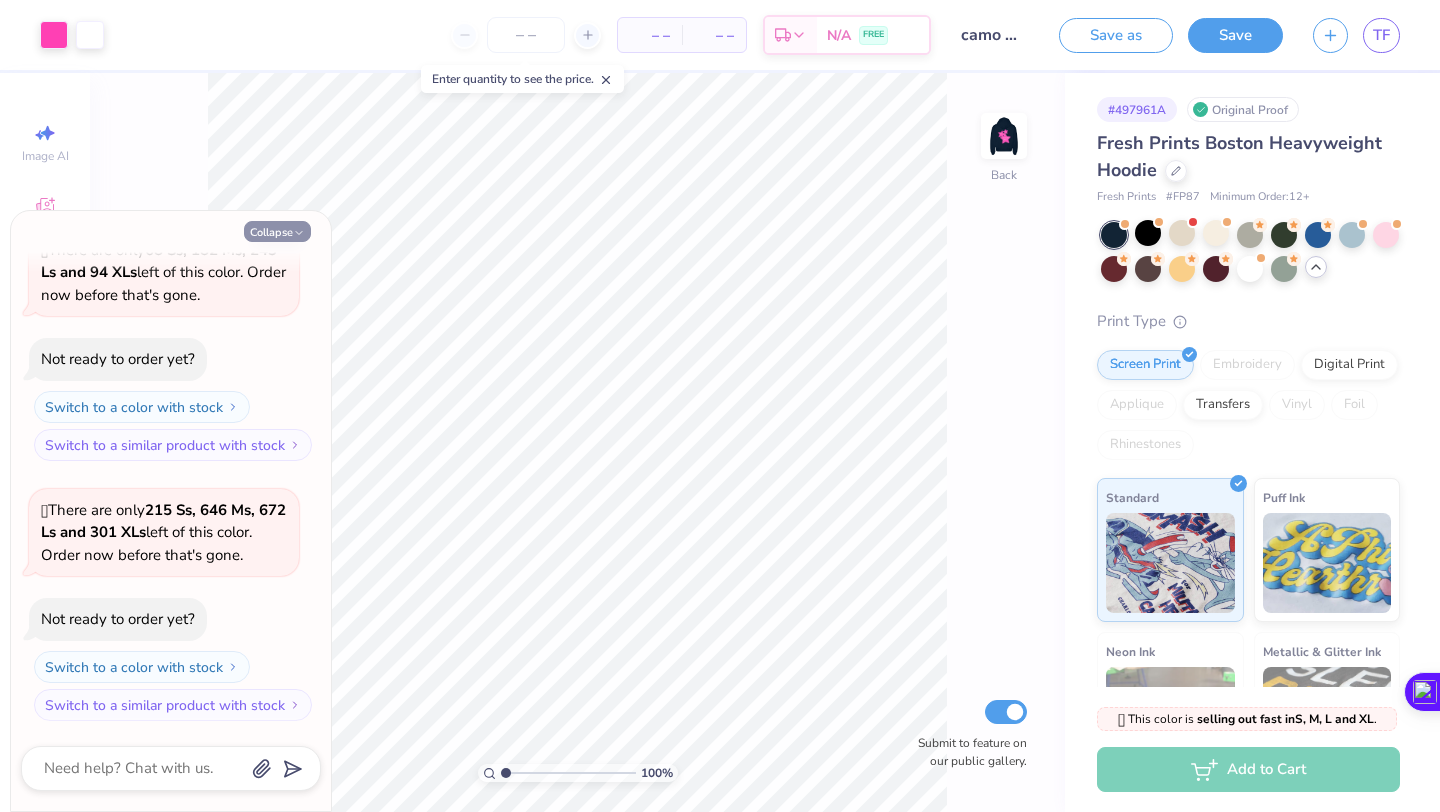 click on "Collapse" at bounding box center (277, 231) 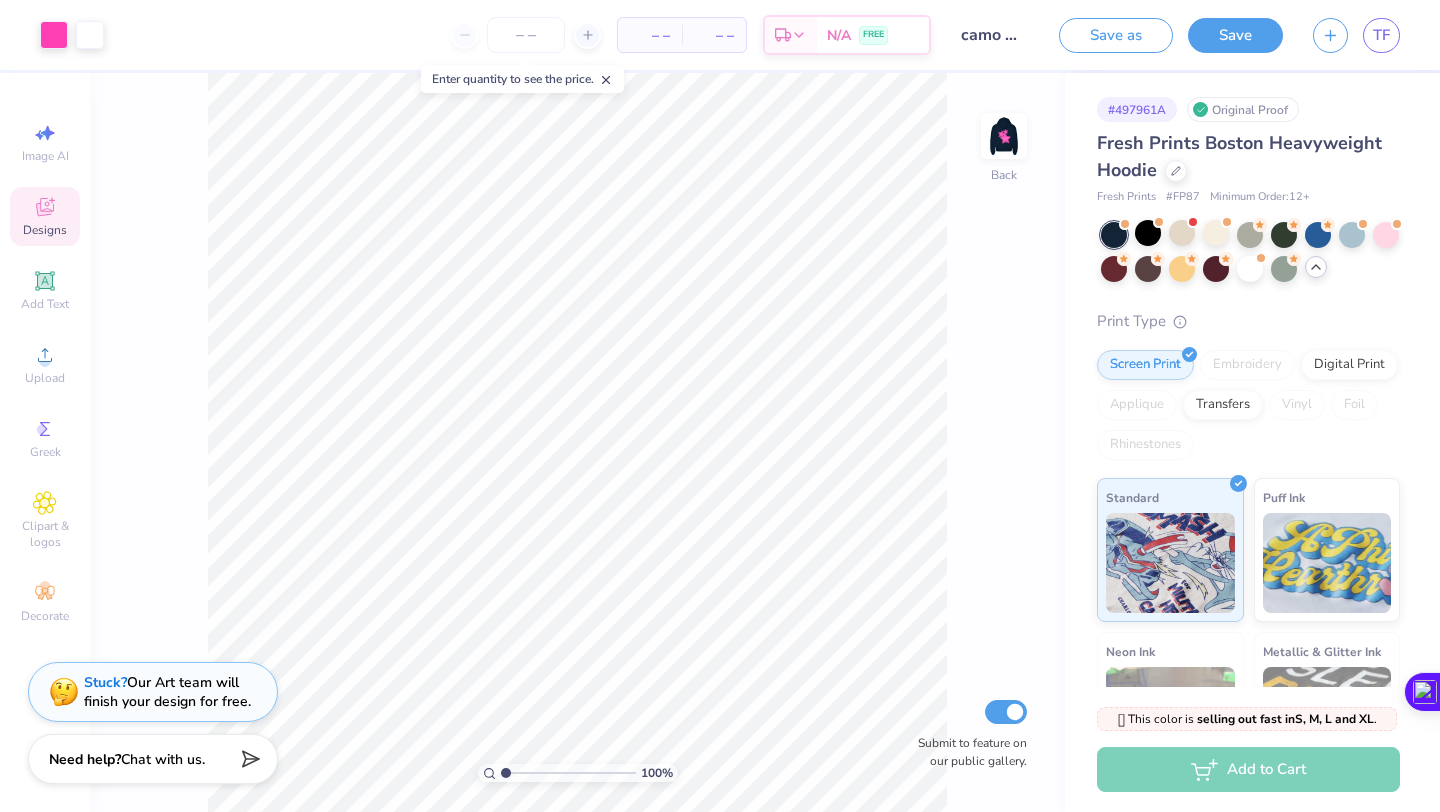 click 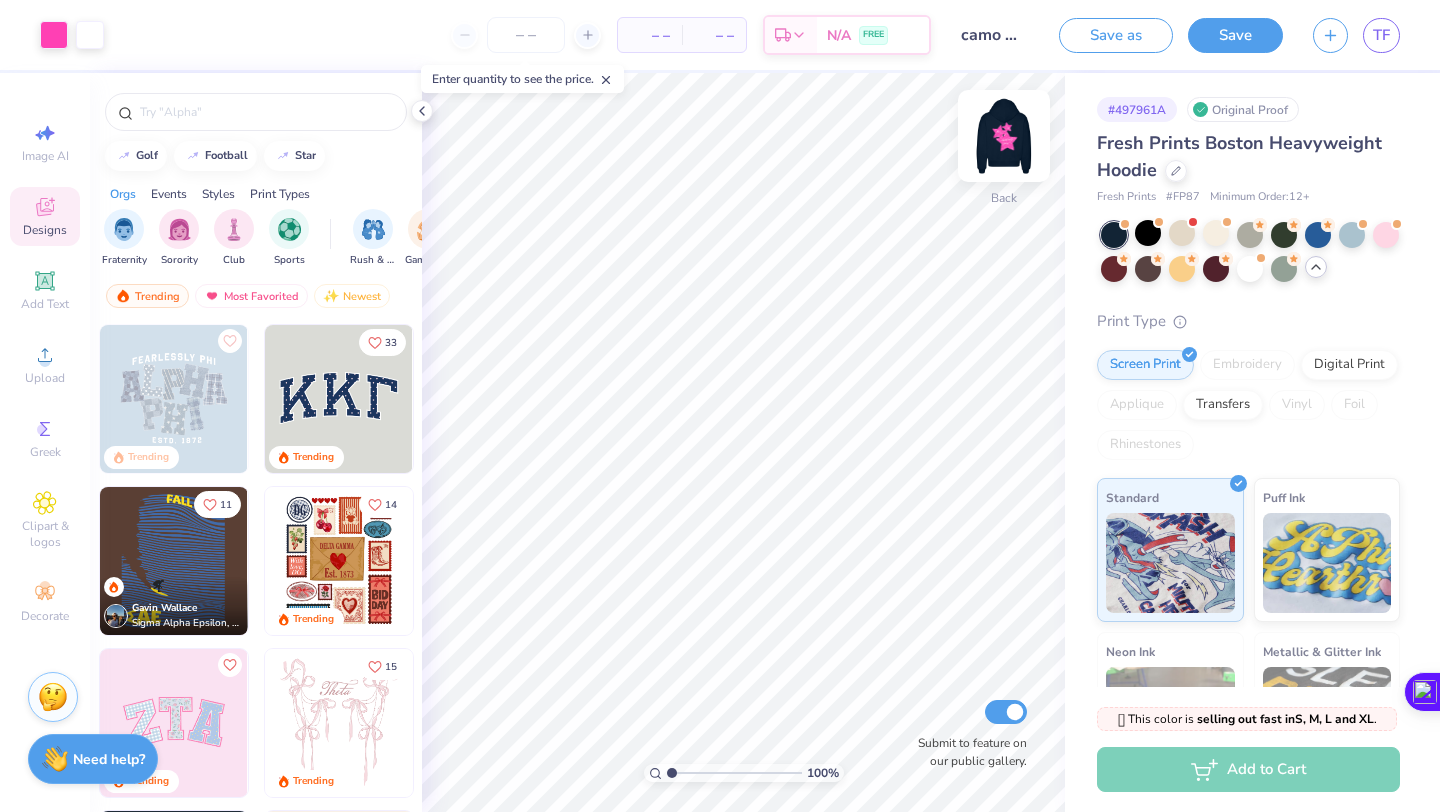 click at bounding box center [1004, 136] 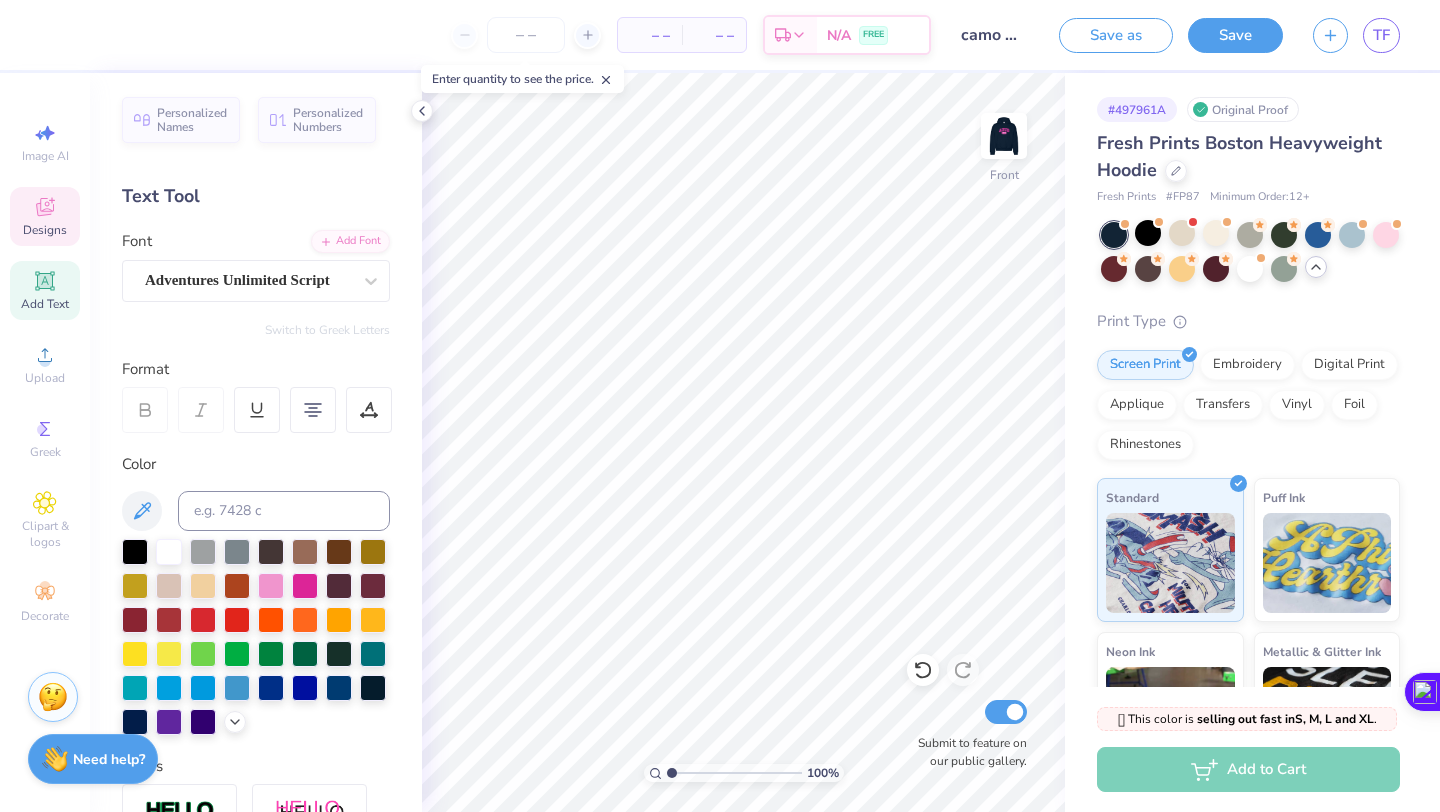 click on "Designs" at bounding box center (45, 216) 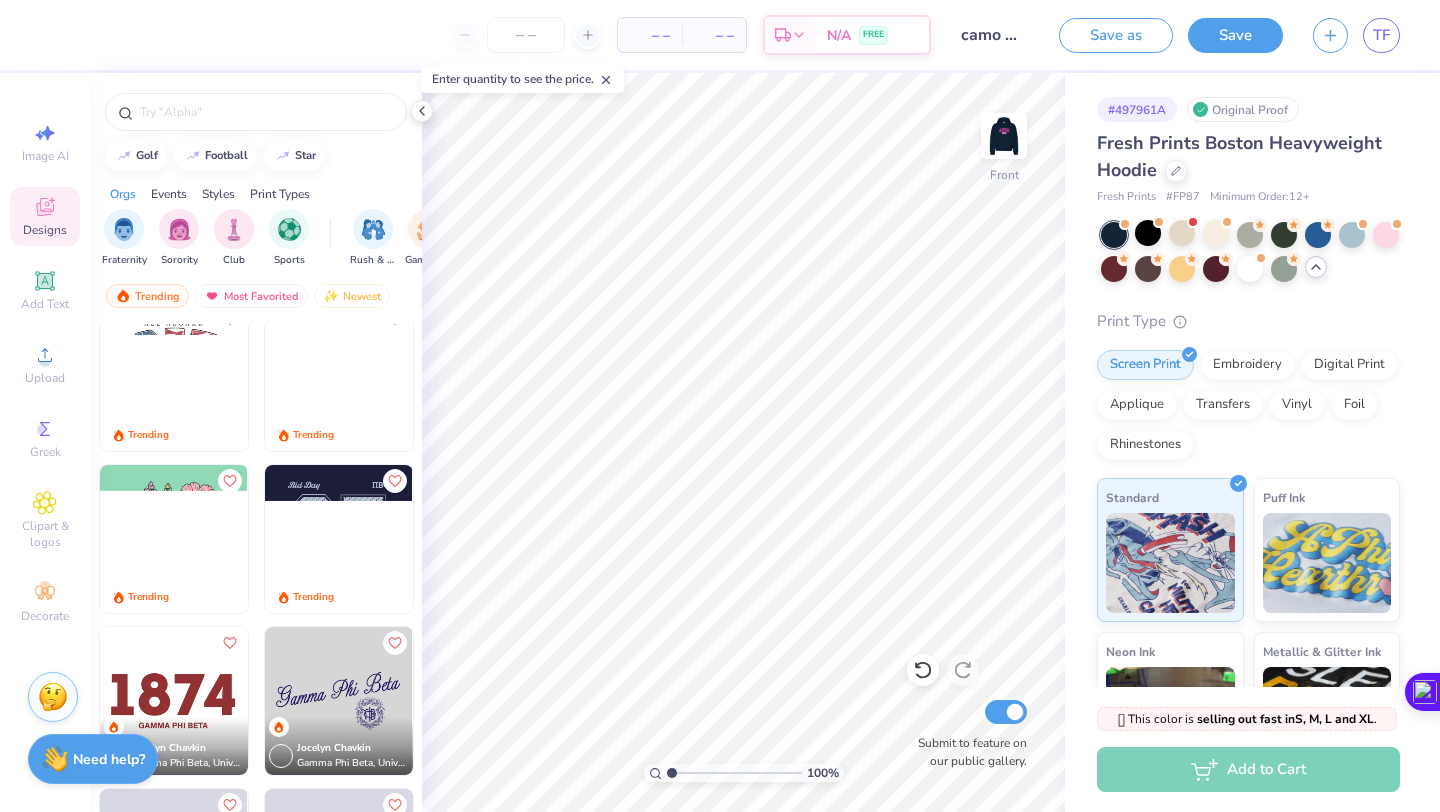 scroll, scrollTop: 5399, scrollLeft: 0, axis: vertical 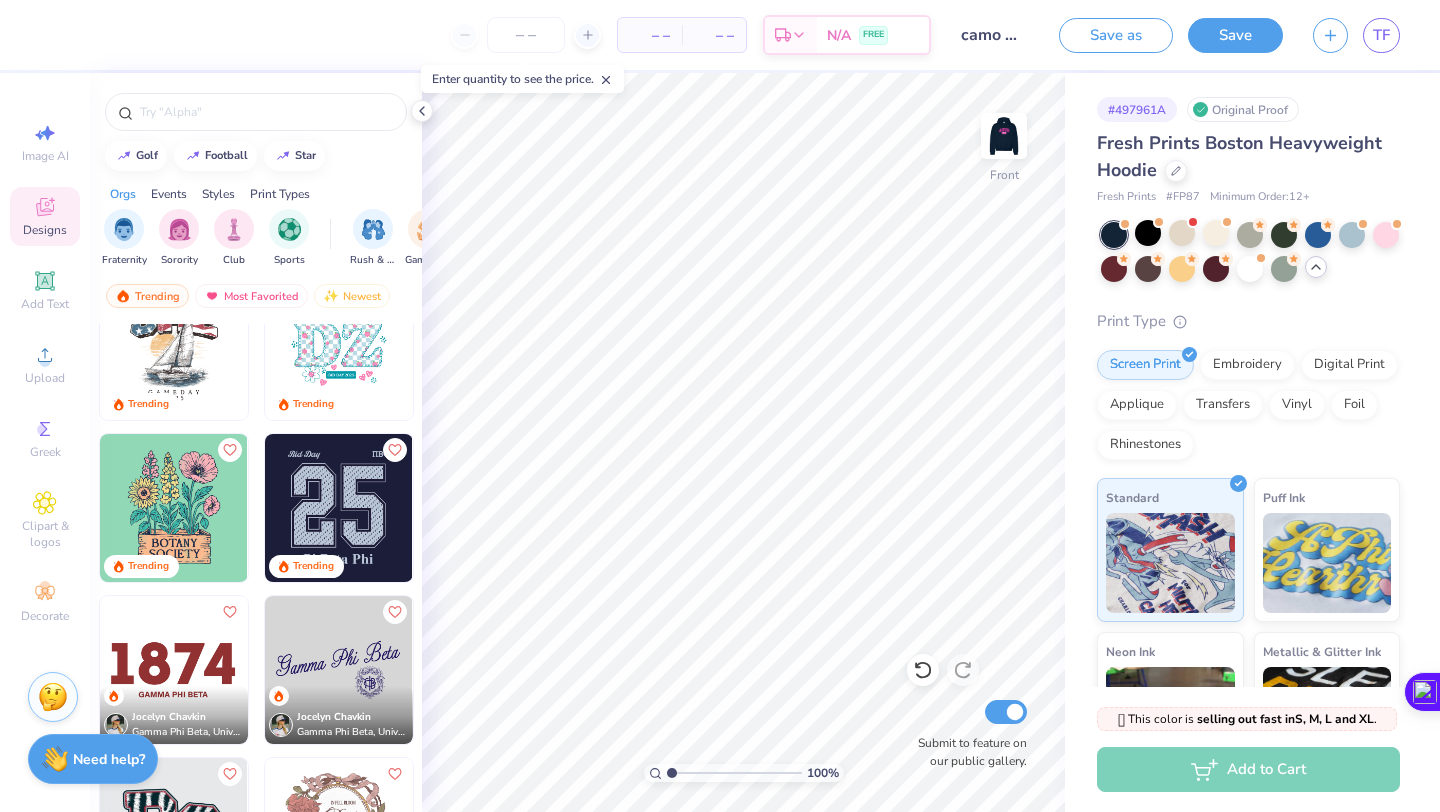 click at bounding box center (339, 508) 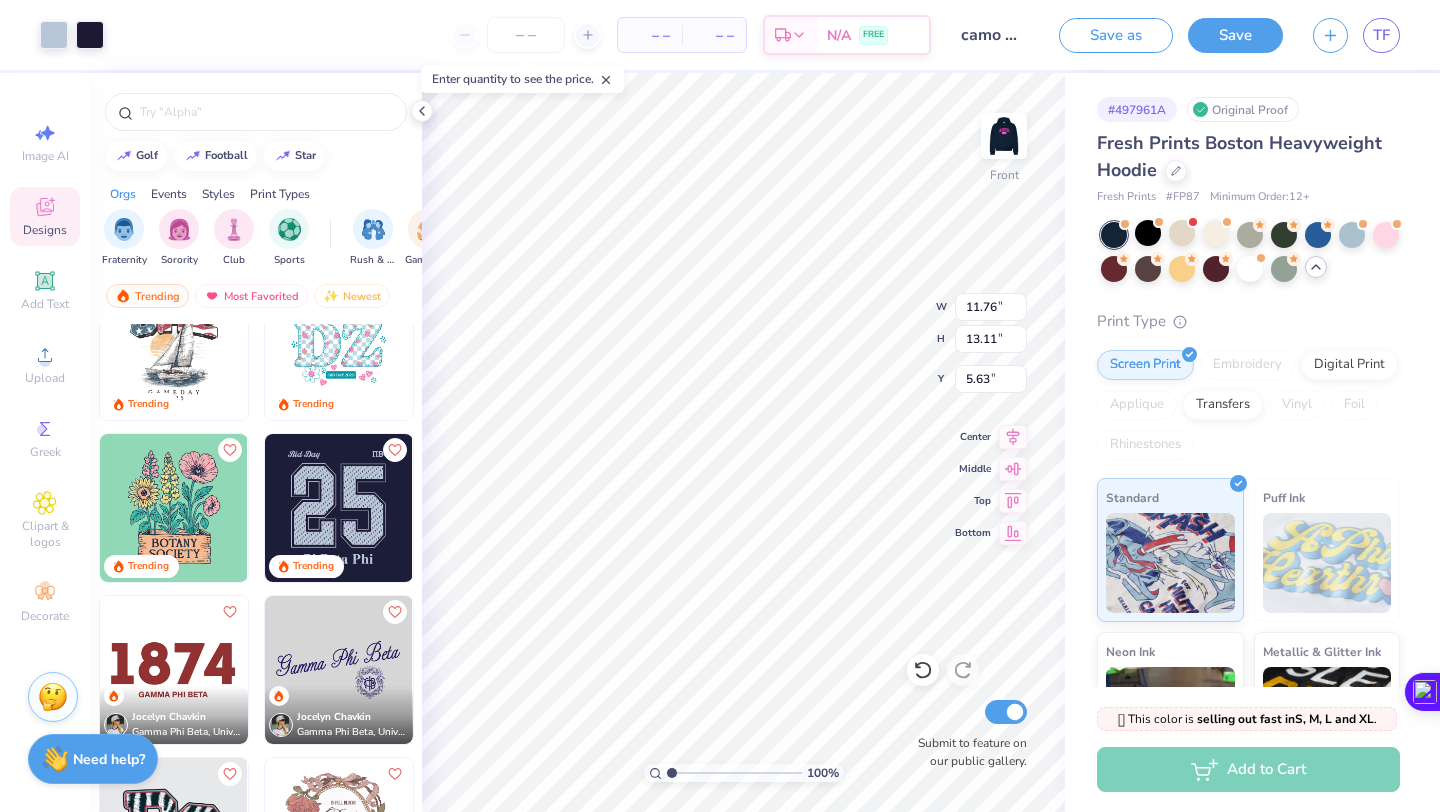 type on "5.63" 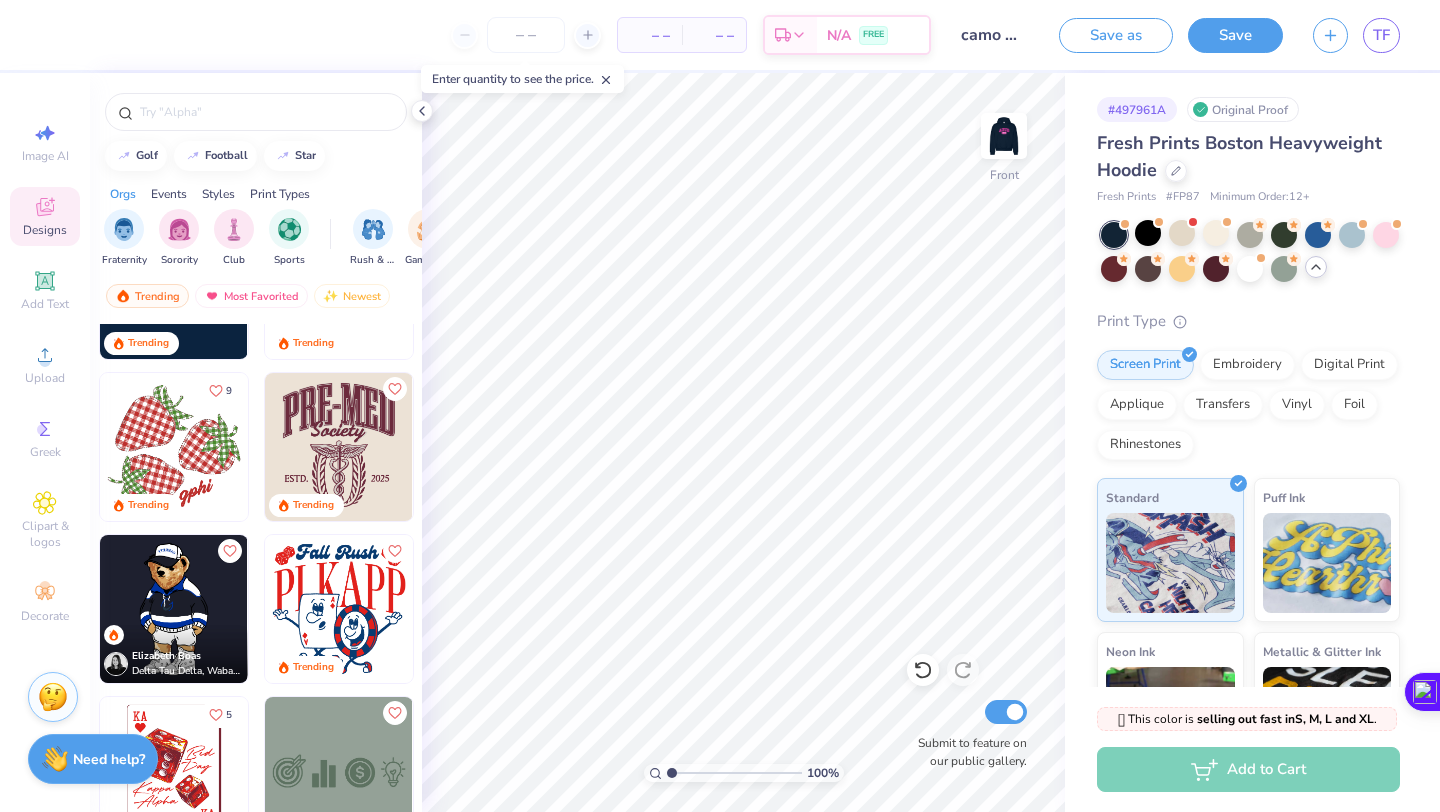 scroll, scrollTop: 6599, scrollLeft: 0, axis: vertical 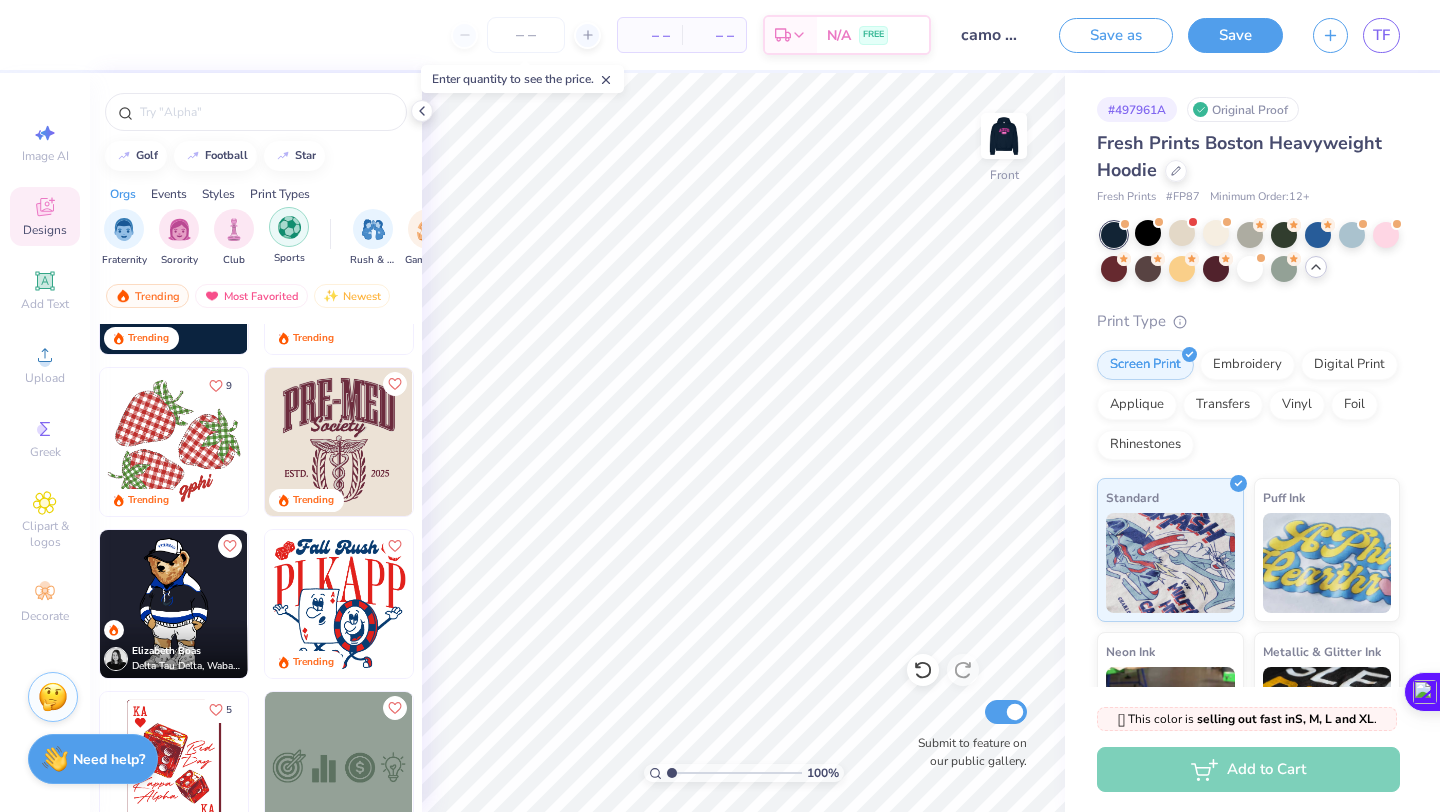click at bounding box center (289, 227) 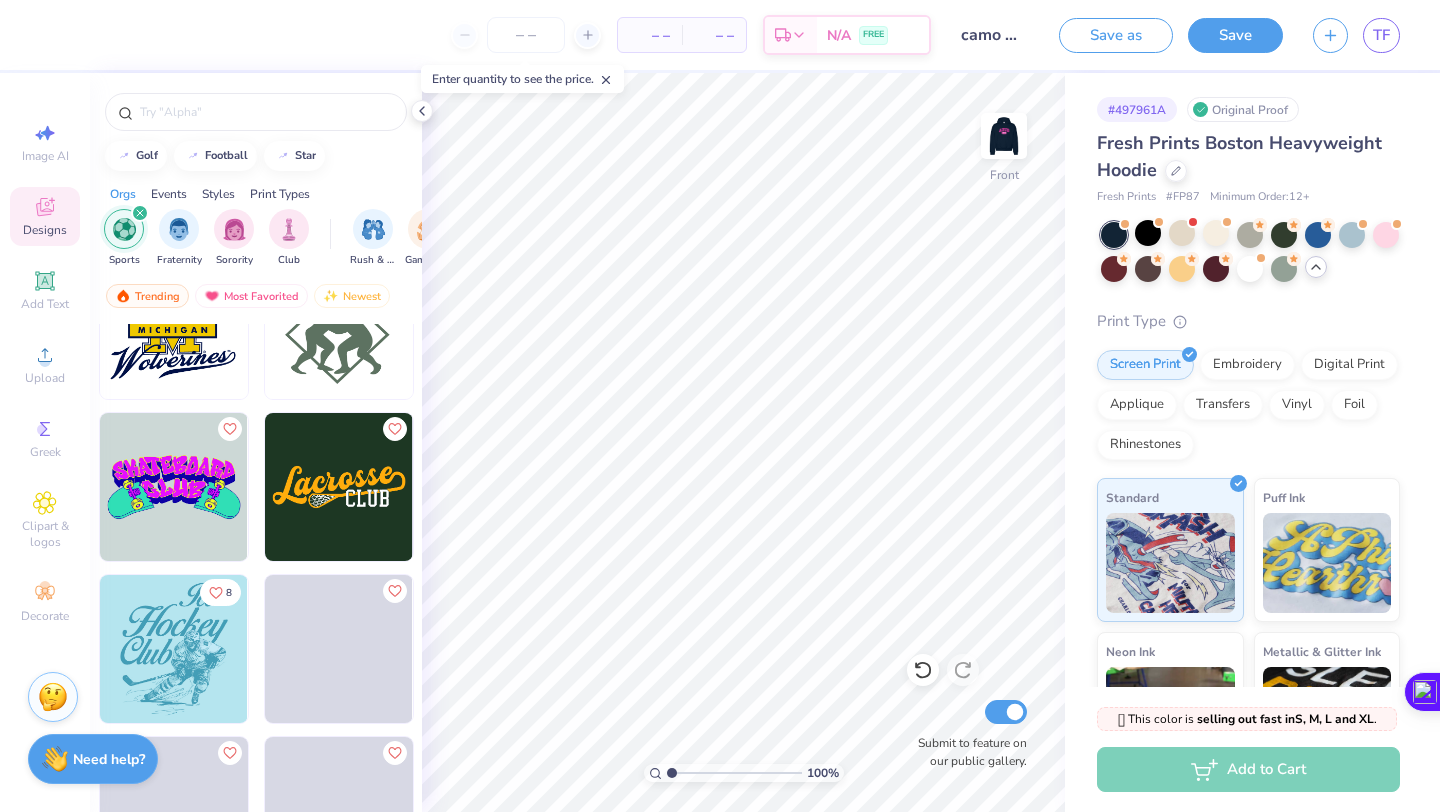 scroll, scrollTop: 5259, scrollLeft: 0, axis: vertical 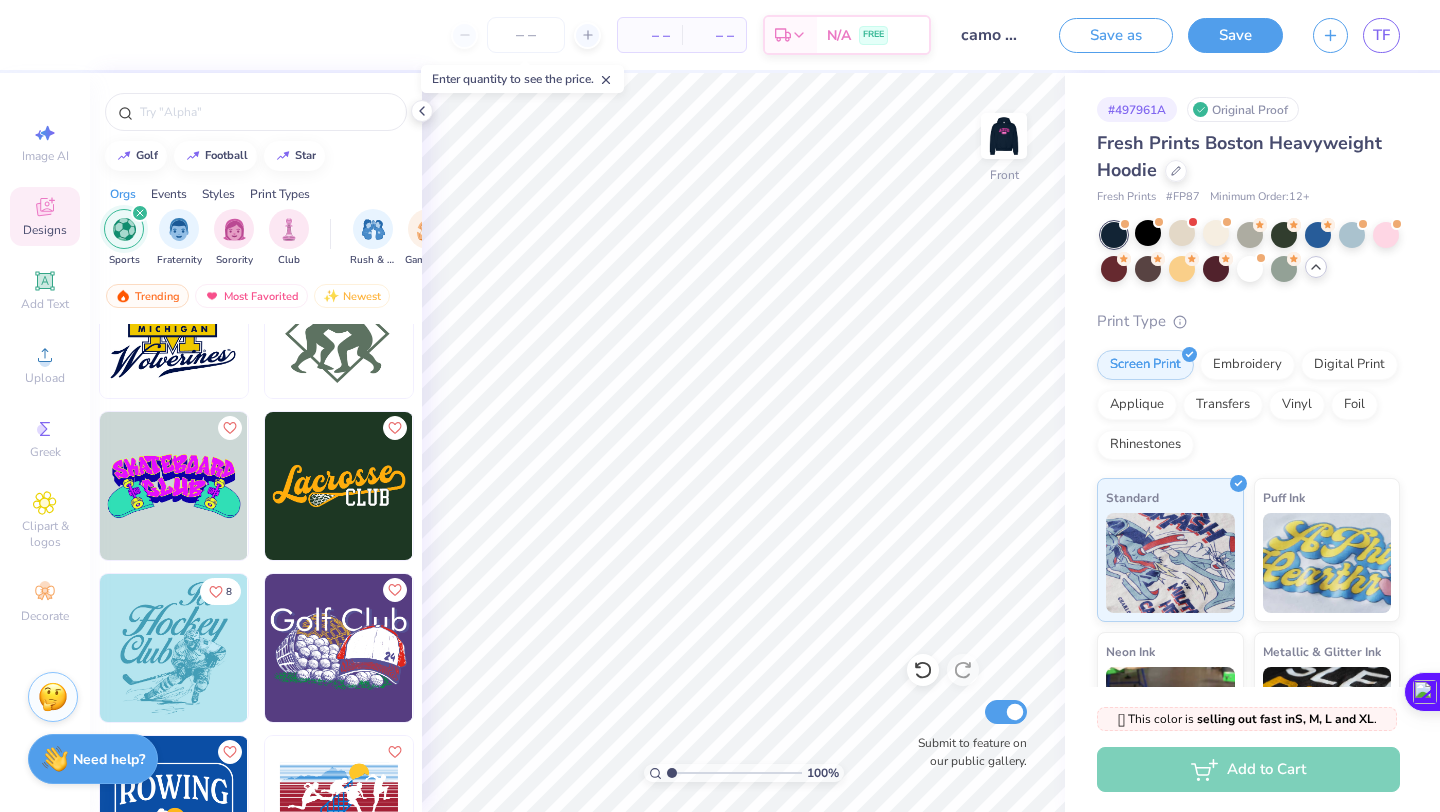 click 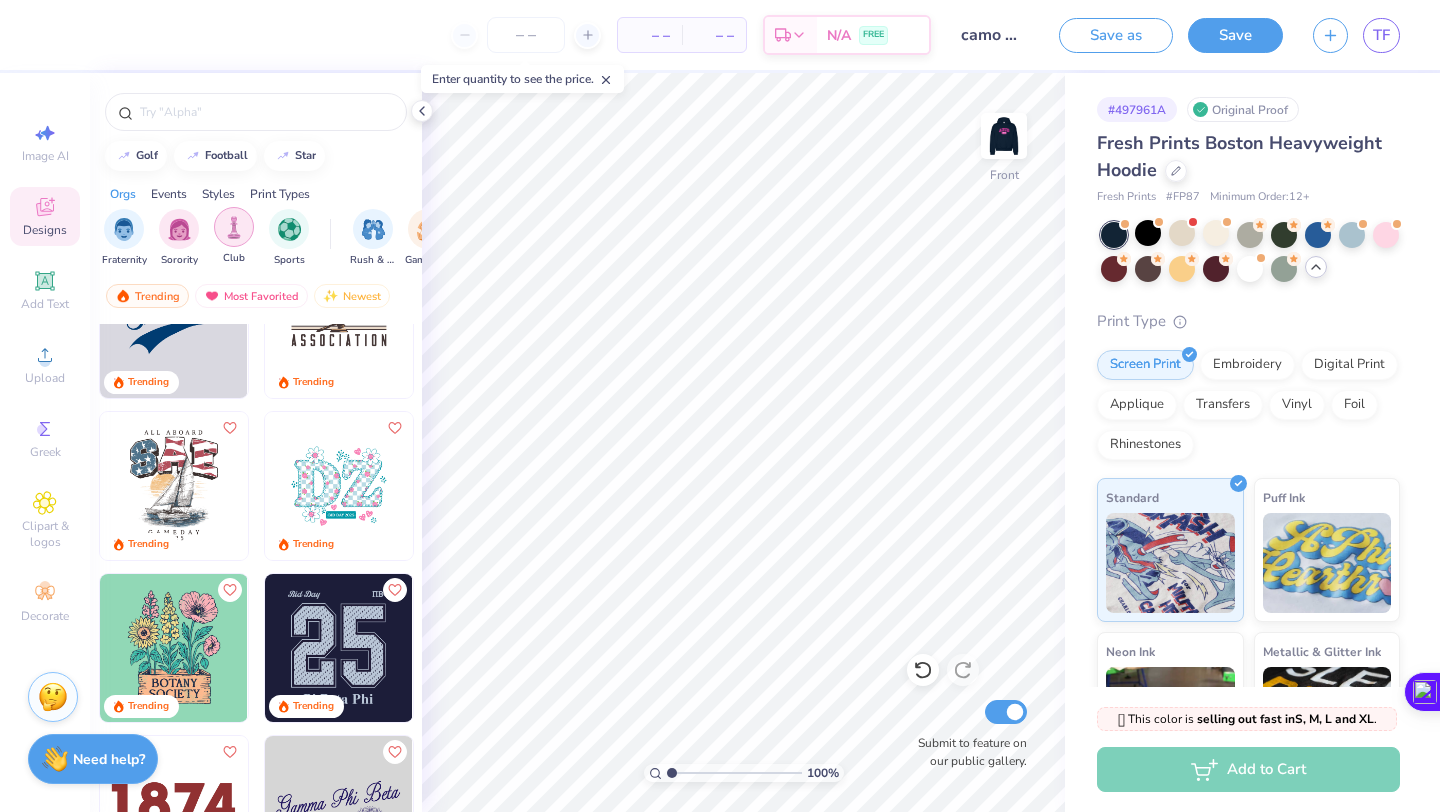 click at bounding box center (234, 227) 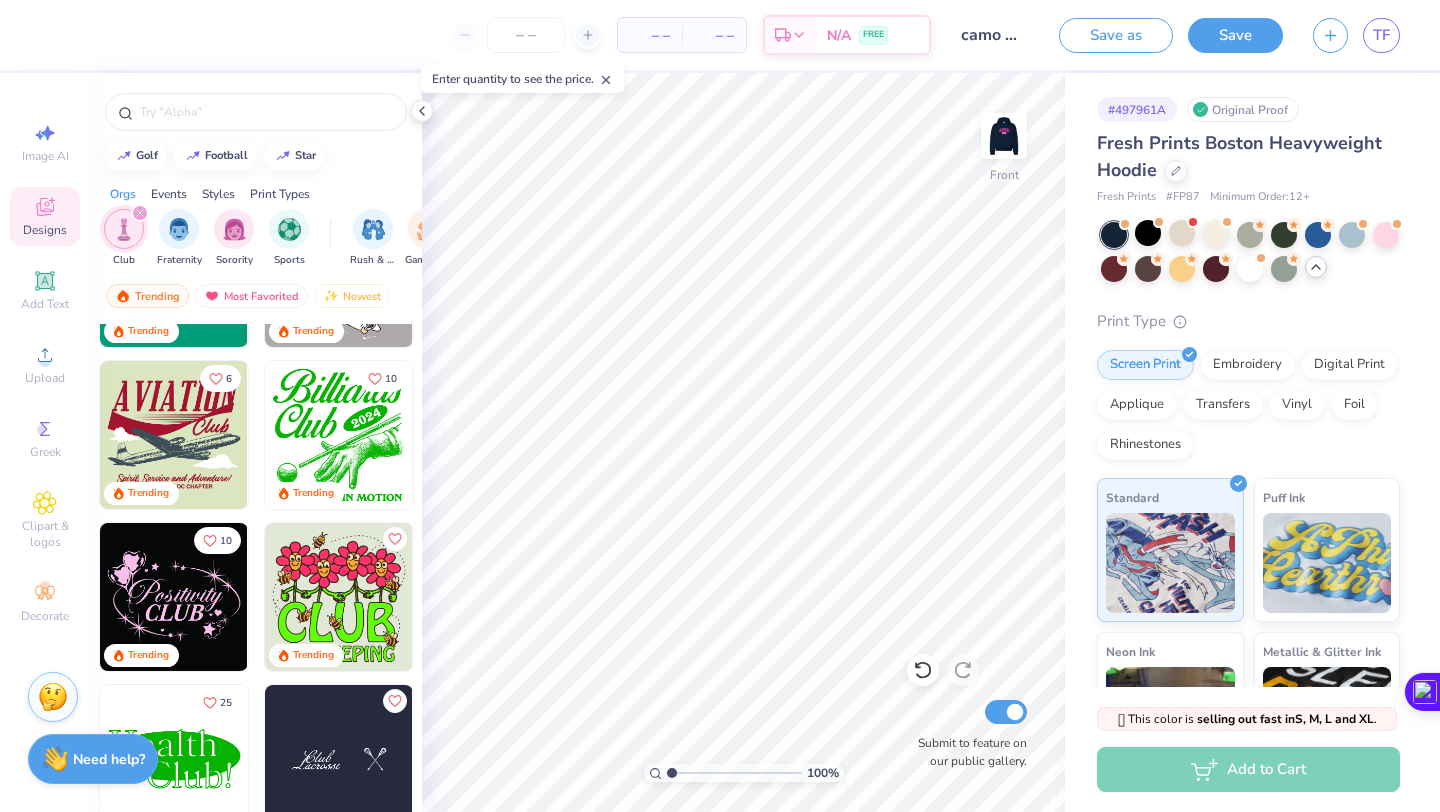 scroll, scrollTop: 2234, scrollLeft: 0, axis: vertical 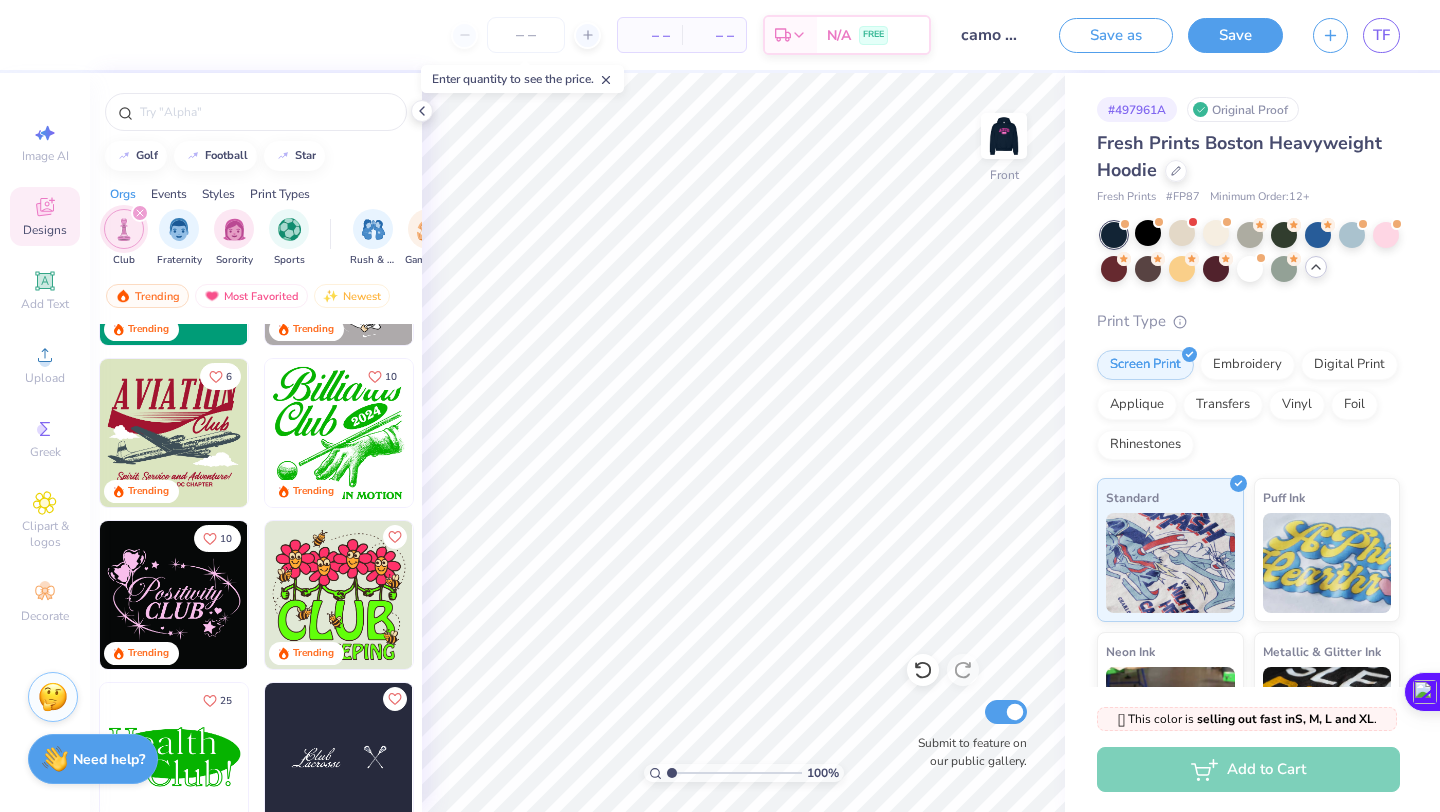 click 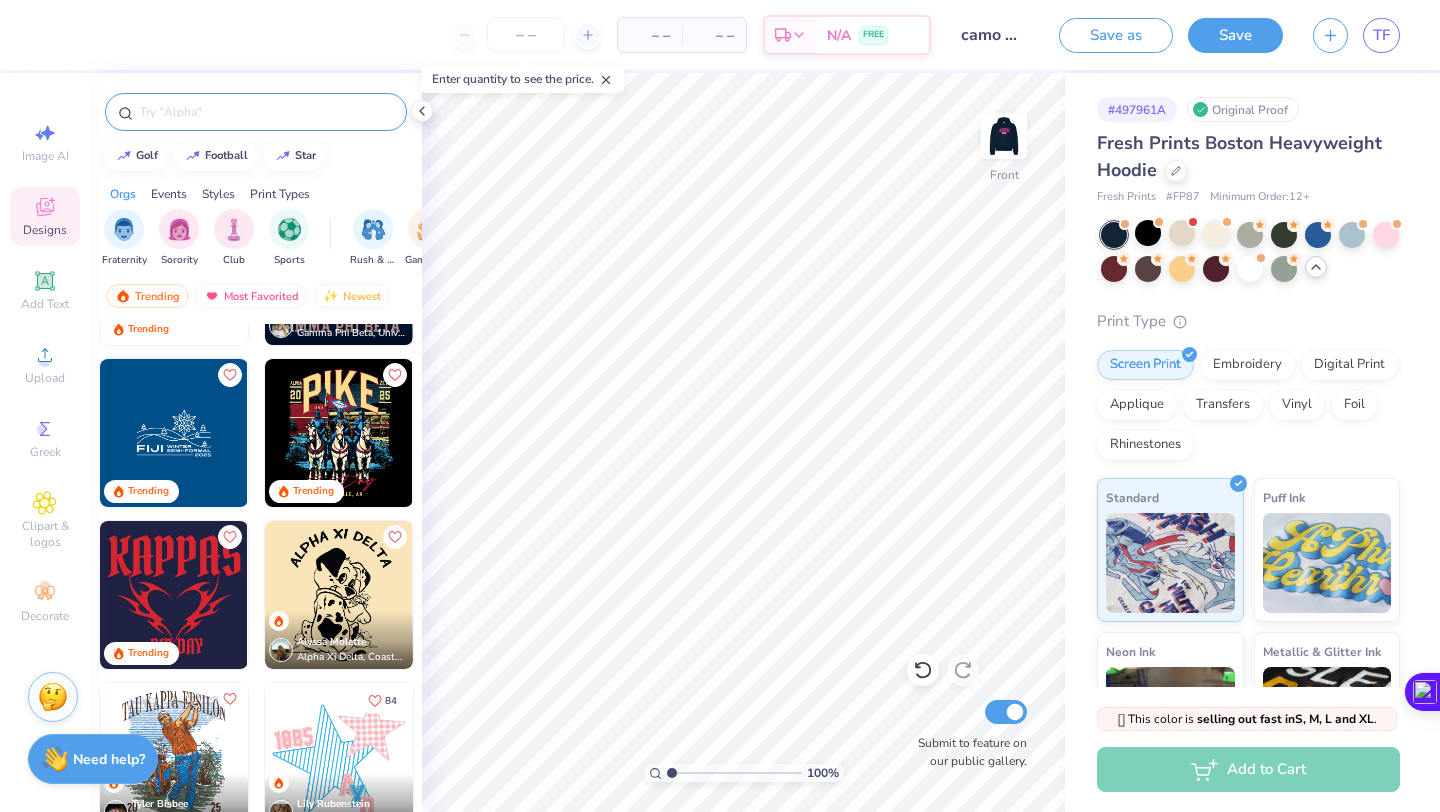 click at bounding box center [266, 112] 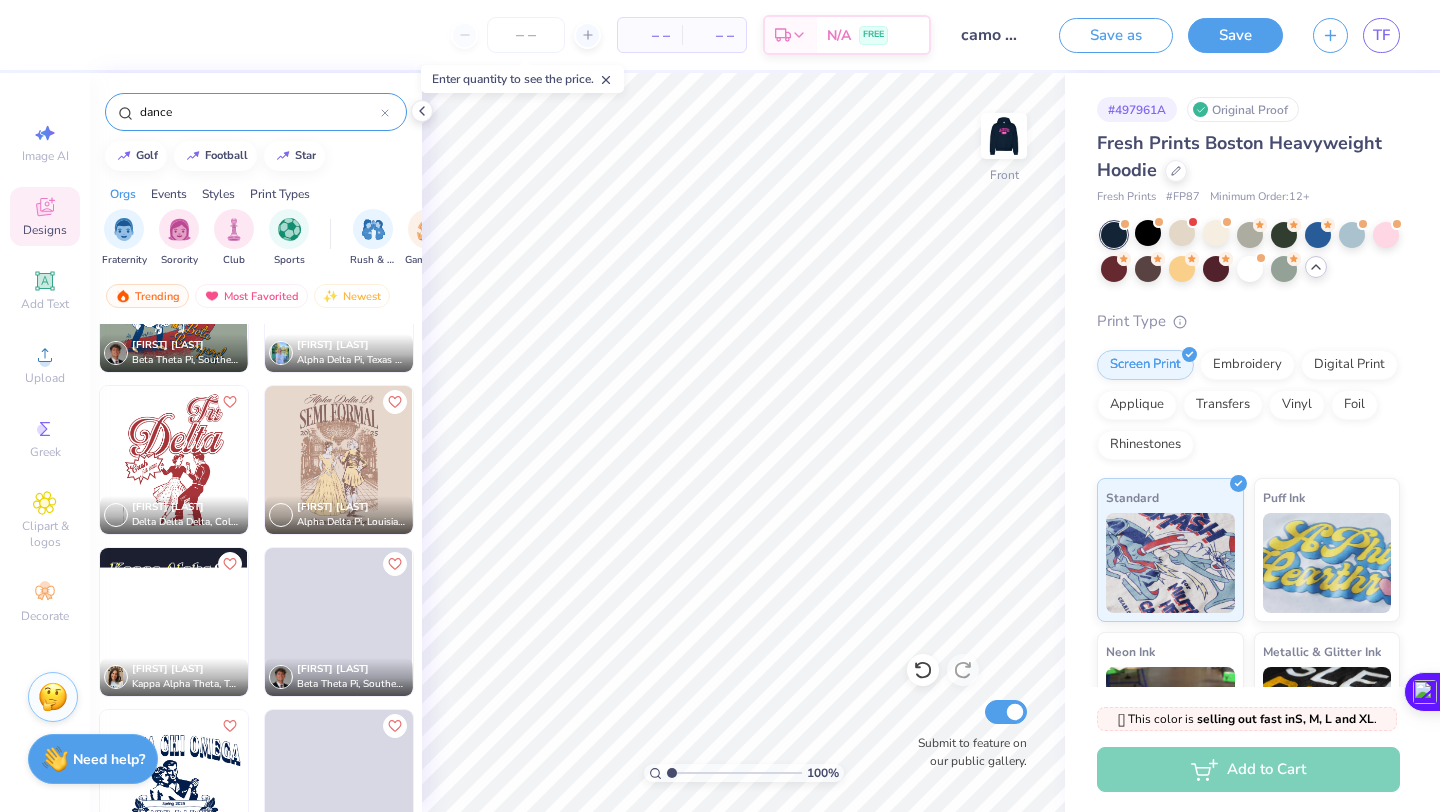 scroll, scrollTop: 3666, scrollLeft: 0, axis: vertical 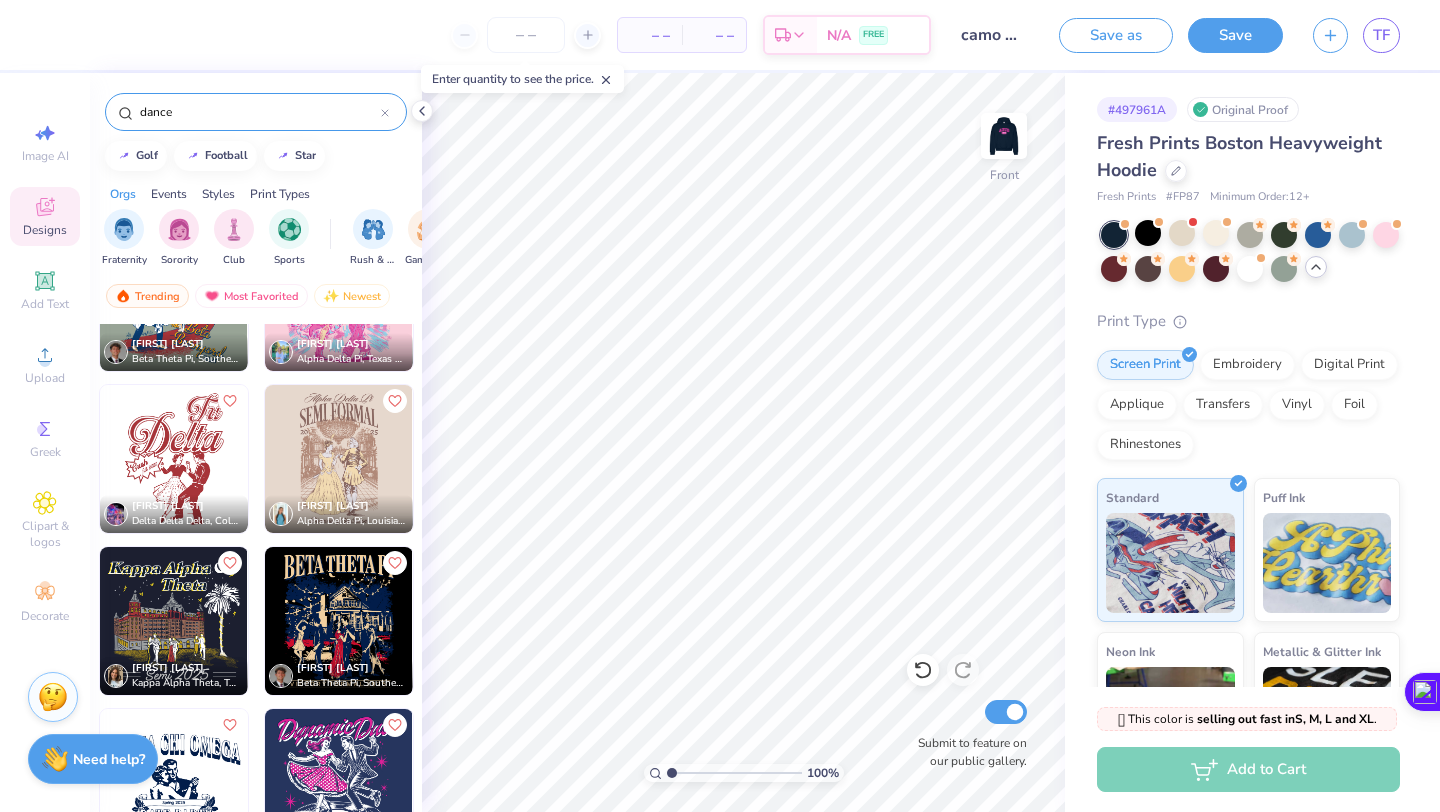click on "dance" at bounding box center [259, 112] 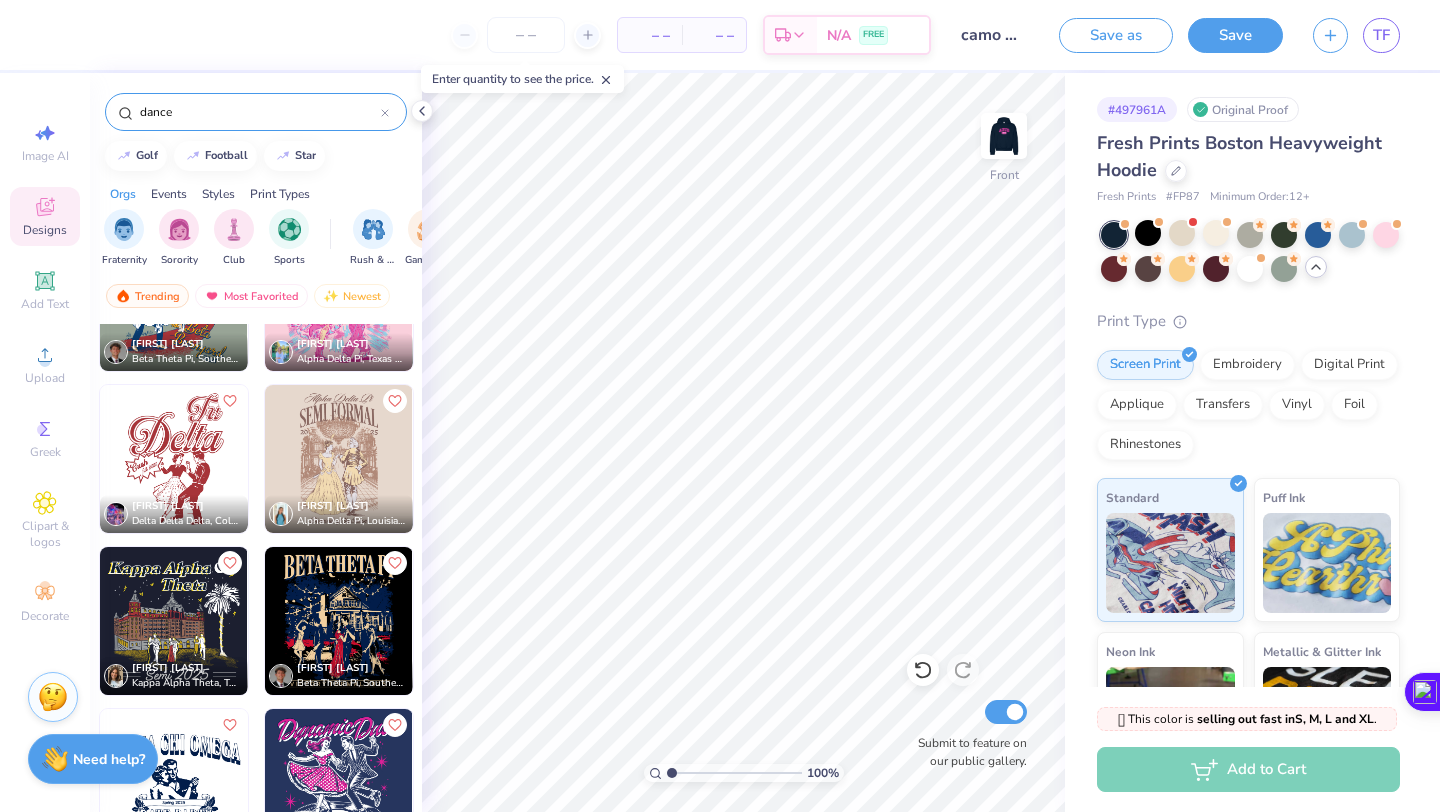 click on "dance" at bounding box center (259, 112) 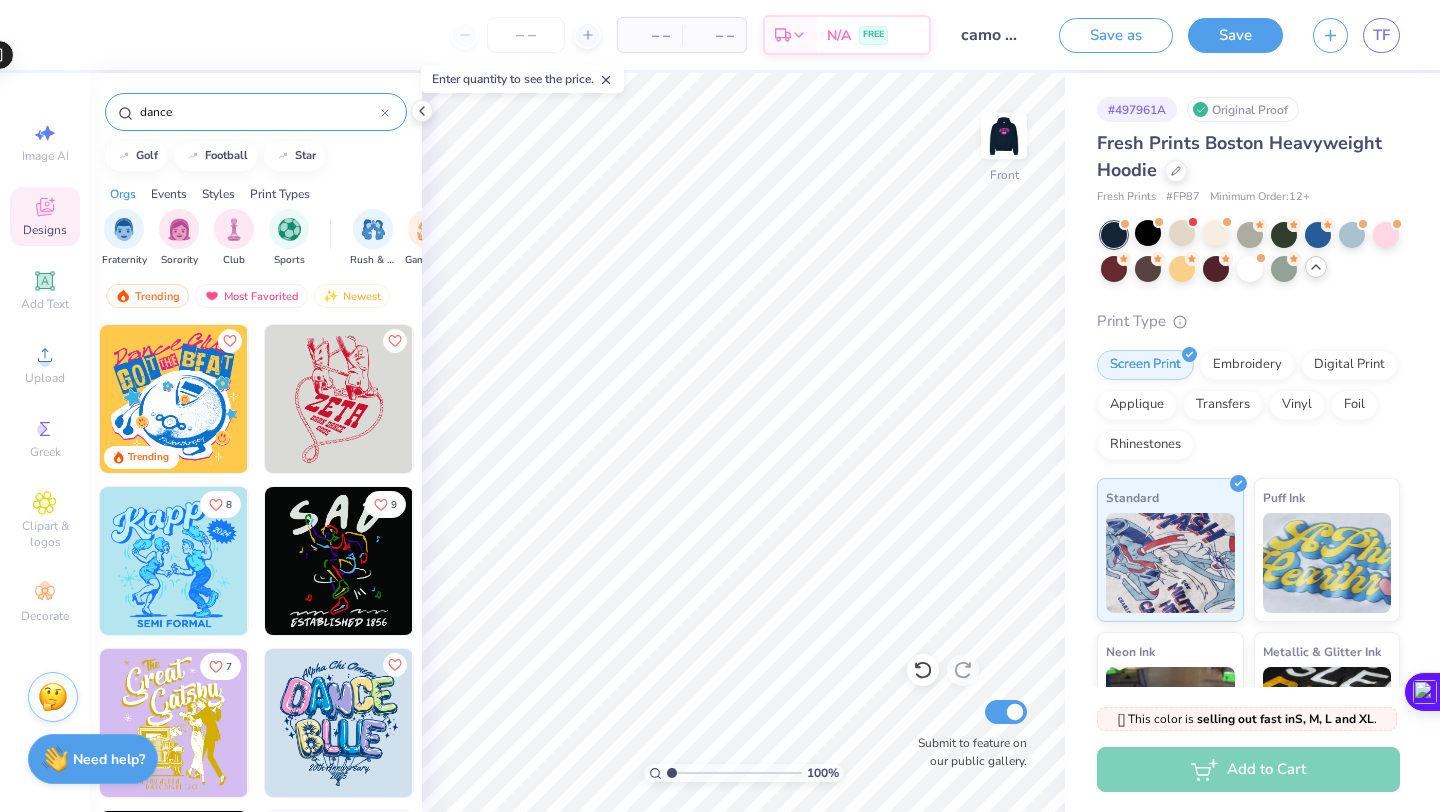 click on "dance" at bounding box center (259, 112) 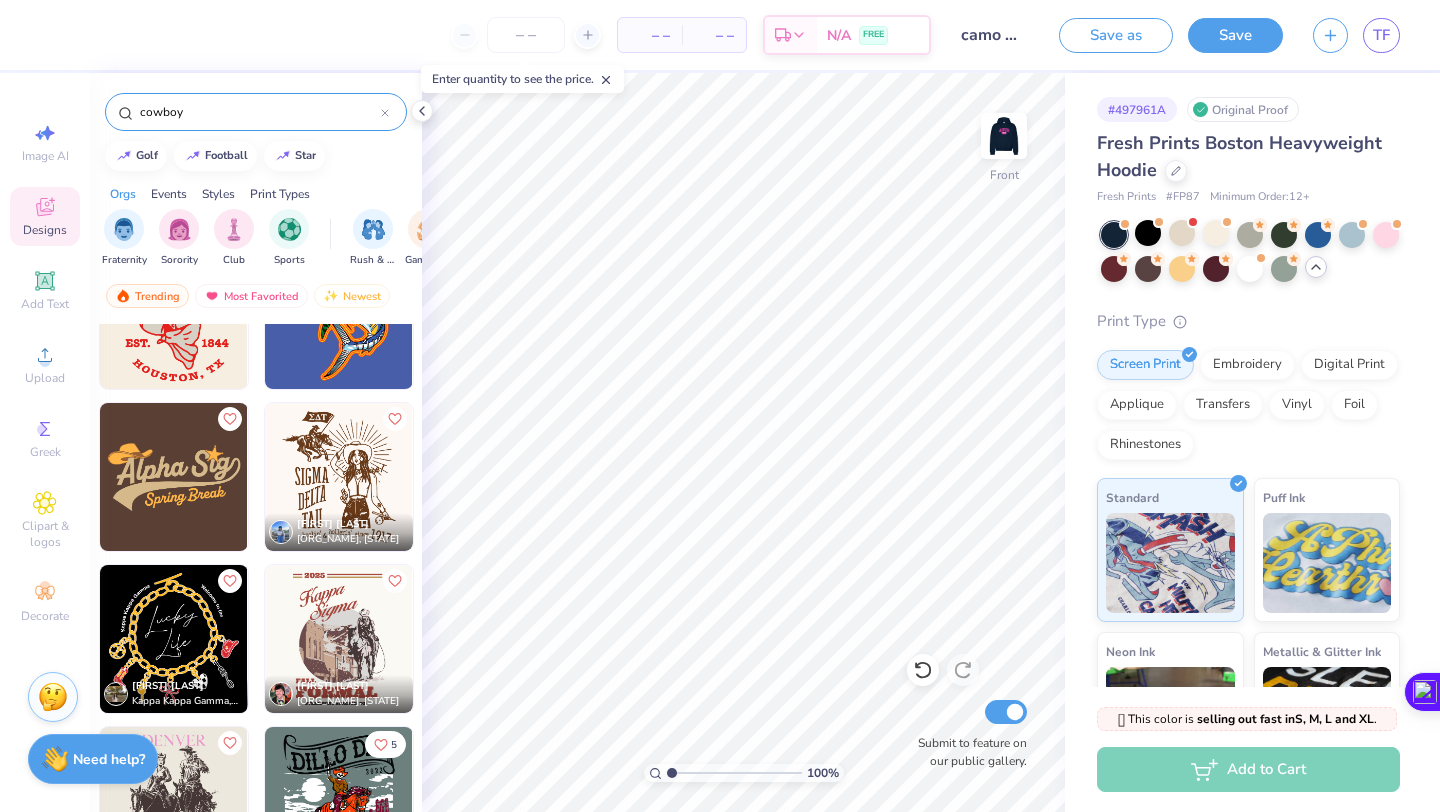 scroll, scrollTop: 4621, scrollLeft: 0, axis: vertical 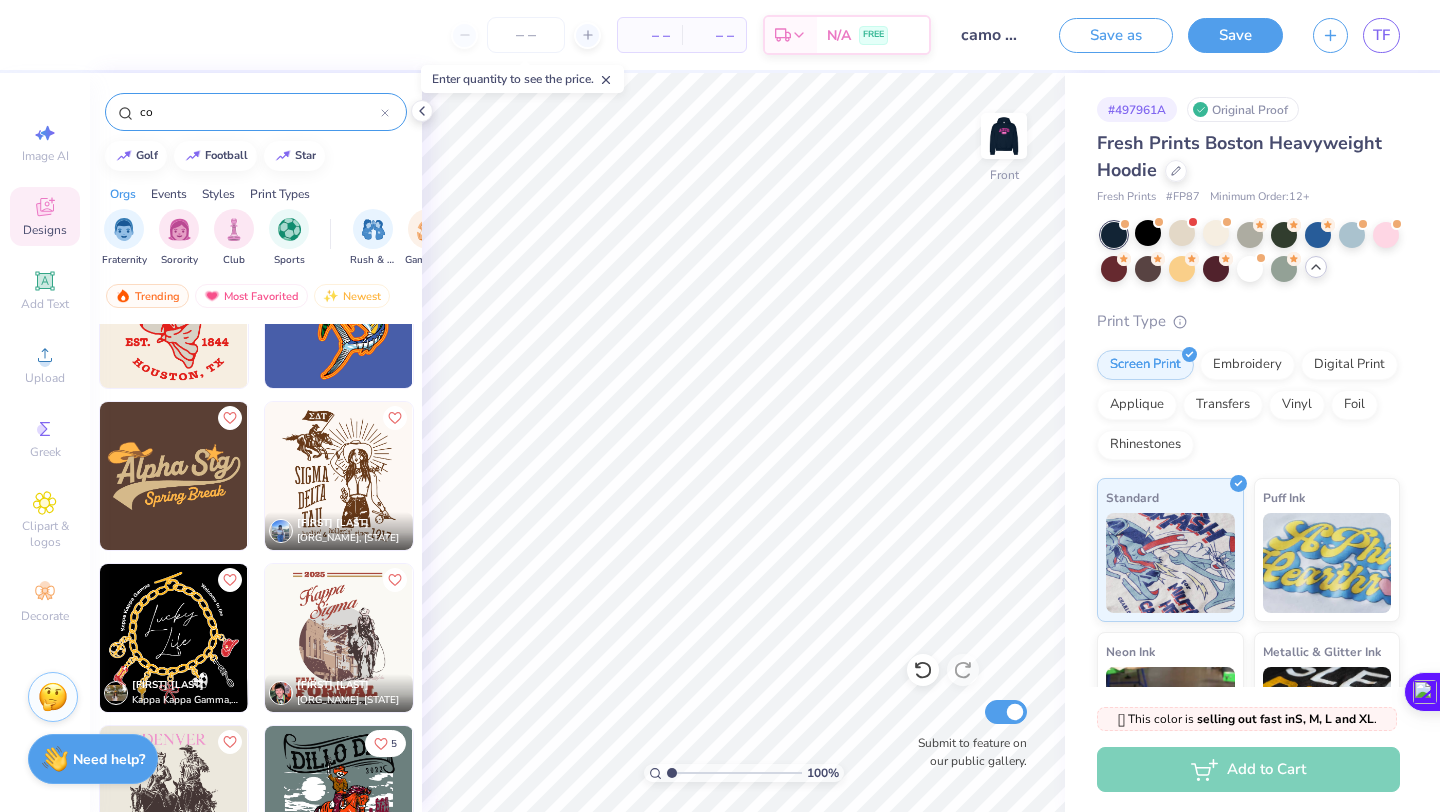 type on "c" 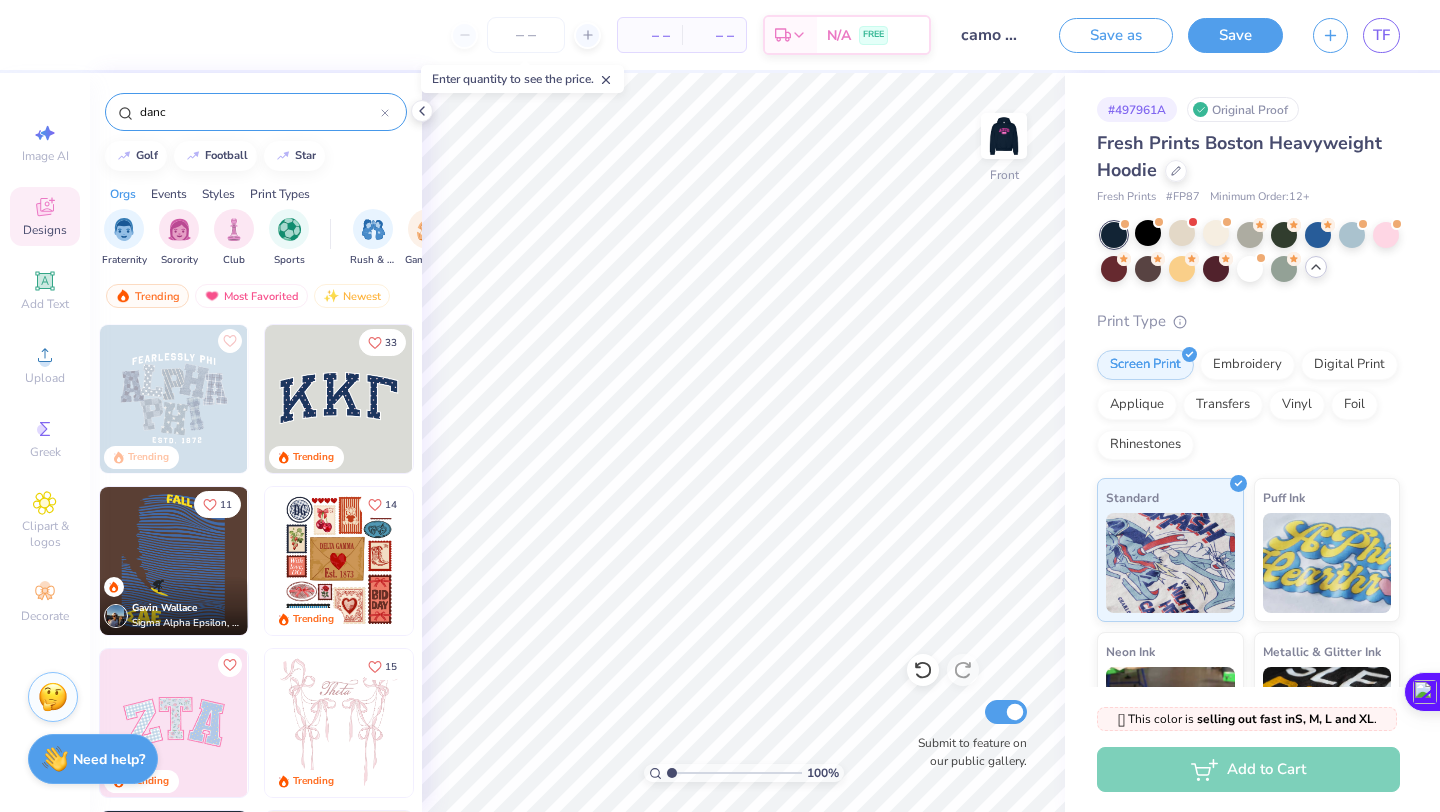 type on "dance" 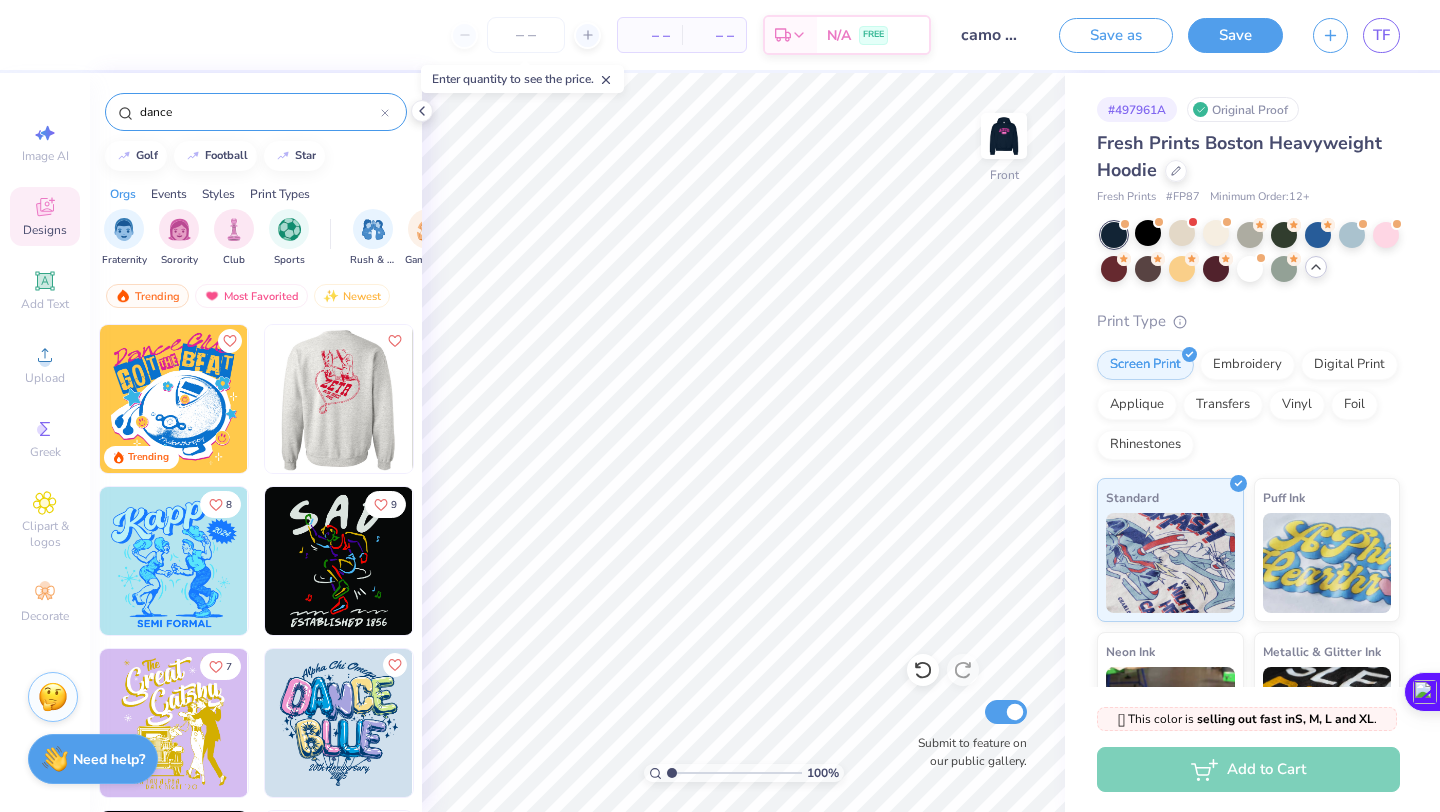 click at bounding box center (338, 399) 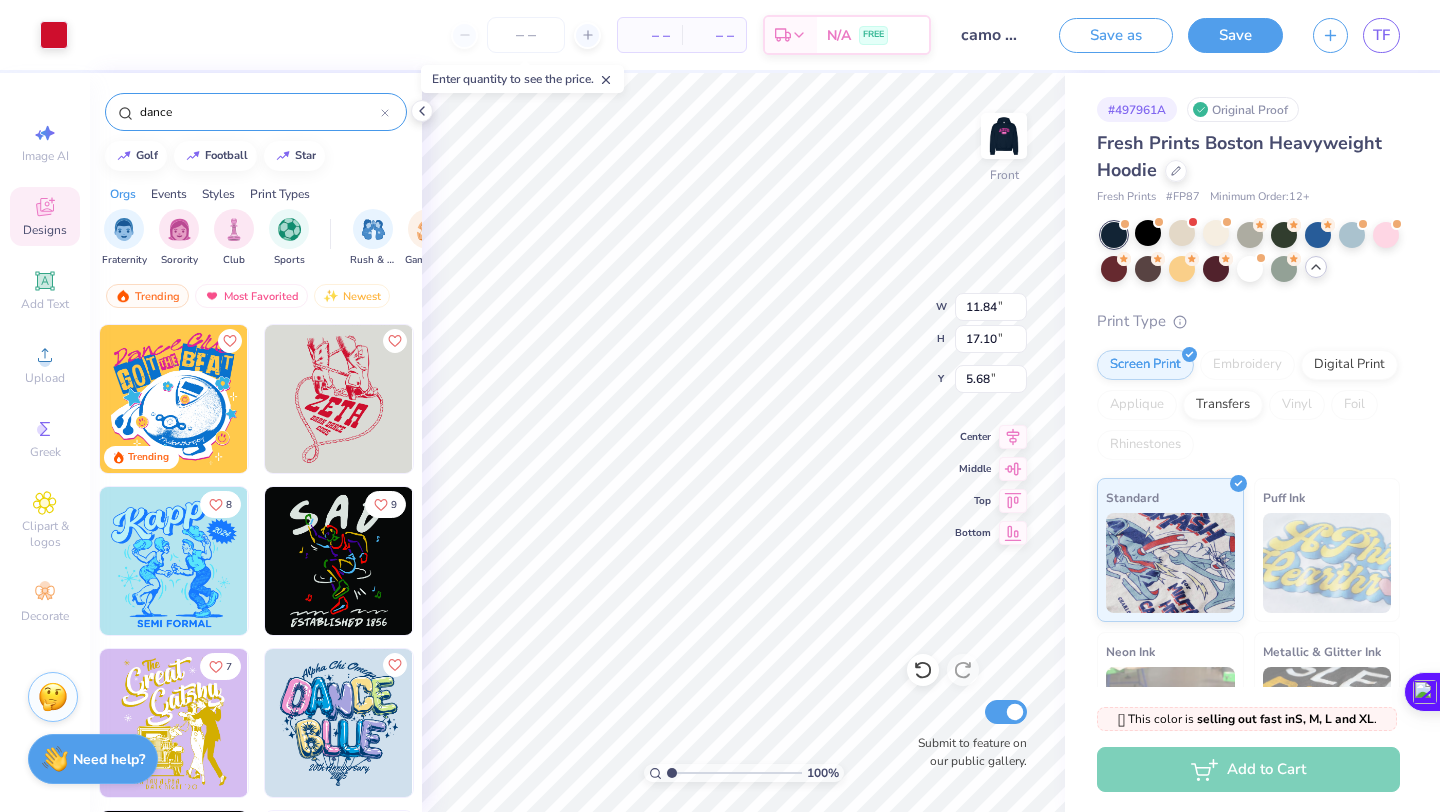 type on "5.63" 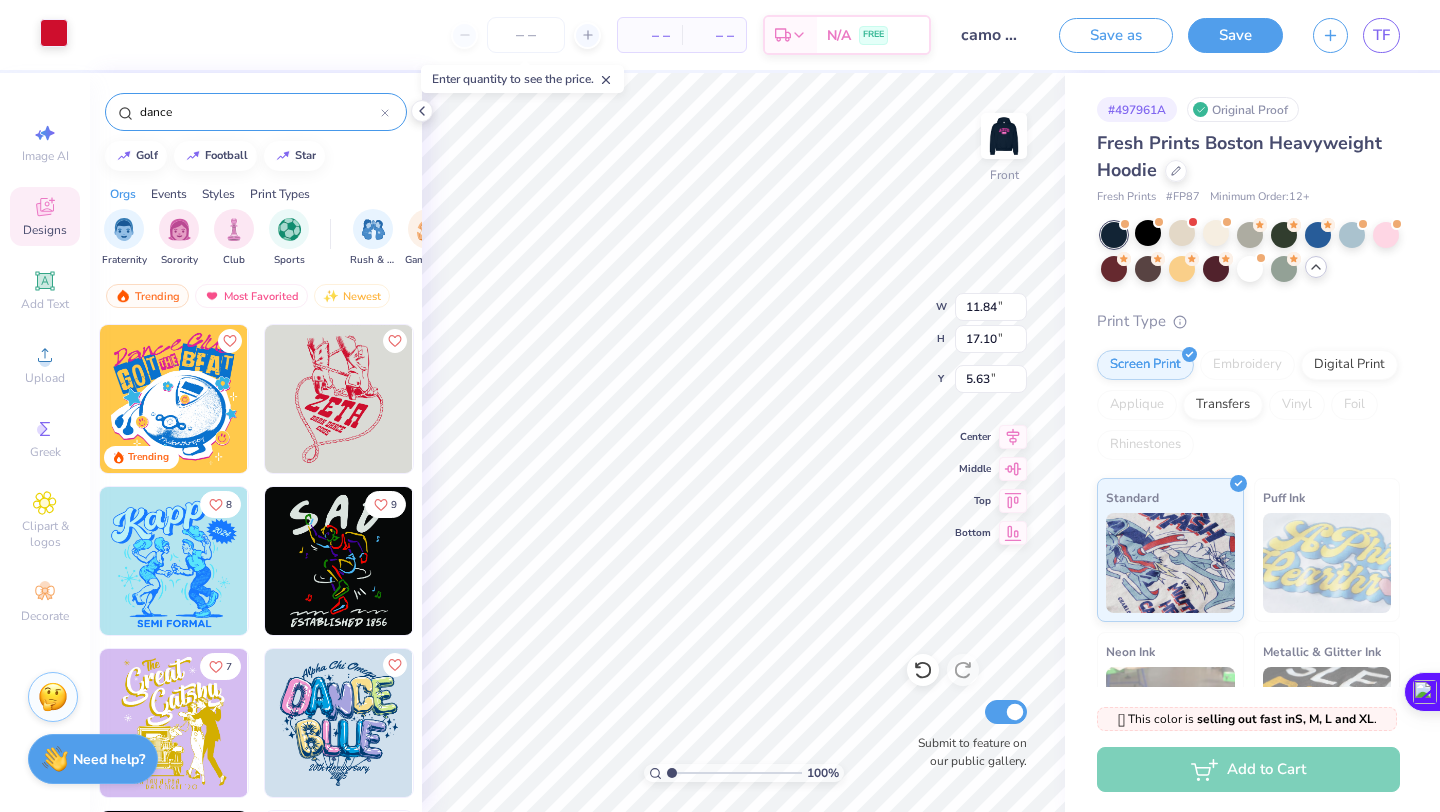 click at bounding box center [54, 33] 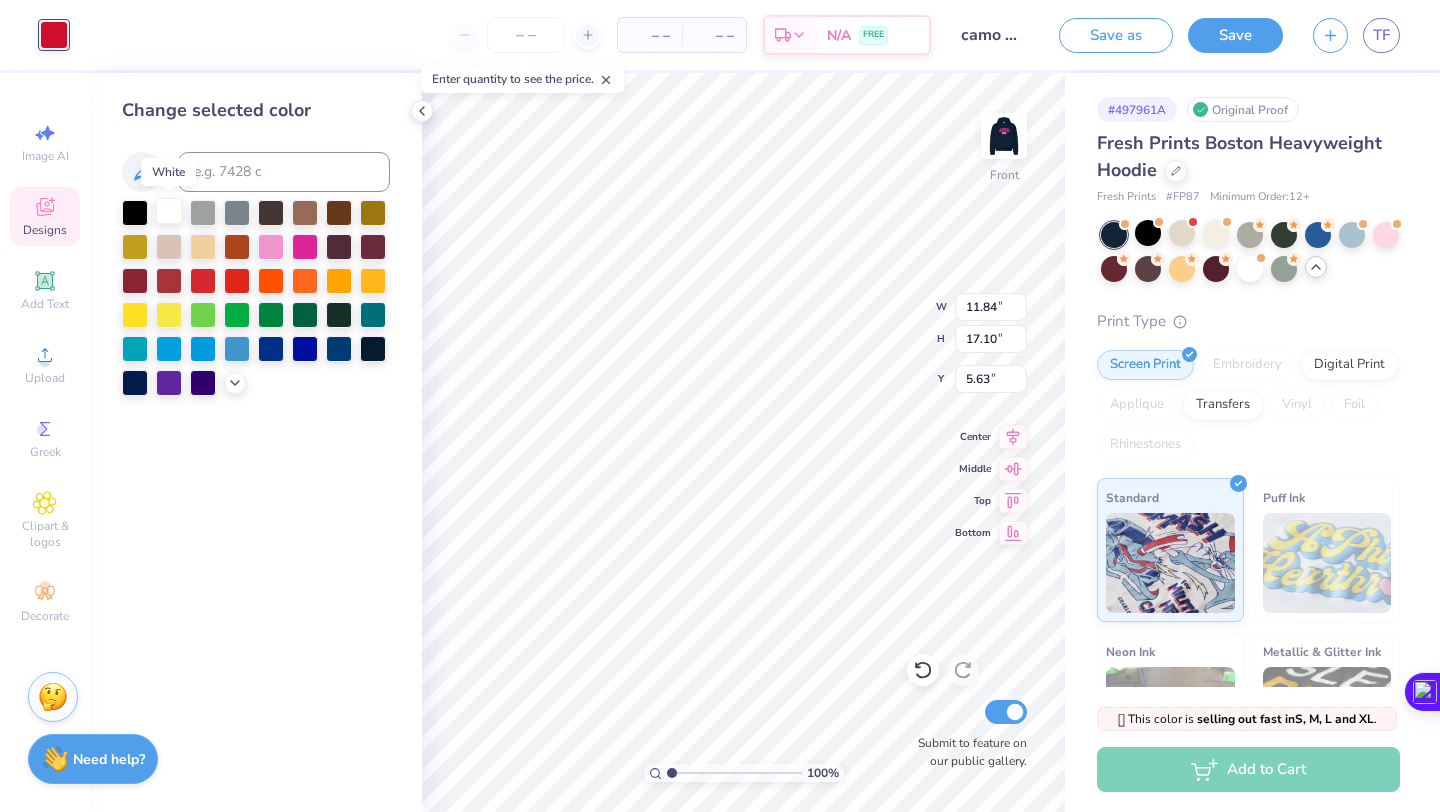 click at bounding box center (169, 211) 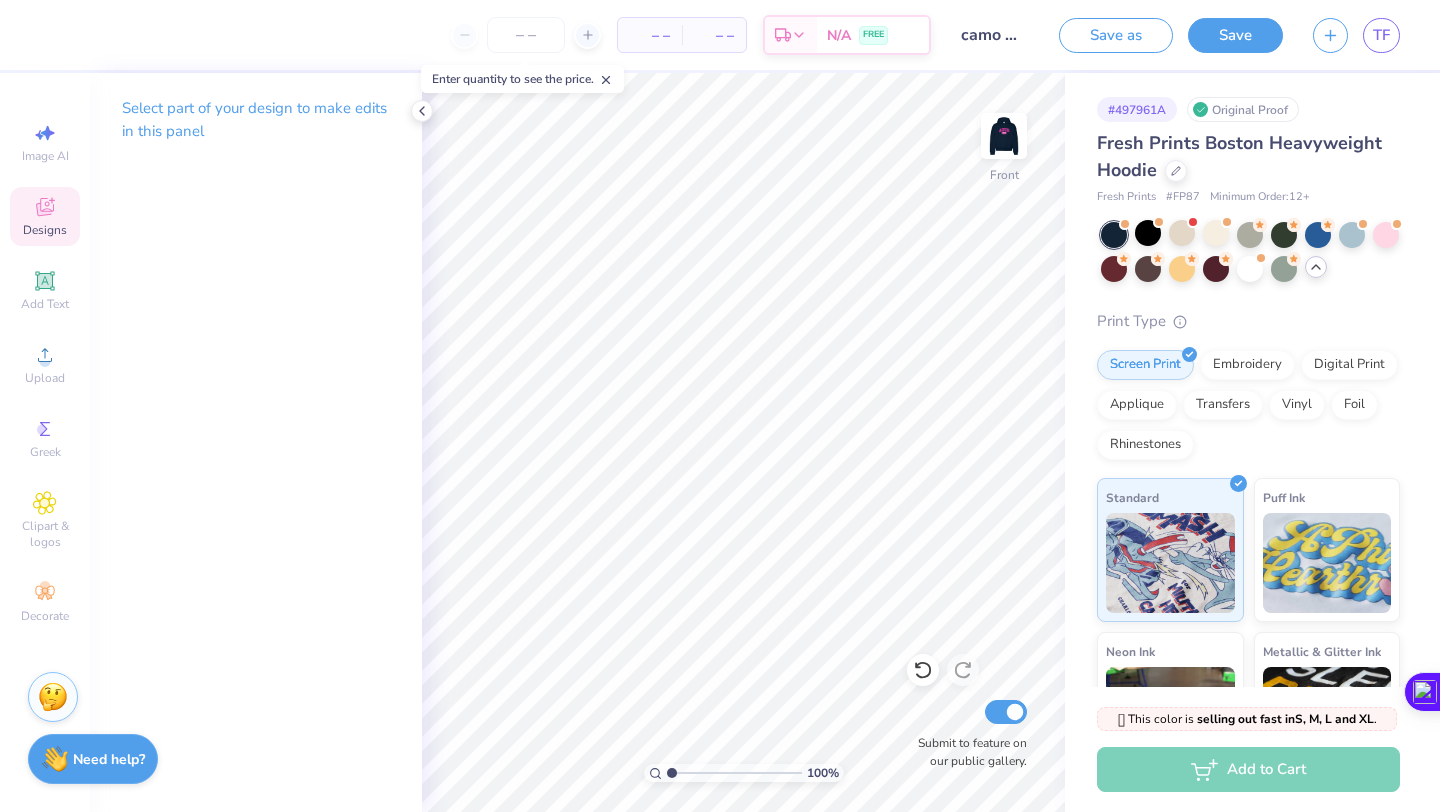 click on "Designs" at bounding box center [45, 230] 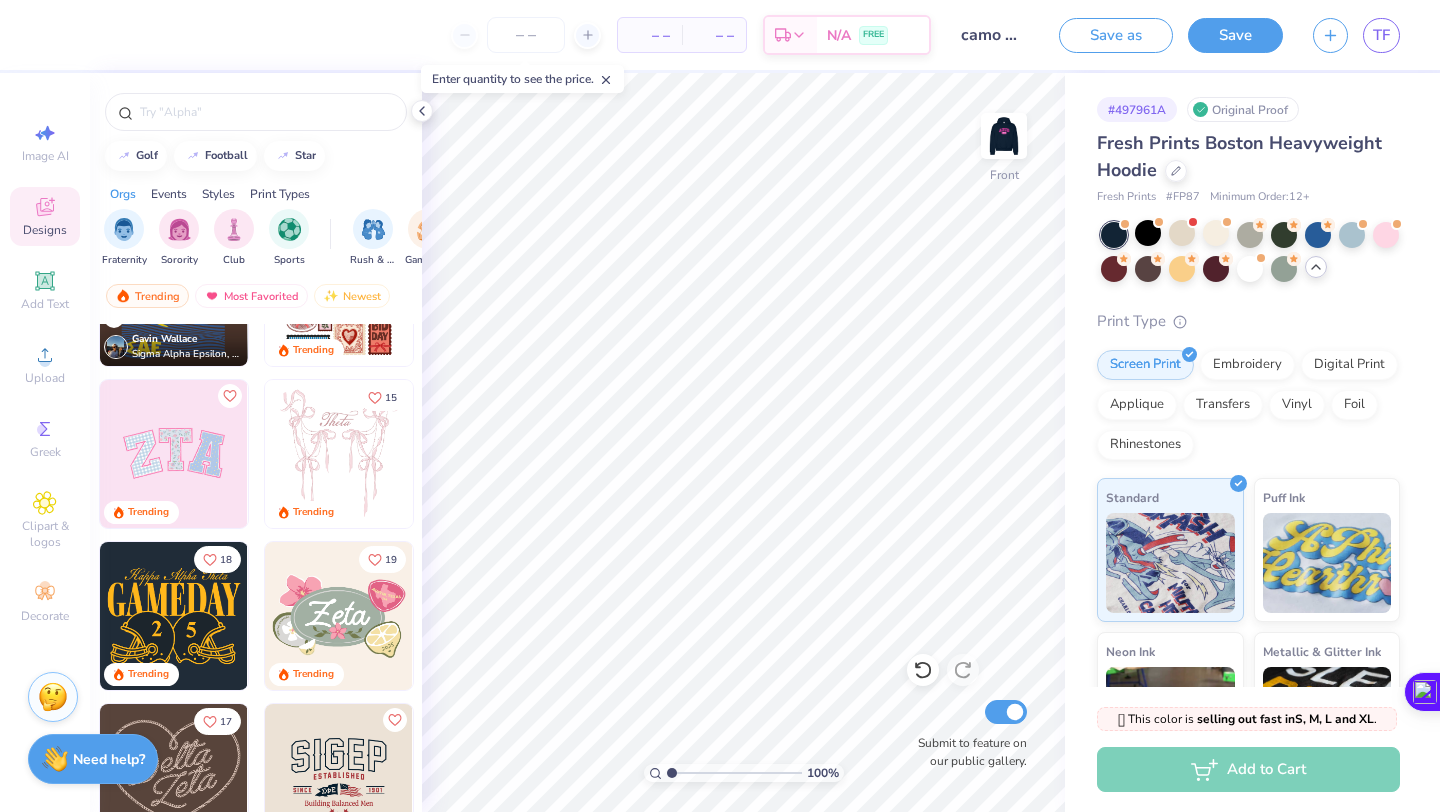 scroll, scrollTop: 267, scrollLeft: 0, axis: vertical 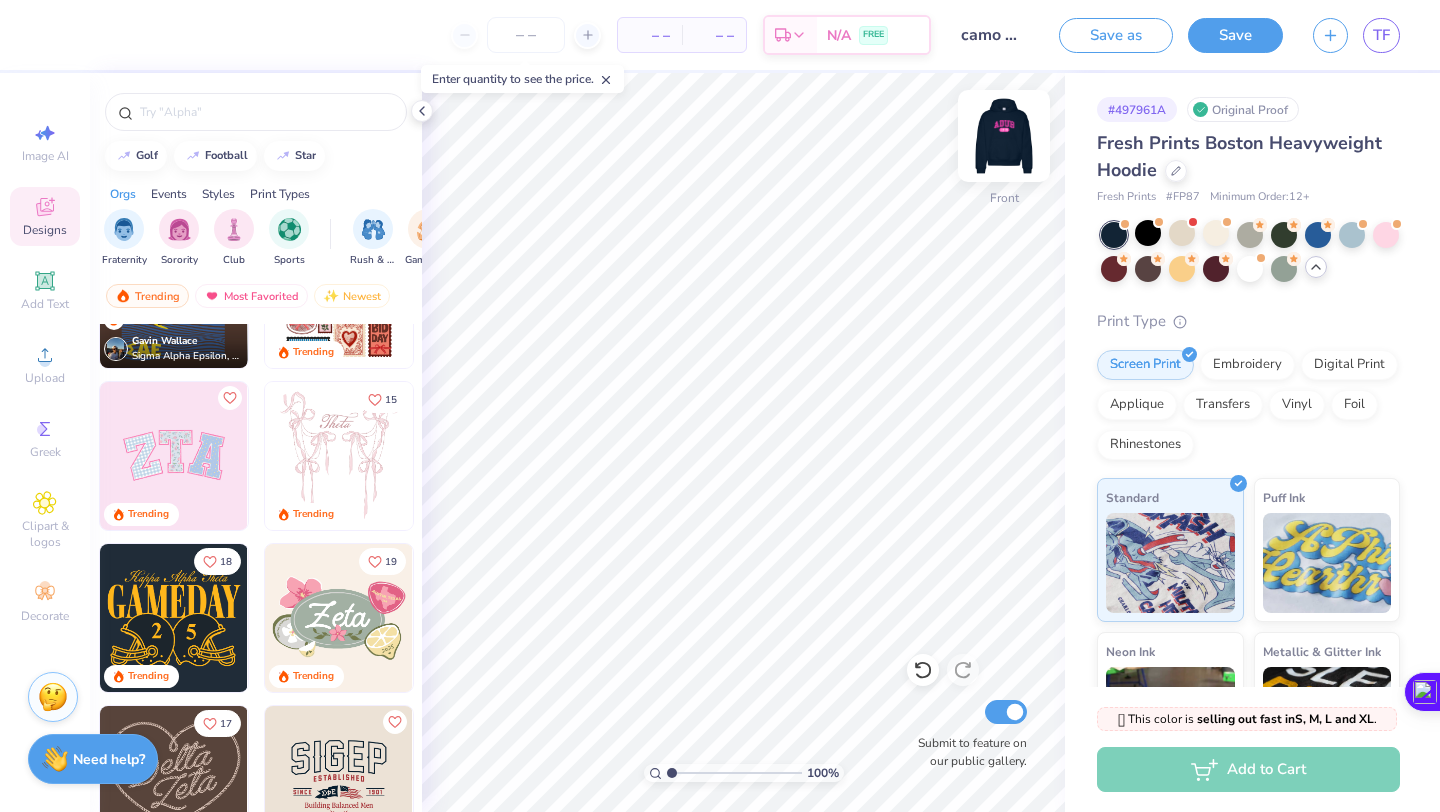 click at bounding box center (1004, 136) 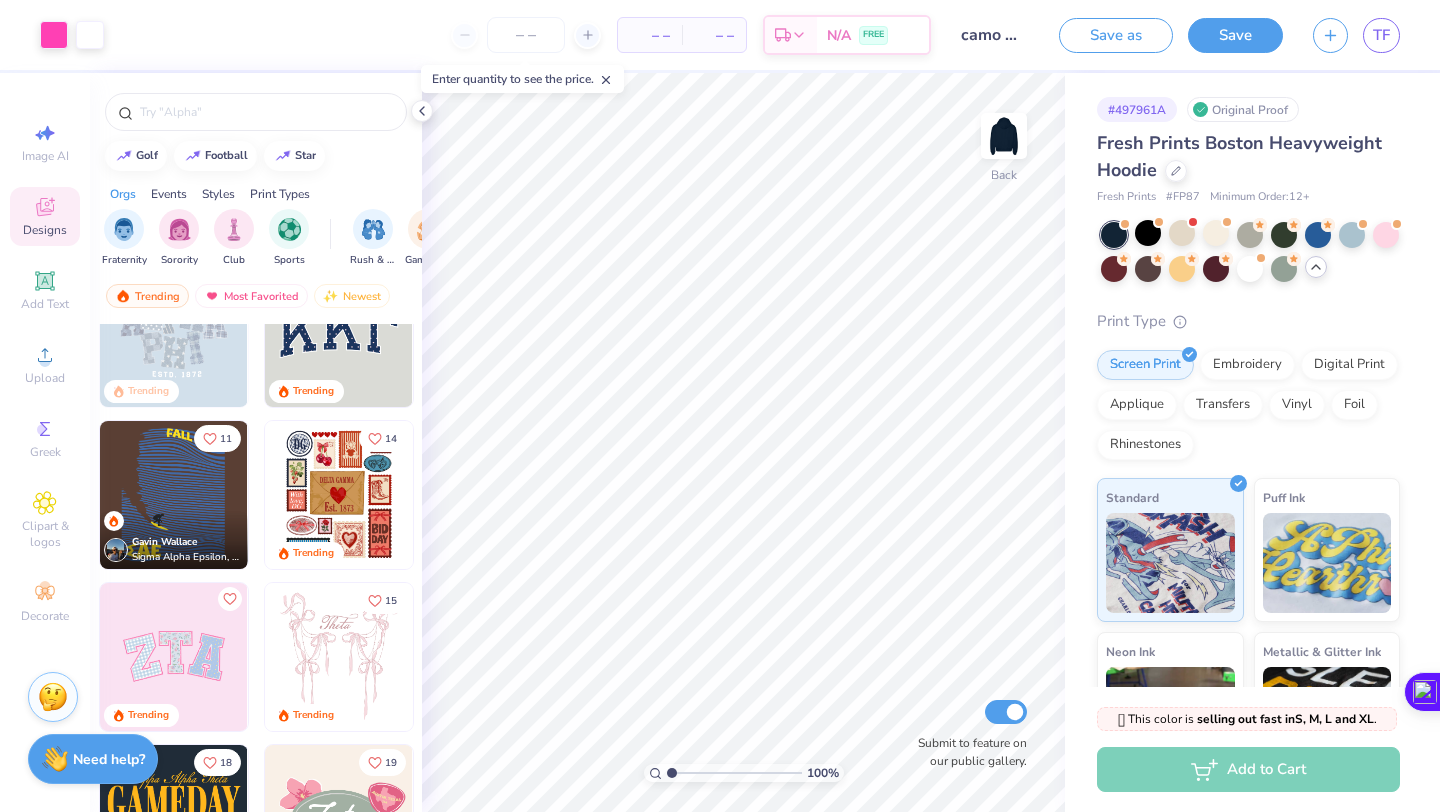 scroll, scrollTop: 0, scrollLeft: 0, axis: both 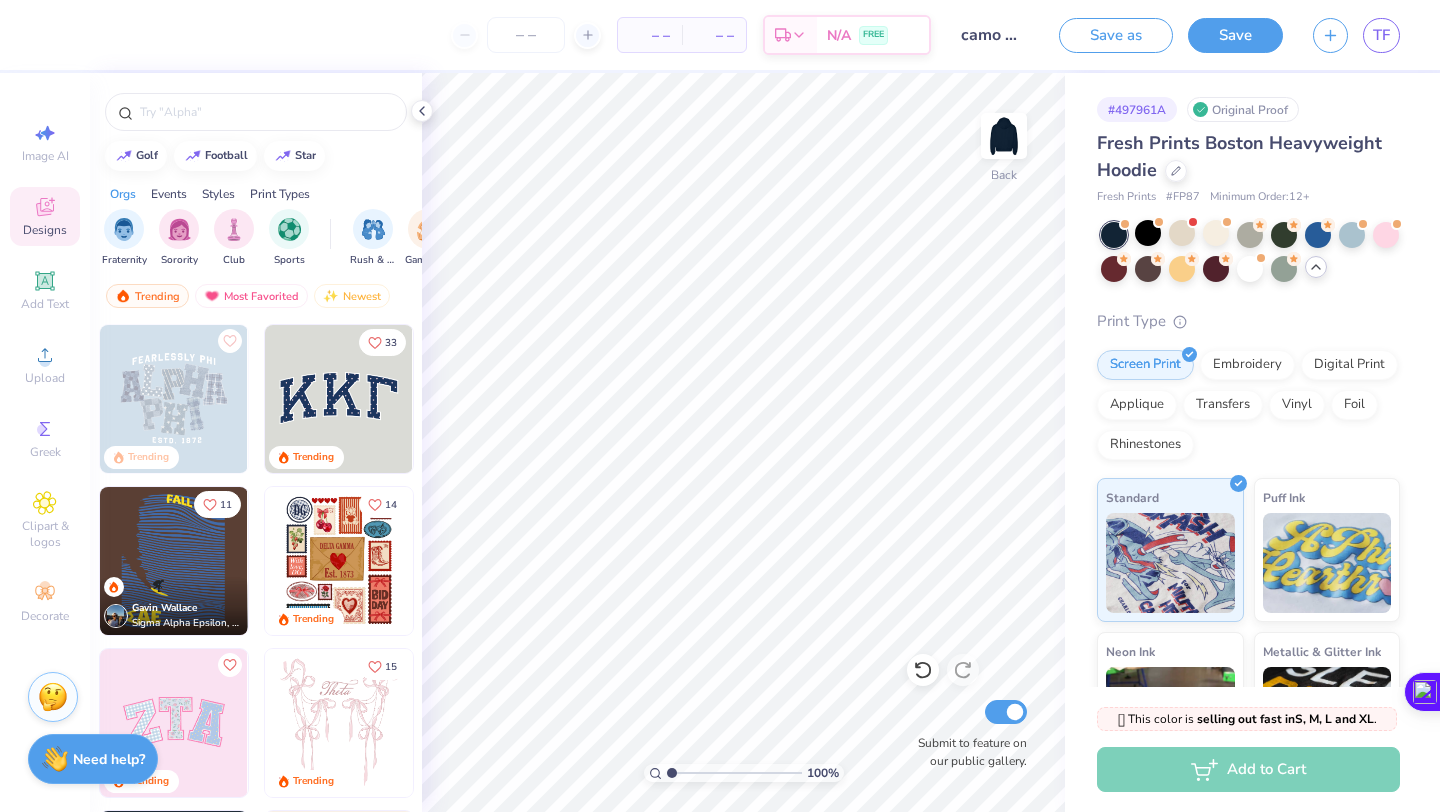 click at bounding box center [339, 399] 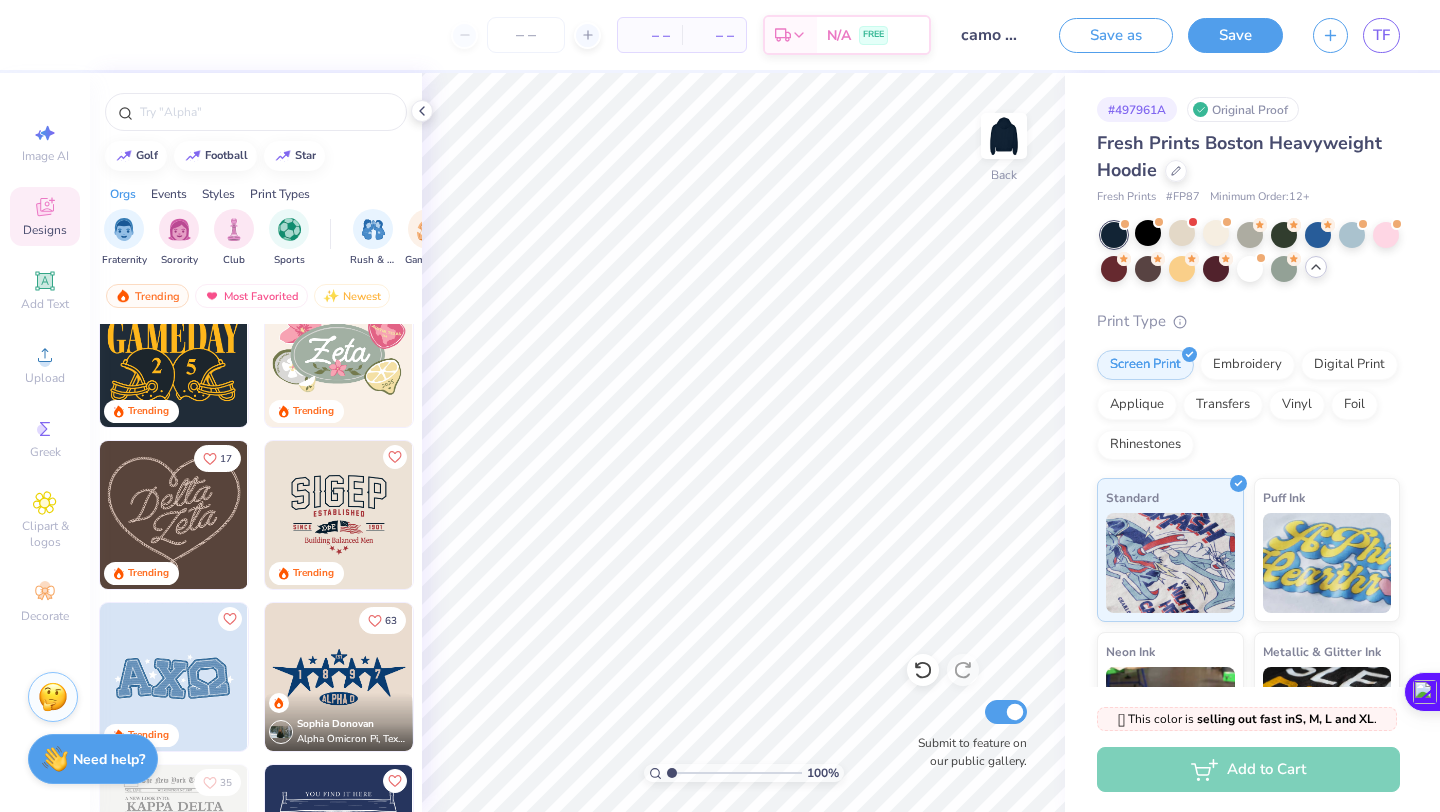 scroll, scrollTop: 690, scrollLeft: 0, axis: vertical 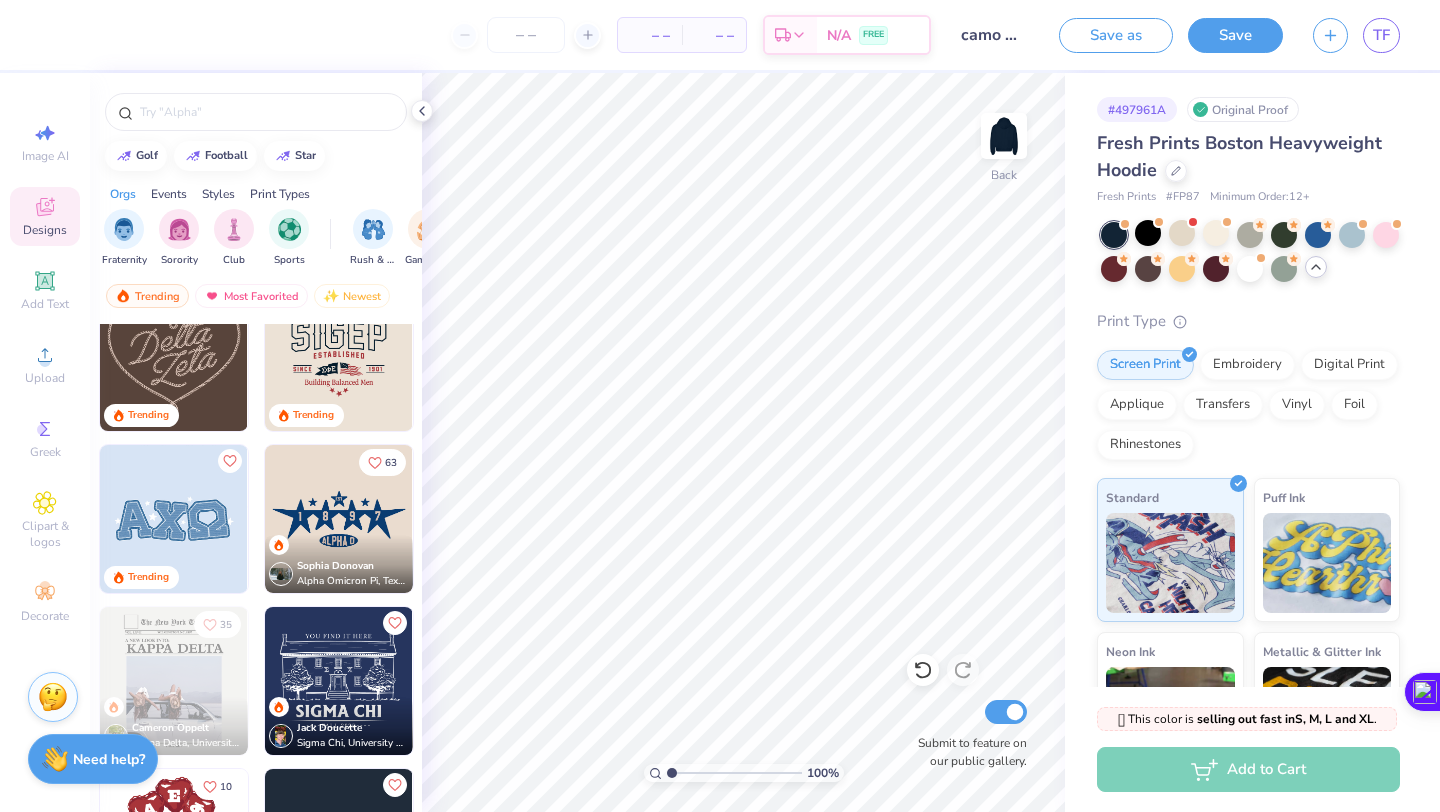 click at bounding box center [339, 519] 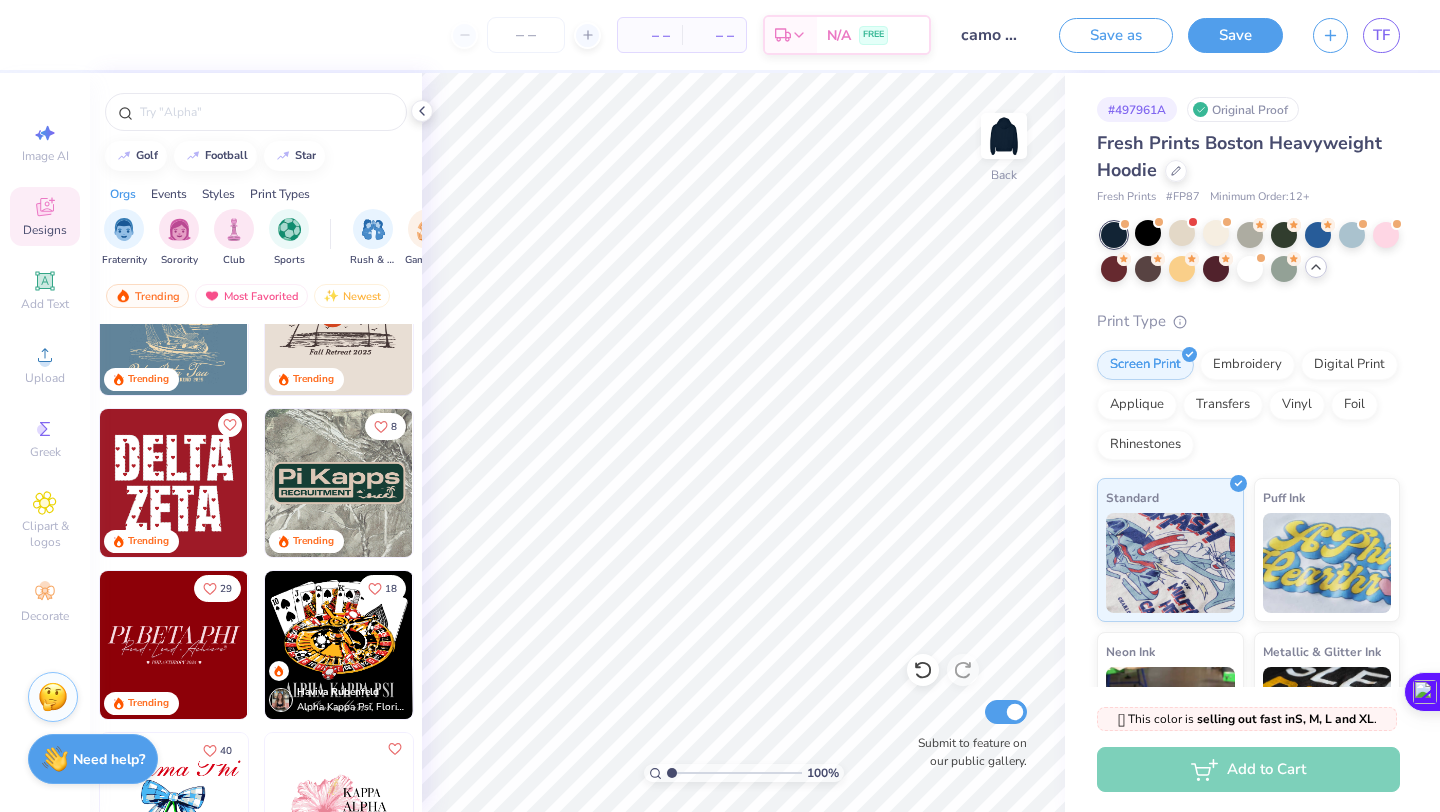 scroll, scrollTop: 3159, scrollLeft: 0, axis: vertical 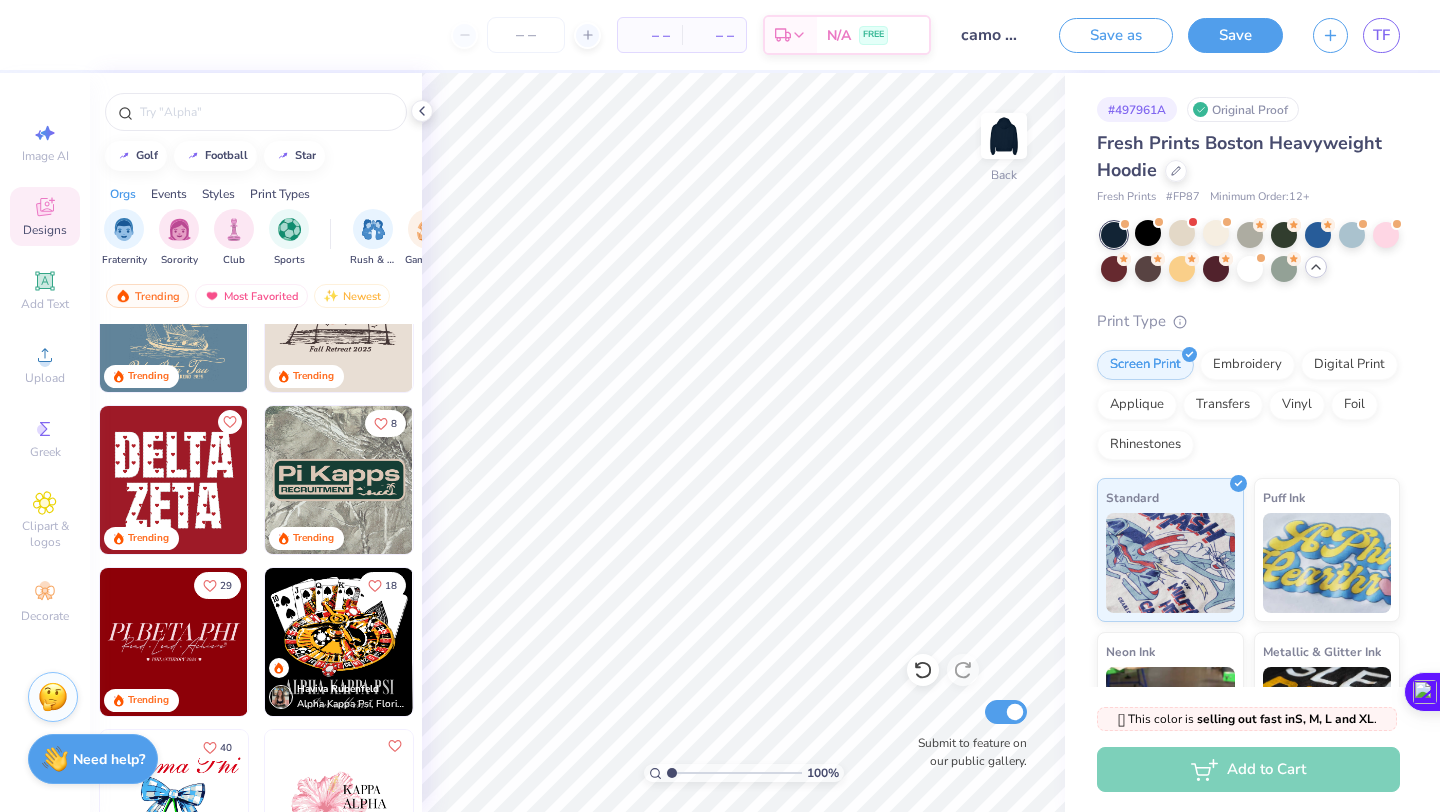 click at bounding box center [174, 480] 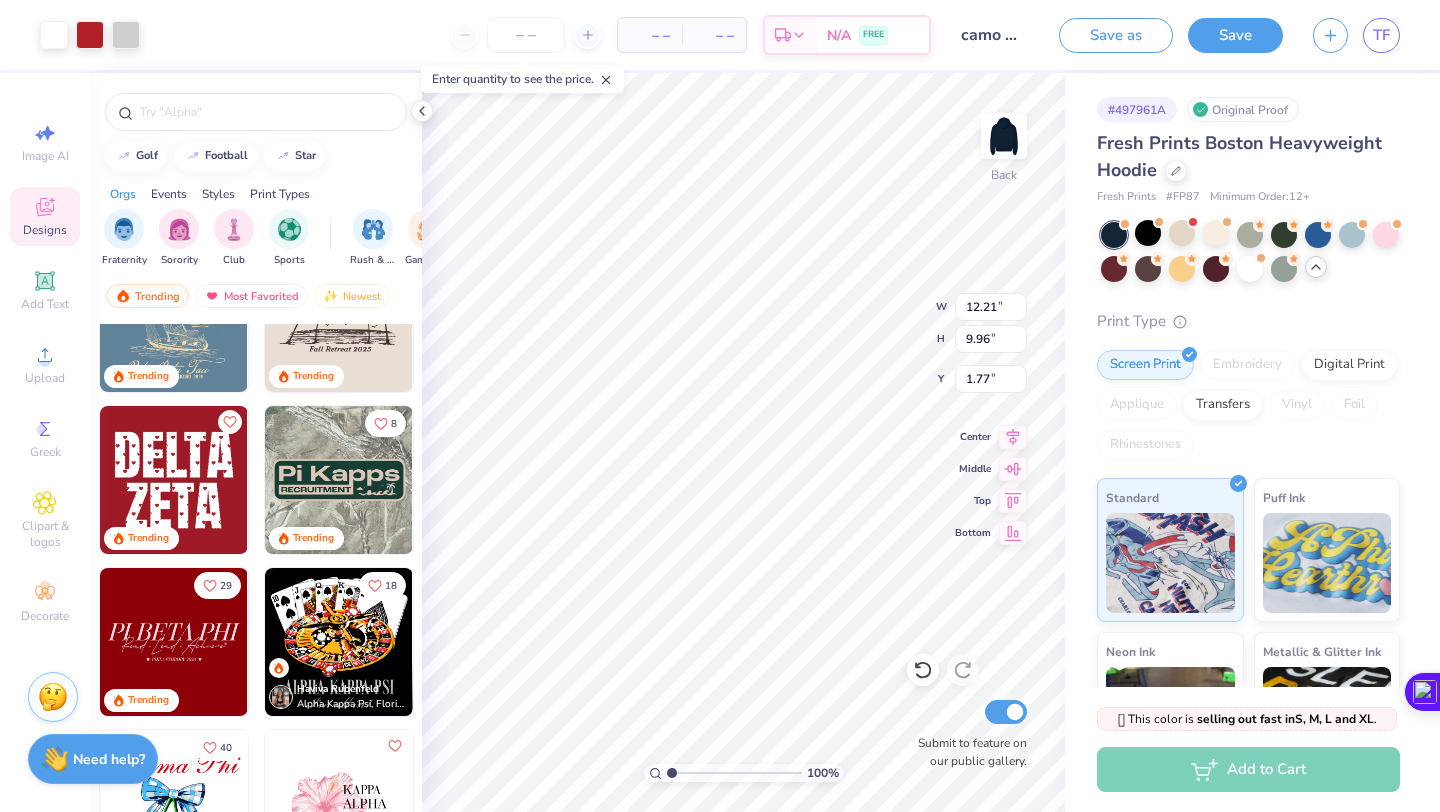 type on "1.77" 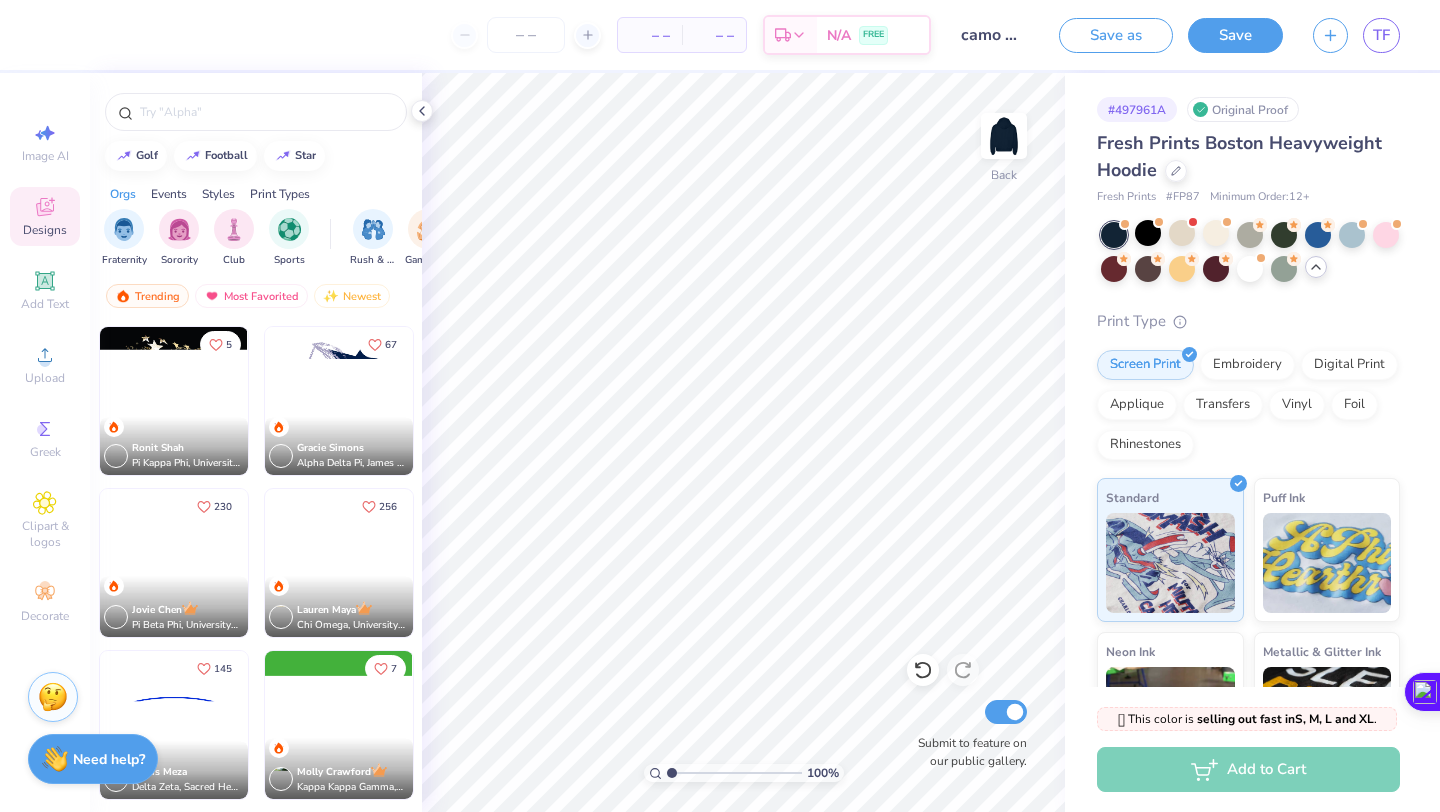 scroll, scrollTop: 4535, scrollLeft: 0, axis: vertical 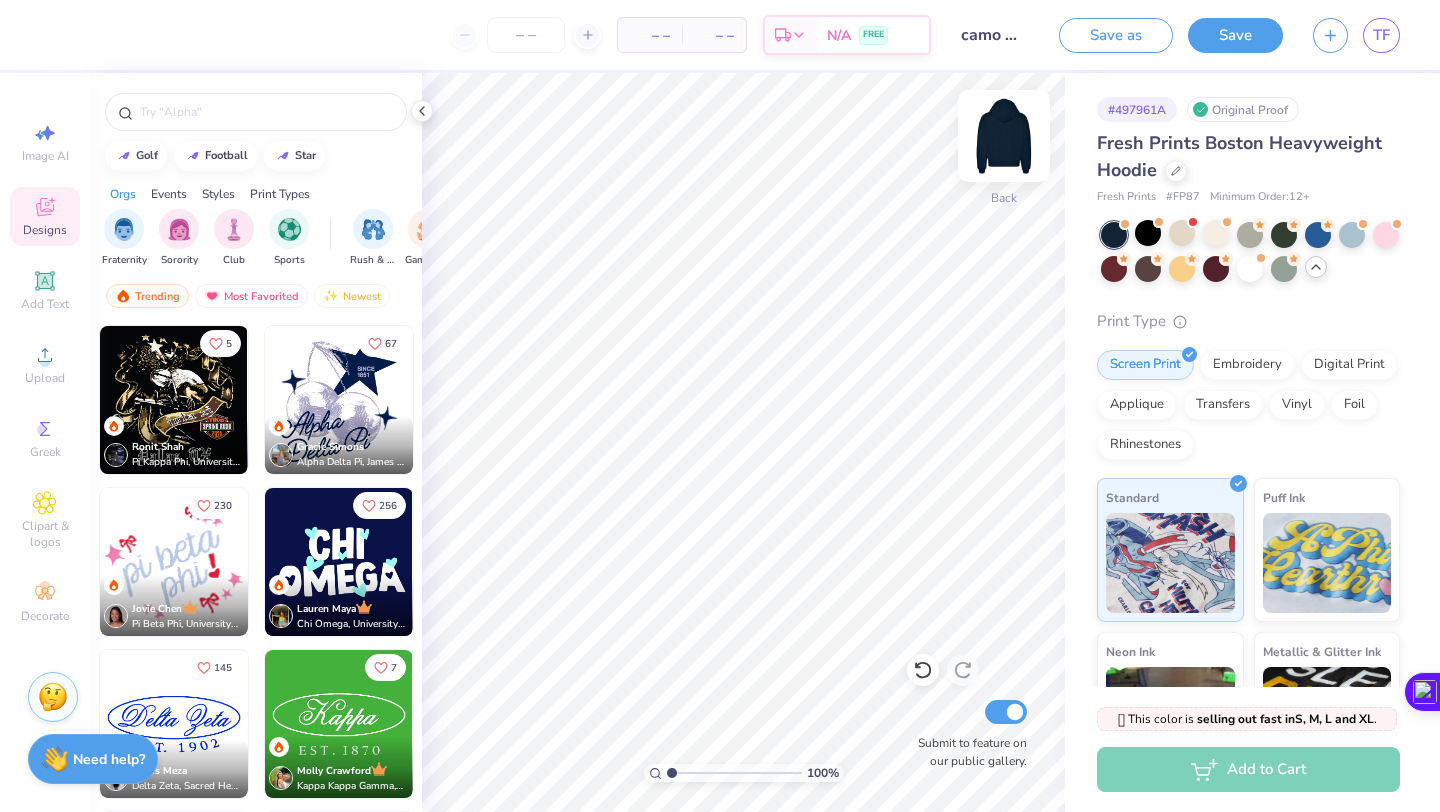 click at bounding box center [1004, 136] 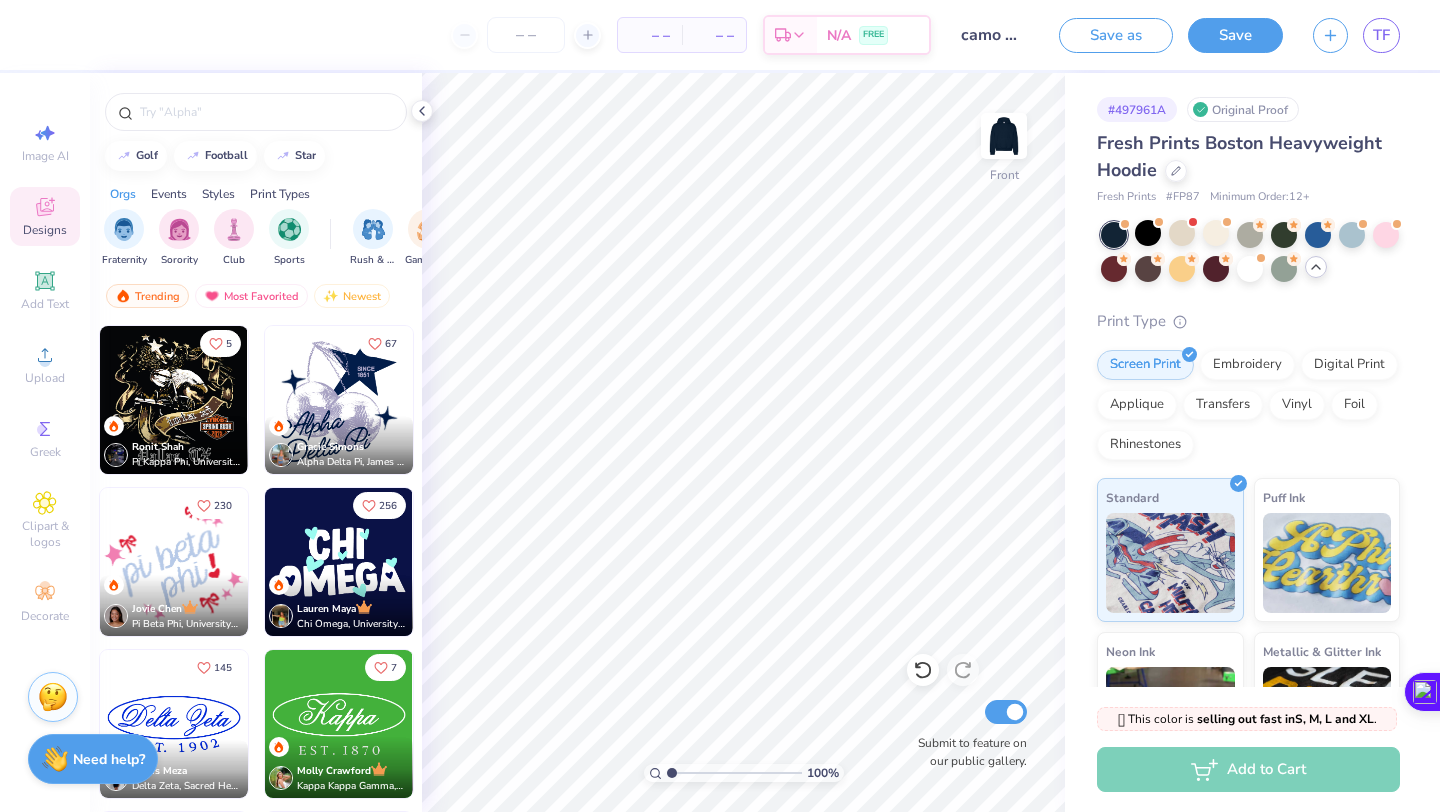 click at bounding box center [339, 400] 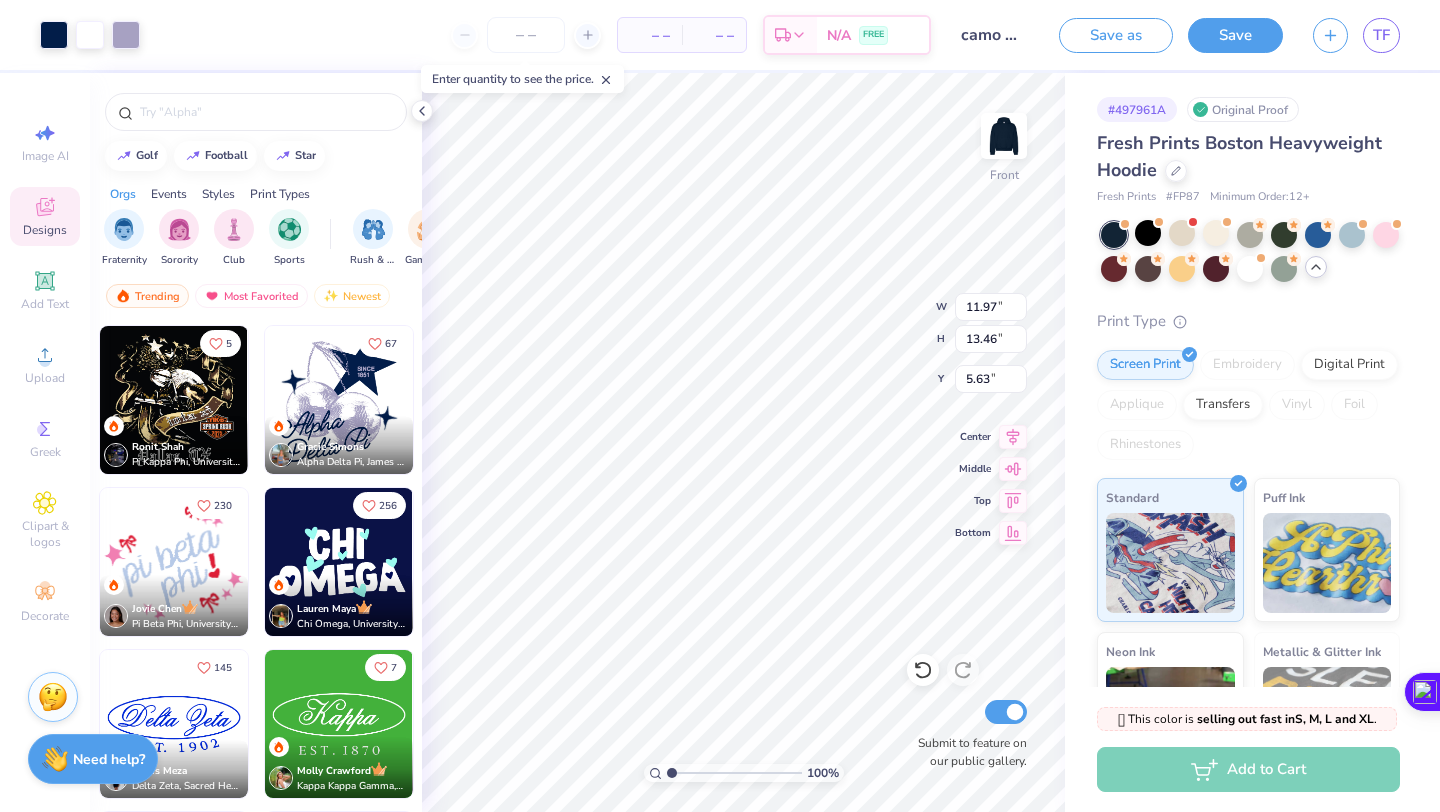 type on "5.63" 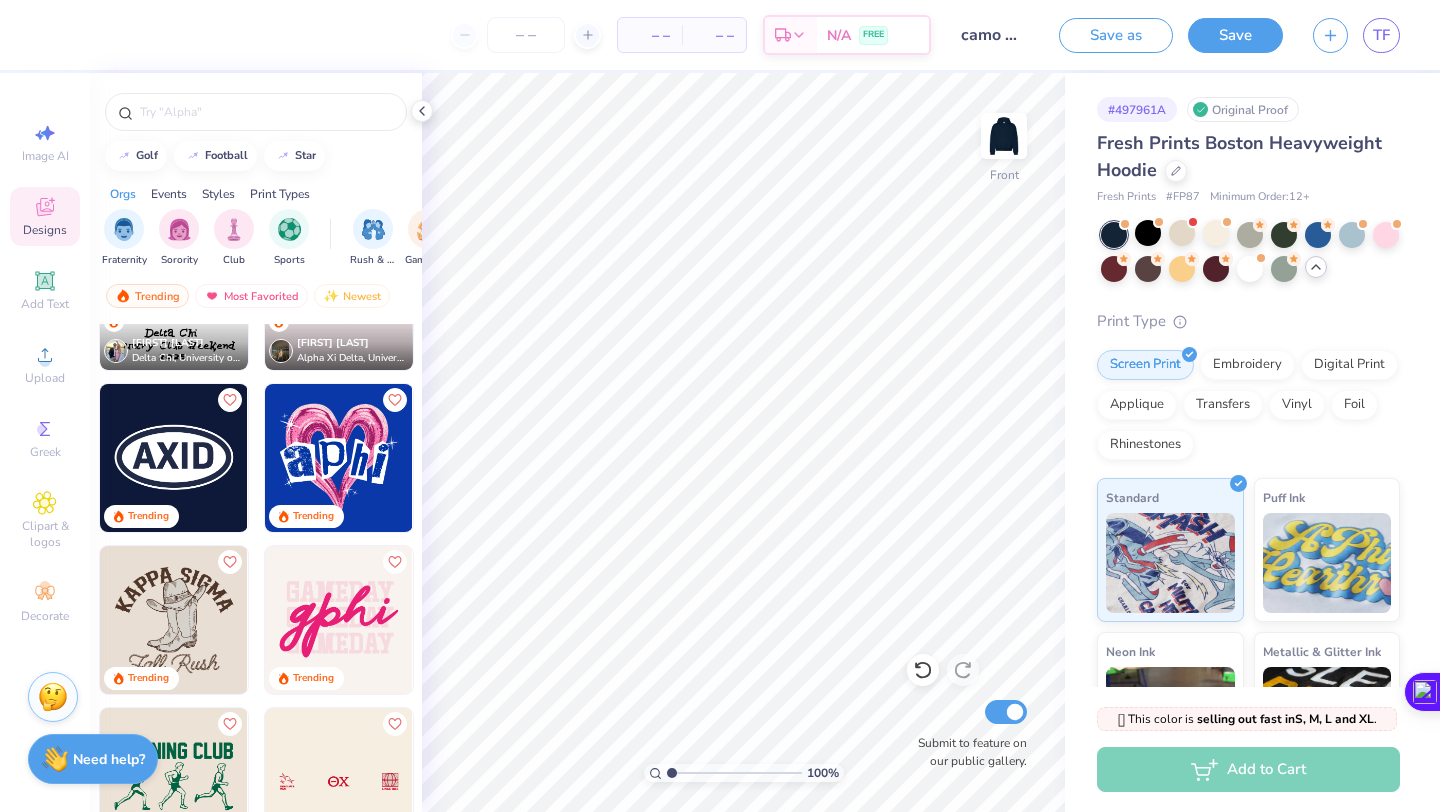 scroll, scrollTop: 11123, scrollLeft: 0, axis: vertical 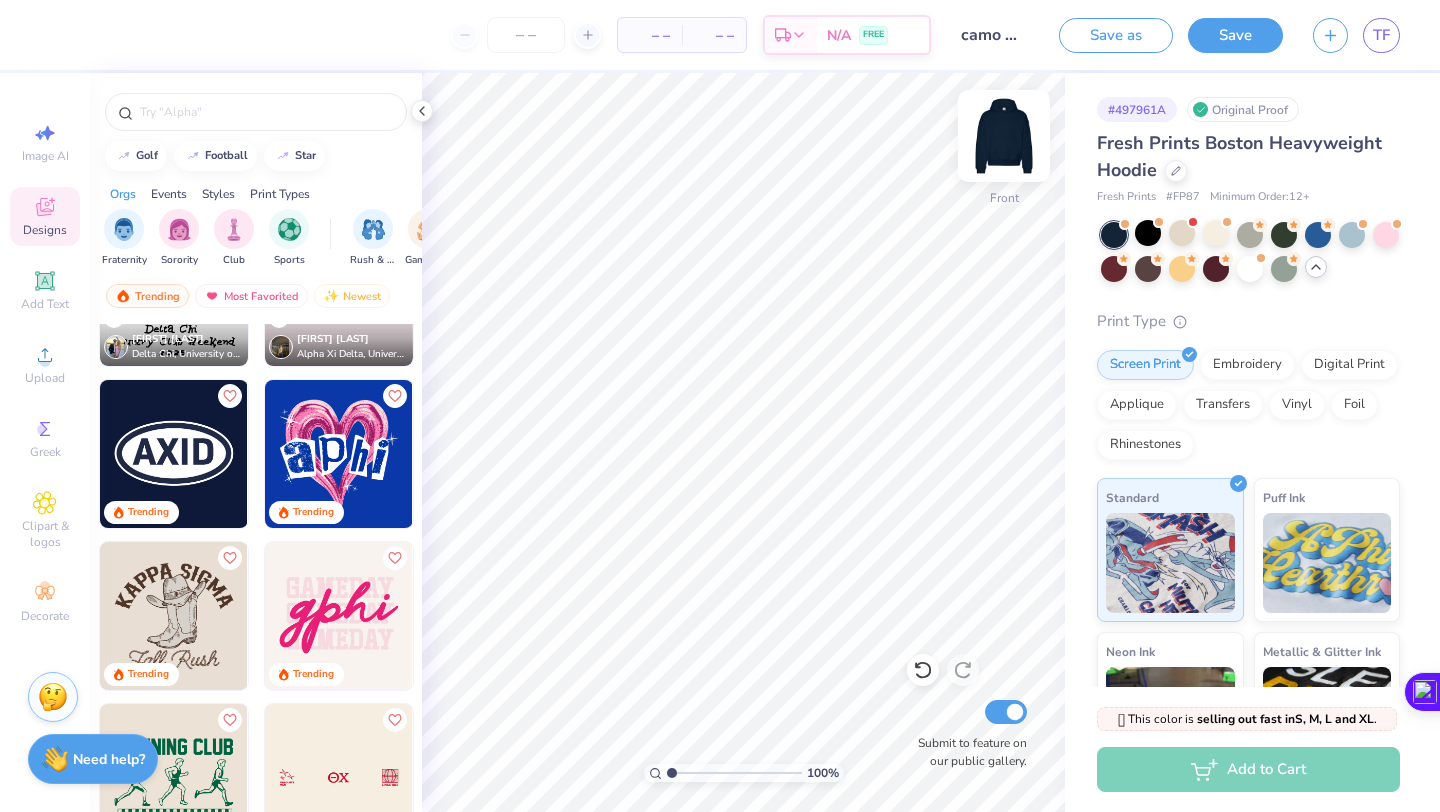 click at bounding box center [1004, 136] 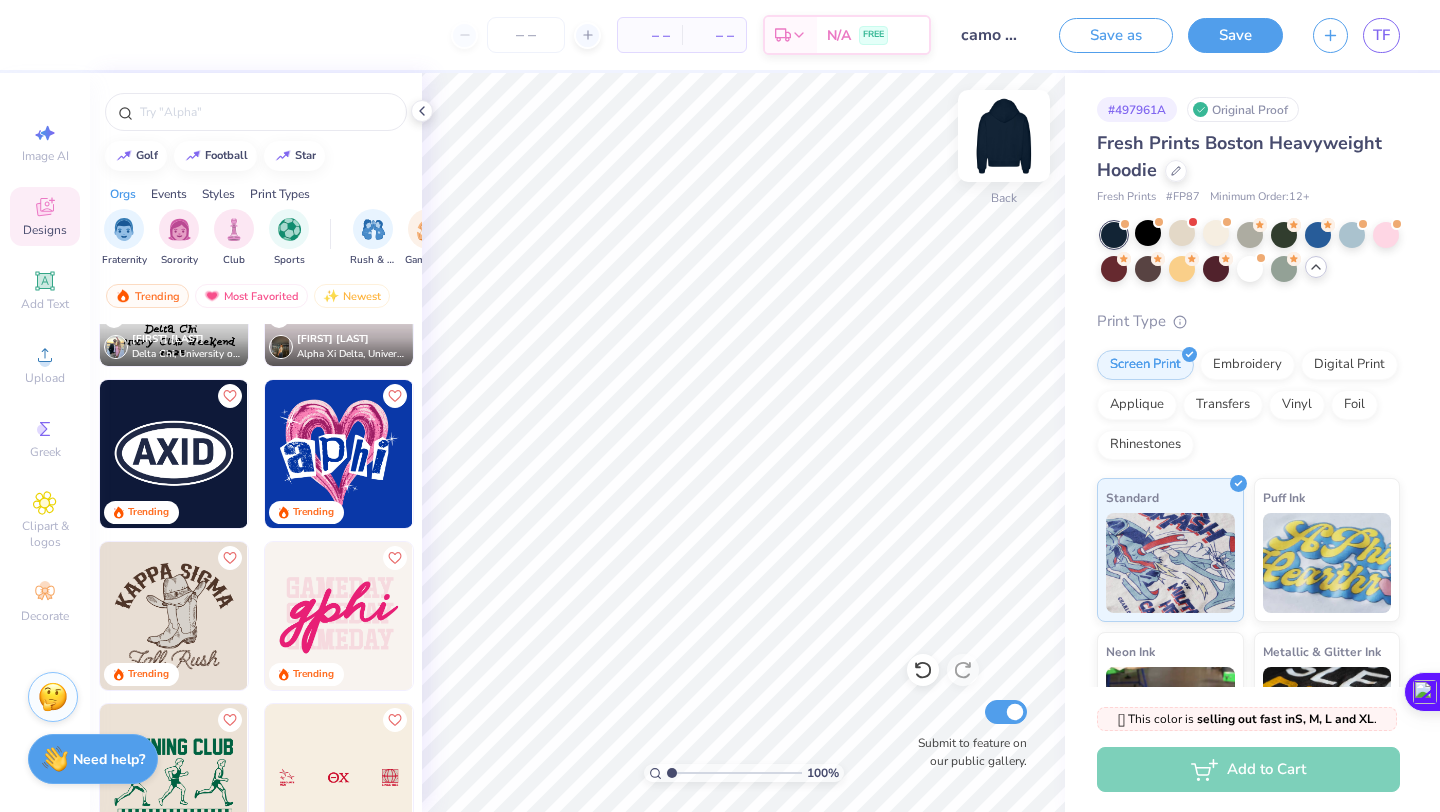 click at bounding box center [1004, 136] 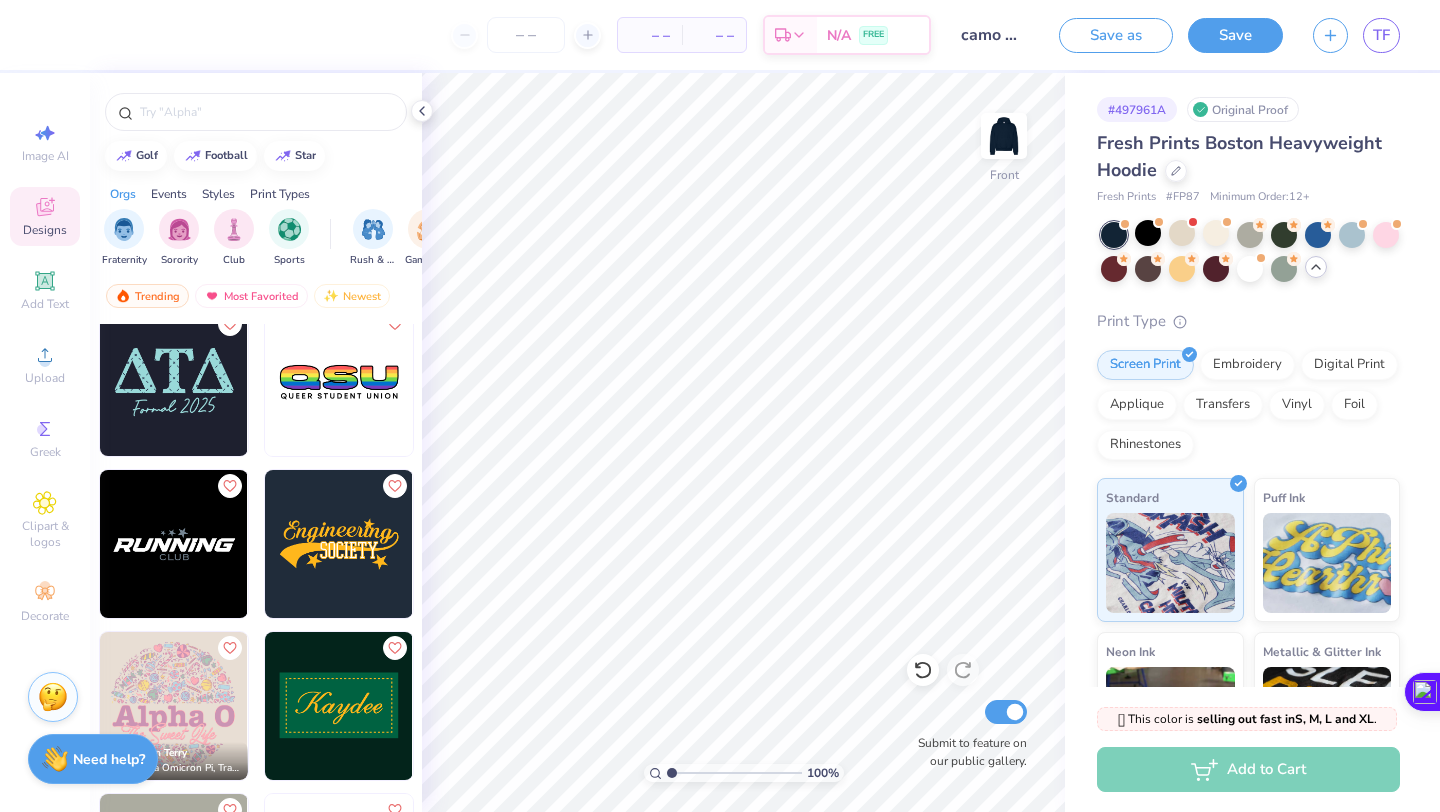 scroll, scrollTop: 21082, scrollLeft: 0, axis: vertical 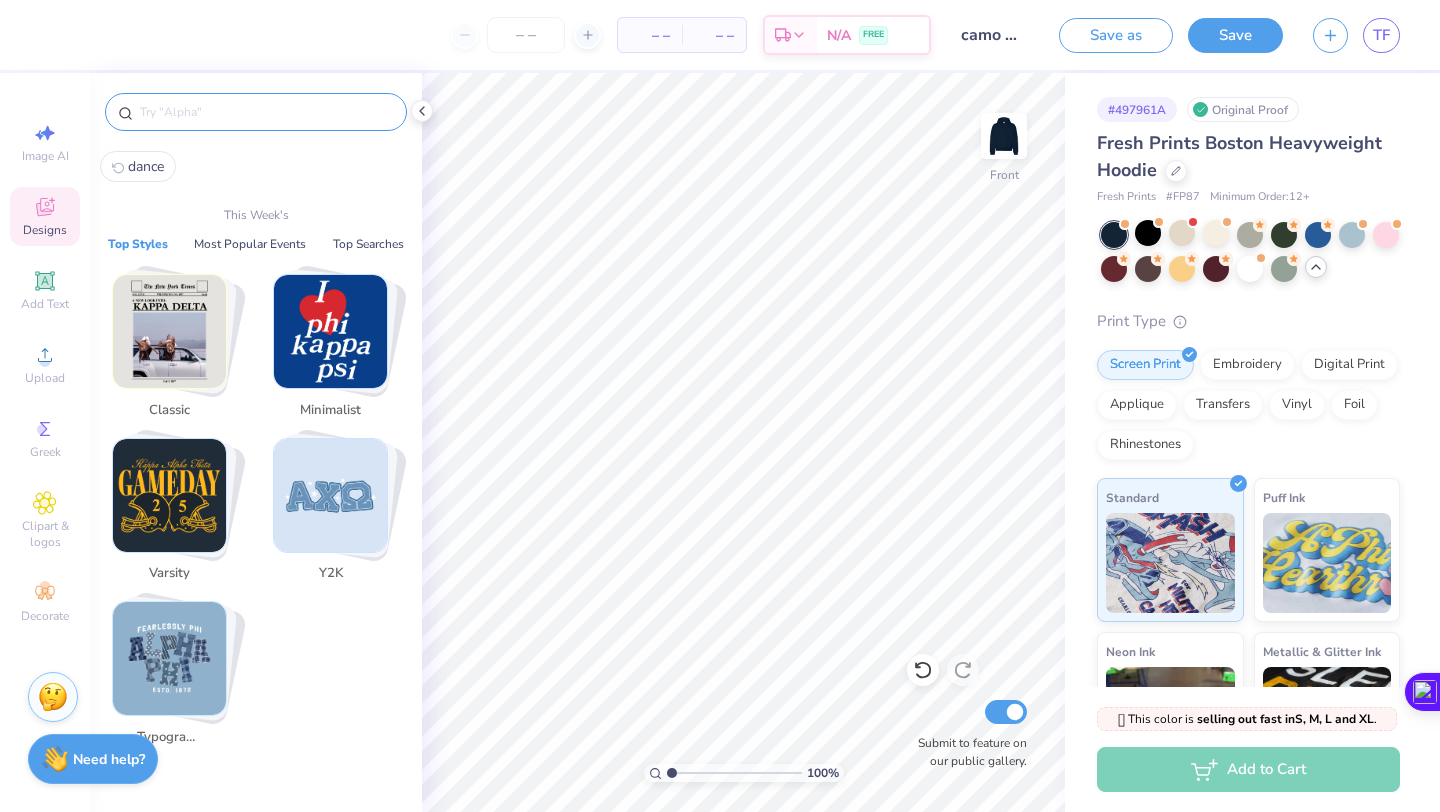 click at bounding box center (266, 112) 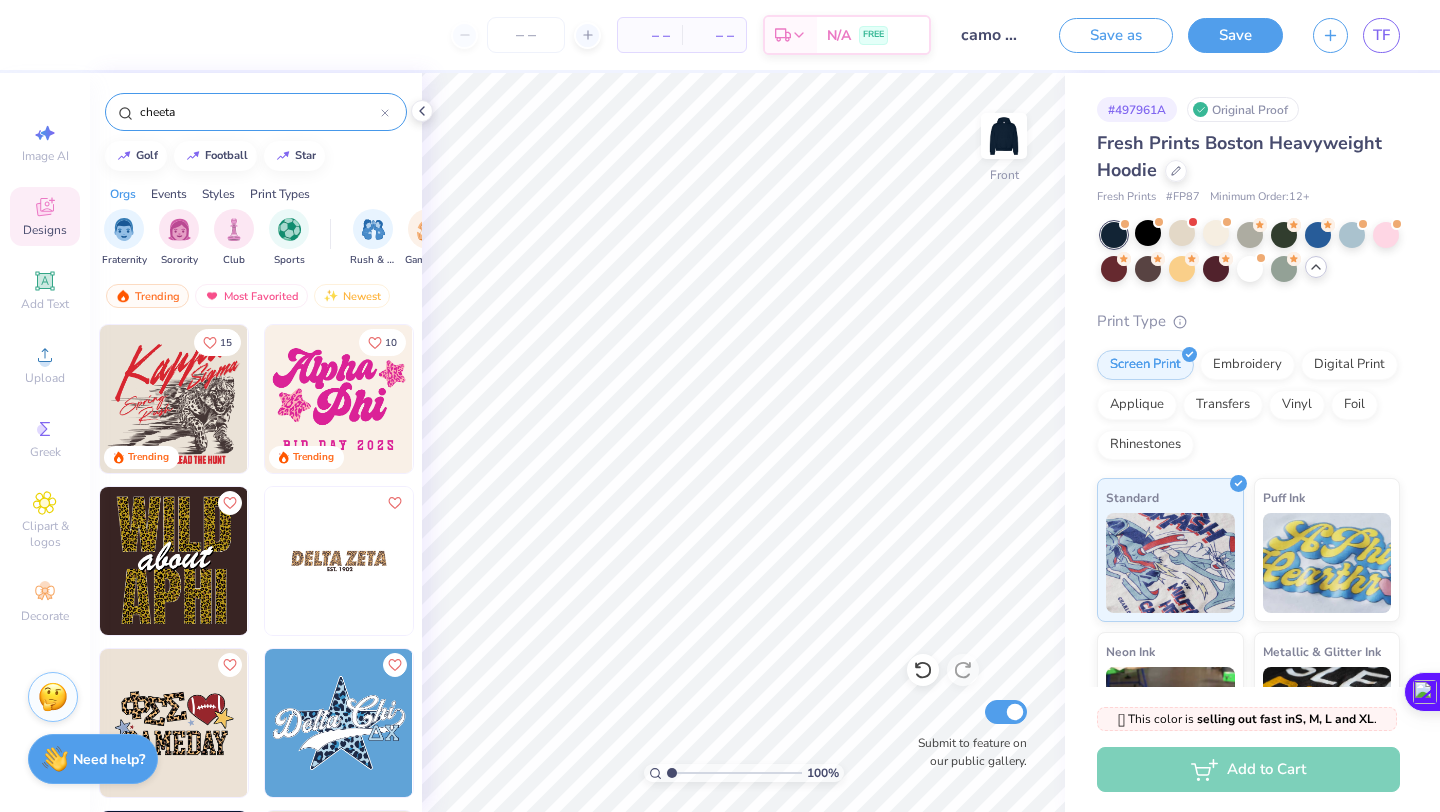 type on "cheetah" 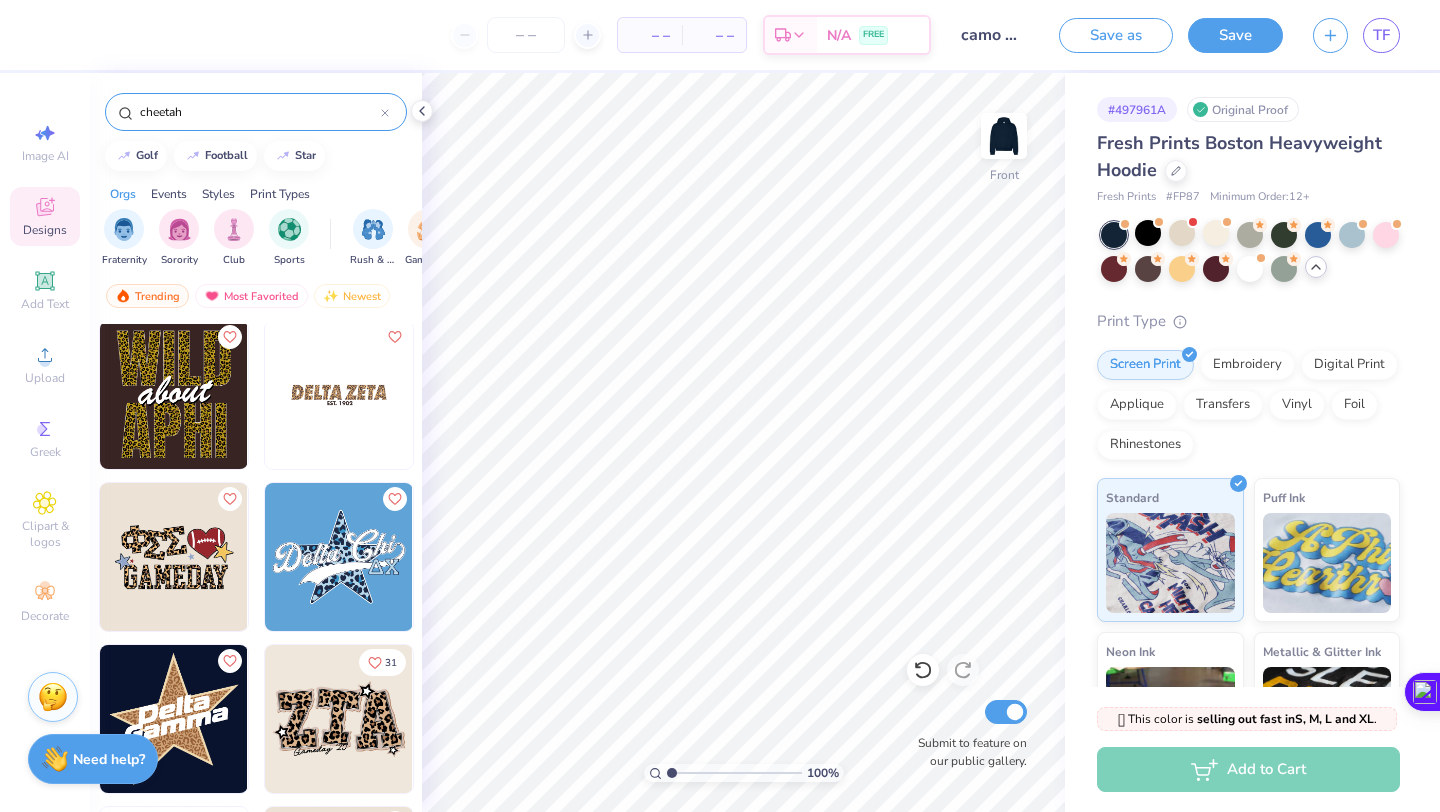 scroll, scrollTop: 0, scrollLeft: 0, axis: both 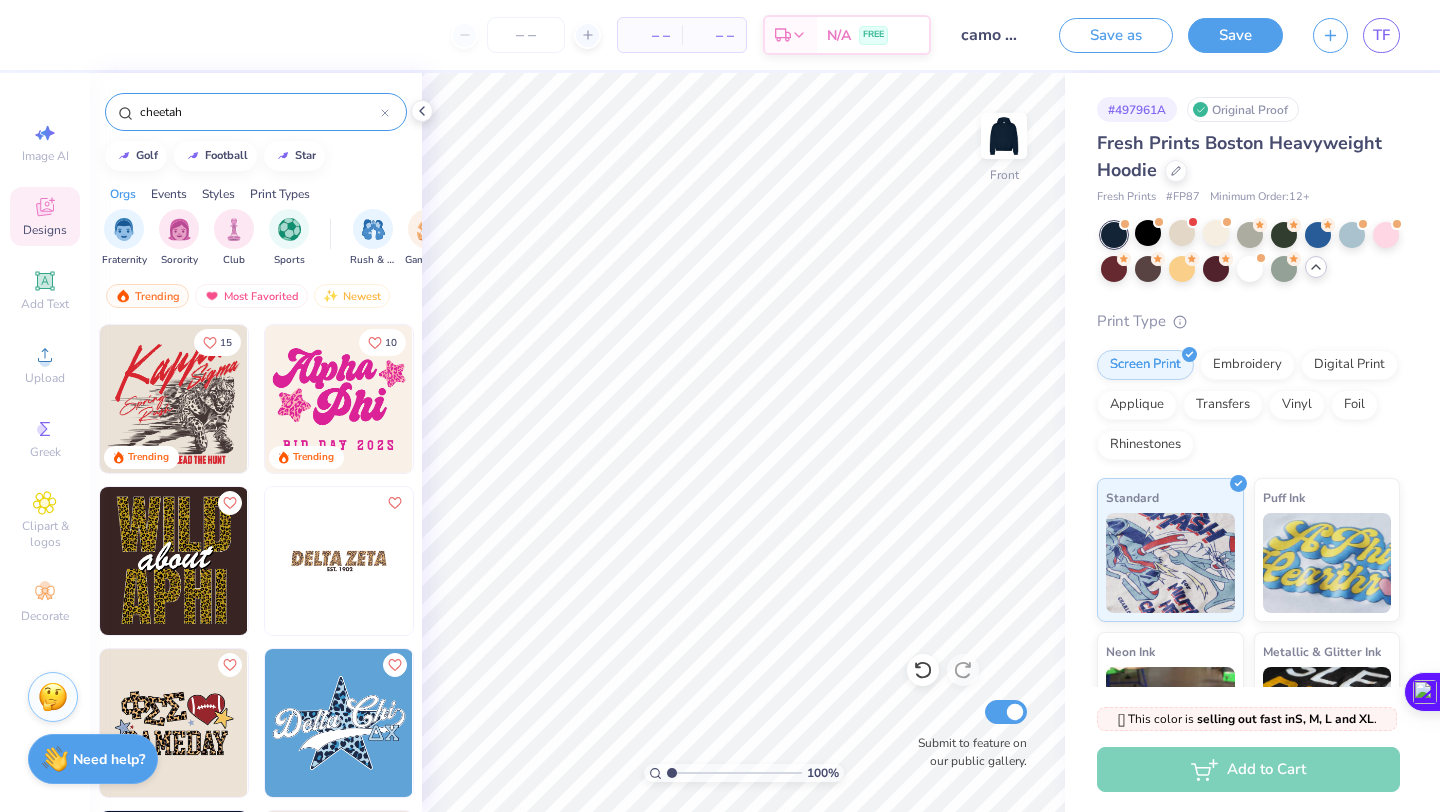 click on "cheetah" at bounding box center [259, 112] 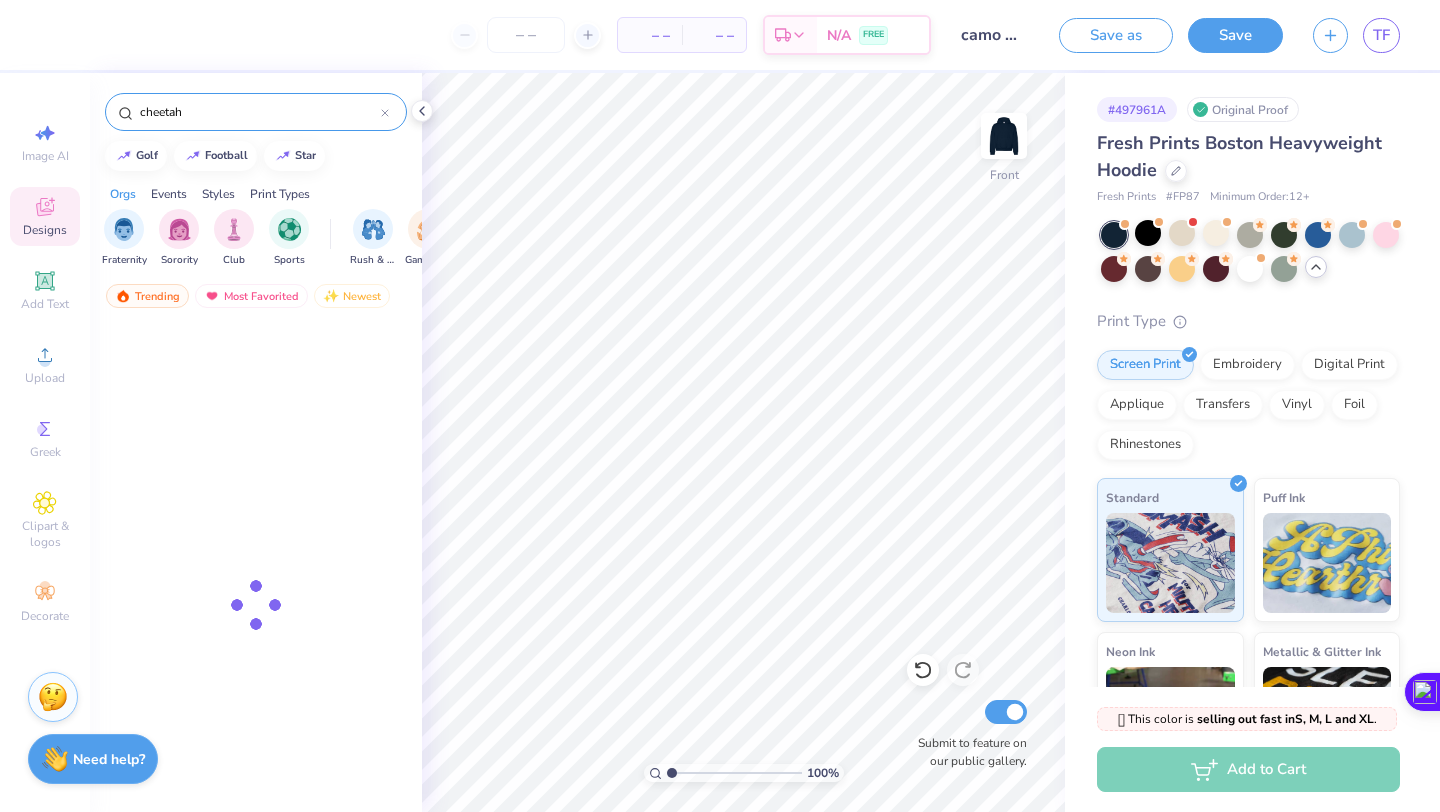 click on "cheetah" at bounding box center (259, 112) 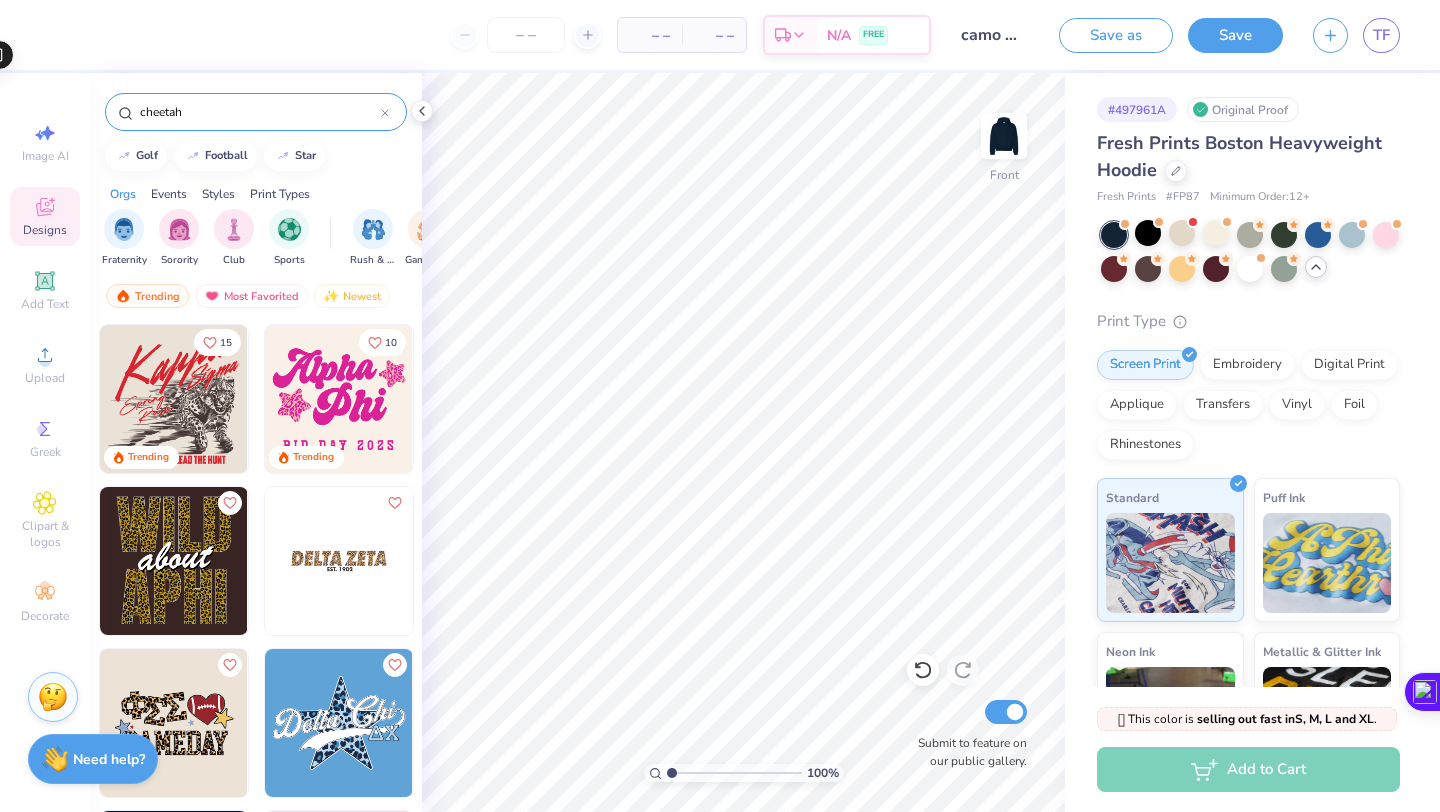 click on "cheetah" at bounding box center (259, 112) 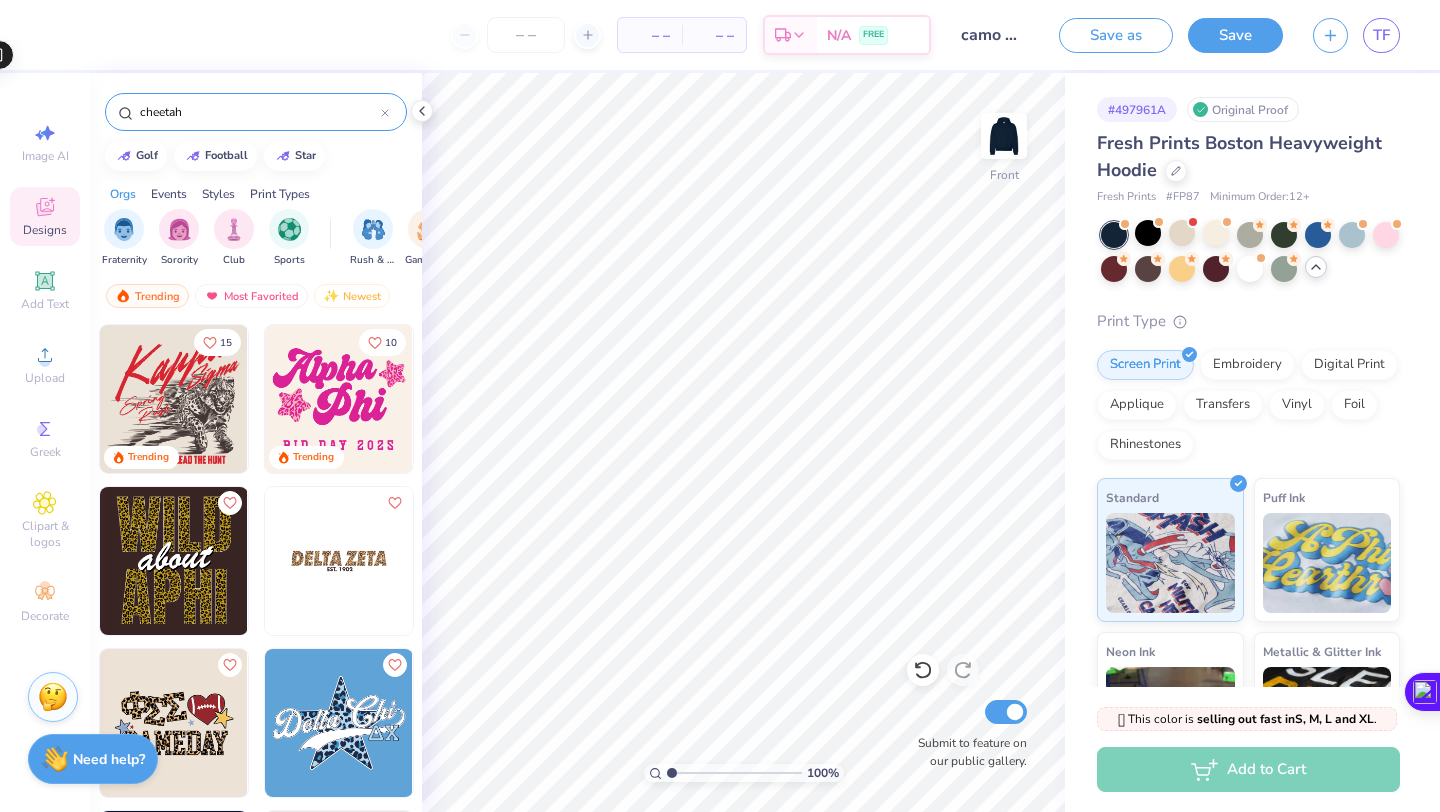 type 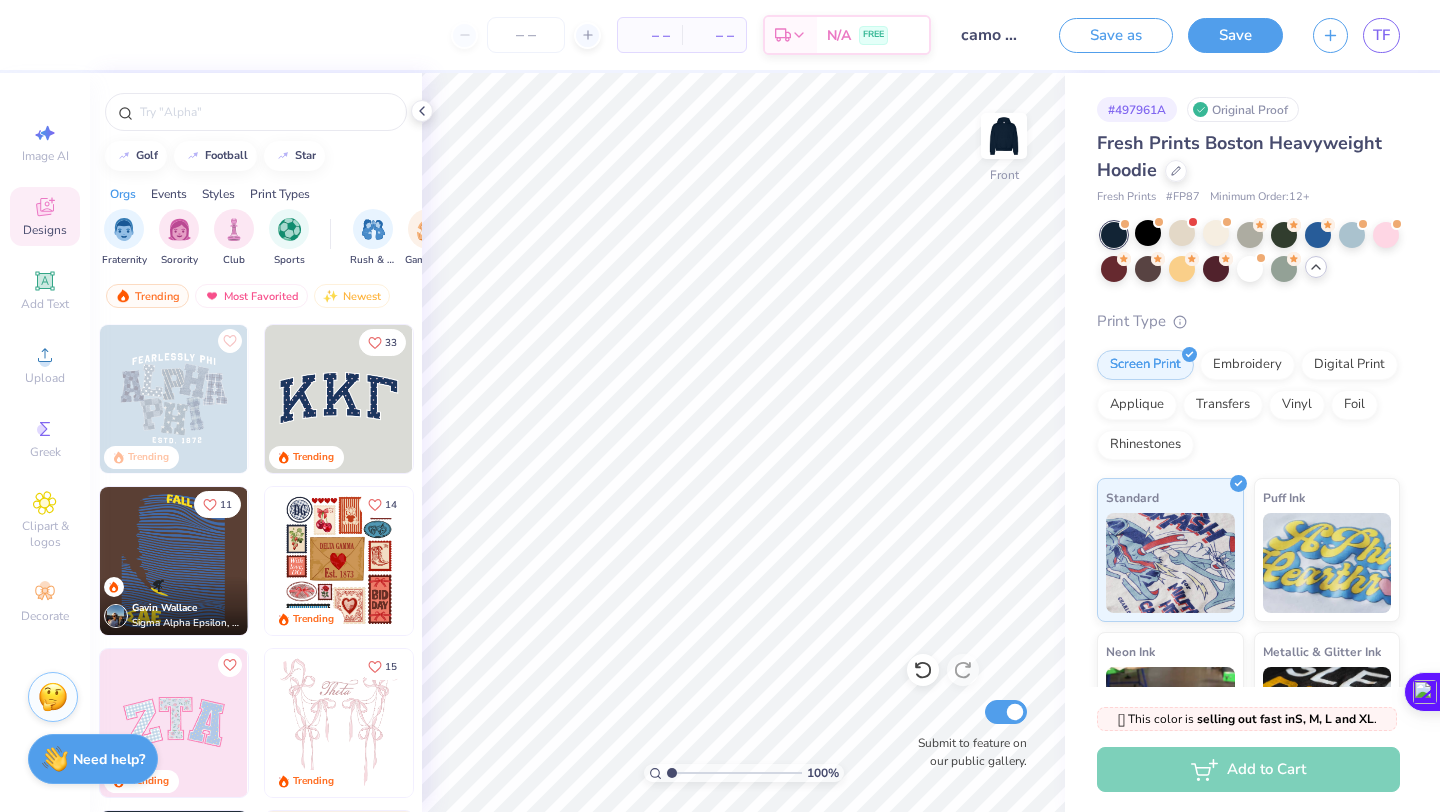 click at bounding box center (339, 561) 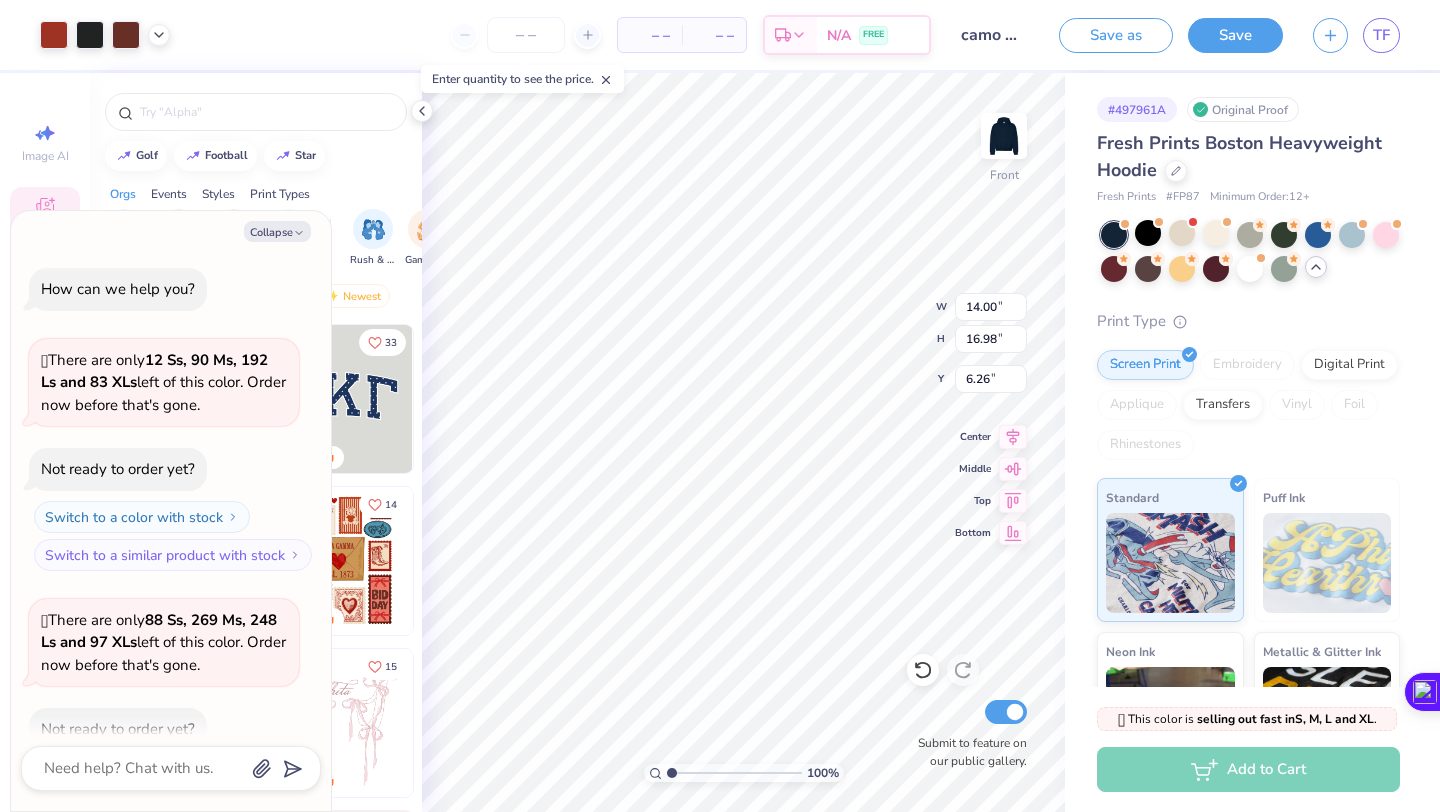 scroll, scrollTop: 796, scrollLeft: 0, axis: vertical 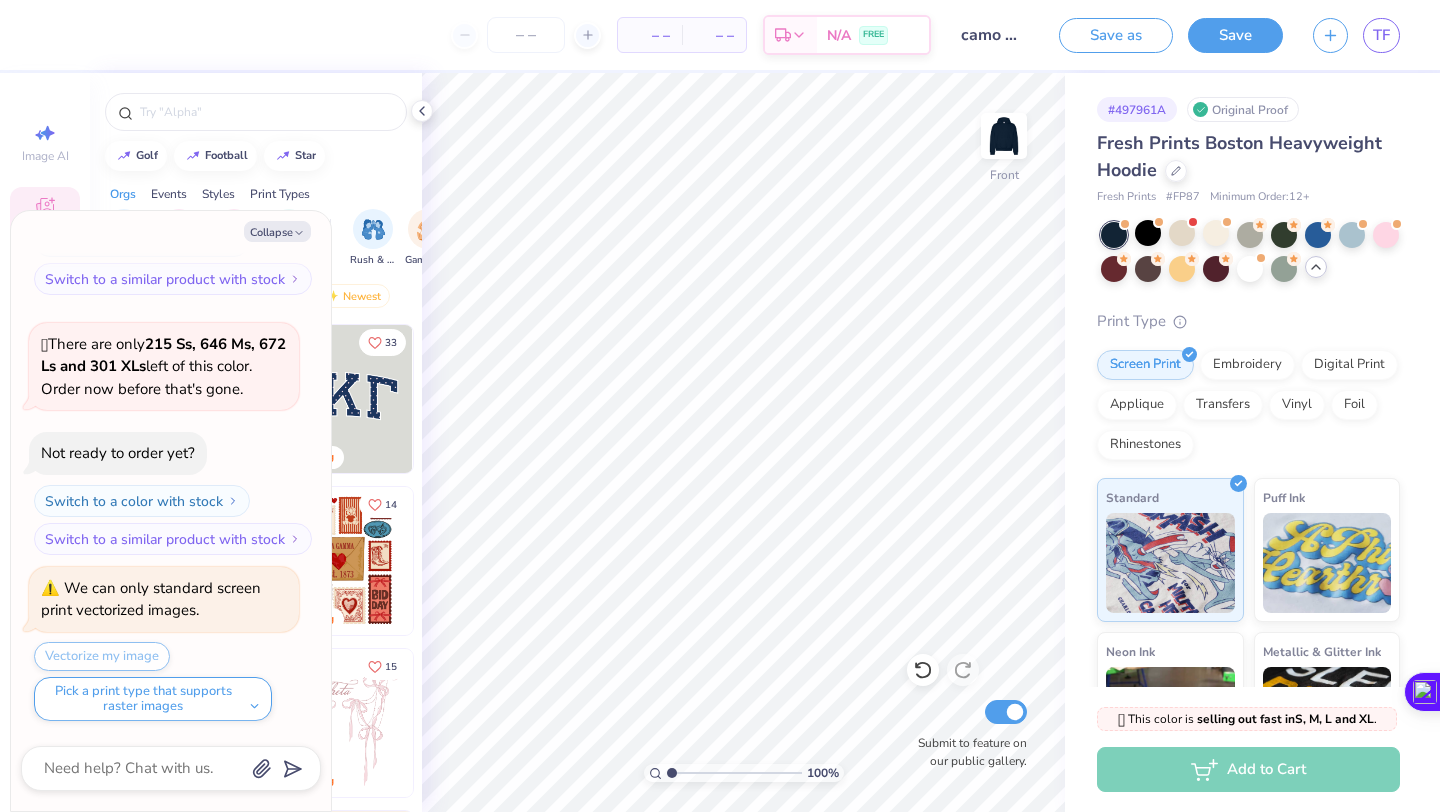 click at bounding box center [339, 561] 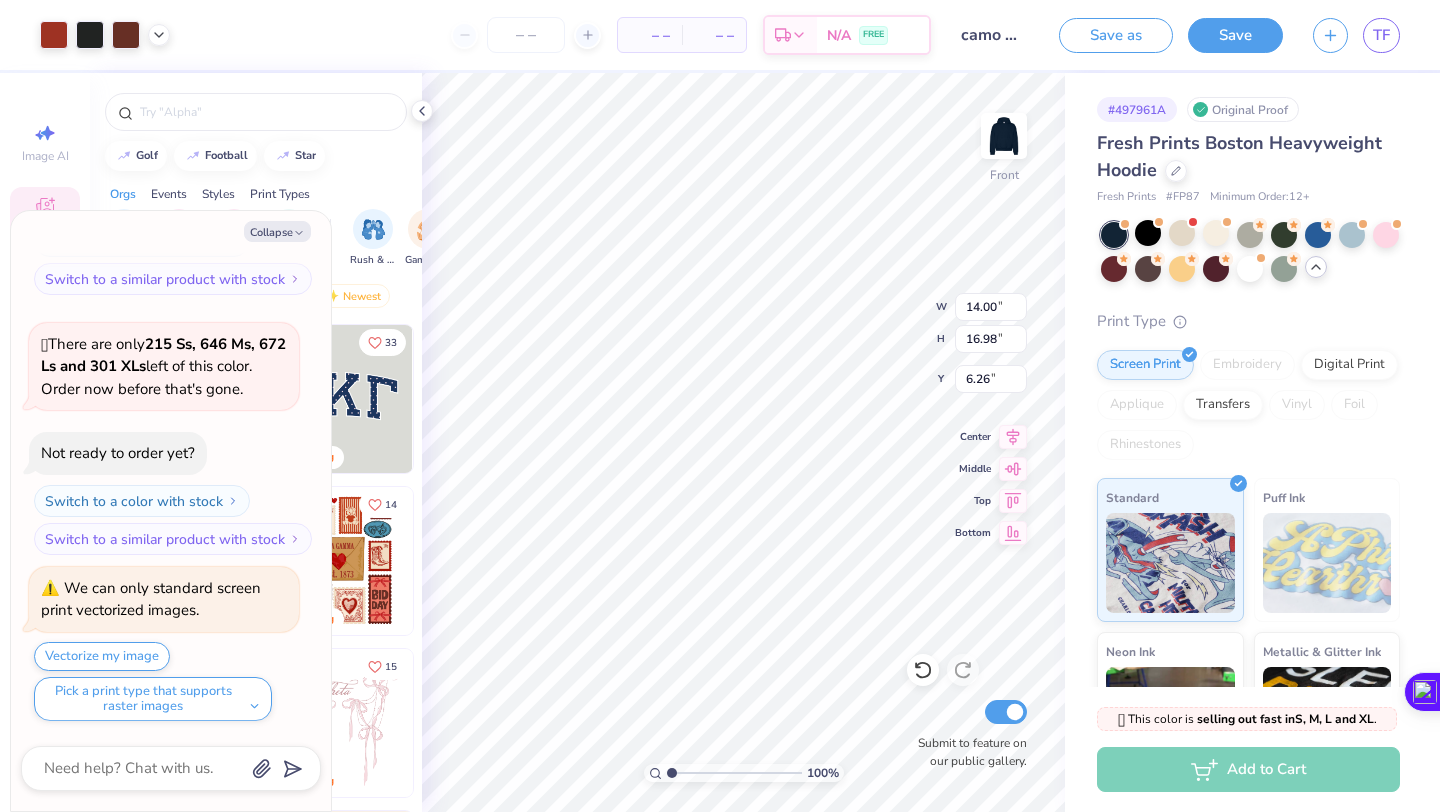 type on "x" 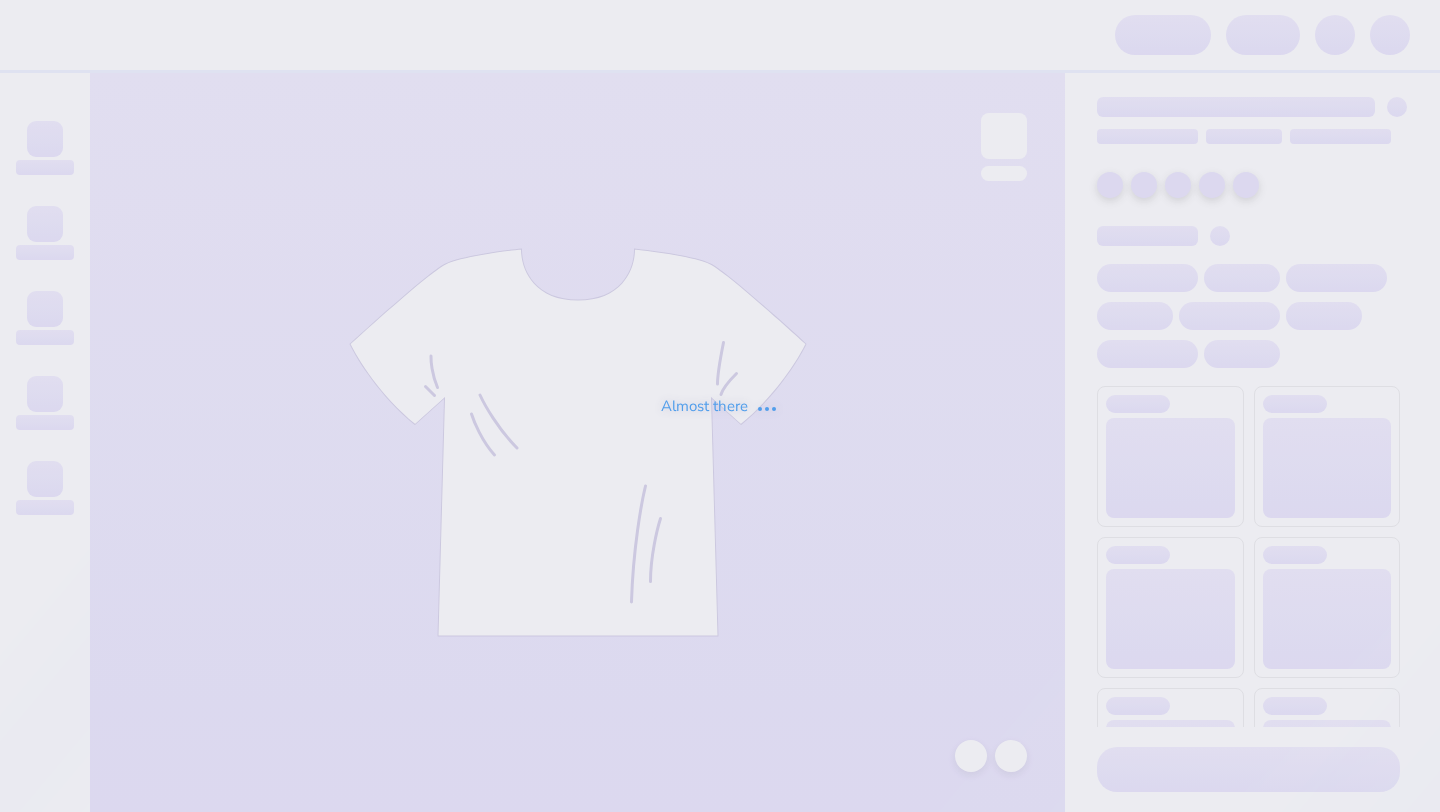 scroll, scrollTop: 0, scrollLeft: 0, axis: both 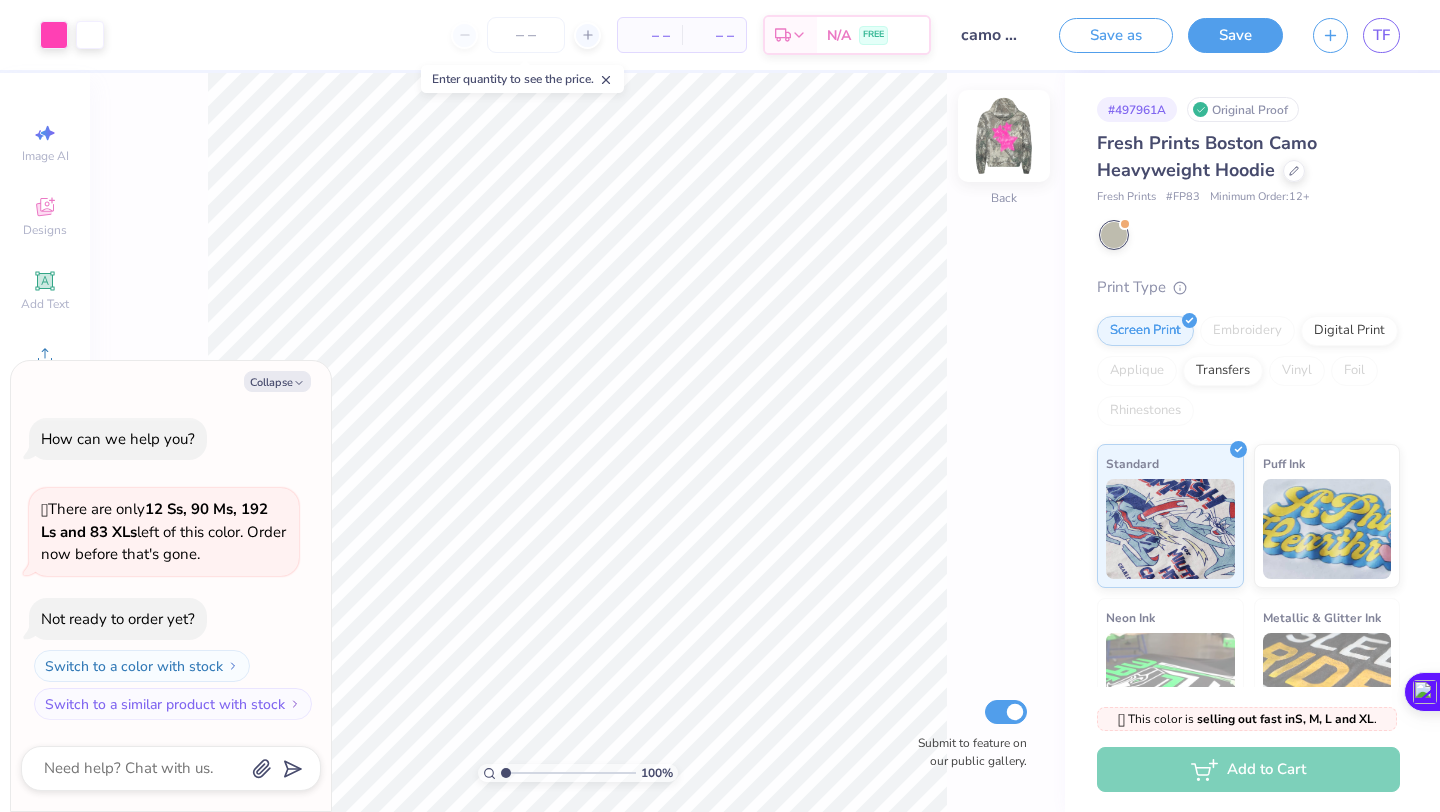 click at bounding box center (1004, 136) 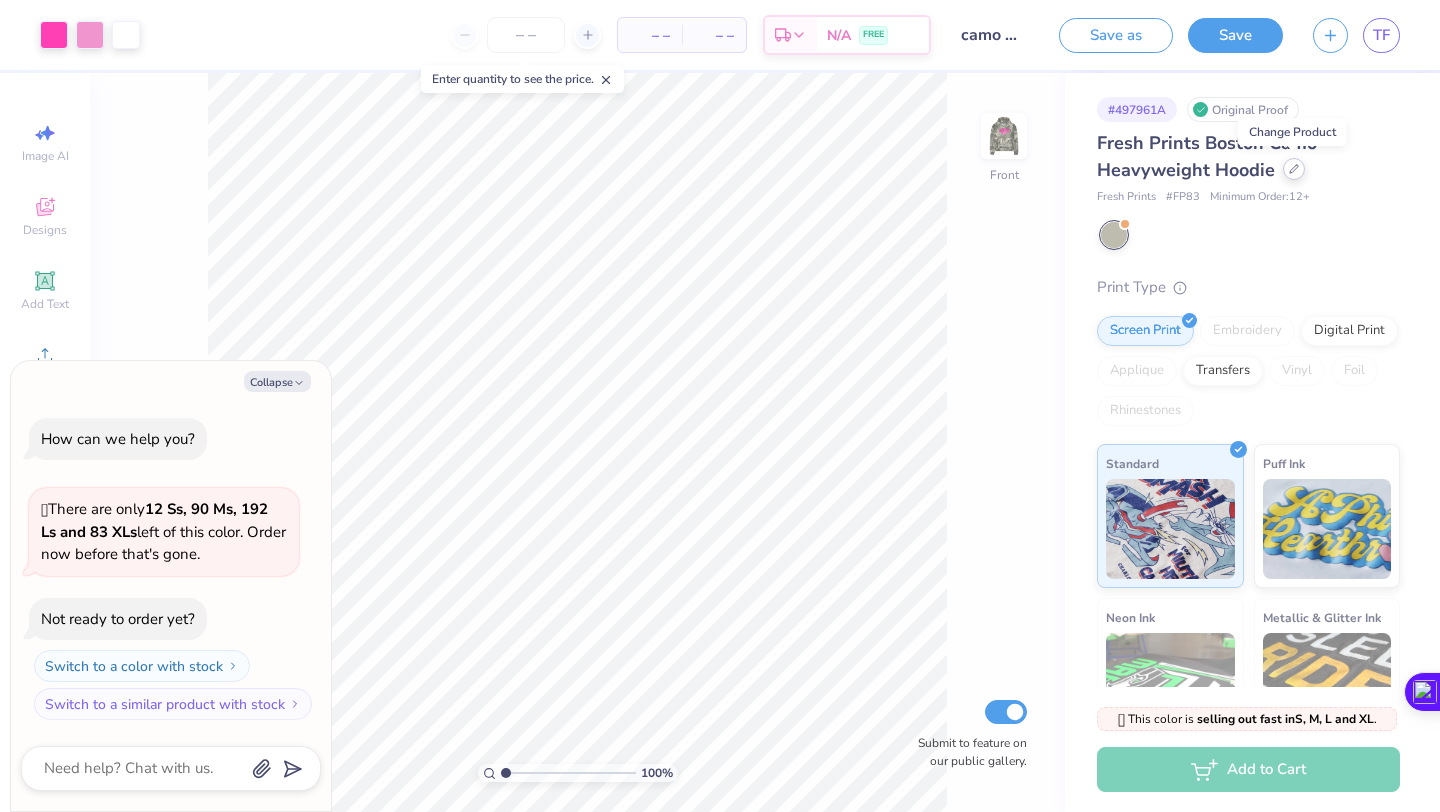click at bounding box center (1294, 169) 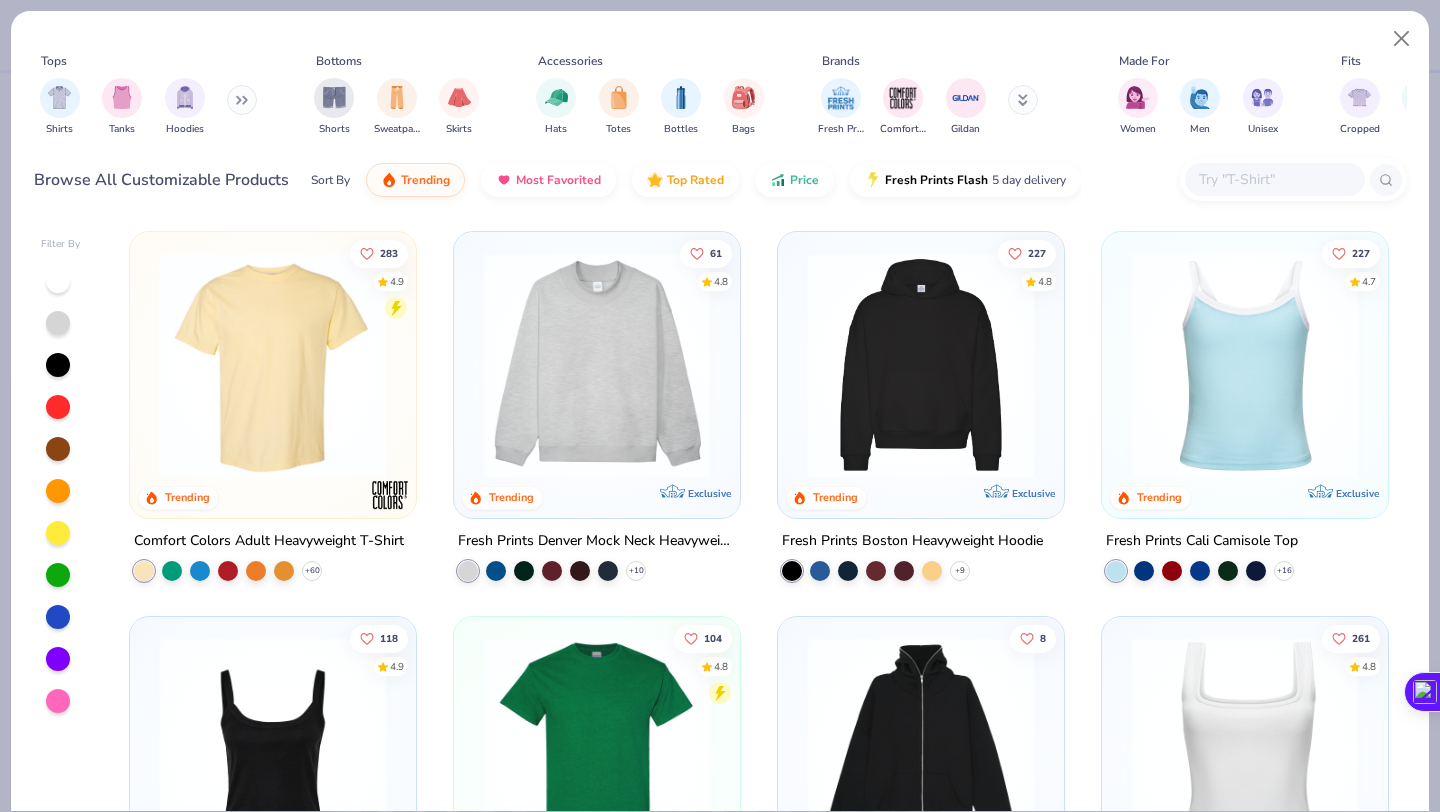 click at bounding box center [921, 365] 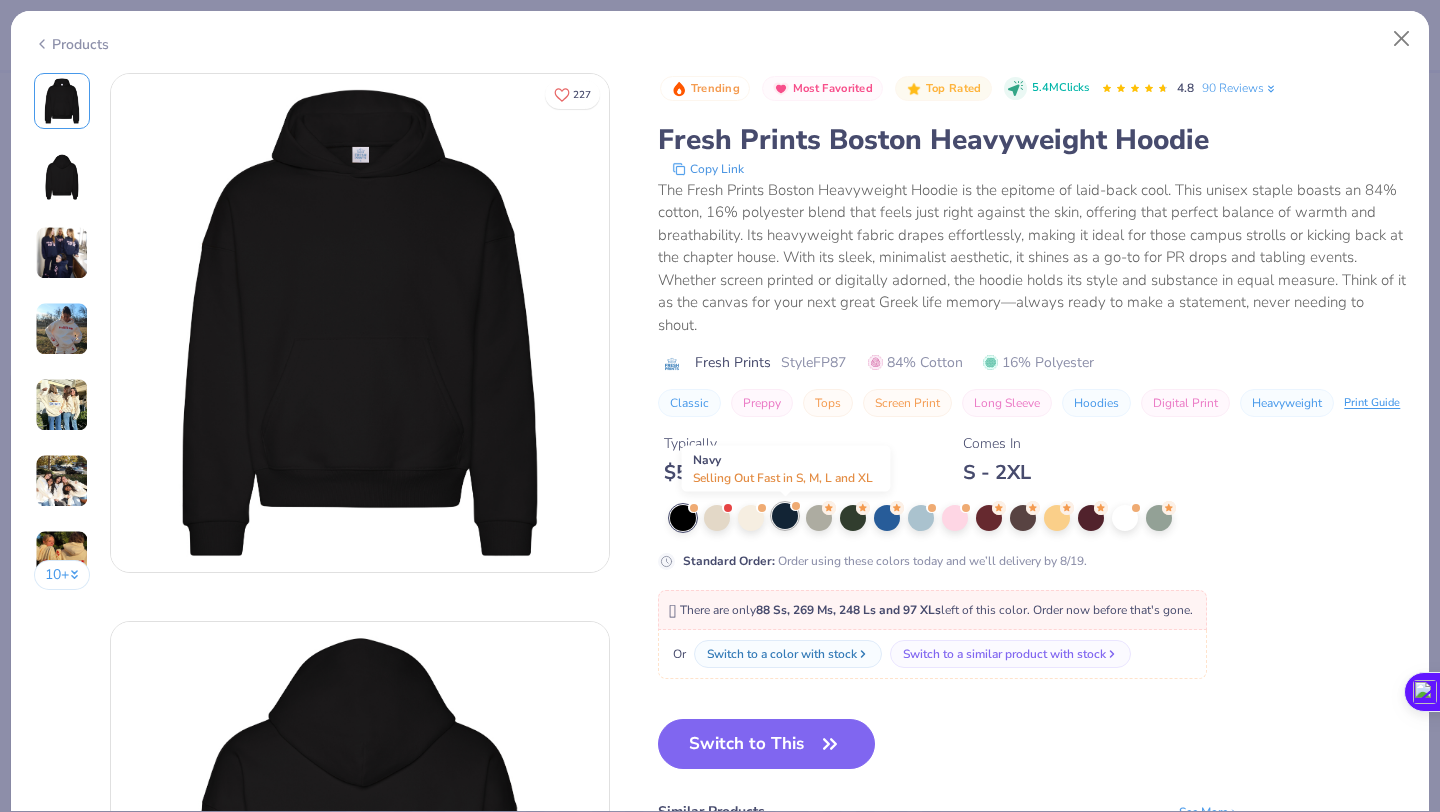 click at bounding box center (785, 516) 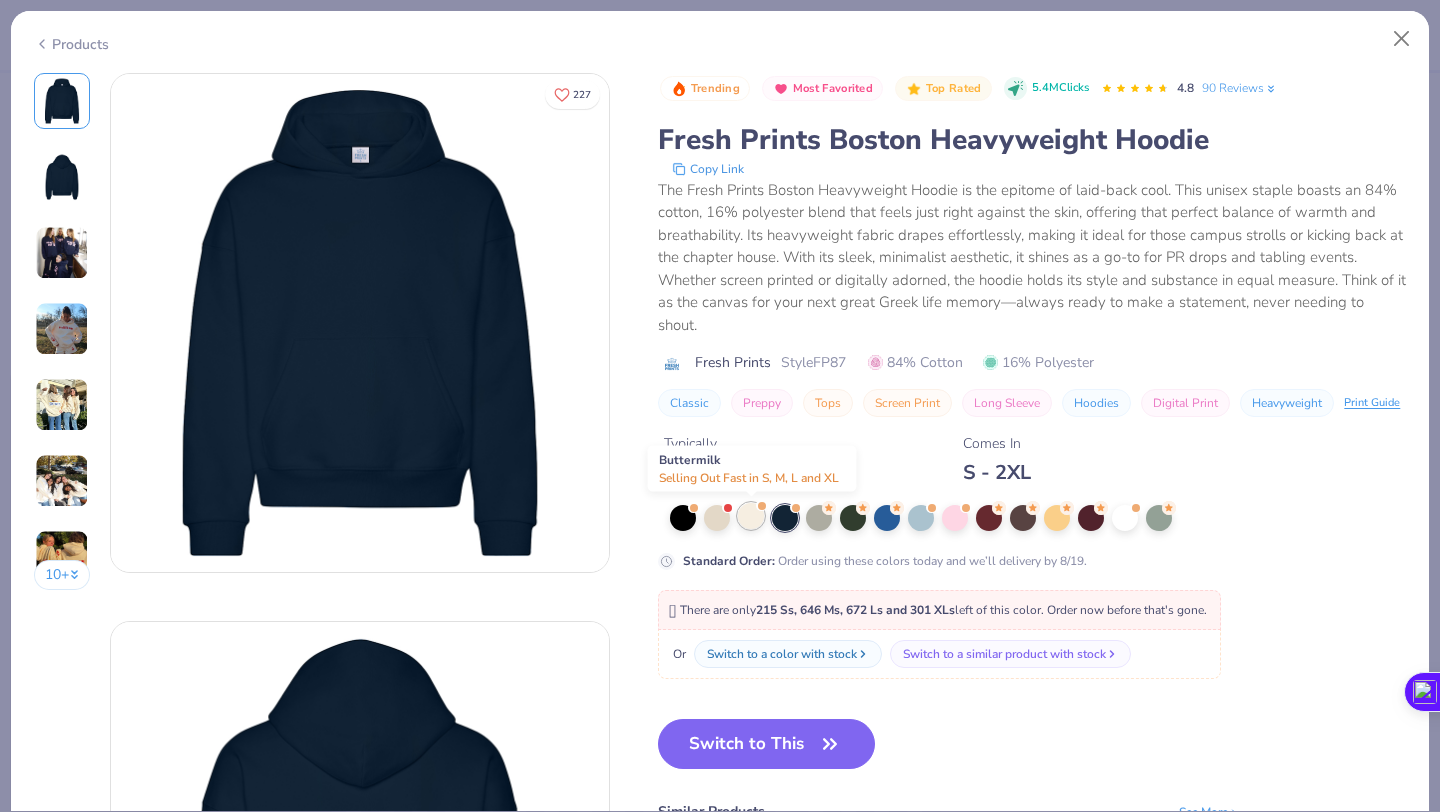 click at bounding box center (751, 516) 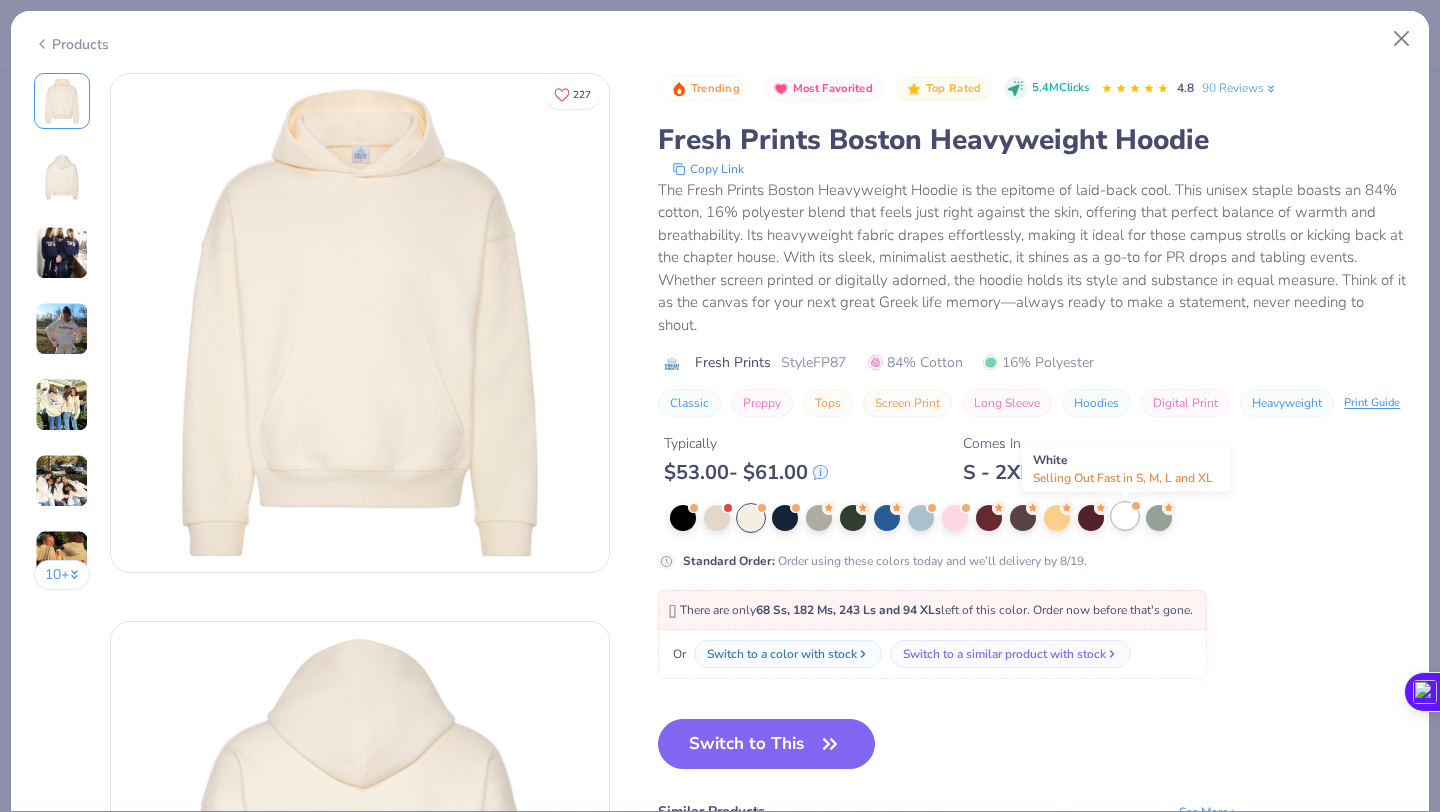 click at bounding box center (1125, 516) 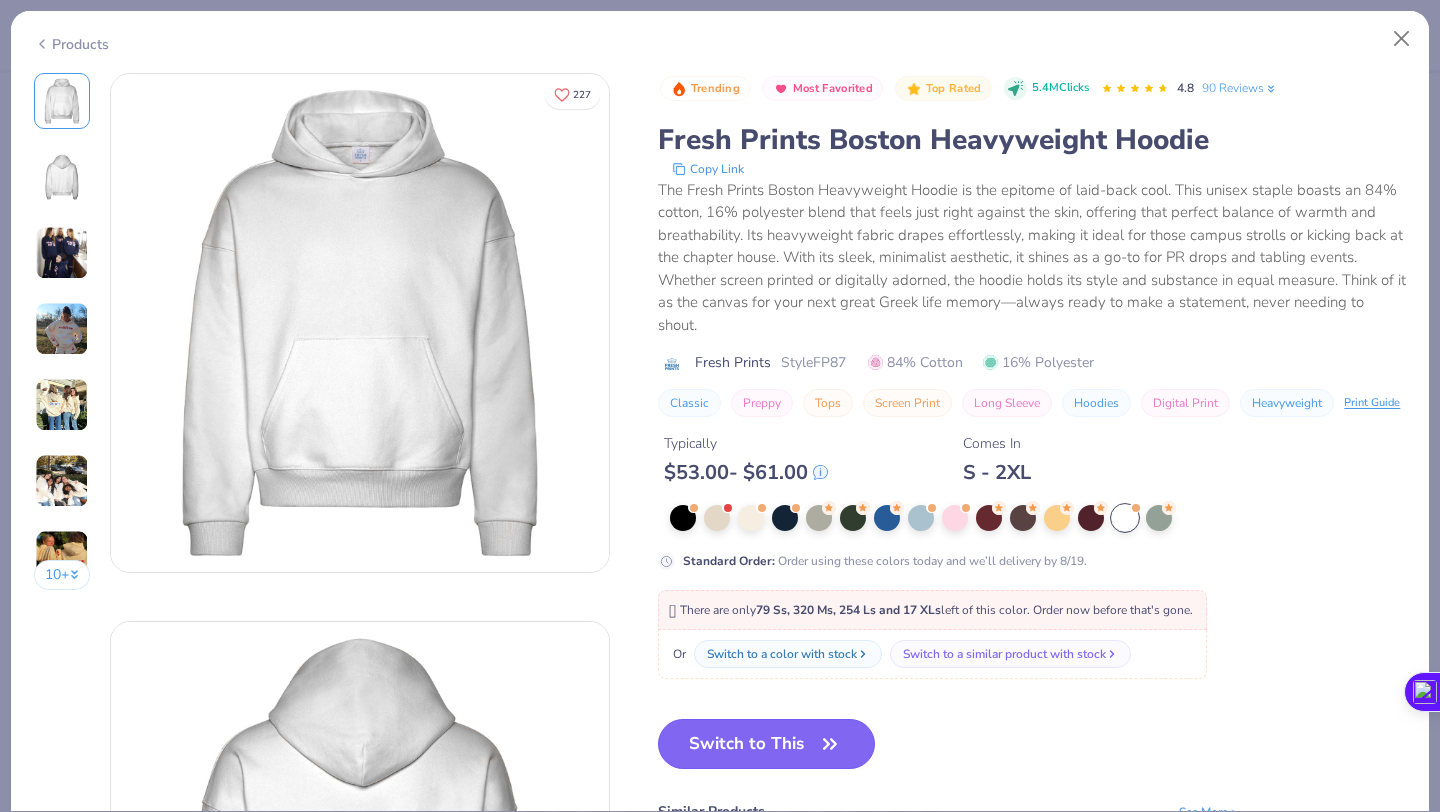 click on "Switch to This" at bounding box center [766, 744] 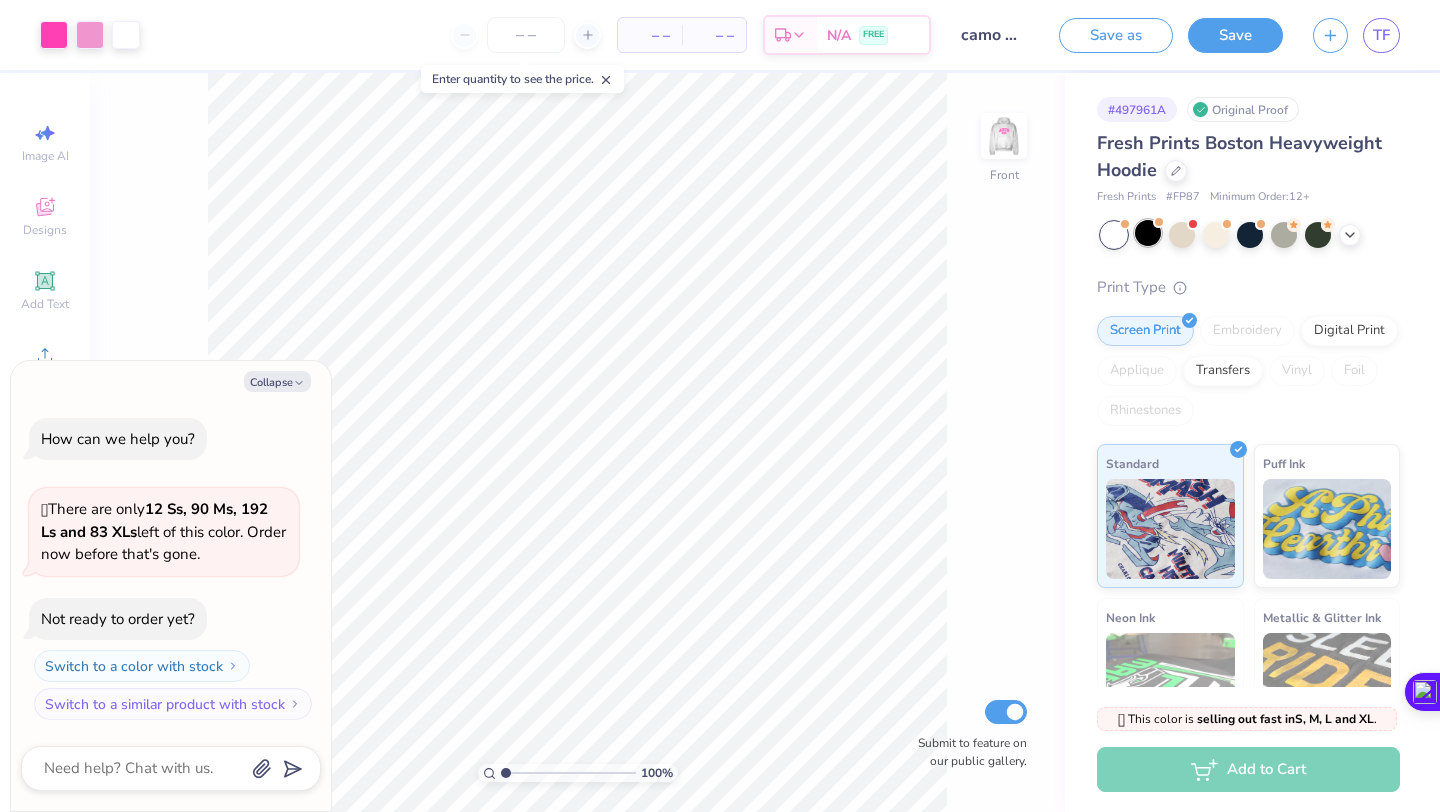 click at bounding box center (1148, 233) 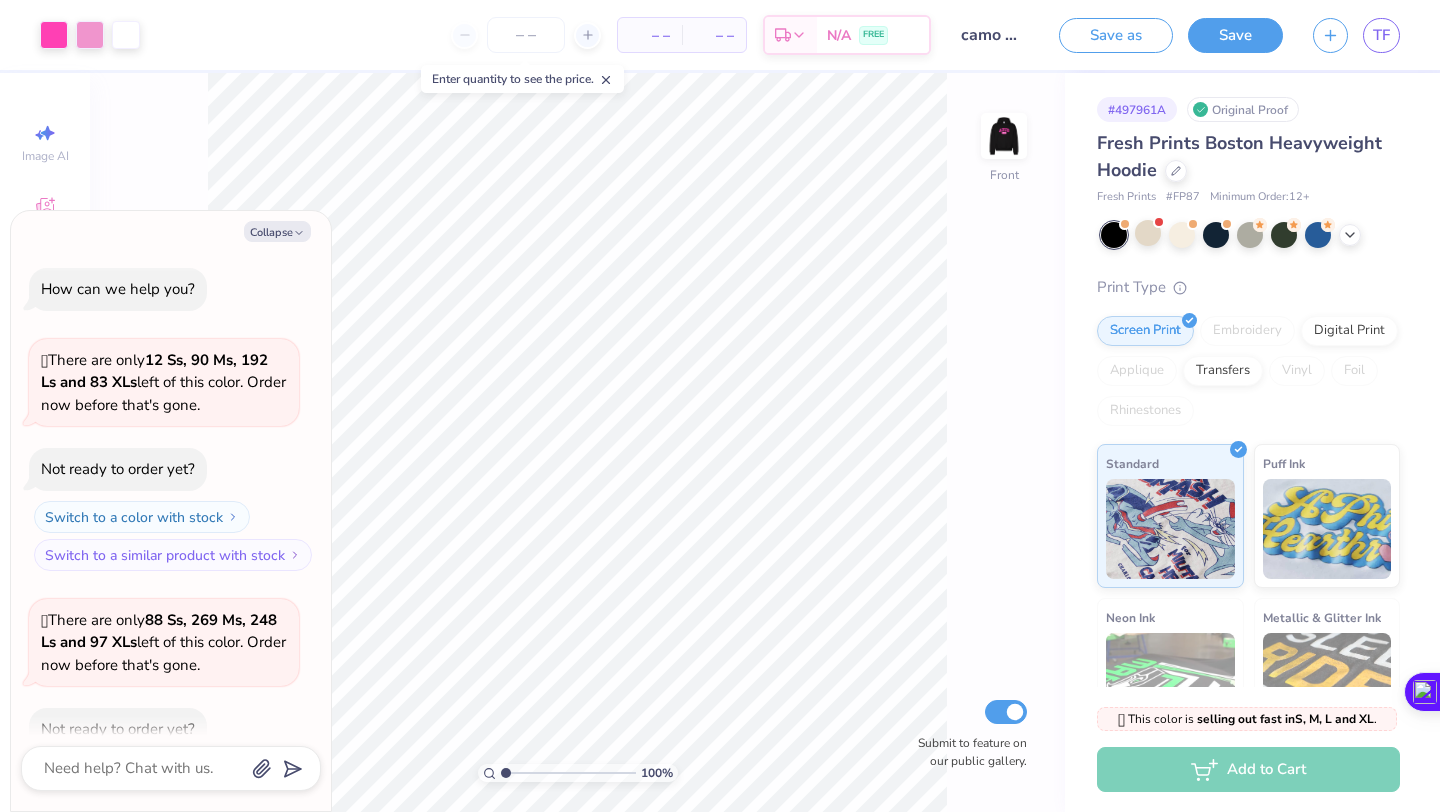 scroll, scrollTop: 110, scrollLeft: 0, axis: vertical 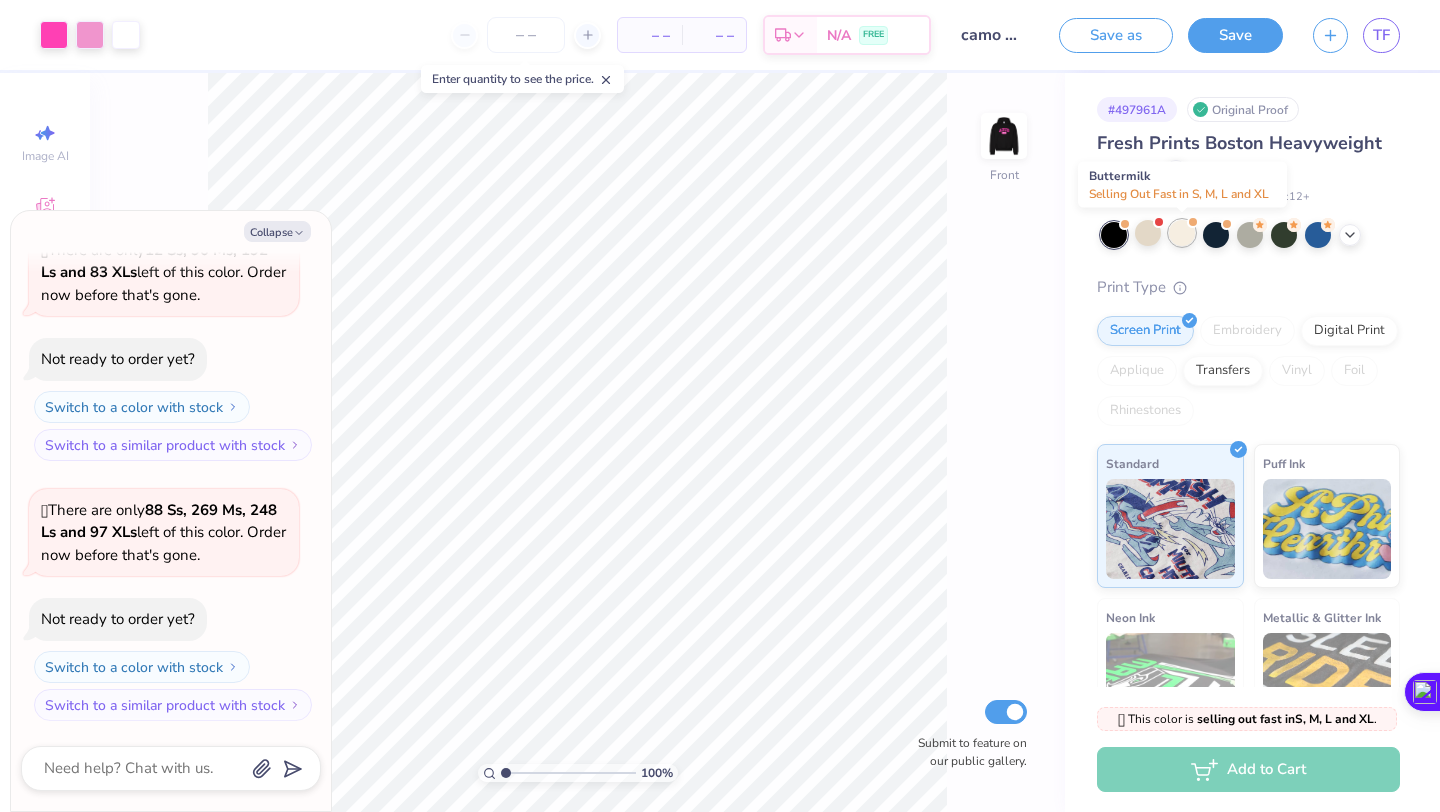 click at bounding box center (1182, 233) 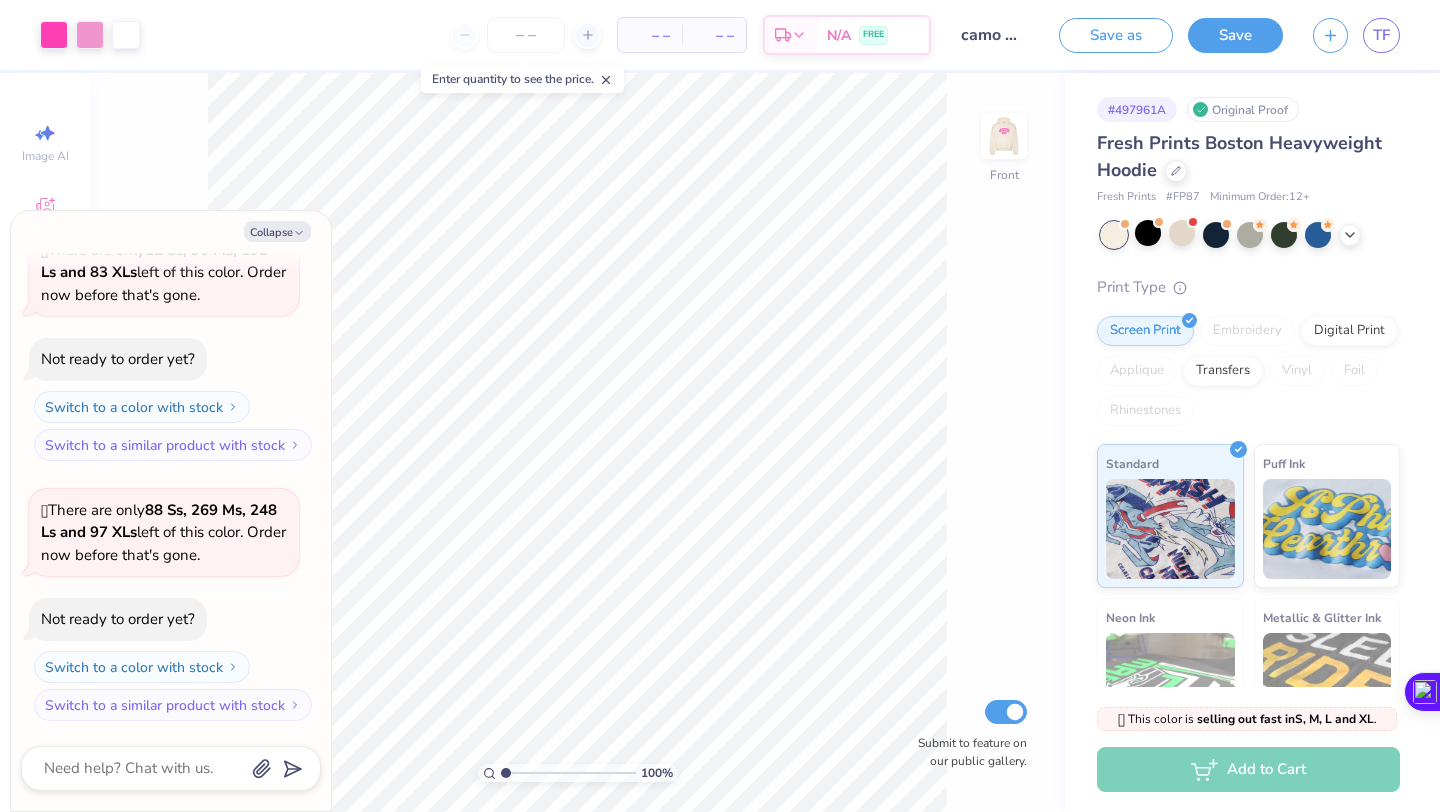 scroll, scrollTop: 370, scrollLeft: 0, axis: vertical 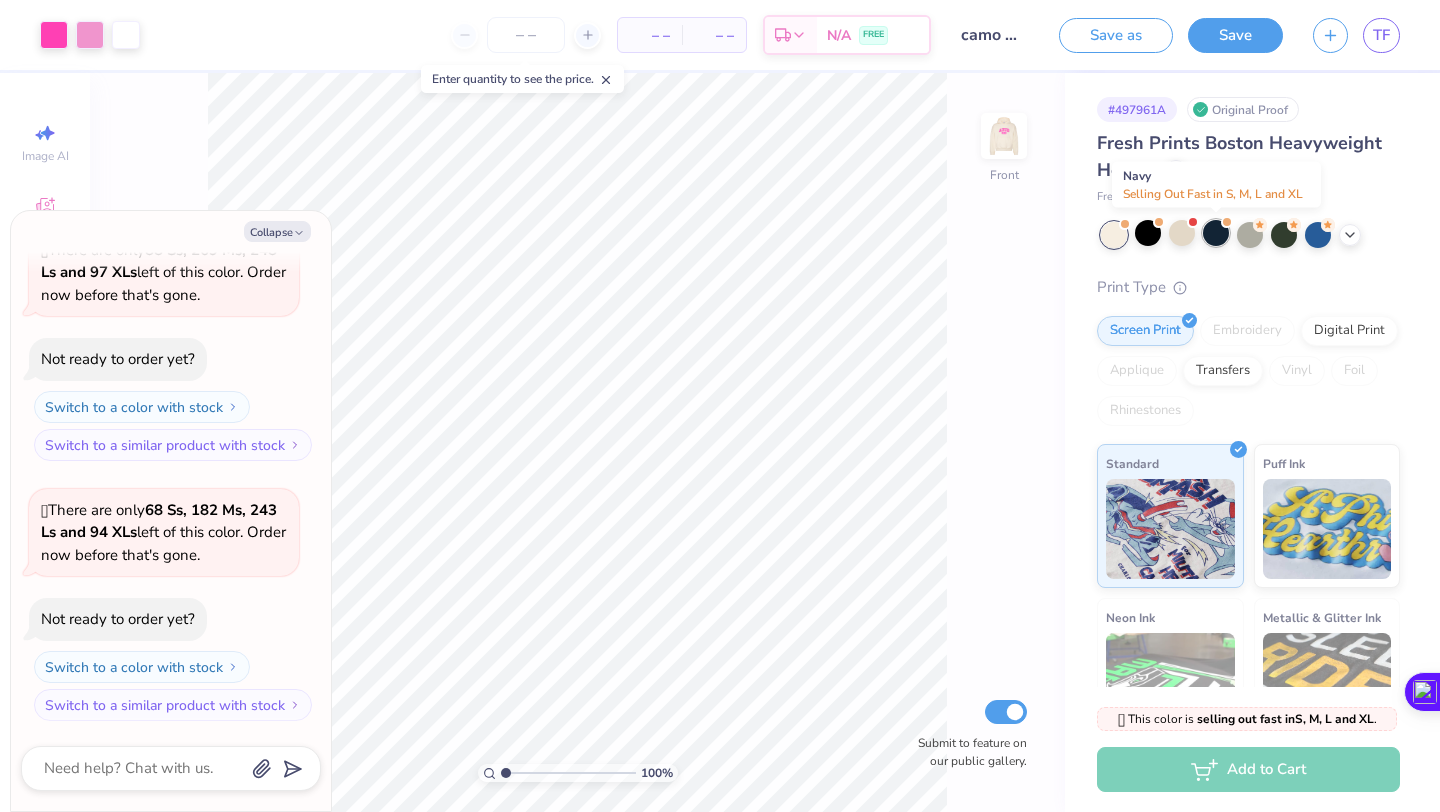 click at bounding box center [1216, 233] 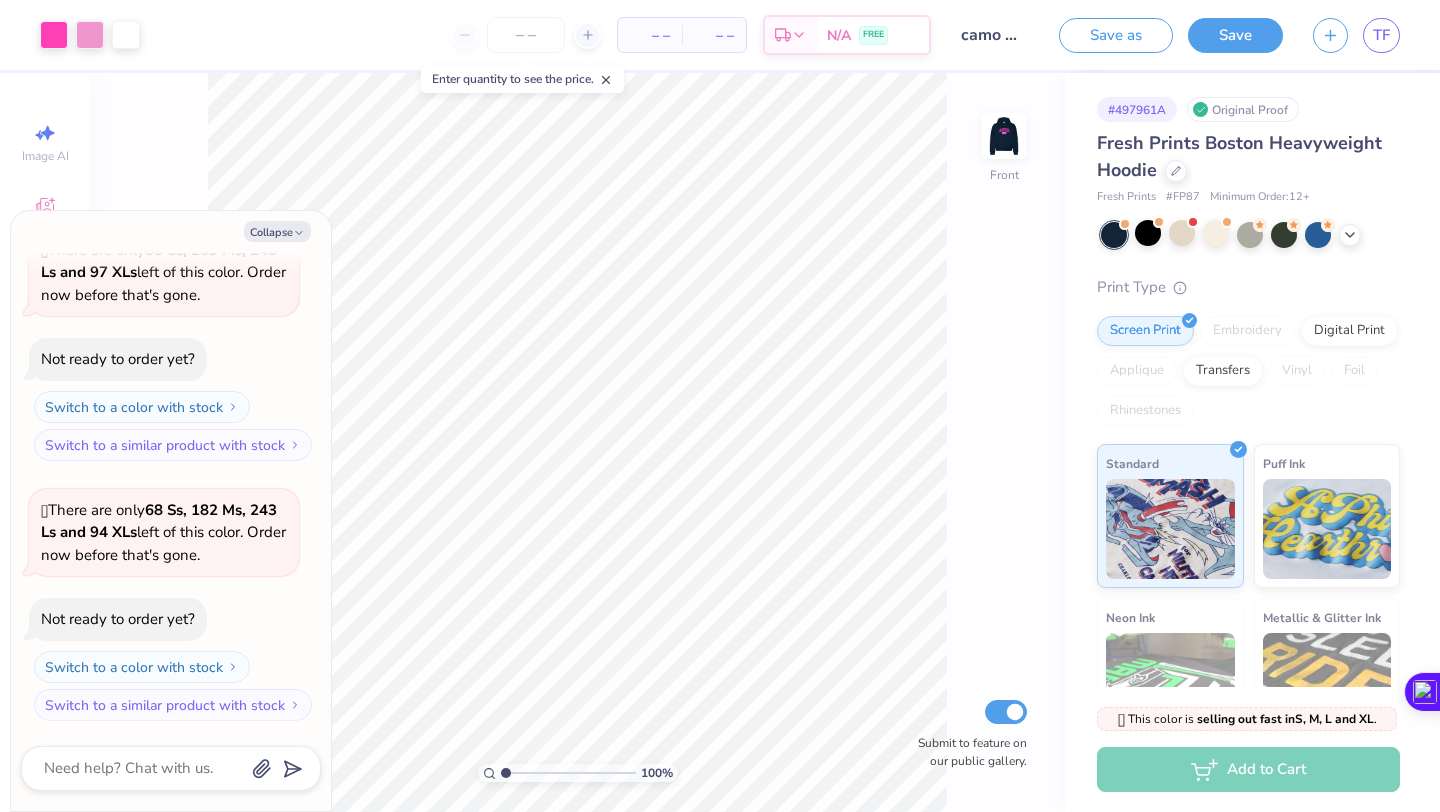 scroll, scrollTop: 630, scrollLeft: 0, axis: vertical 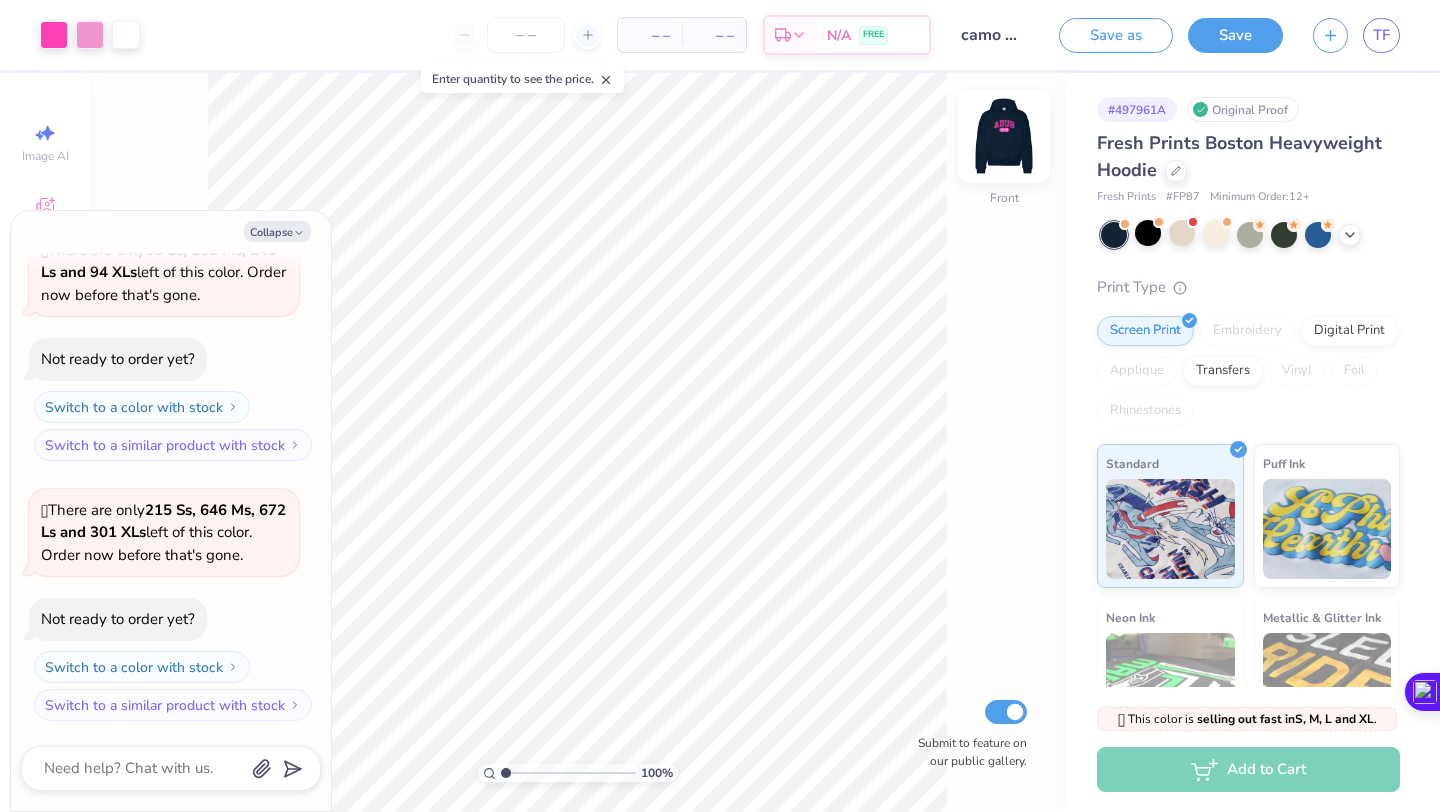 click at bounding box center [1004, 136] 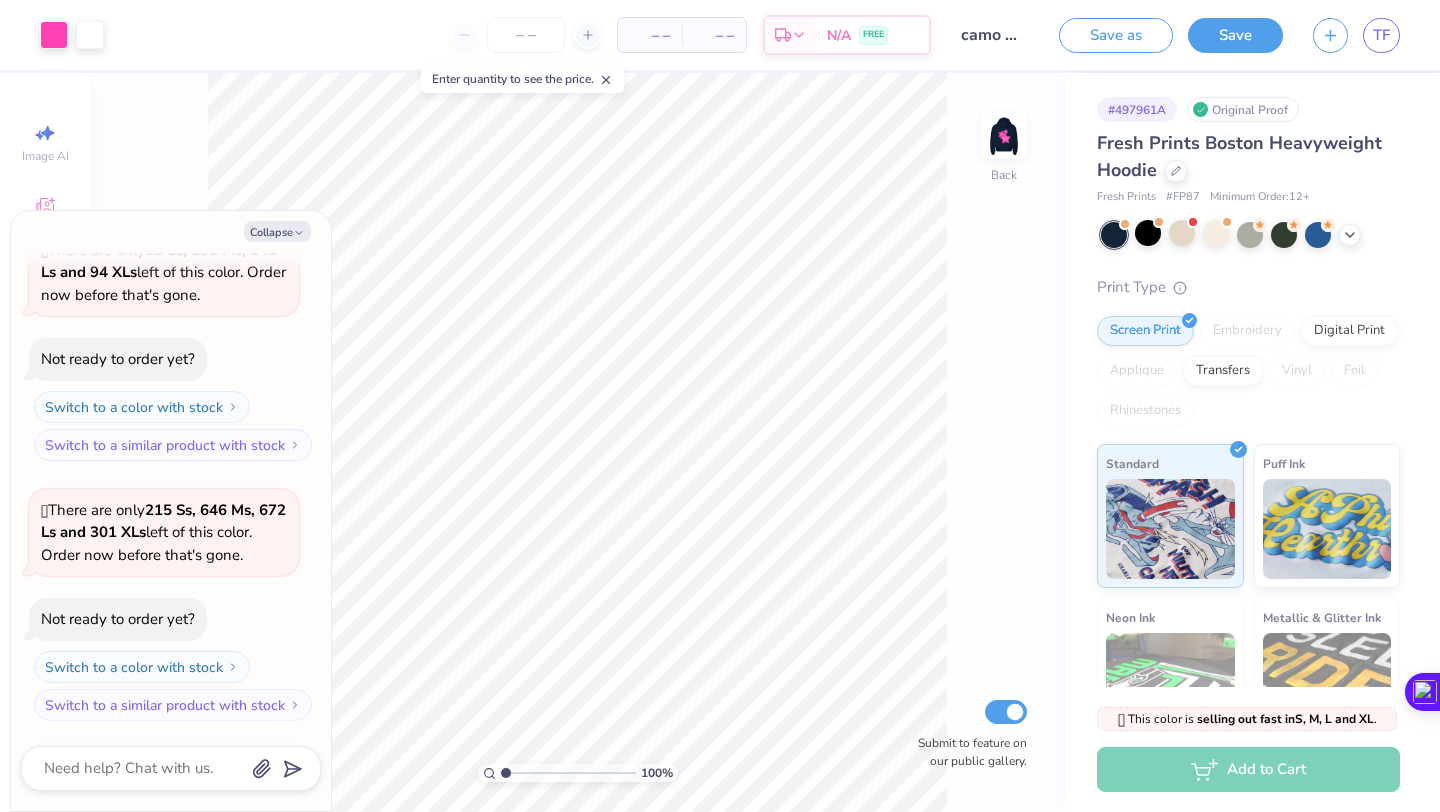 click at bounding box center [1004, 136] 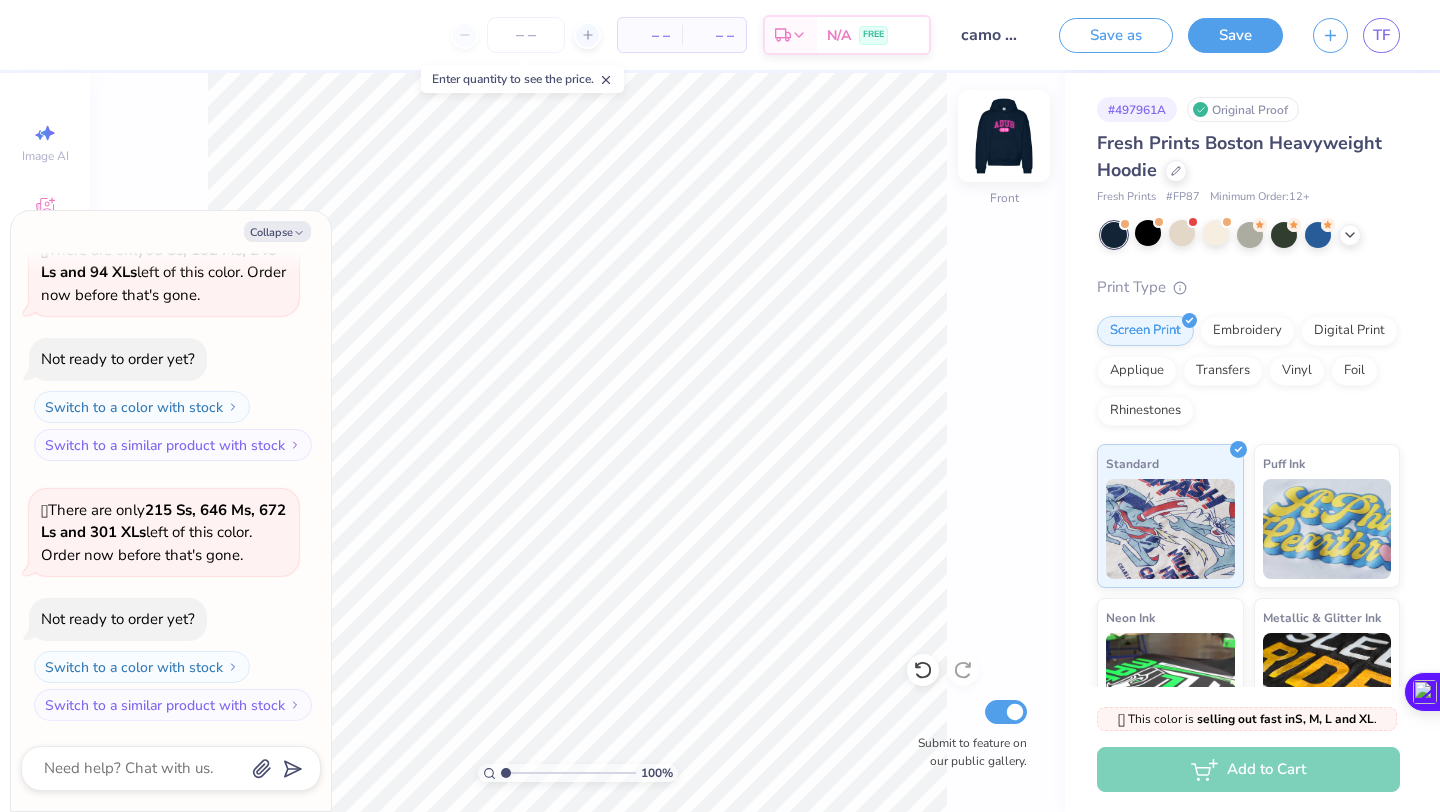 click at bounding box center (1004, 136) 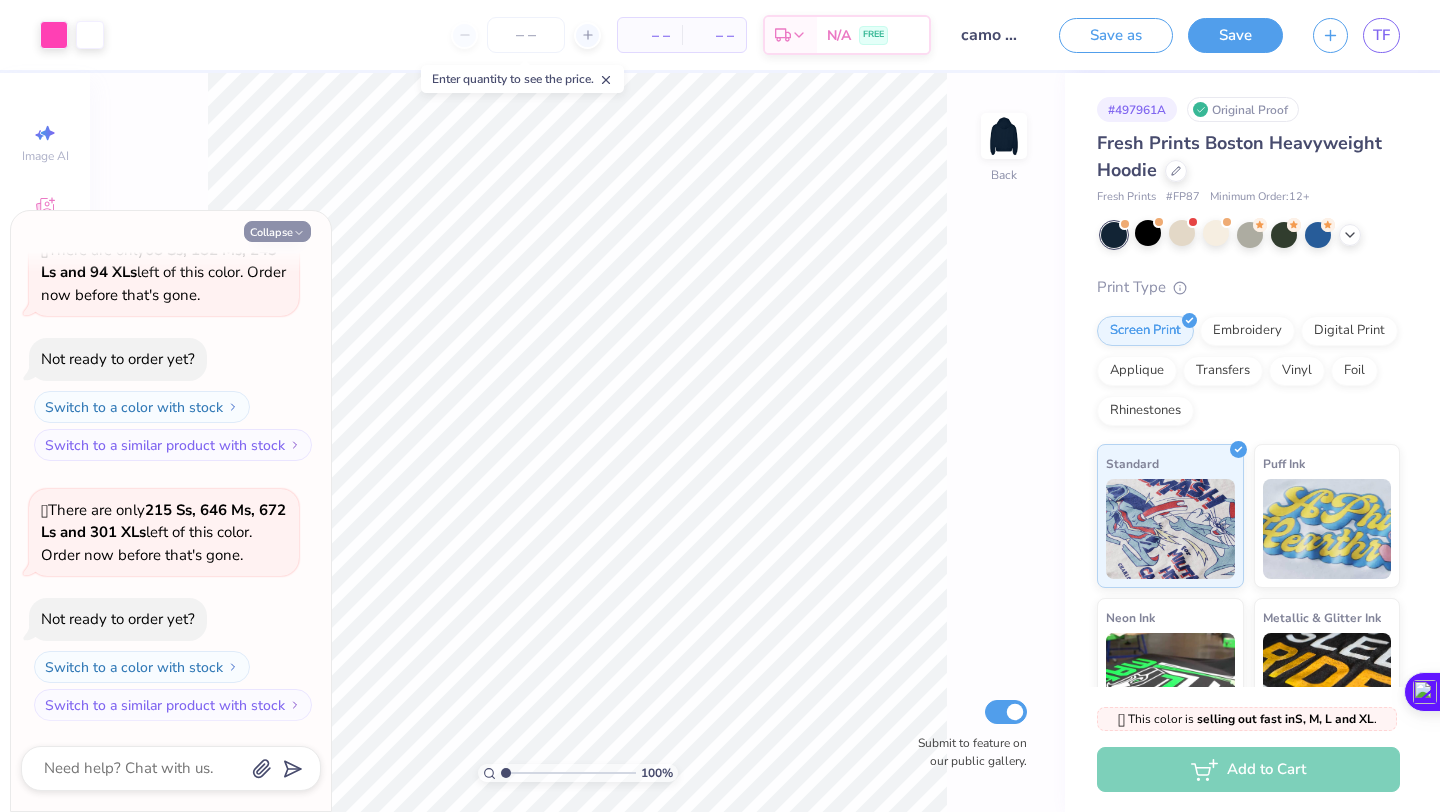 click on "Collapse" at bounding box center [277, 231] 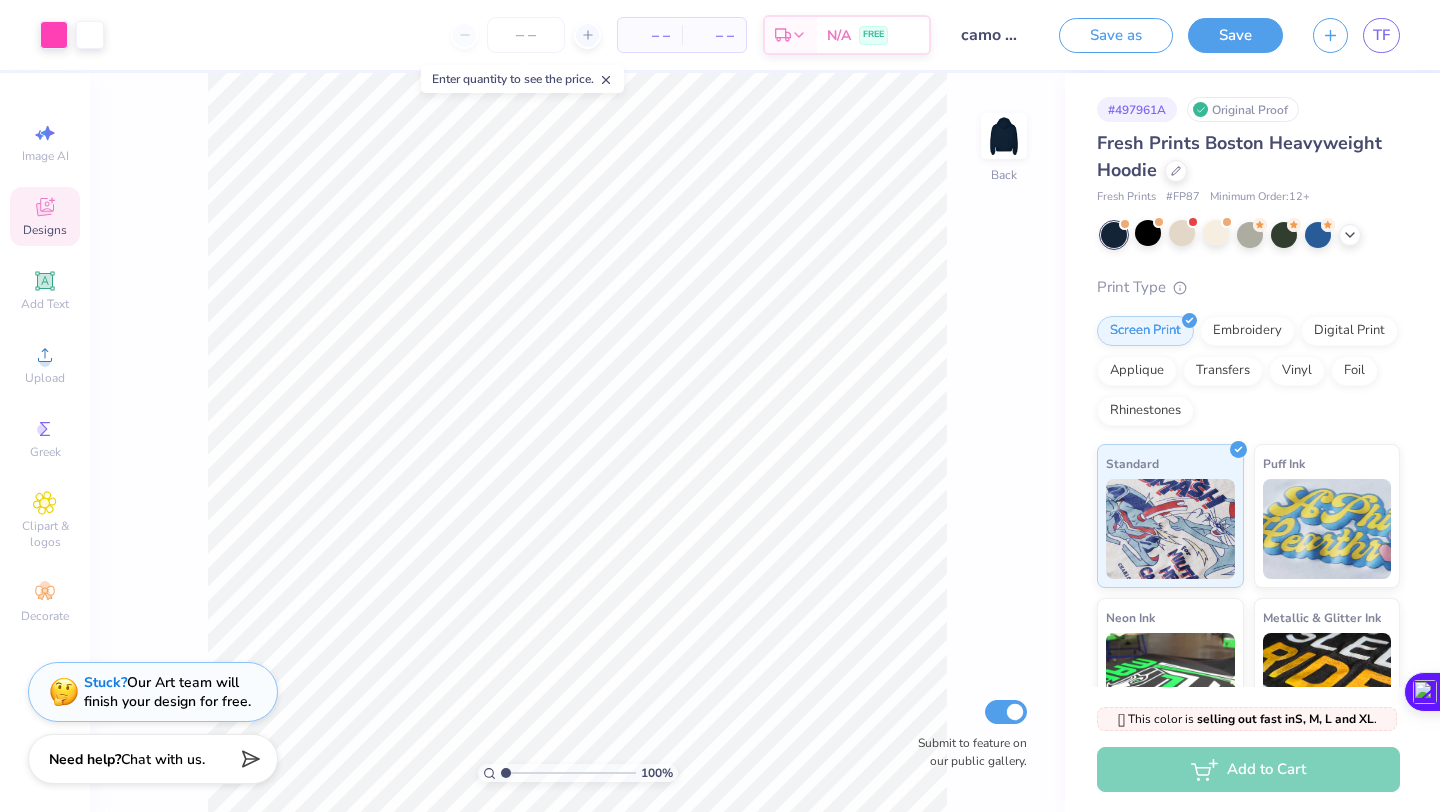 click on "Designs" at bounding box center (45, 230) 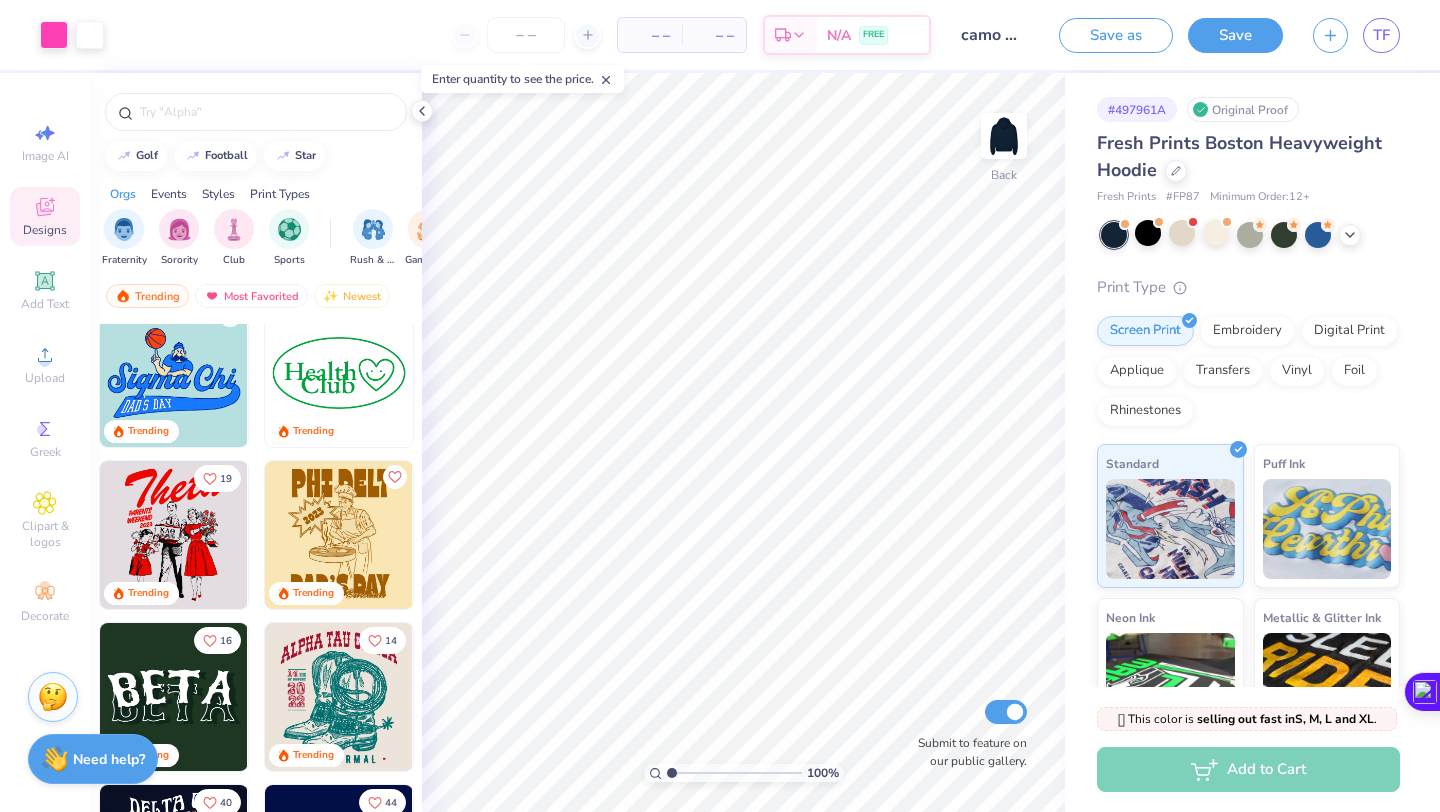 scroll, scrollTop: 8388, scrollLeft: 0, axis: vertical 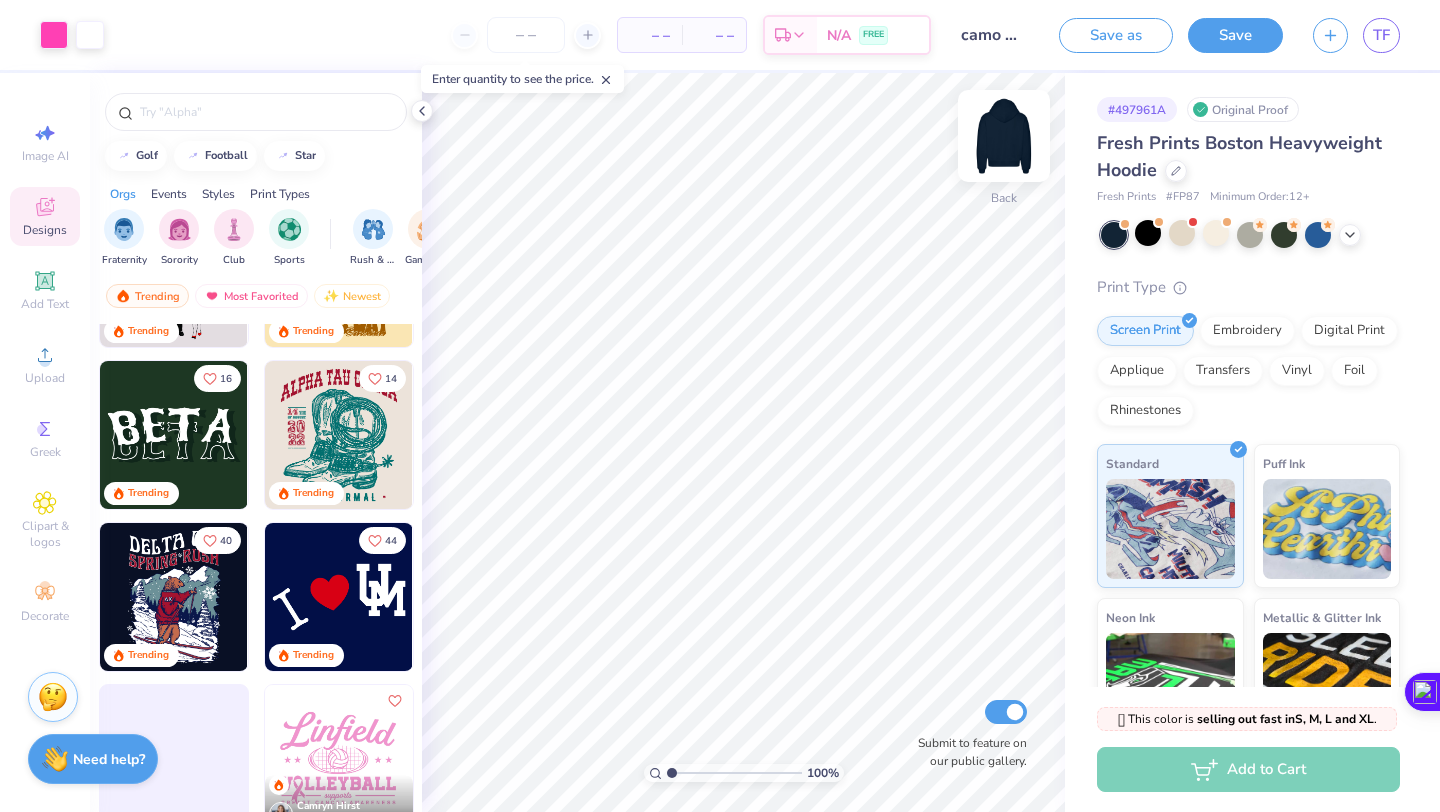 click at bounding box center [1004, 136] 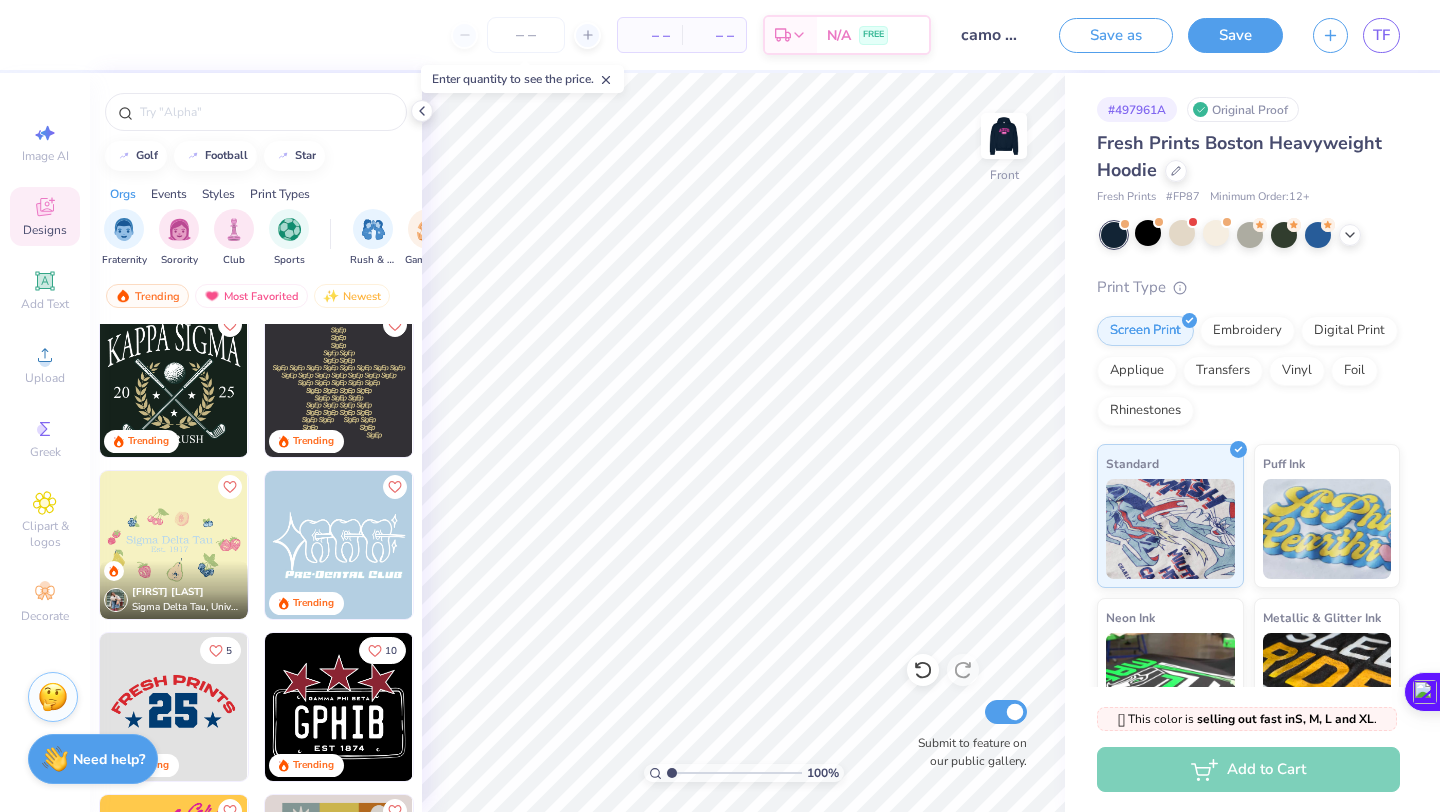 scroll, scrollTop: 12003, scrollLeft: 0, axis: vertical 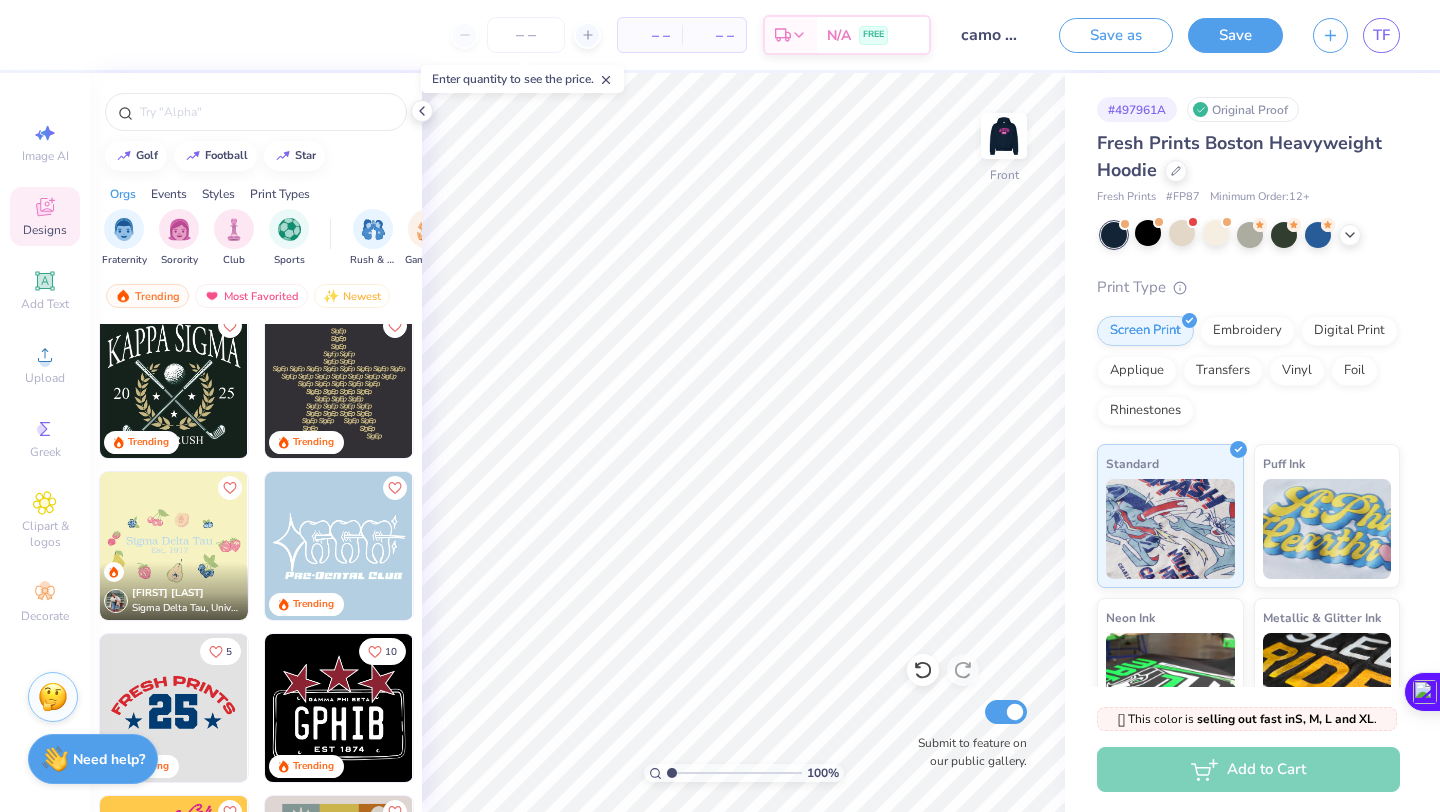 click at bounding box center (339, 384) 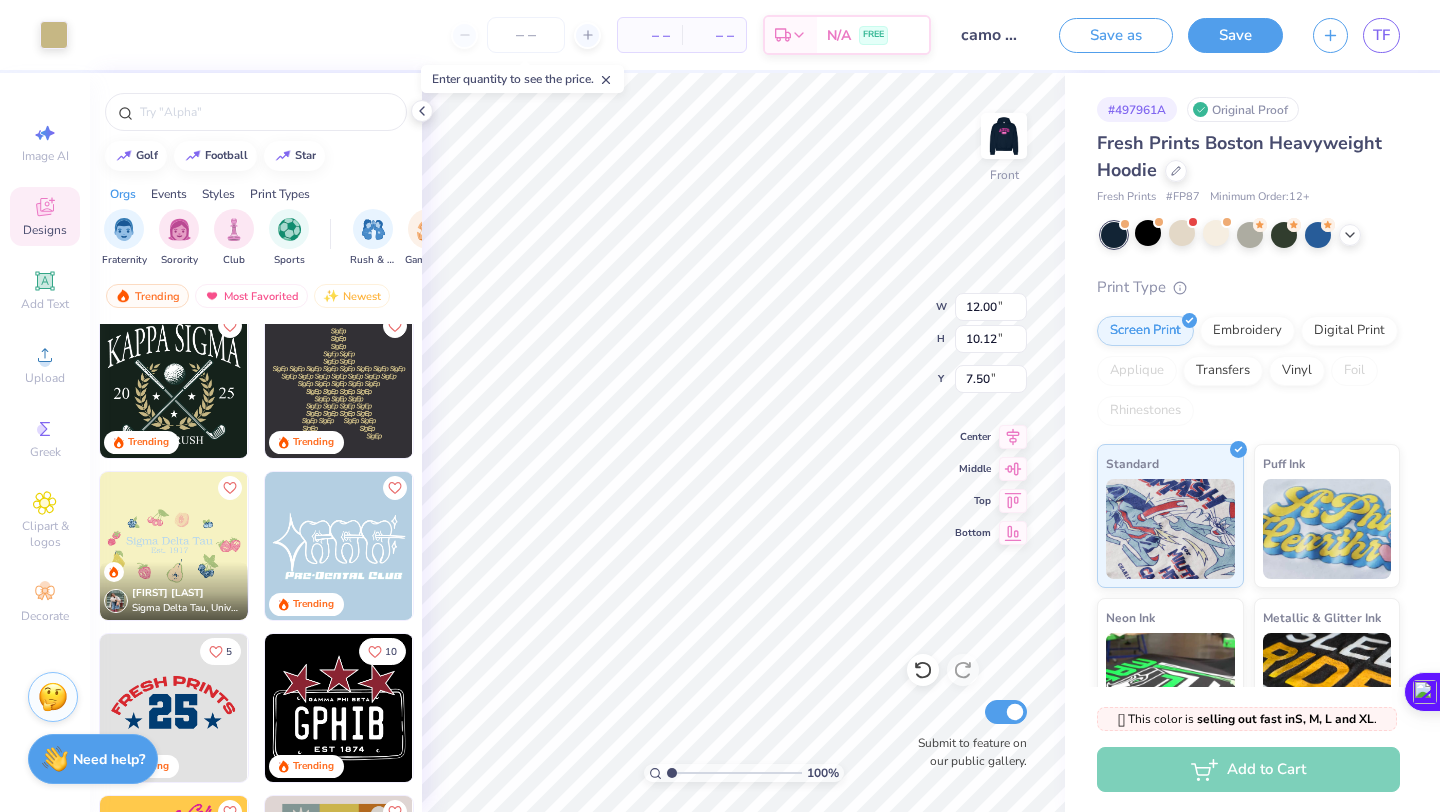 type on "12.00" 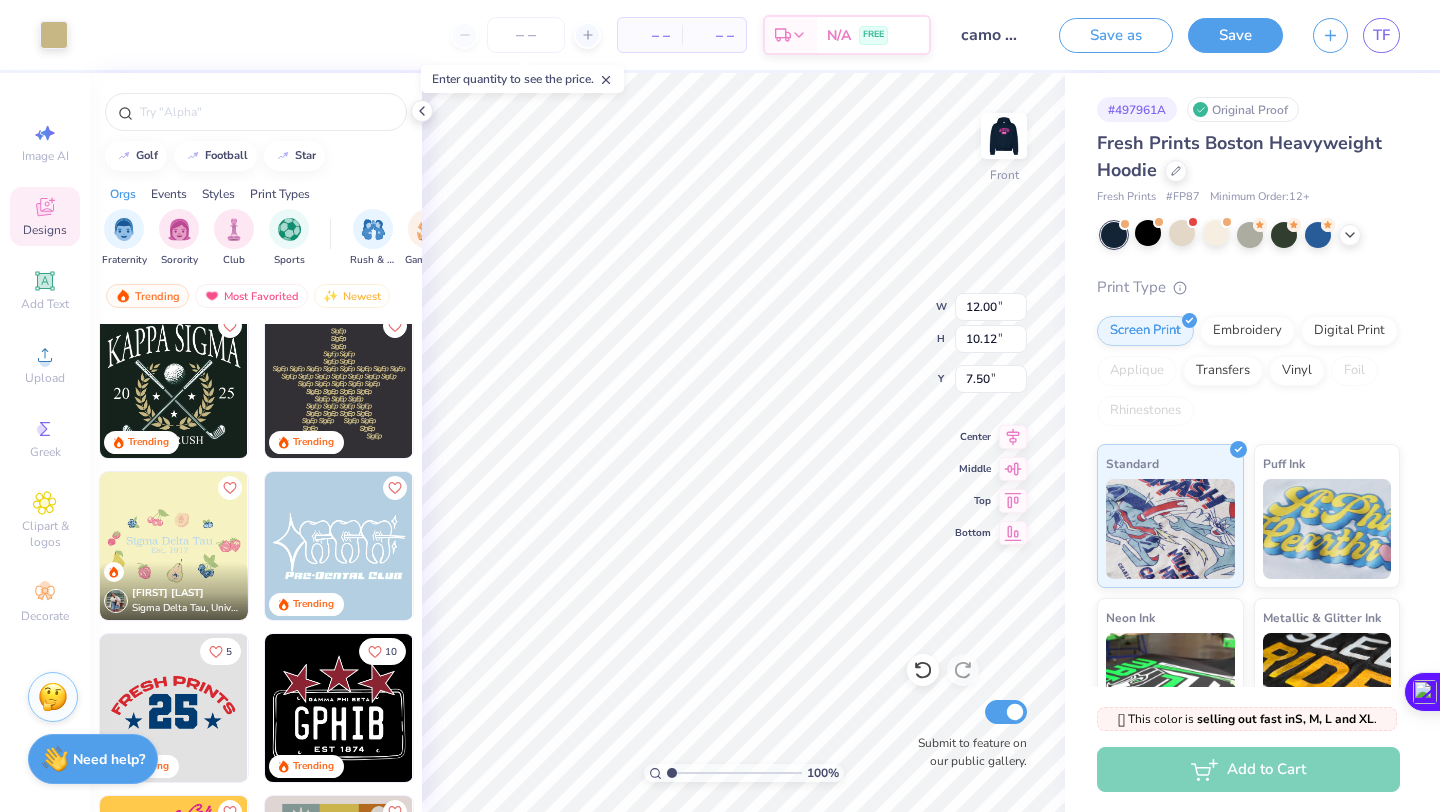 type on "10.12" 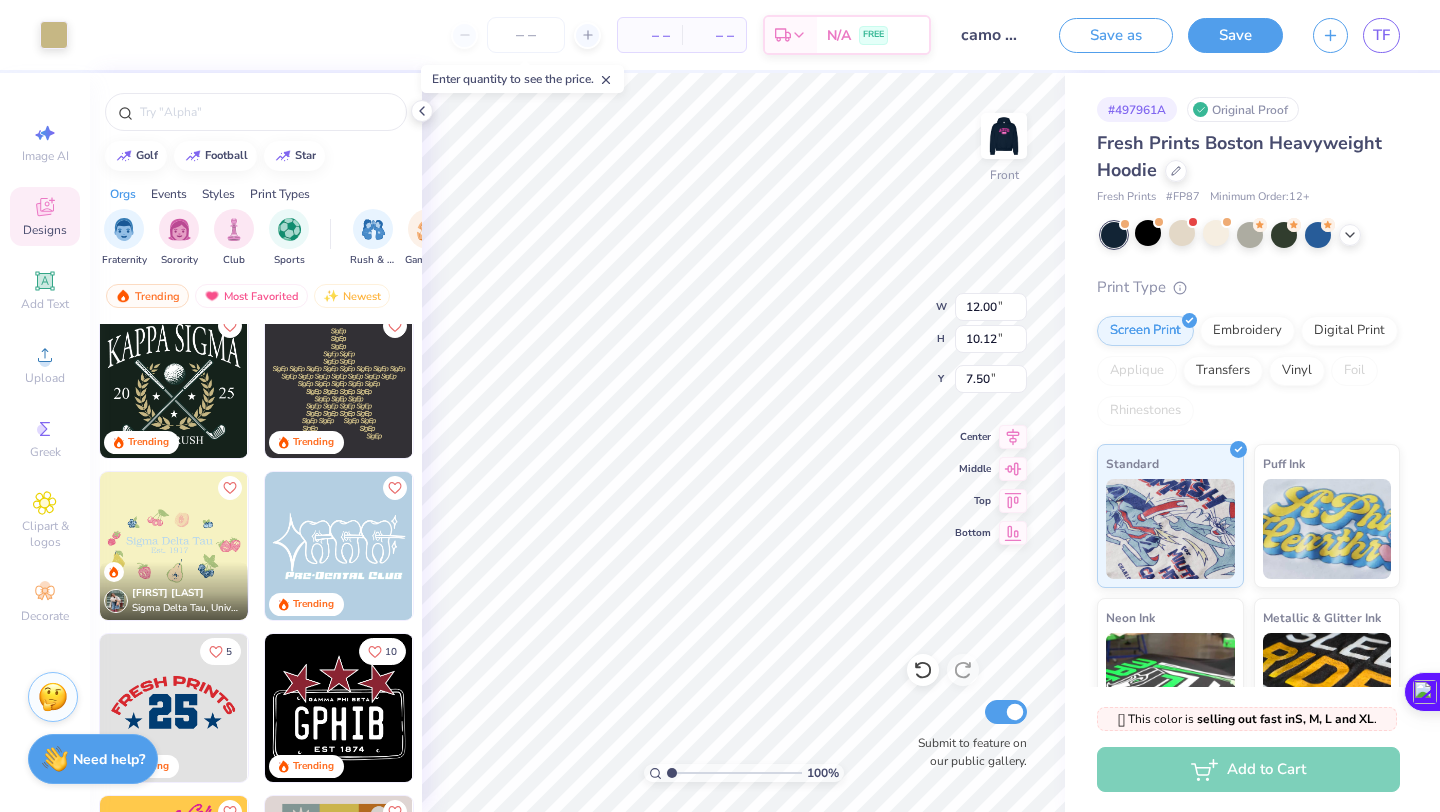 type on "7.85" 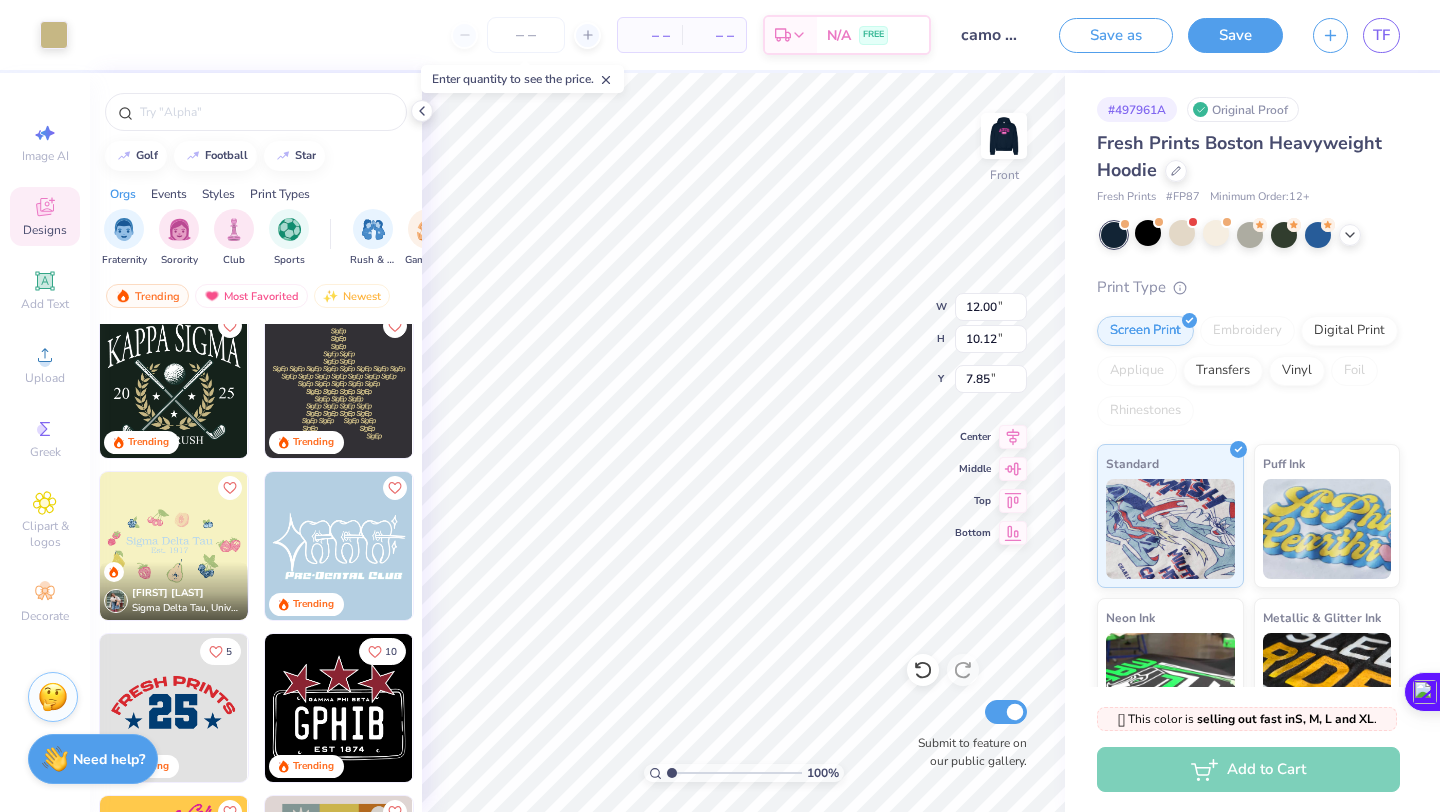 type on "14.60" 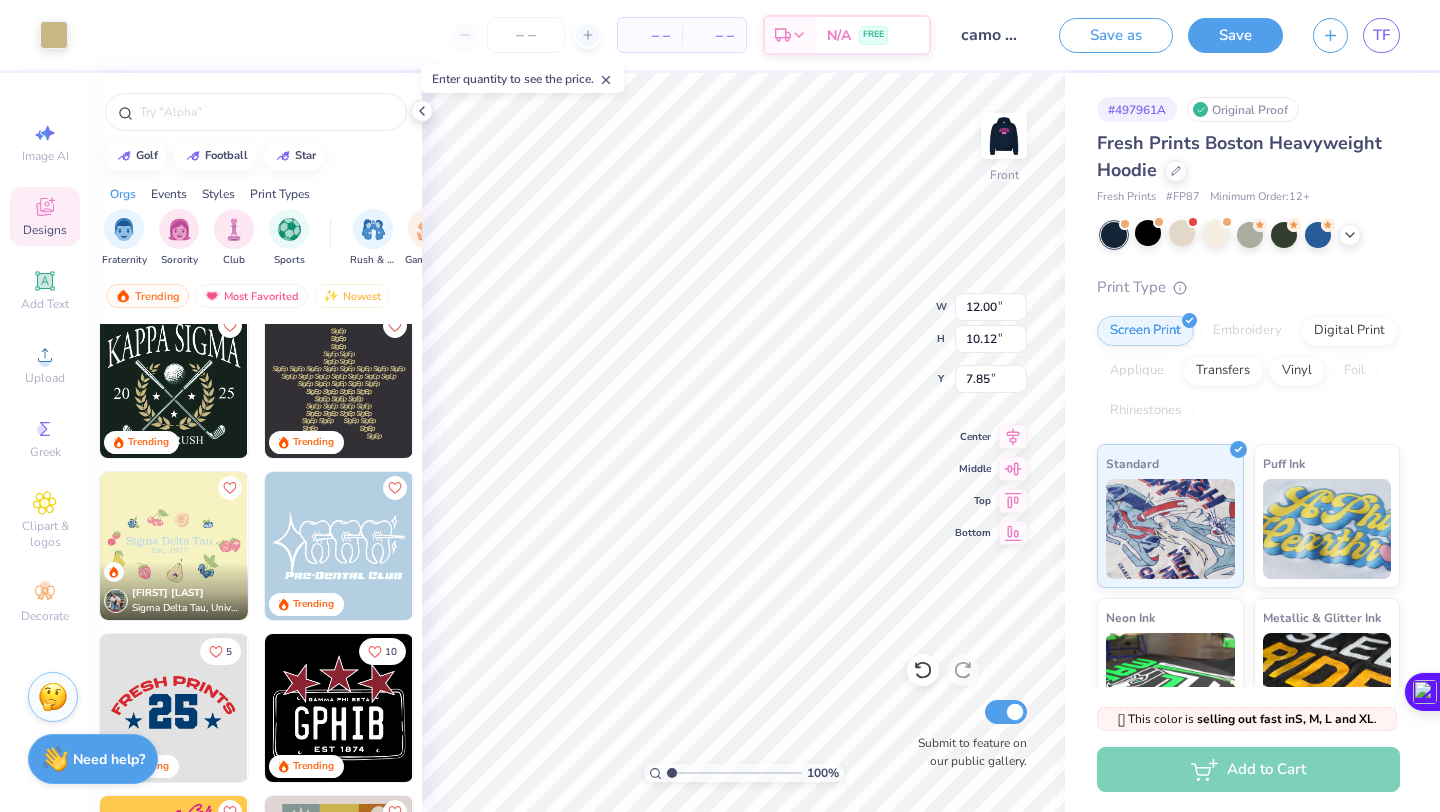 type on "12.32" 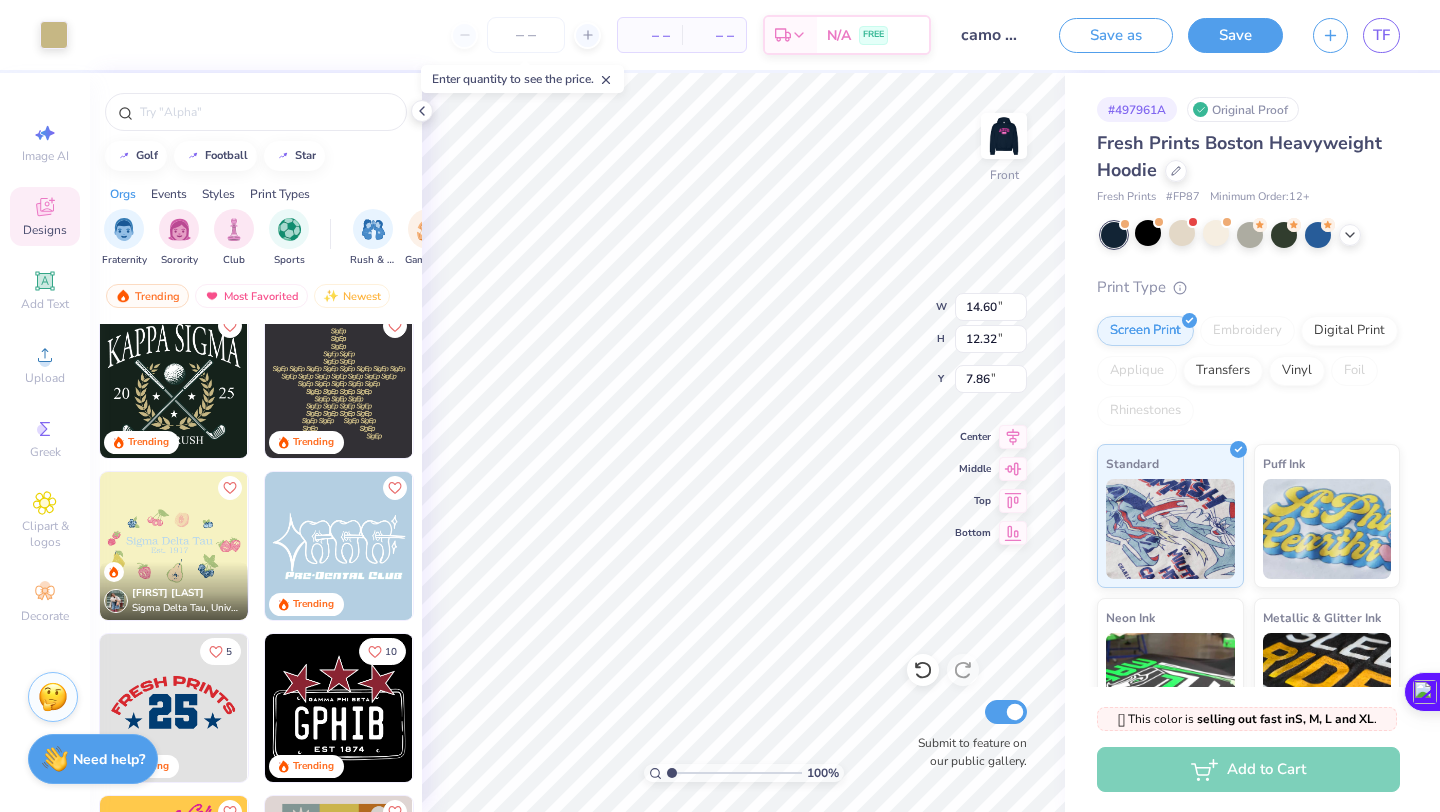 type on "7.49" 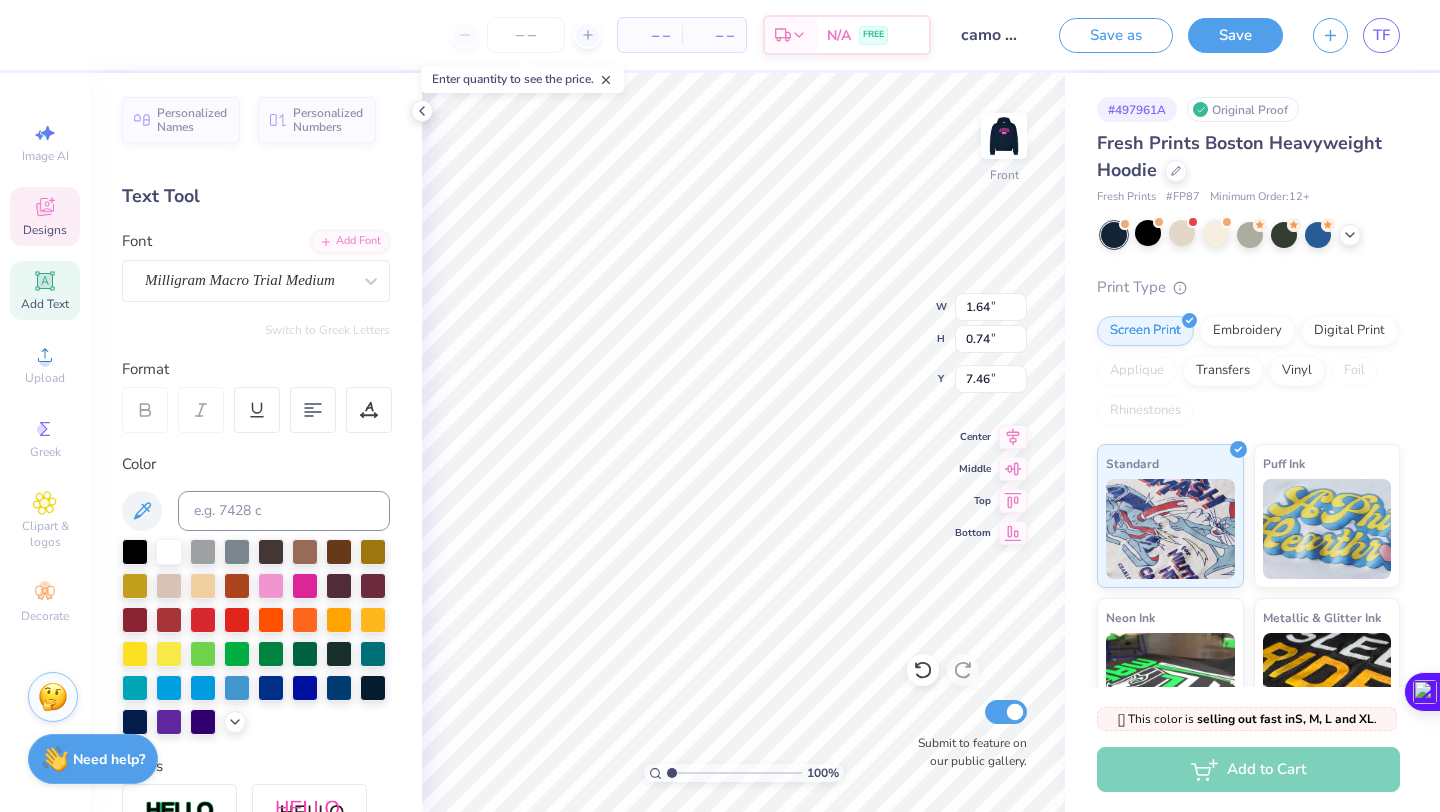 type on "ADUB" 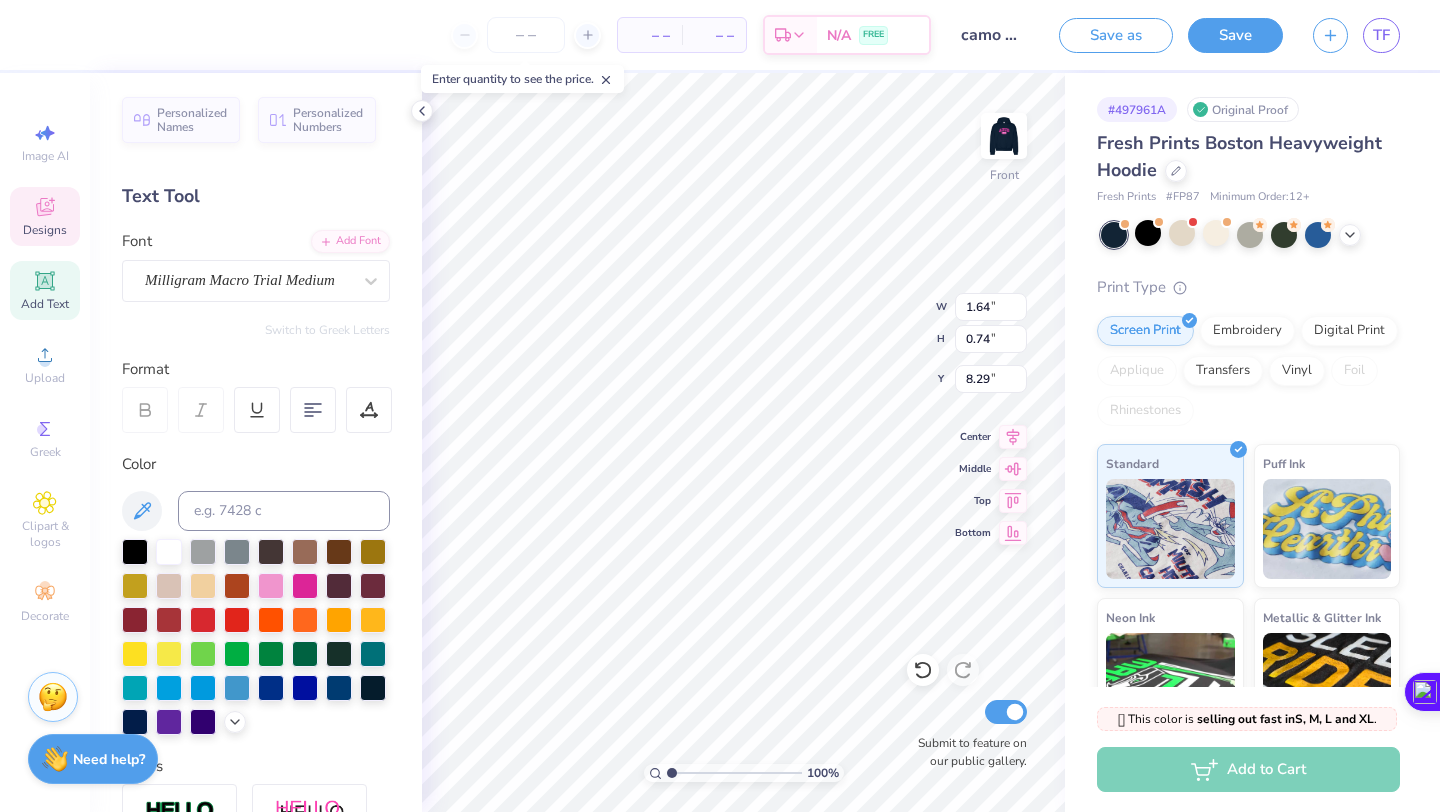 type on "8.29" 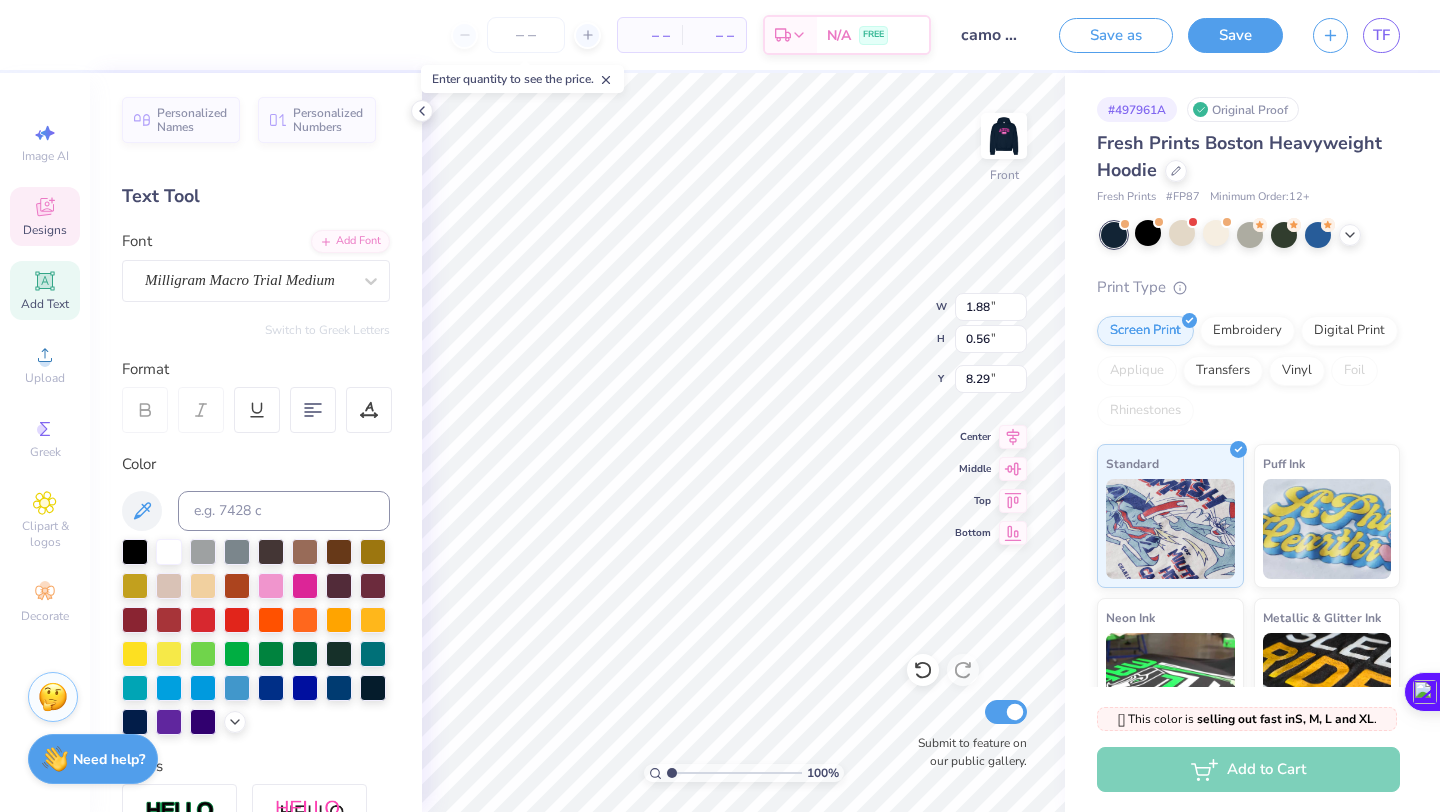 type on "1.88" 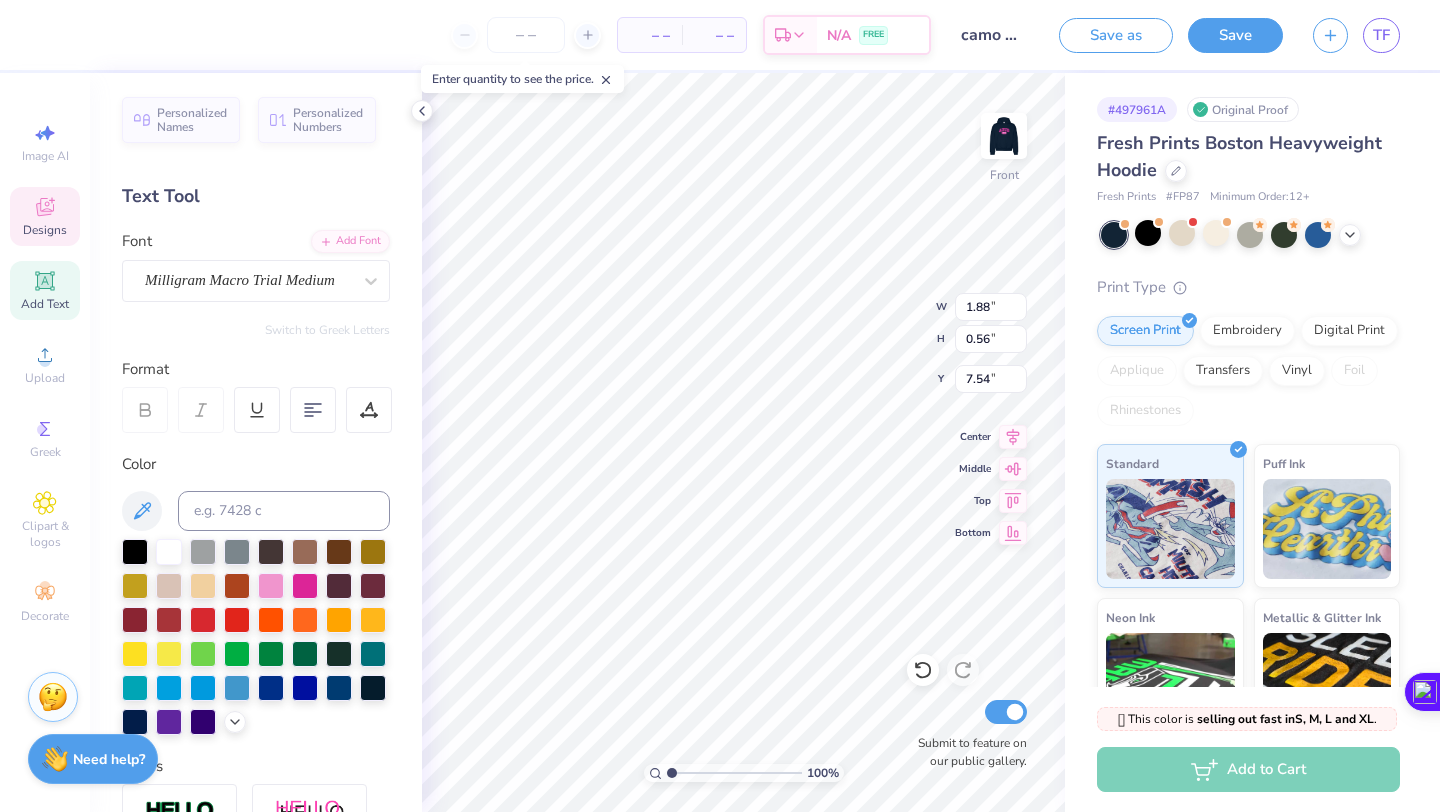 type on "1.64" 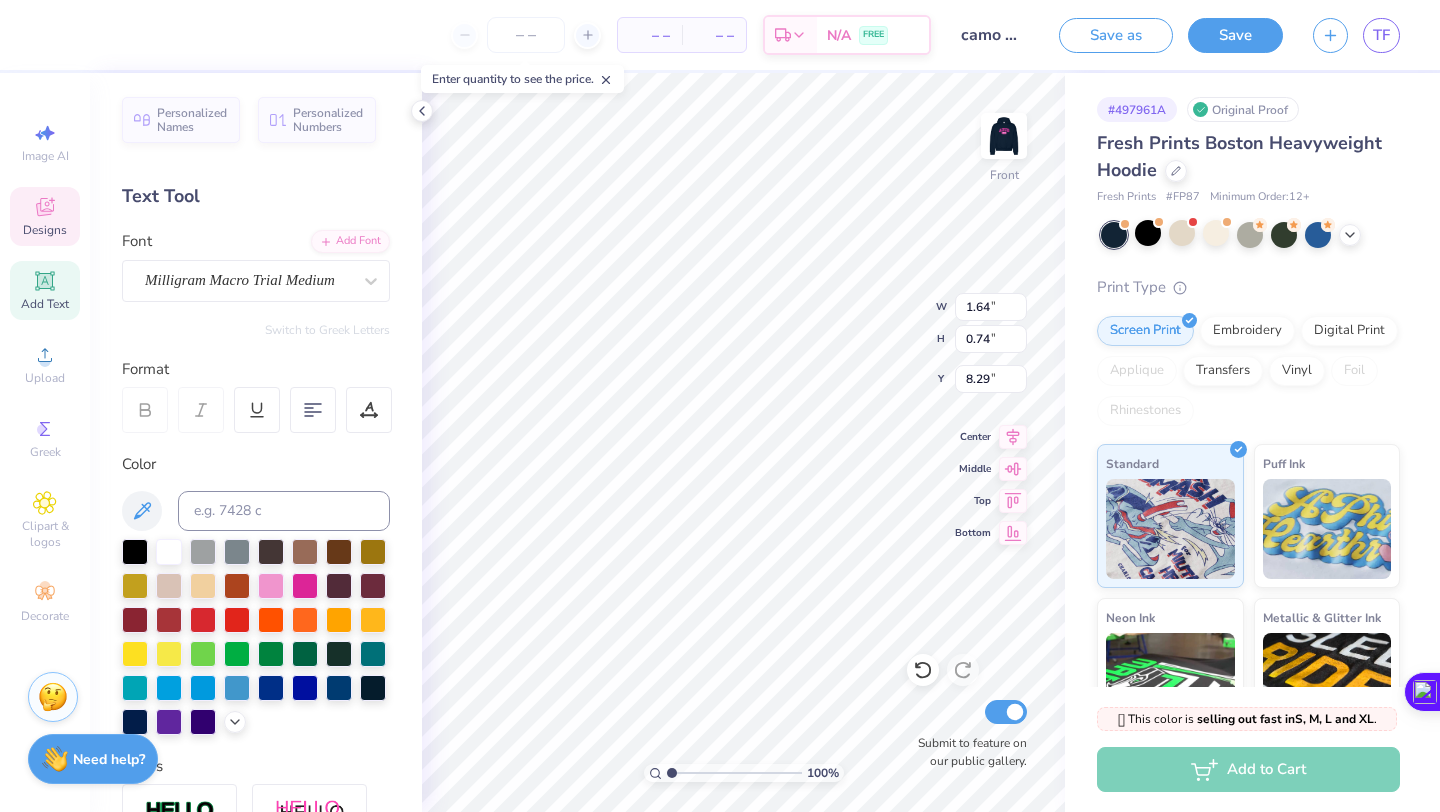 type on "ADUB" 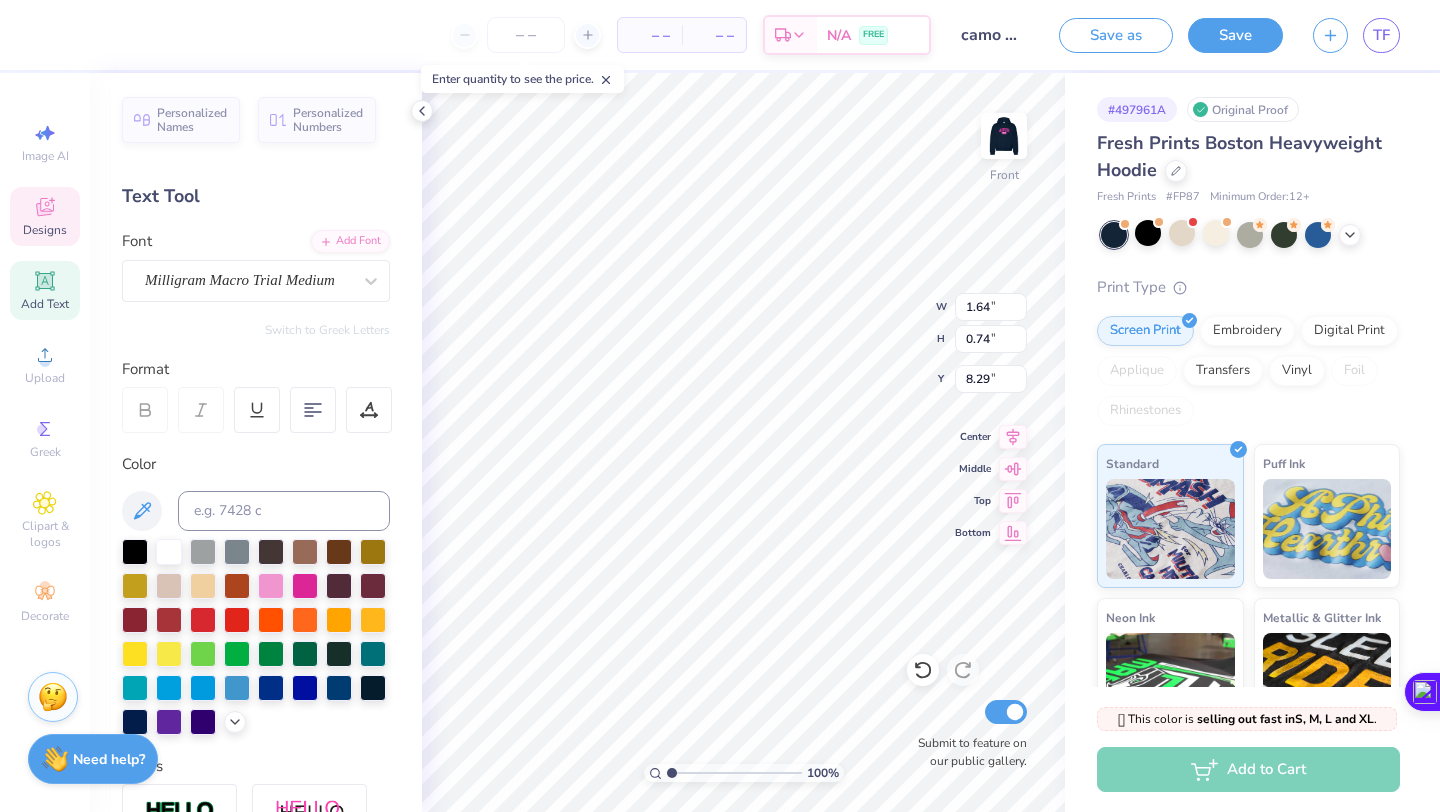 type on "9.17" 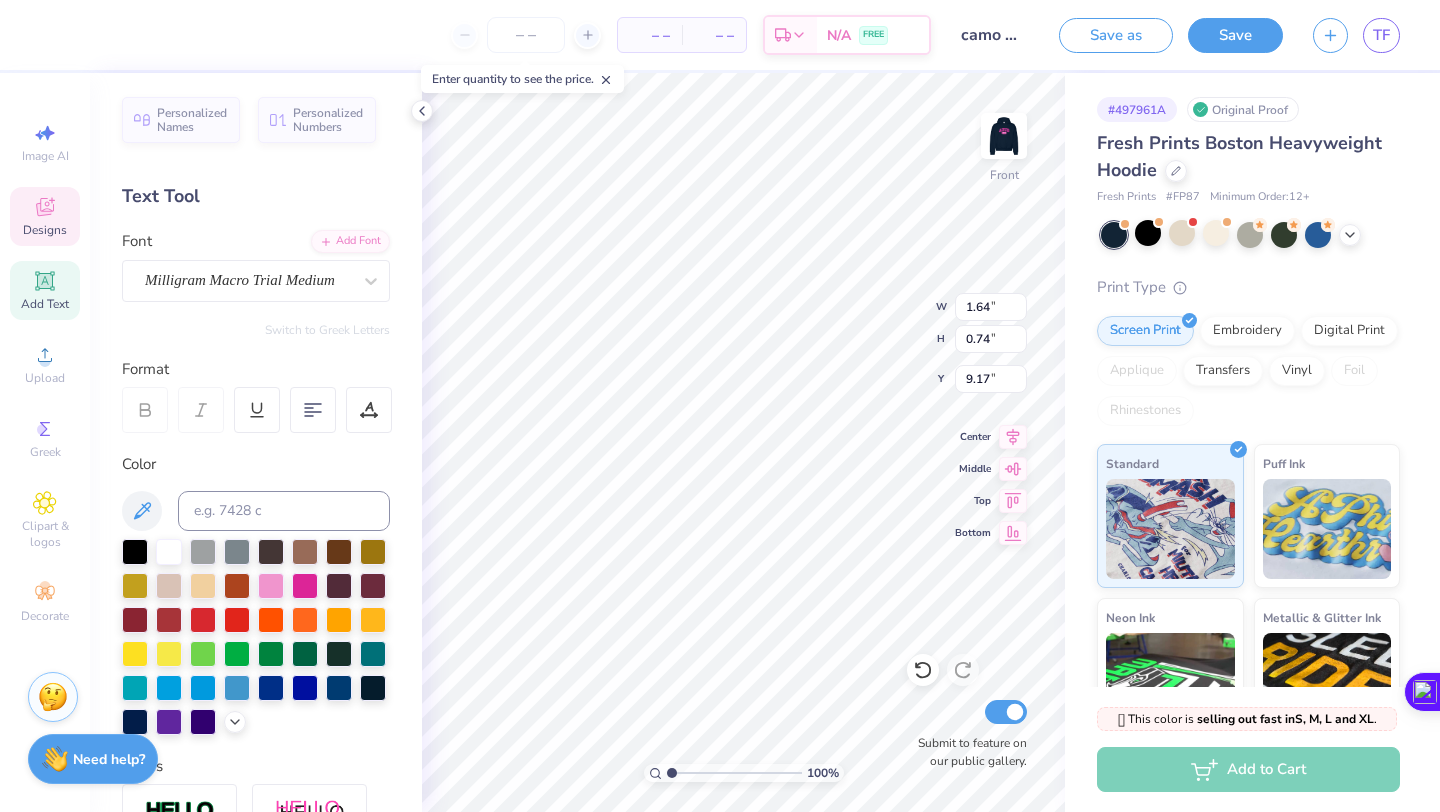 type on "ADUB" 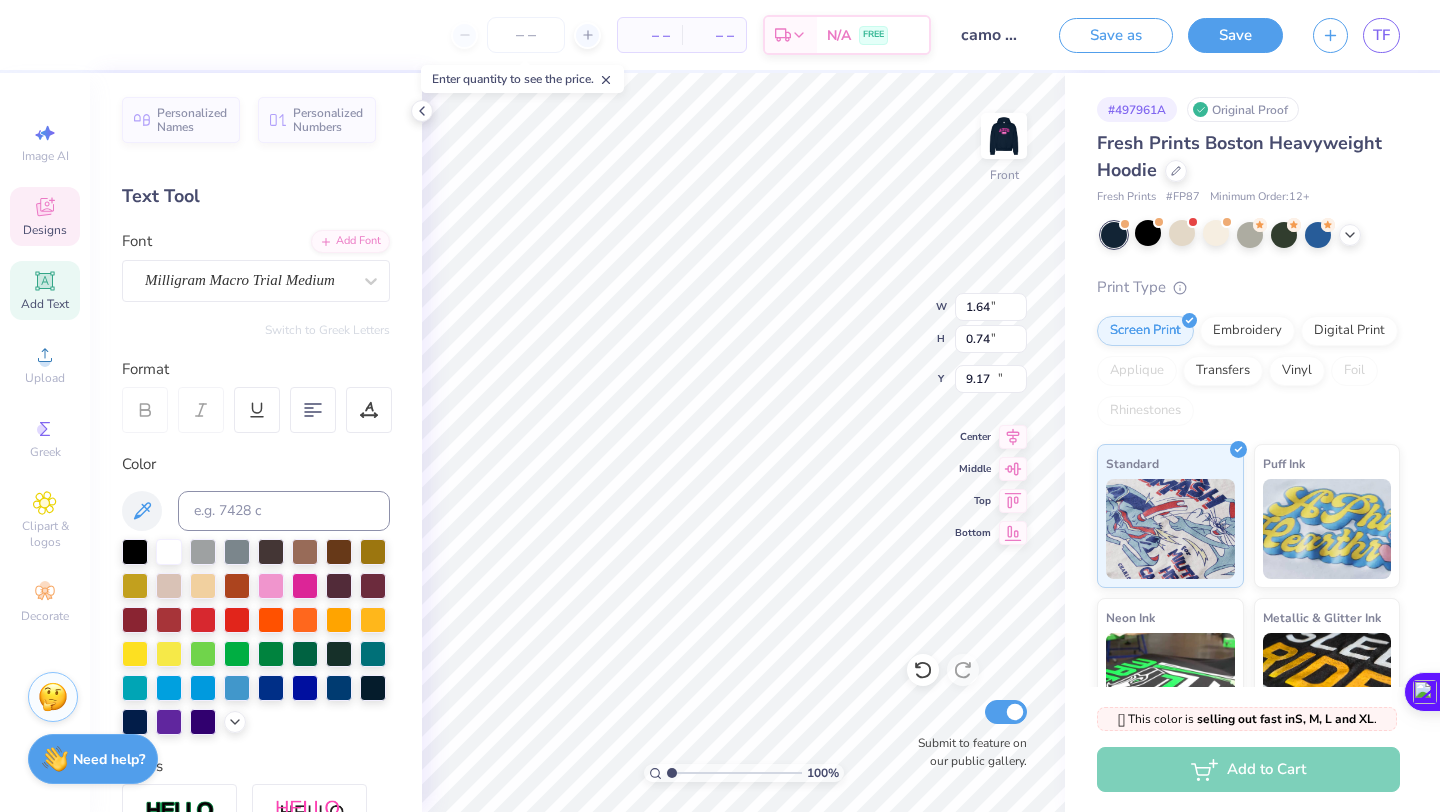 type on "10.00" 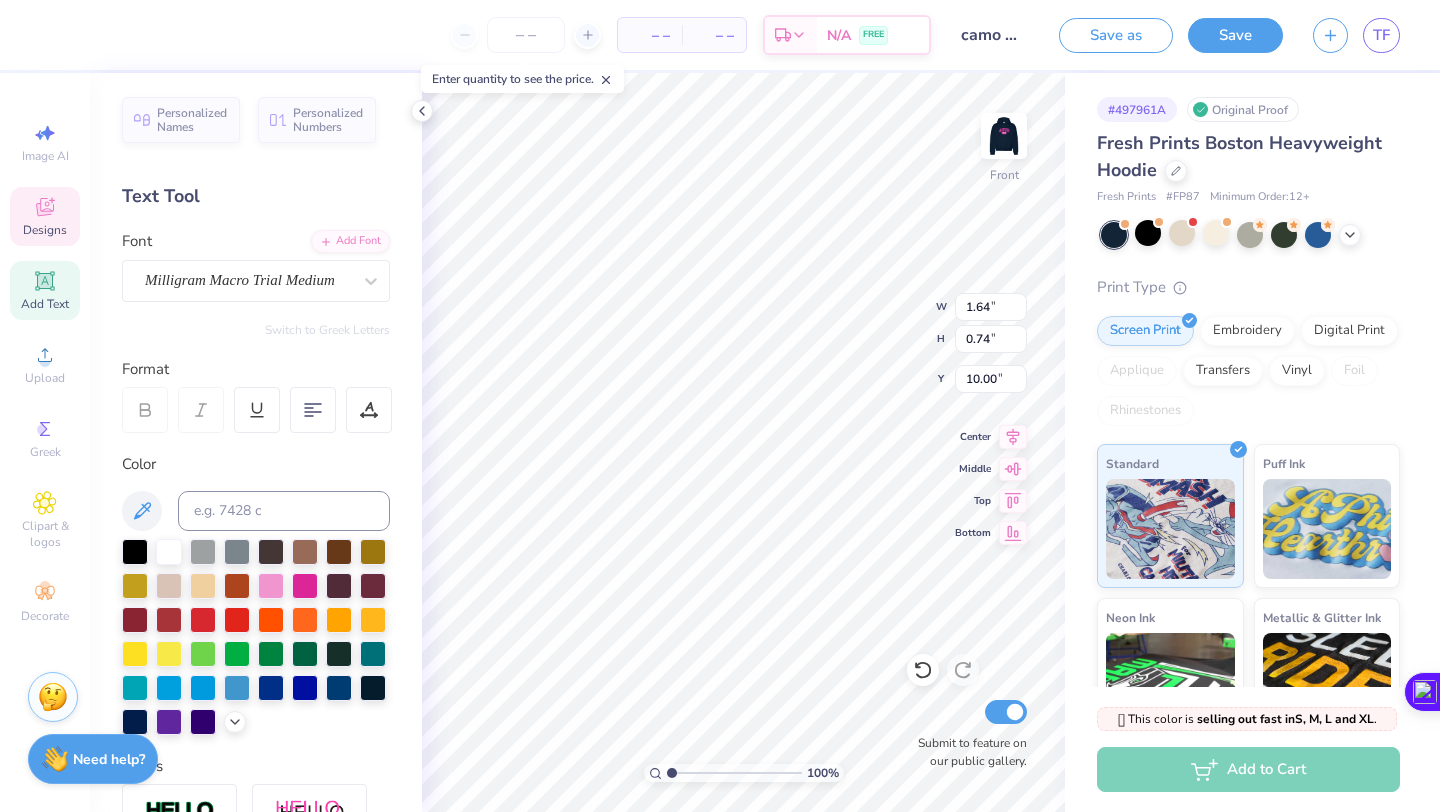 type on "ADUB" 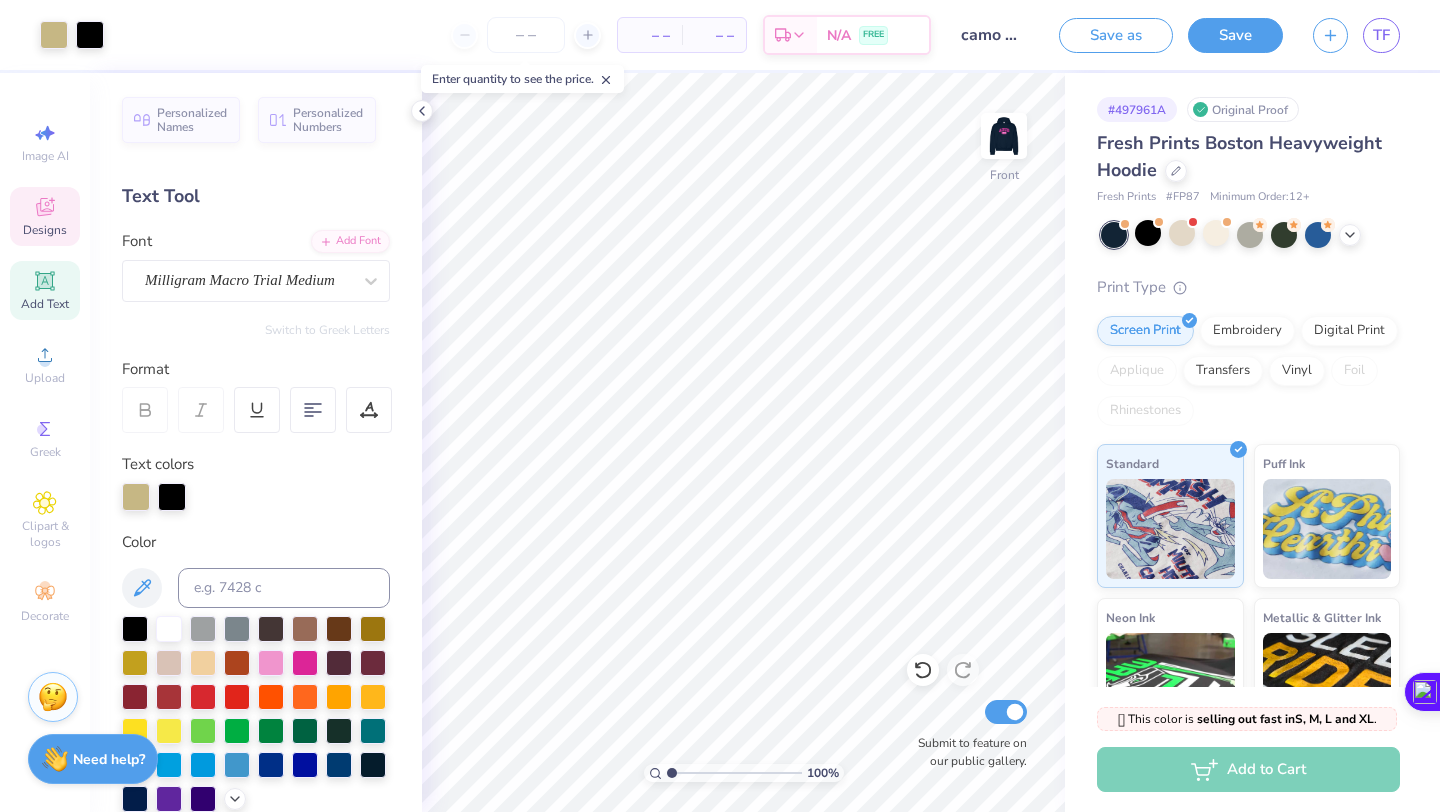 click 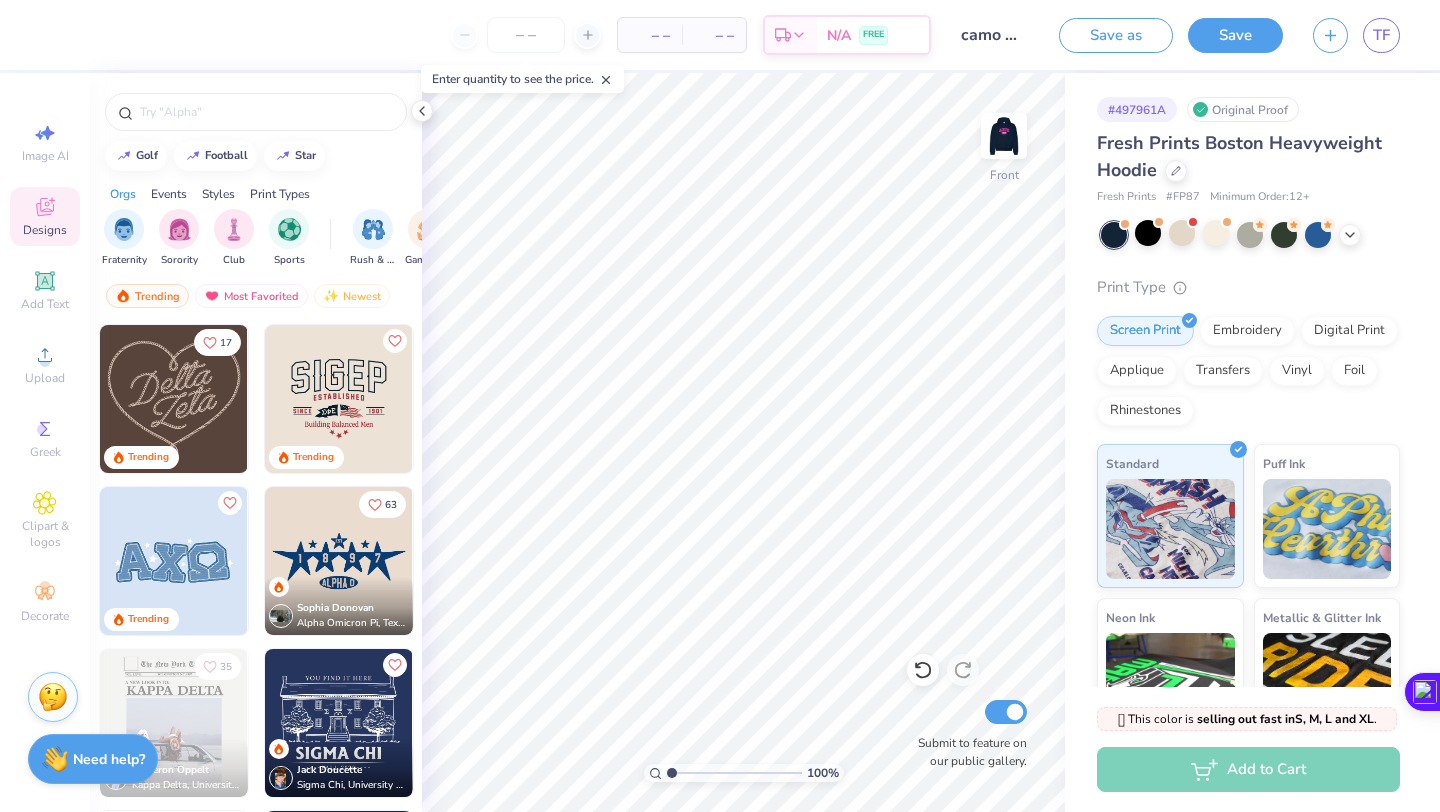 scroll, scrollTop: 522, scrollLeft: 0, axis: vertical 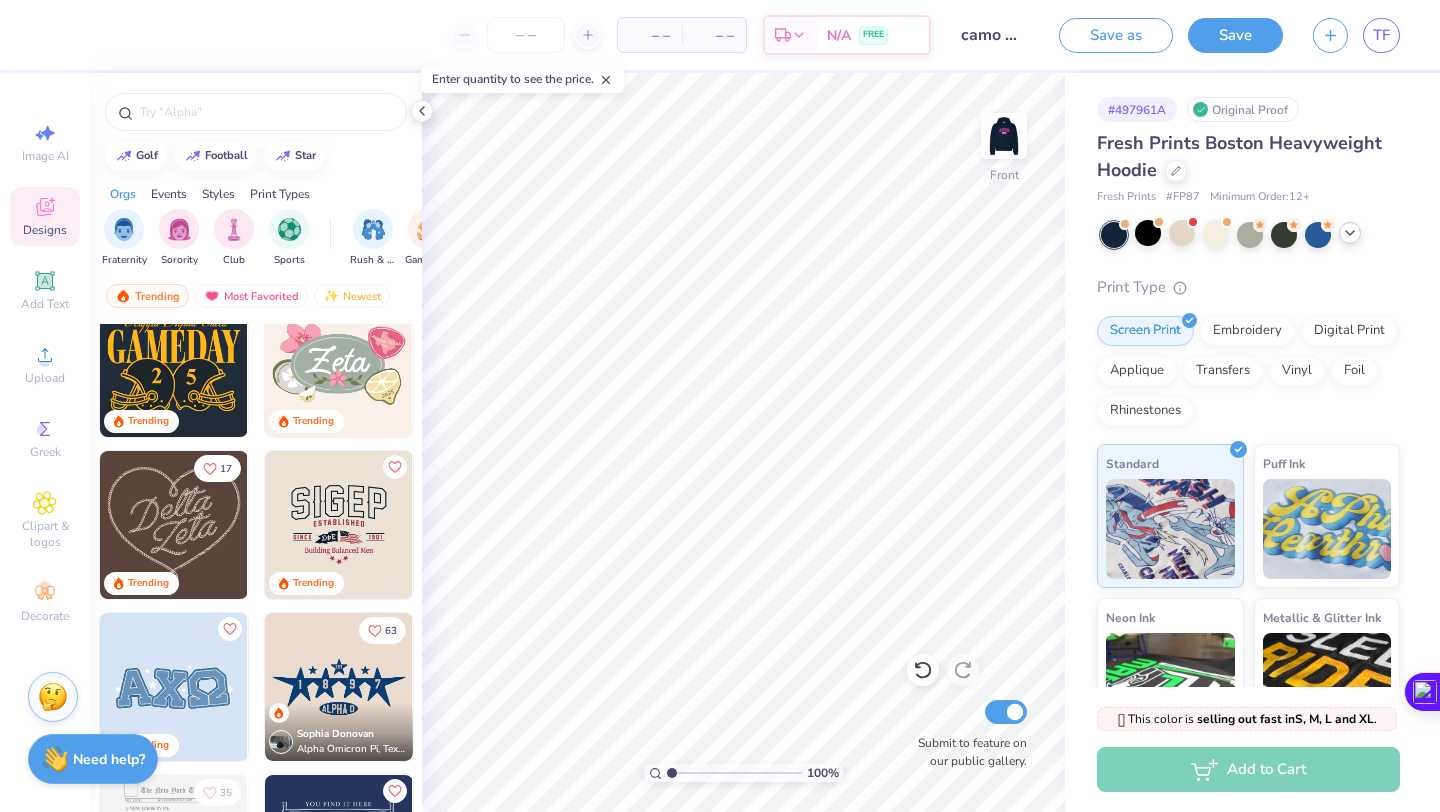 click 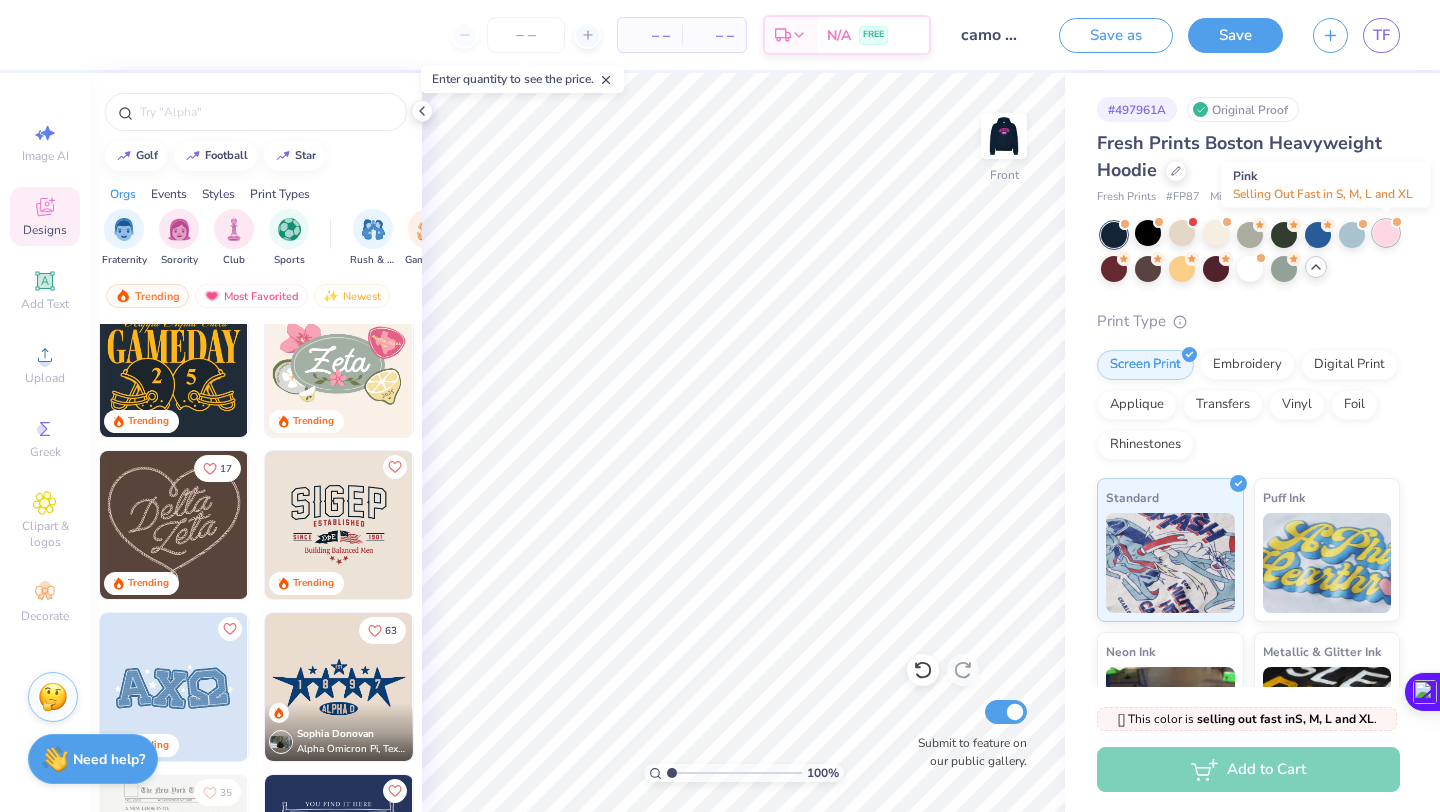 click at bounding box center (1386, 233) 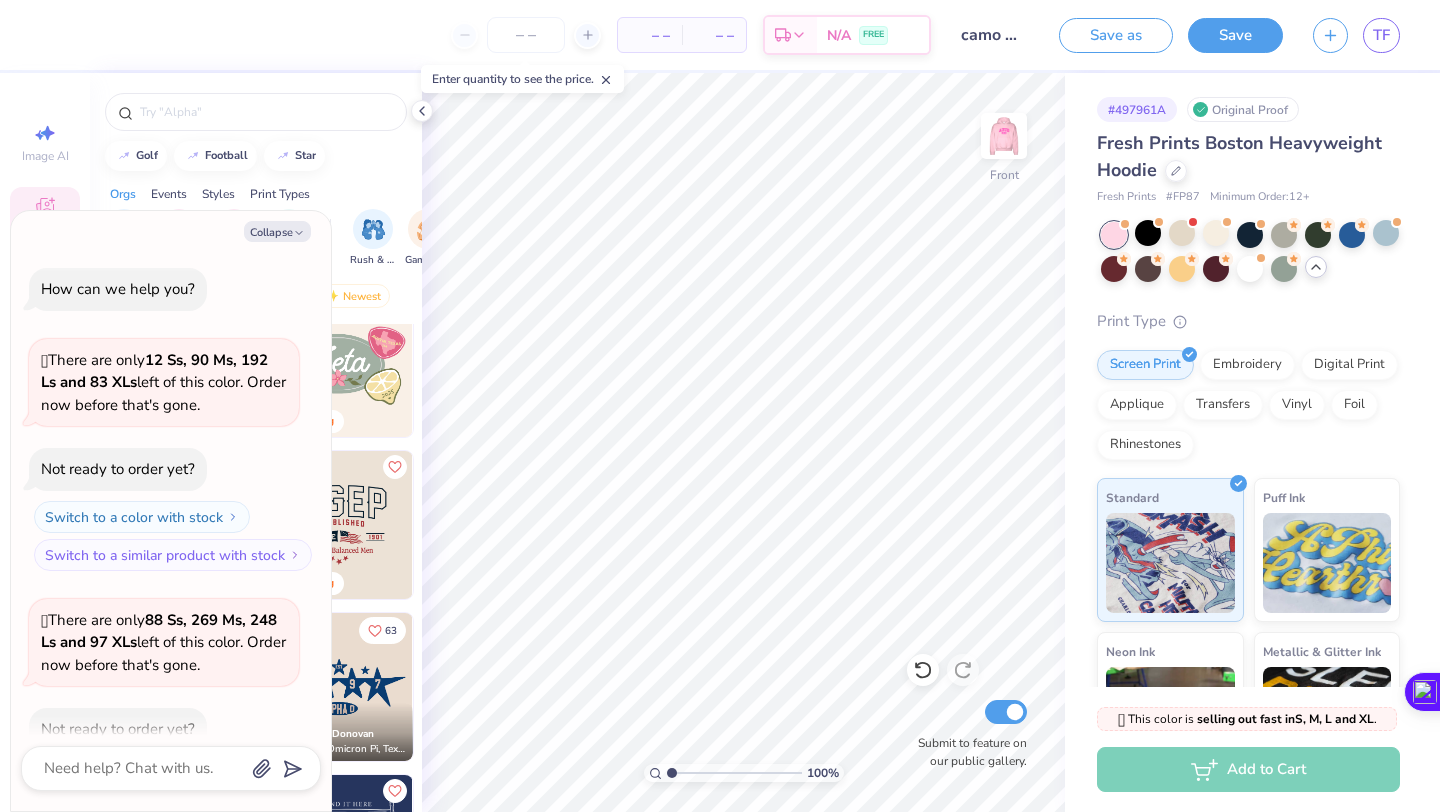 scroll, scrollTop: 890, scrollLeft: 0, axis: vertical 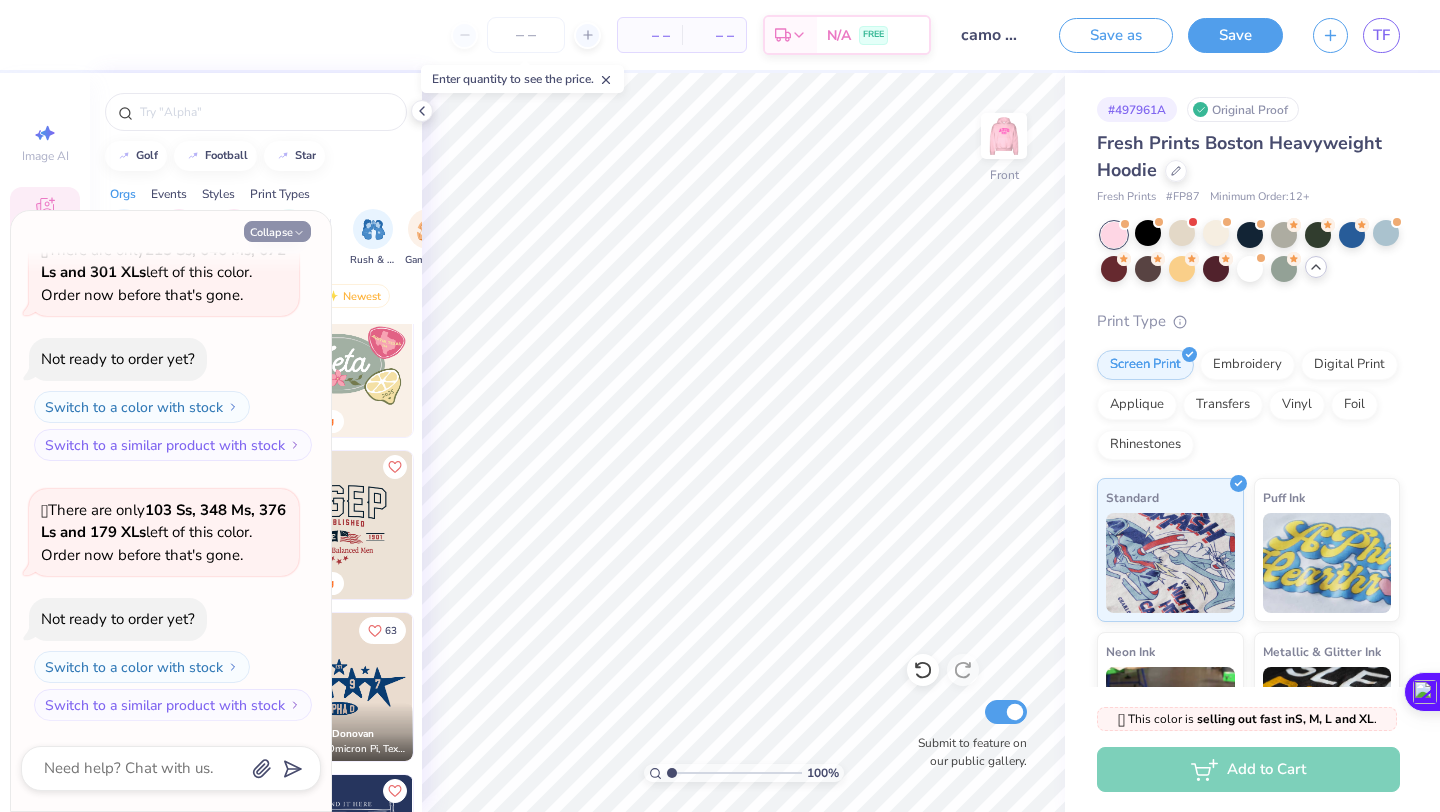 click on "Collapse" at bounding box center [277, 231] 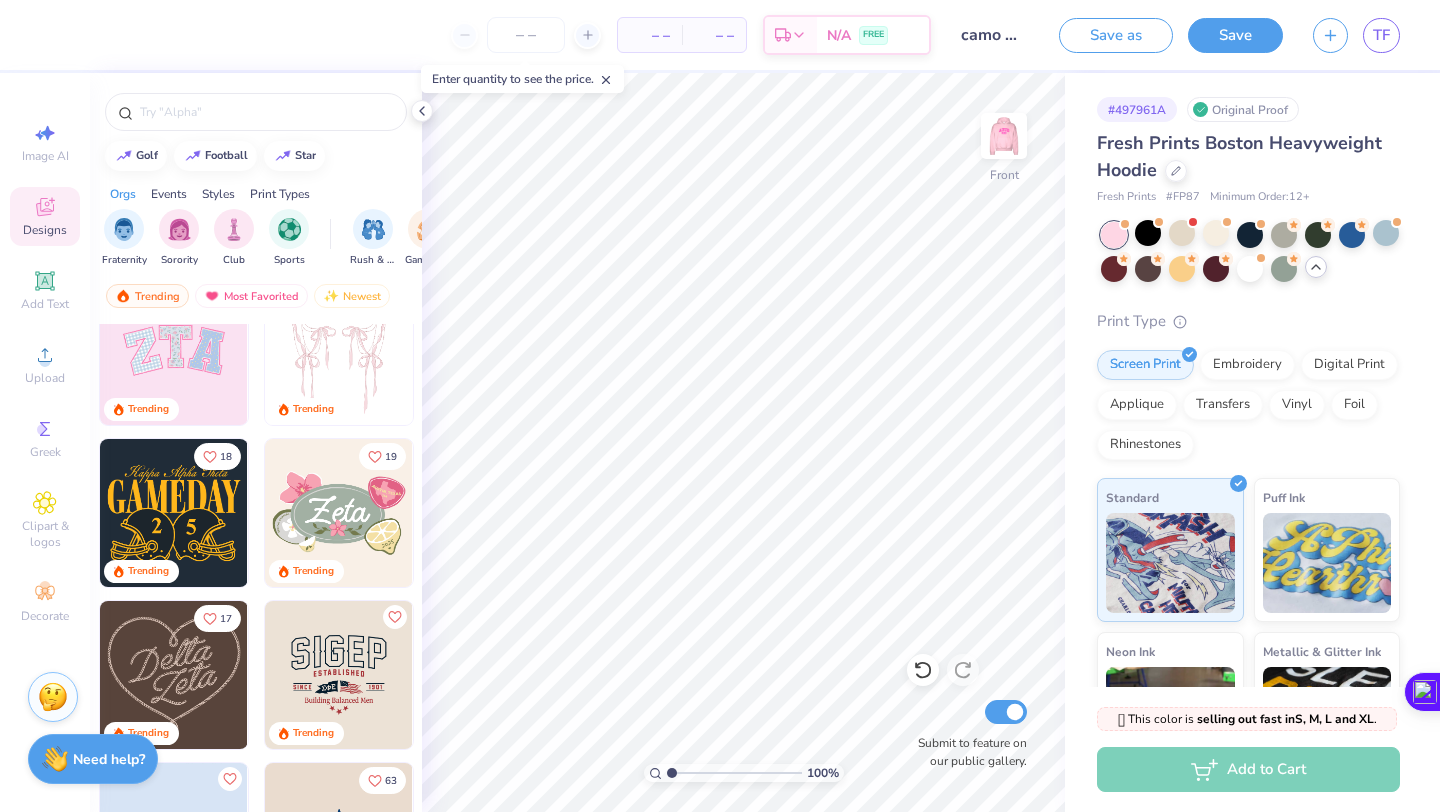 scroll, scrollTop: 604, scrollLeft: 0, axis: vertical 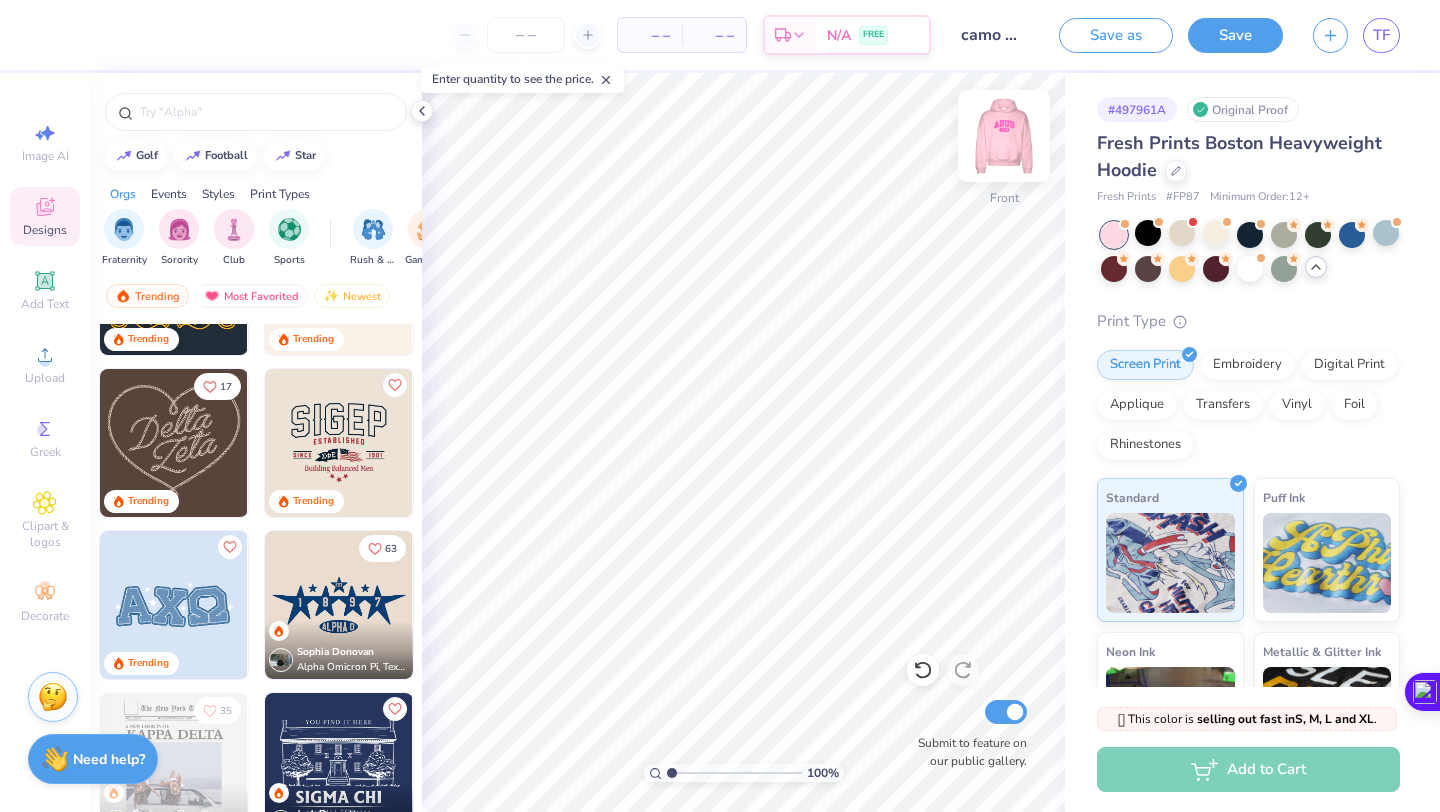 click at bounding box center [1004, 136] 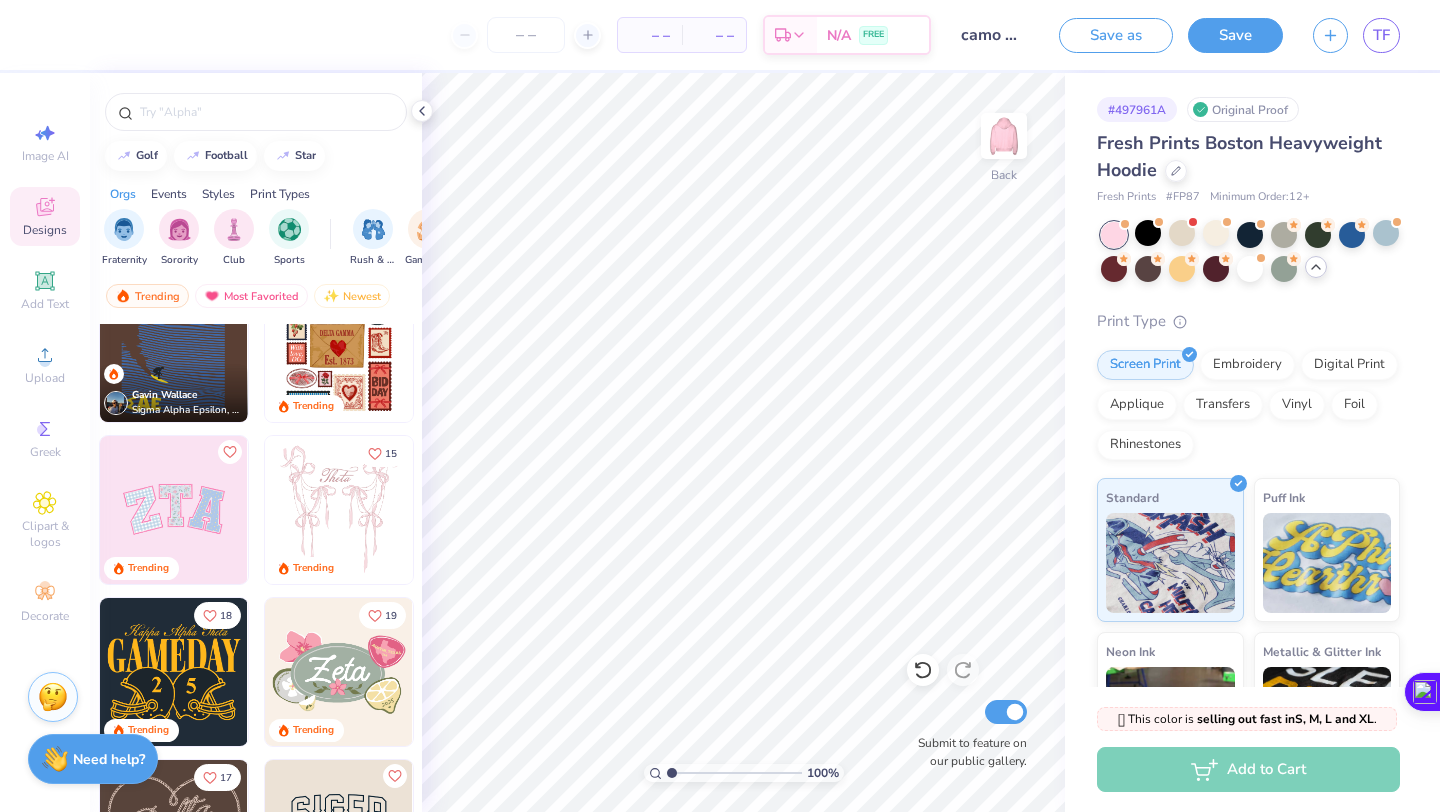 scroll, scrollTop: 0, scrollLeft: 0, axis: both 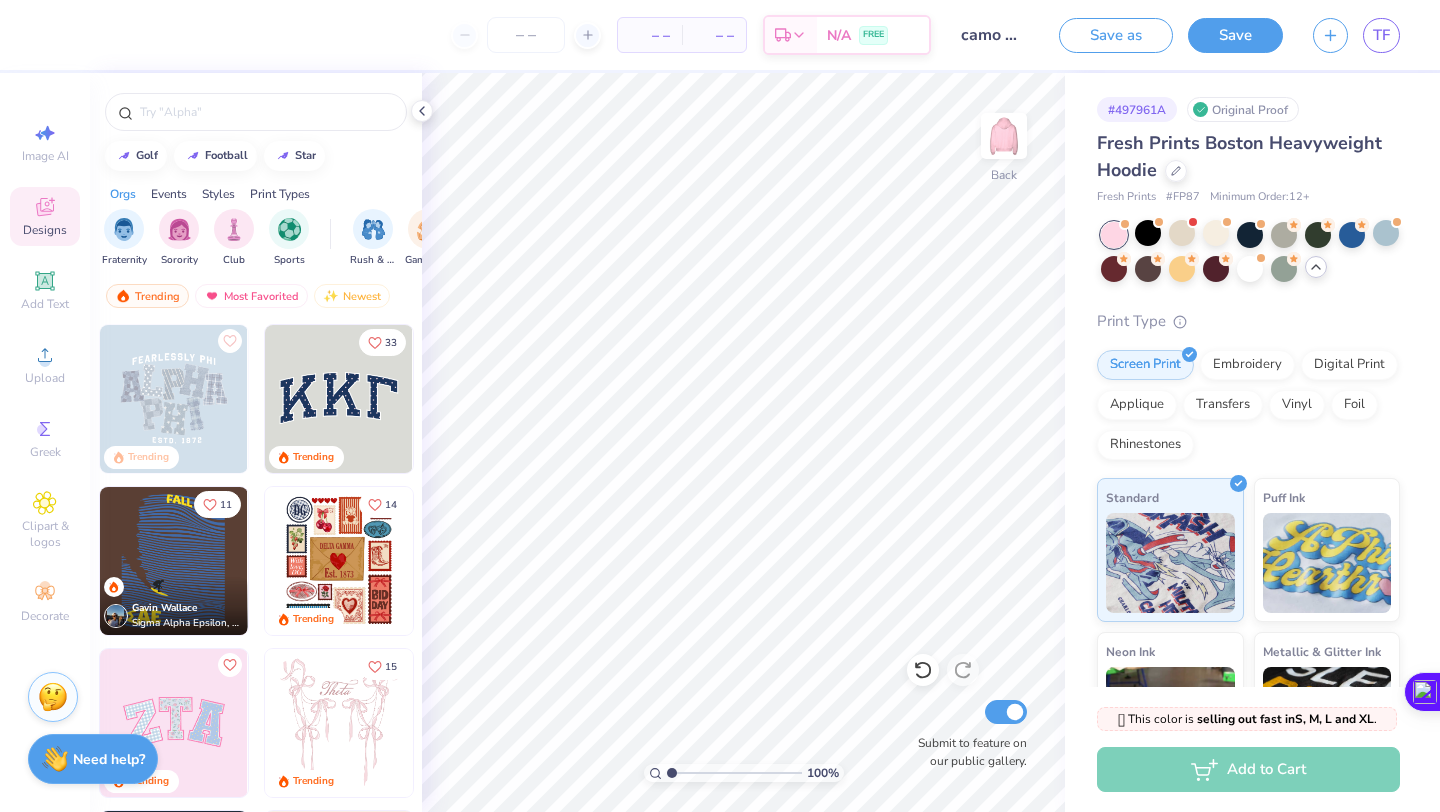 click at bounding box center [174, 723] 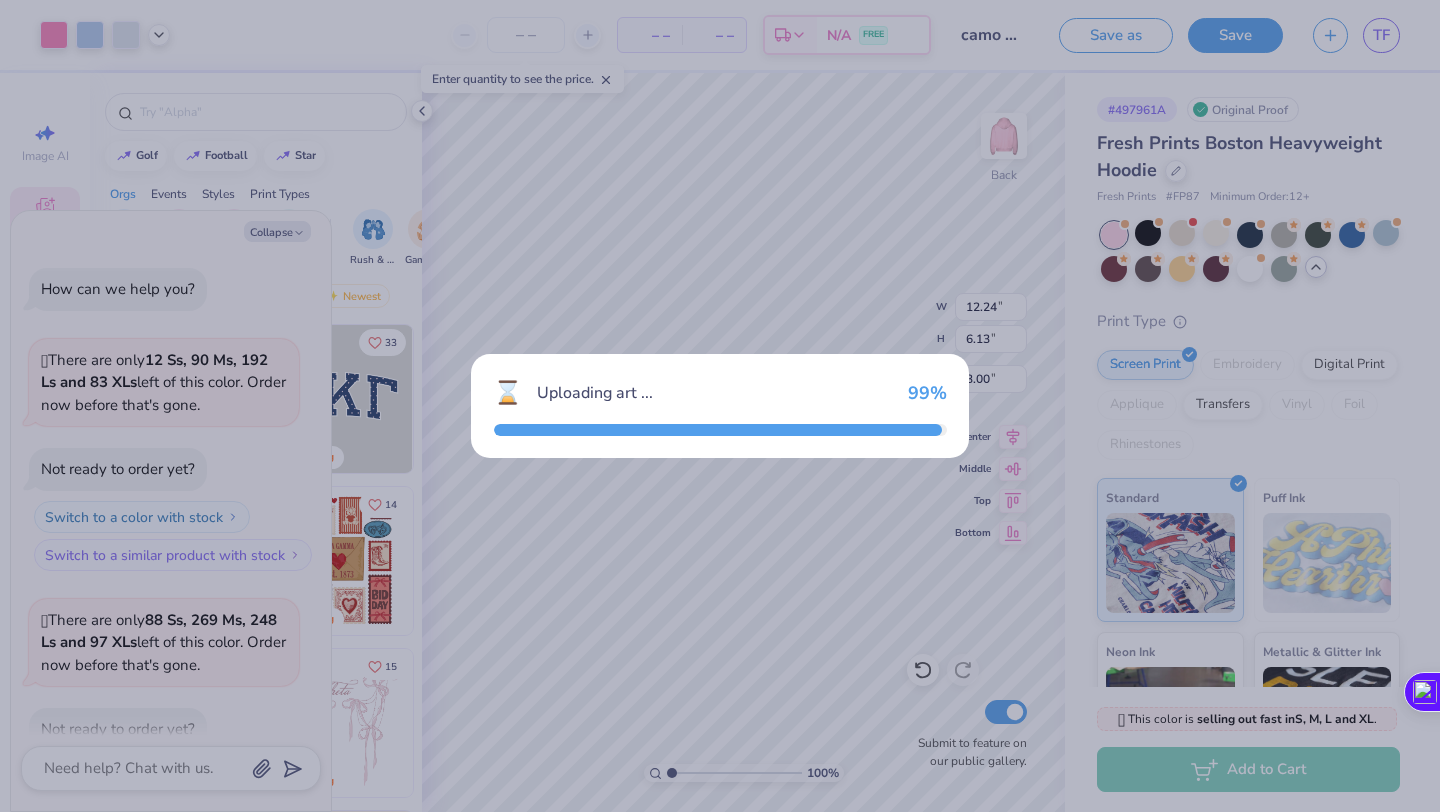 scroll, scrollTop: 1089, scrollLeft: 0, axis: vertical 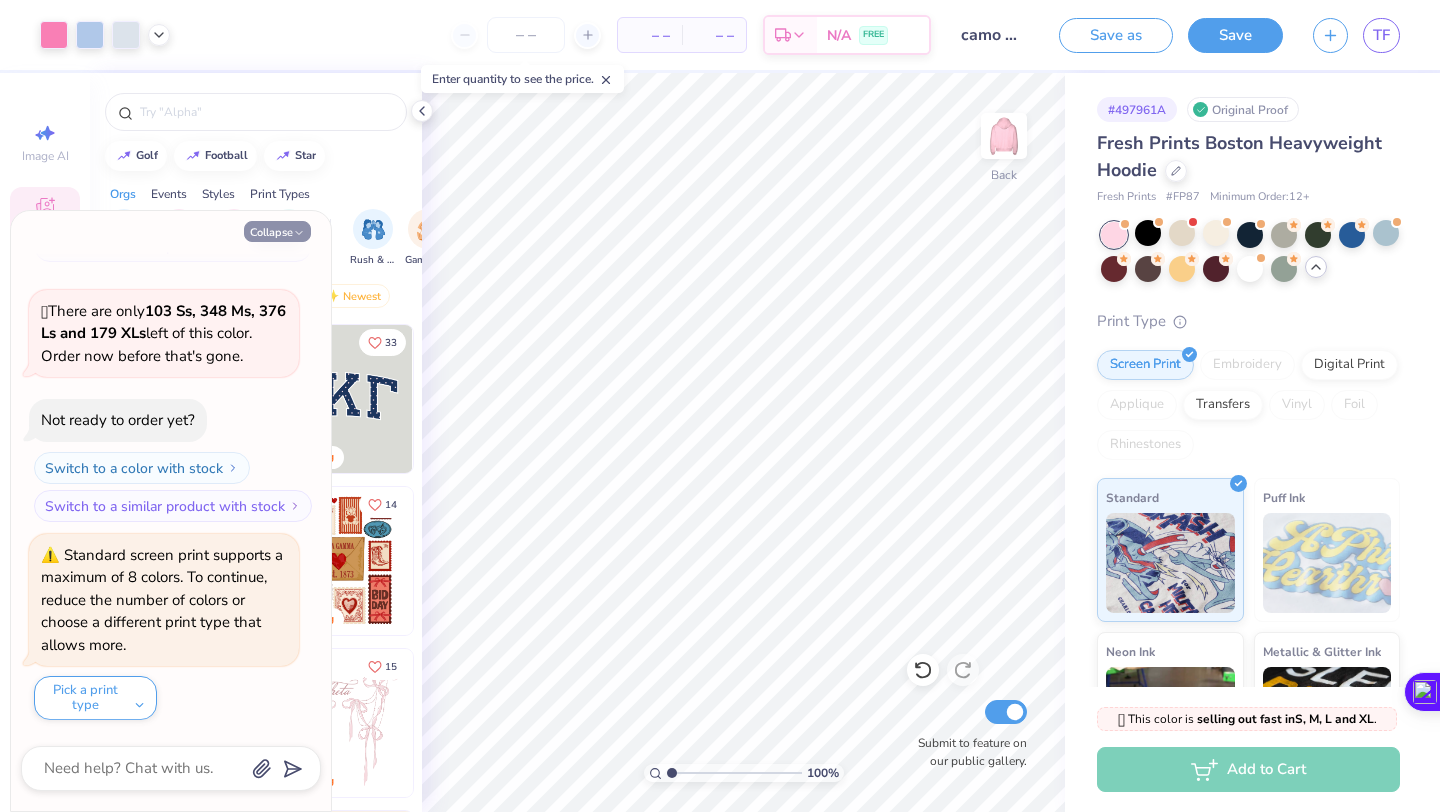 click on "Collapse" at bounding box center [277, 231] 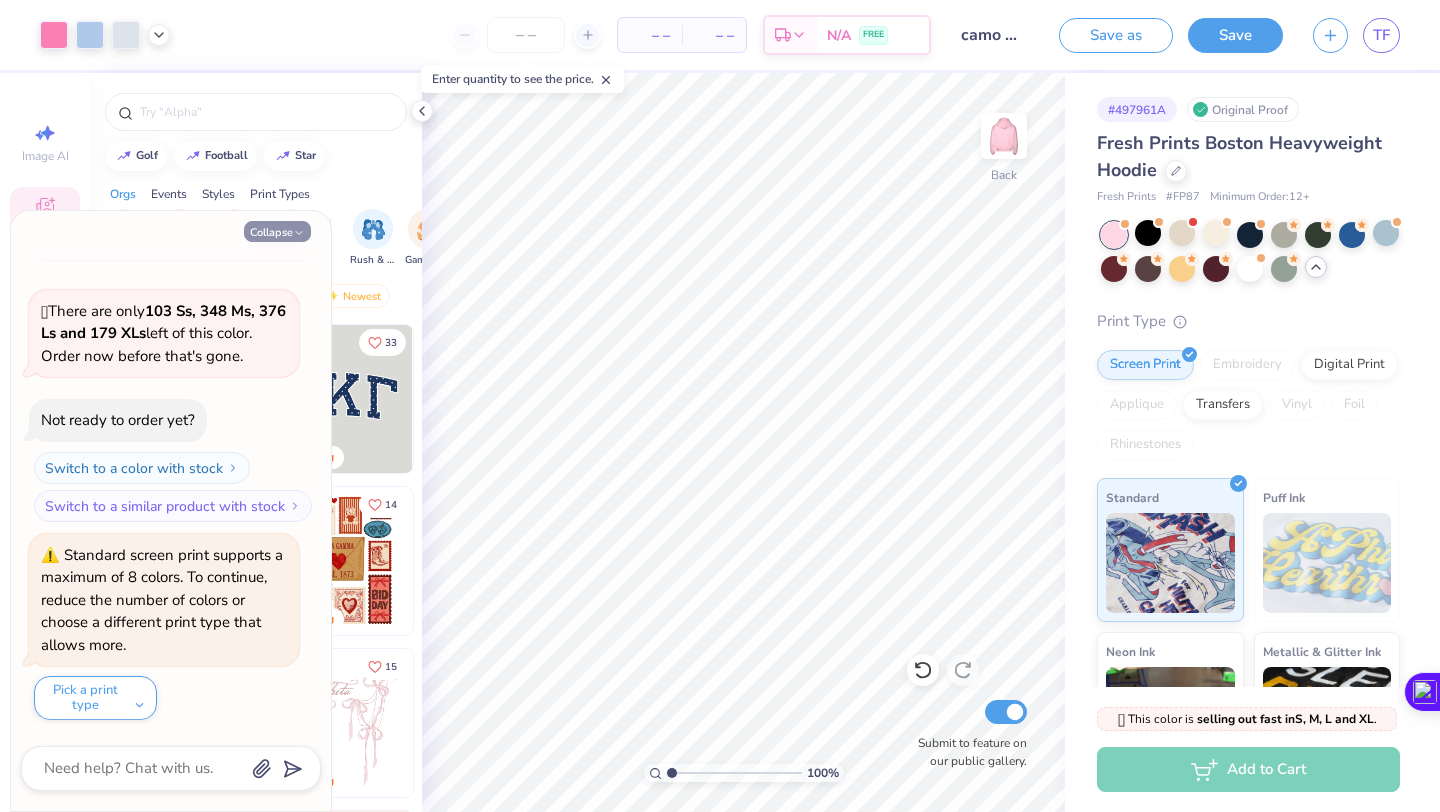 type on "x" 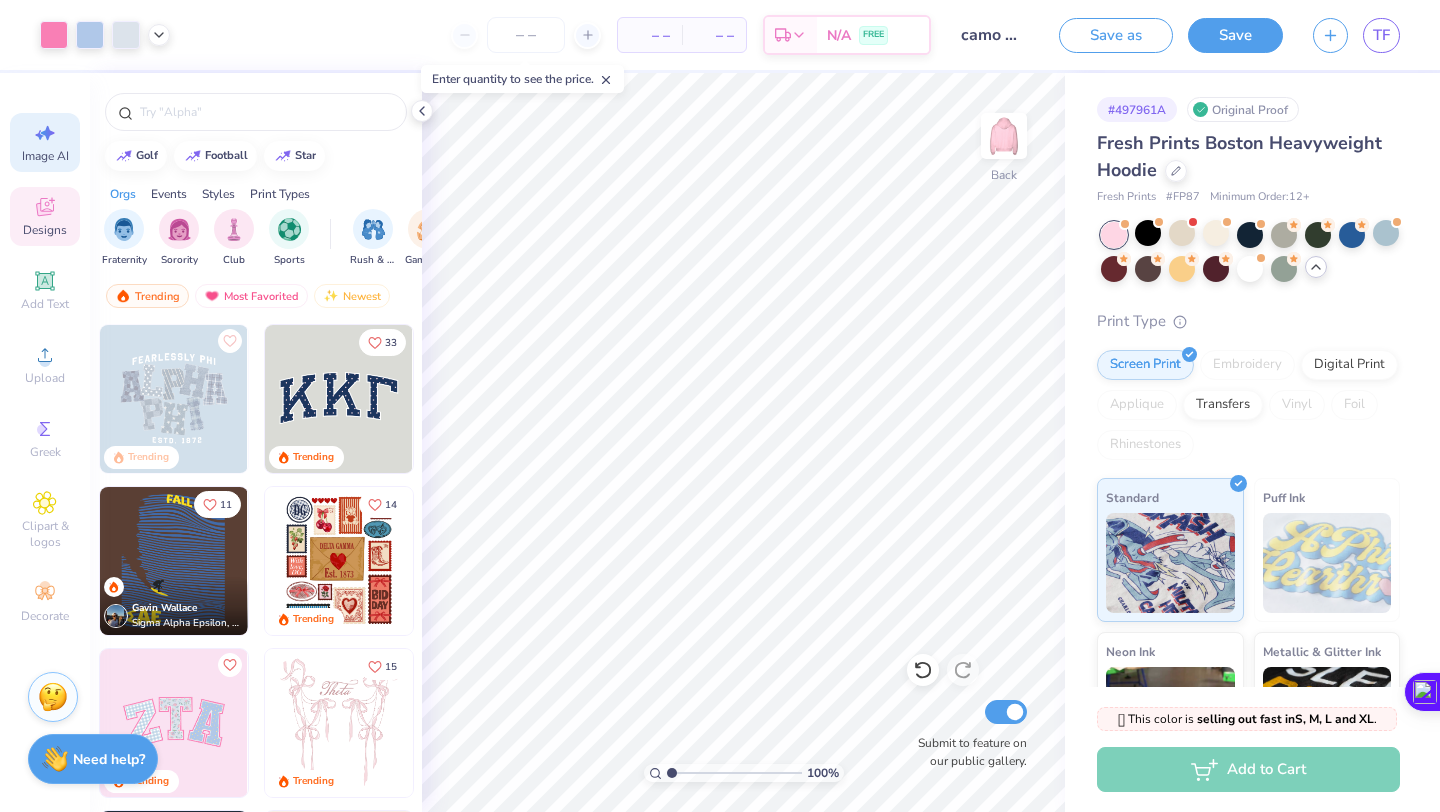 click on "Image AI" at bounding box center (45, 156) 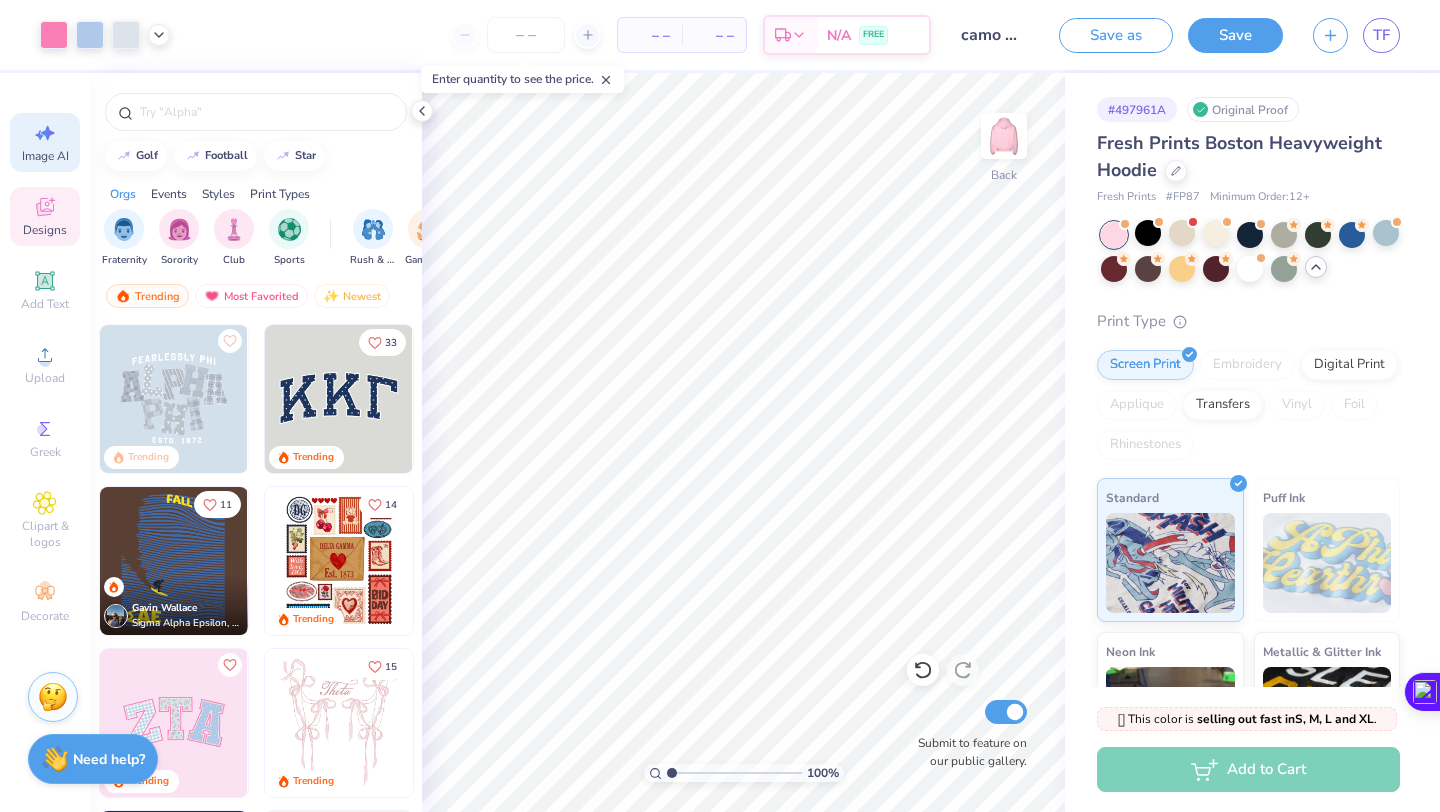 select on "4" 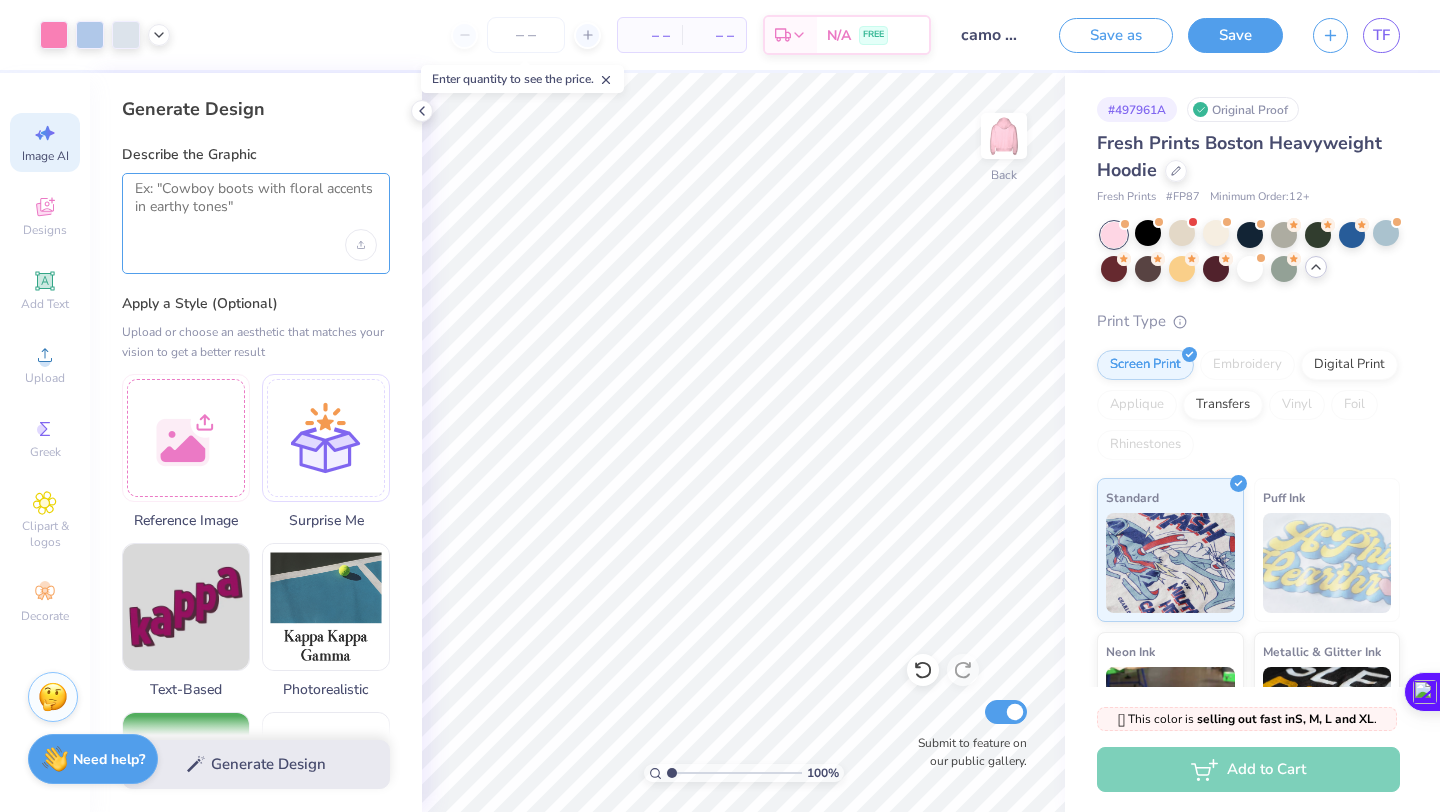 click at bounding box center (256, 205) 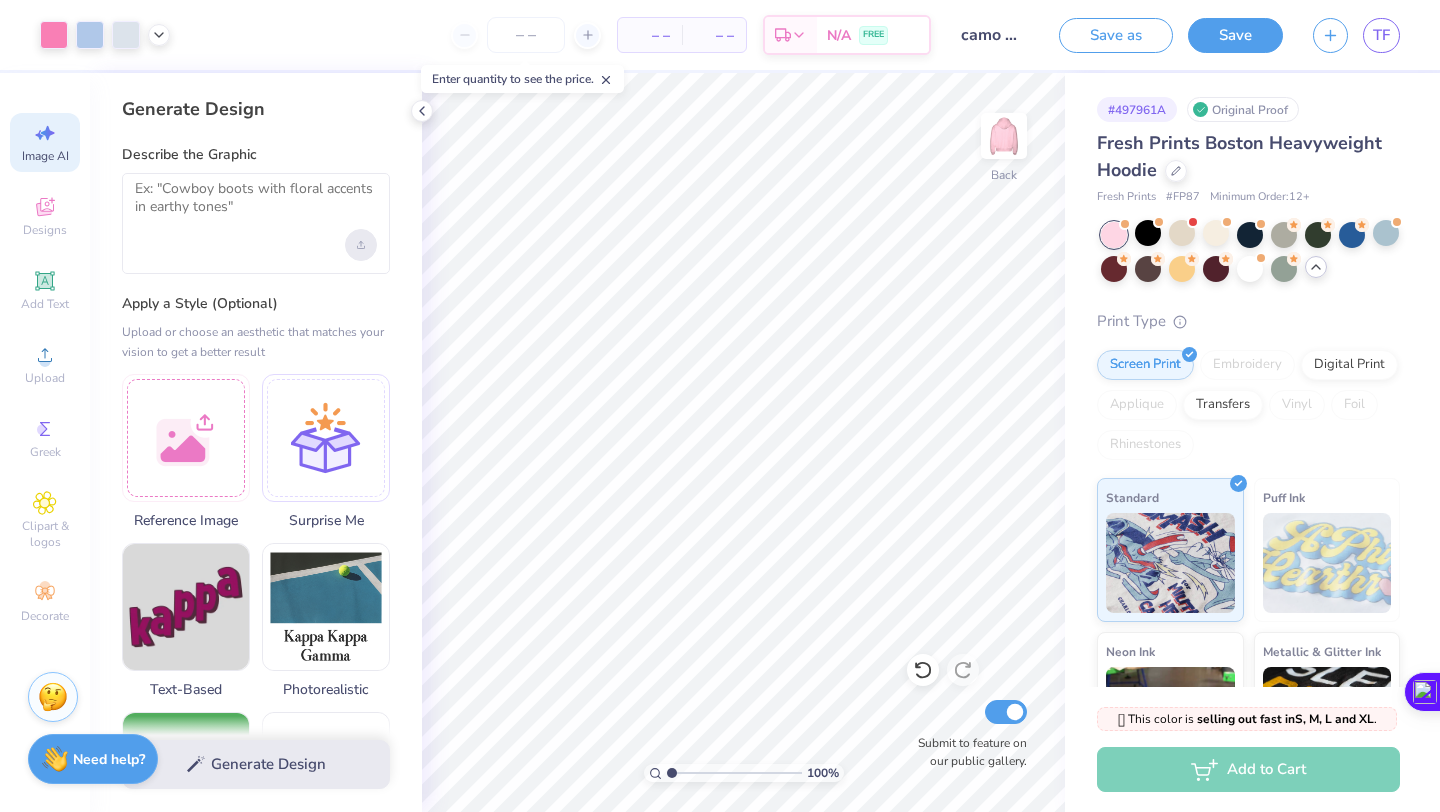 click at bounding box center [361, 245] 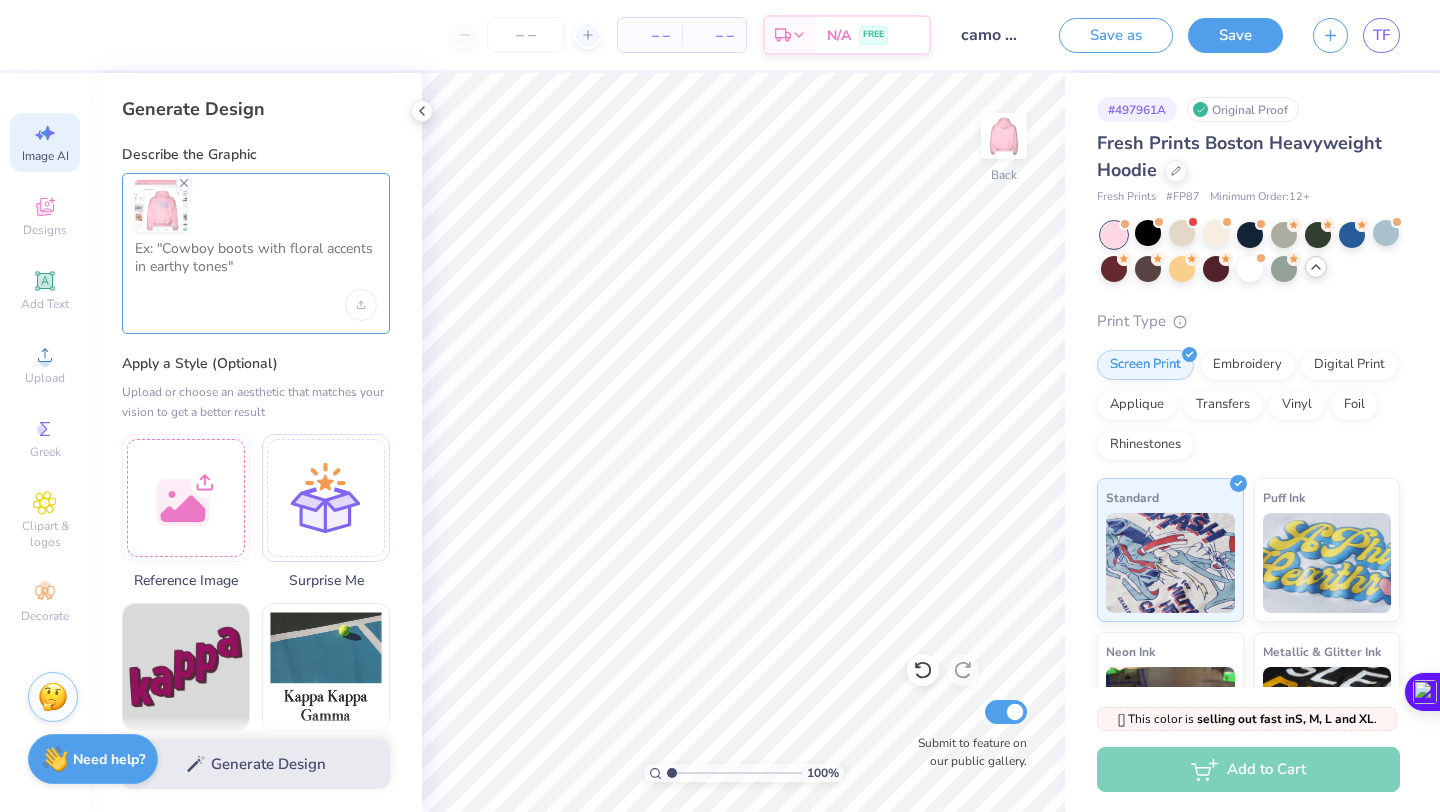 click at bounding box center [256, 265] 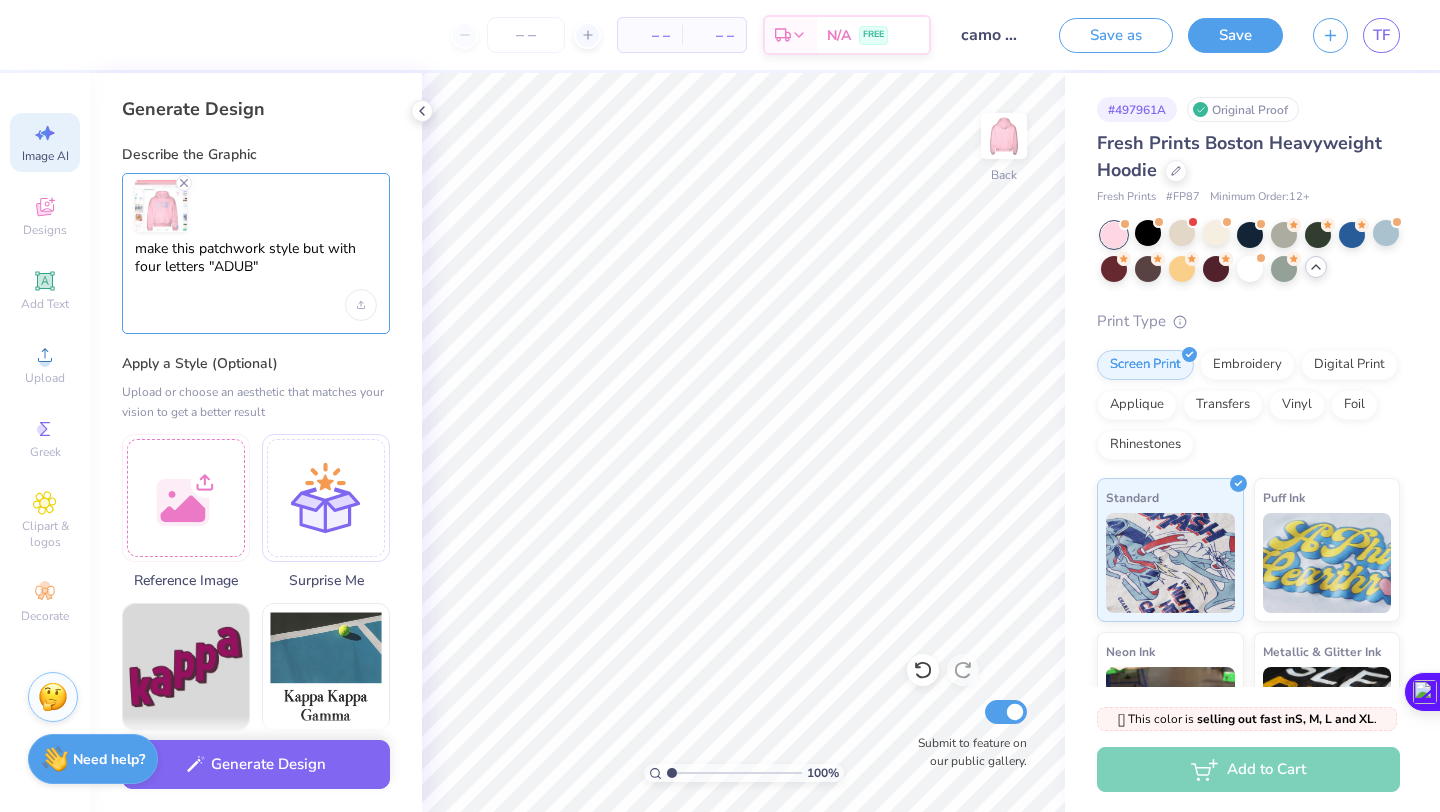 click on "make this patchwork style but with four letters "ADUB"" at bounding box center (256, 265) 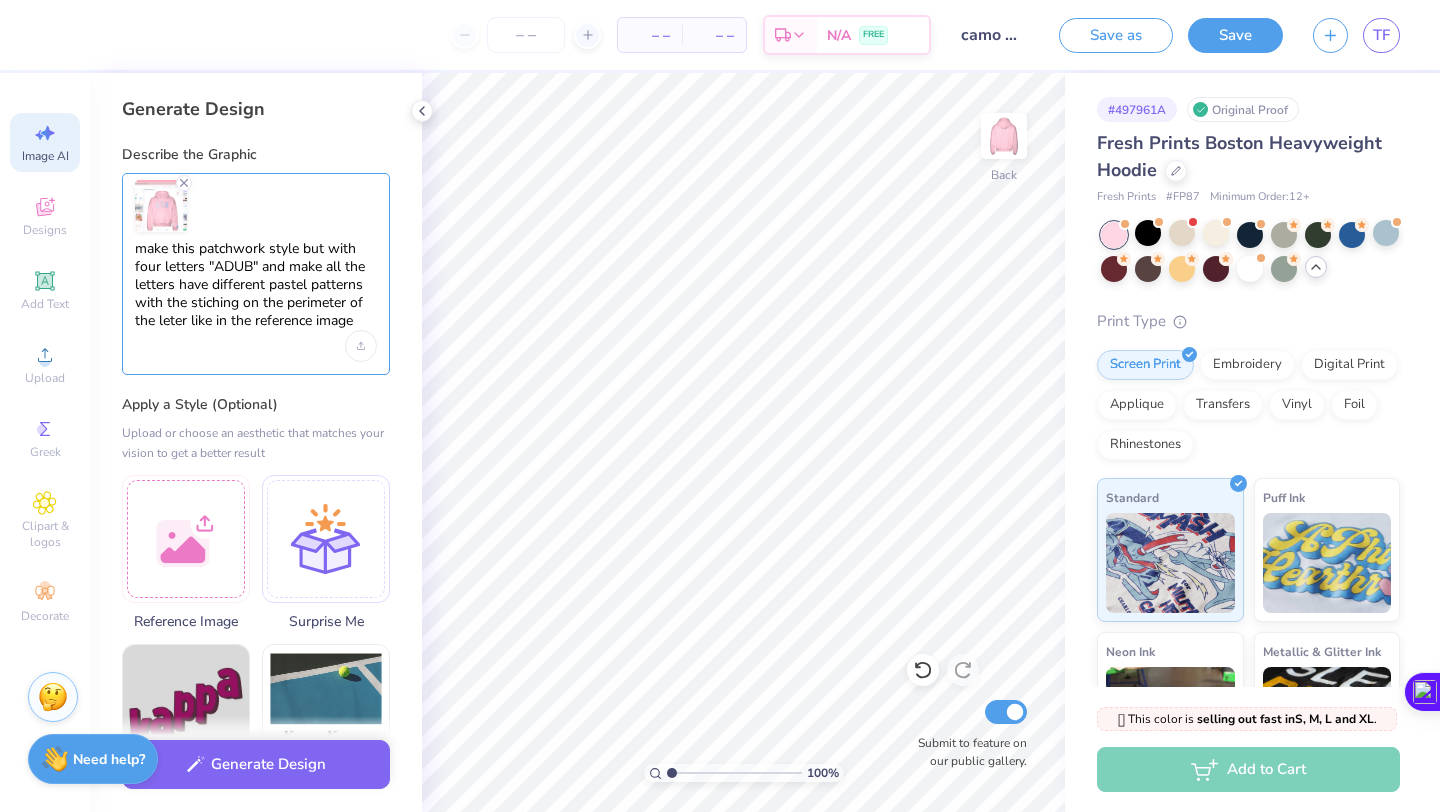 click on "make this patchwork style but with four letters "ADUB" and make all the letters have different pastel patterns with the stiching on the perimeter of the leter like in the reference image" at bounding box center [256, 285] 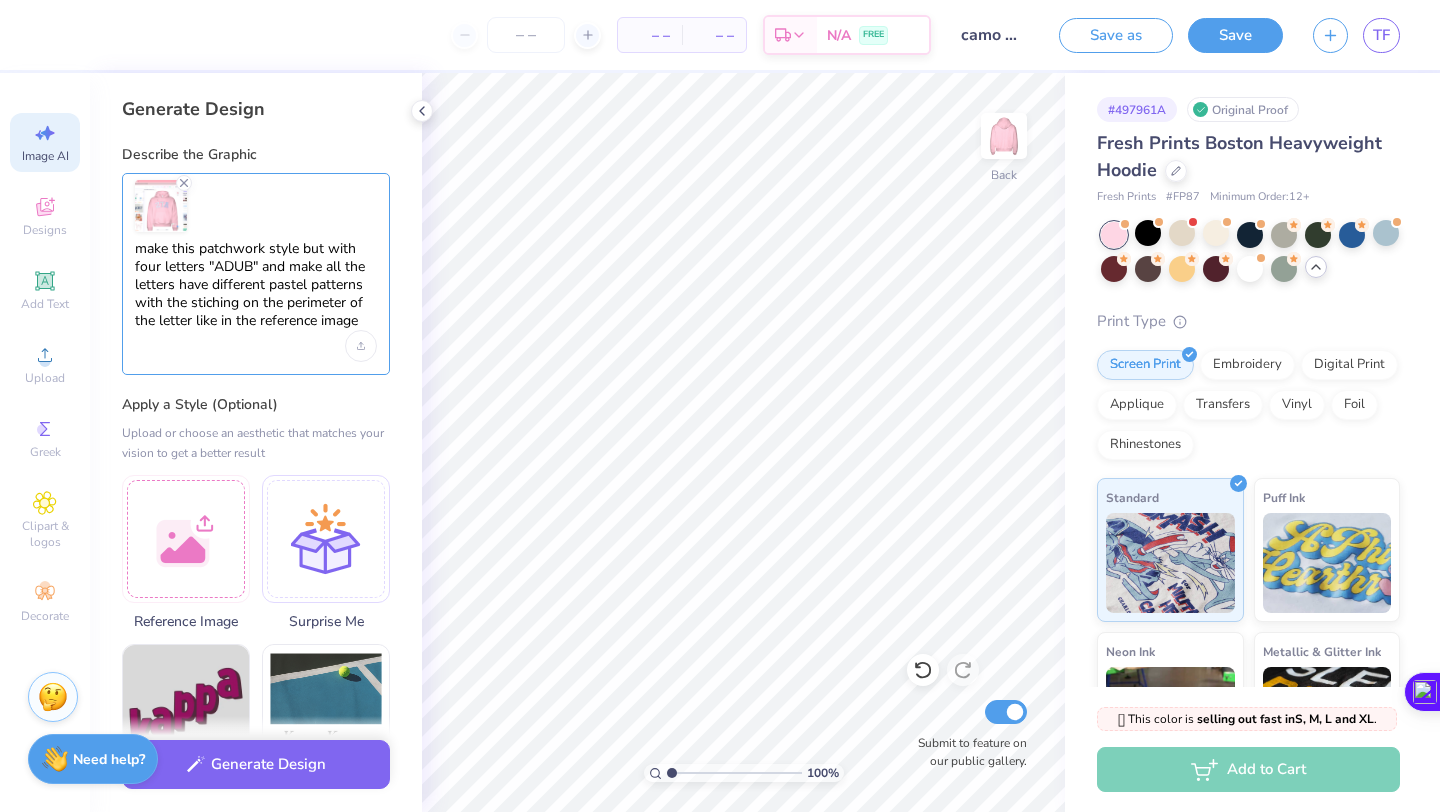 click on "make this patchwork style but with four letters "ADUB" and make all the letters have different pastel patterns with the stiching on the perimeter of the letter like in the reference image" at bounding box center (256, 285) 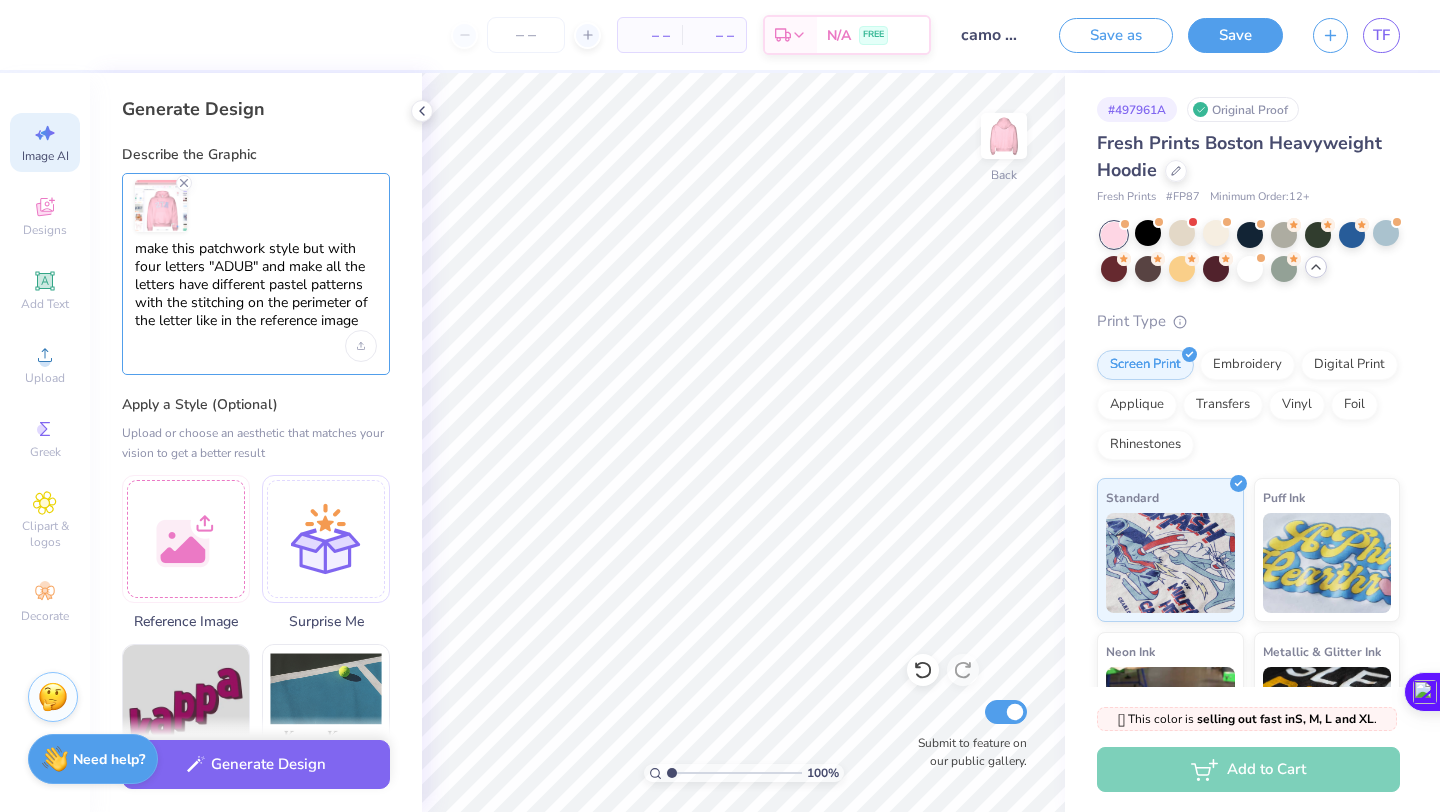 click on "make this patchwork style but with four letters "ADUB" and make all the letters have different pastel patterns with the stitching on the perimeter of the letter like in the reference image" at bounding box center [256, 285] 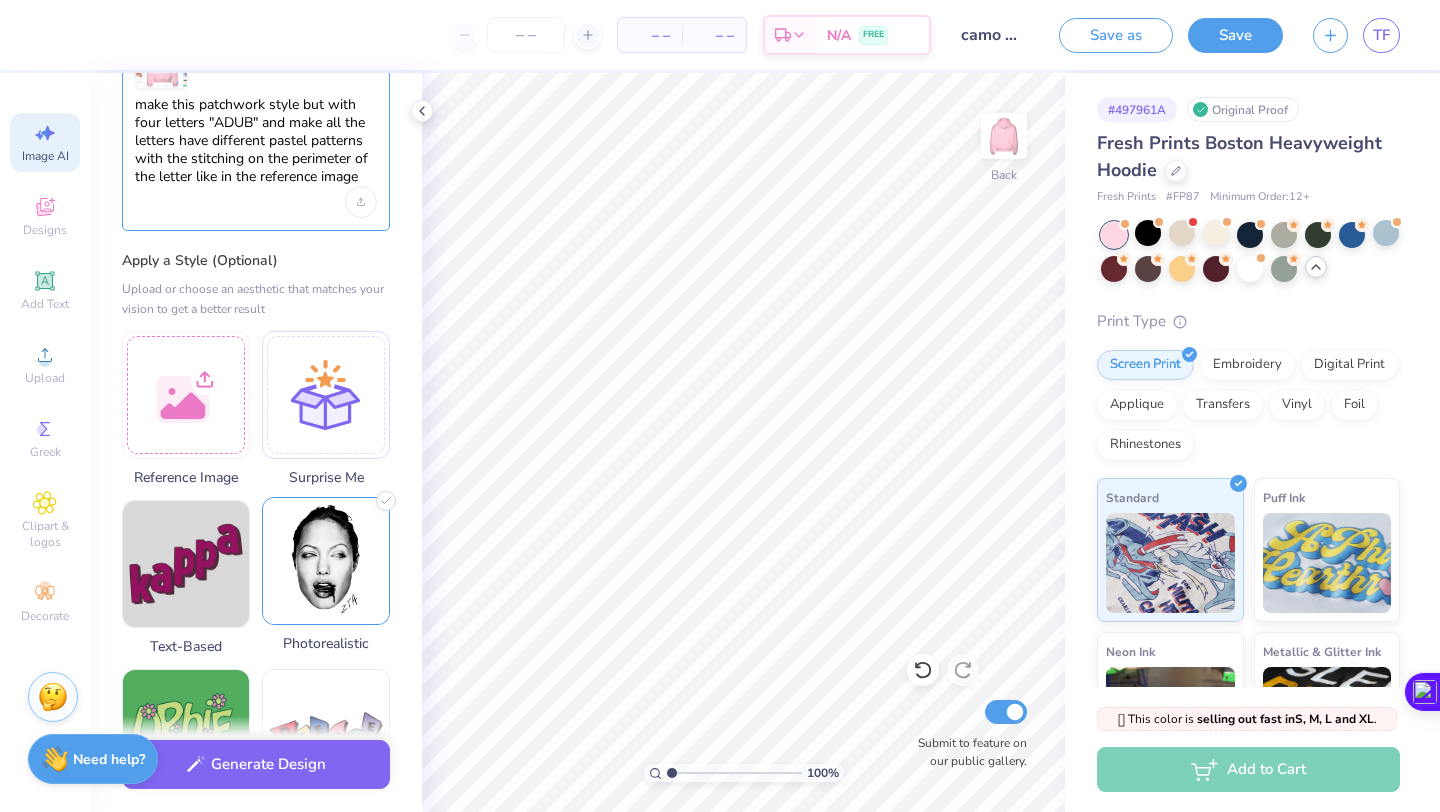 scroll, scrollTop: 189, scrollLeft: 0, axis: vertical 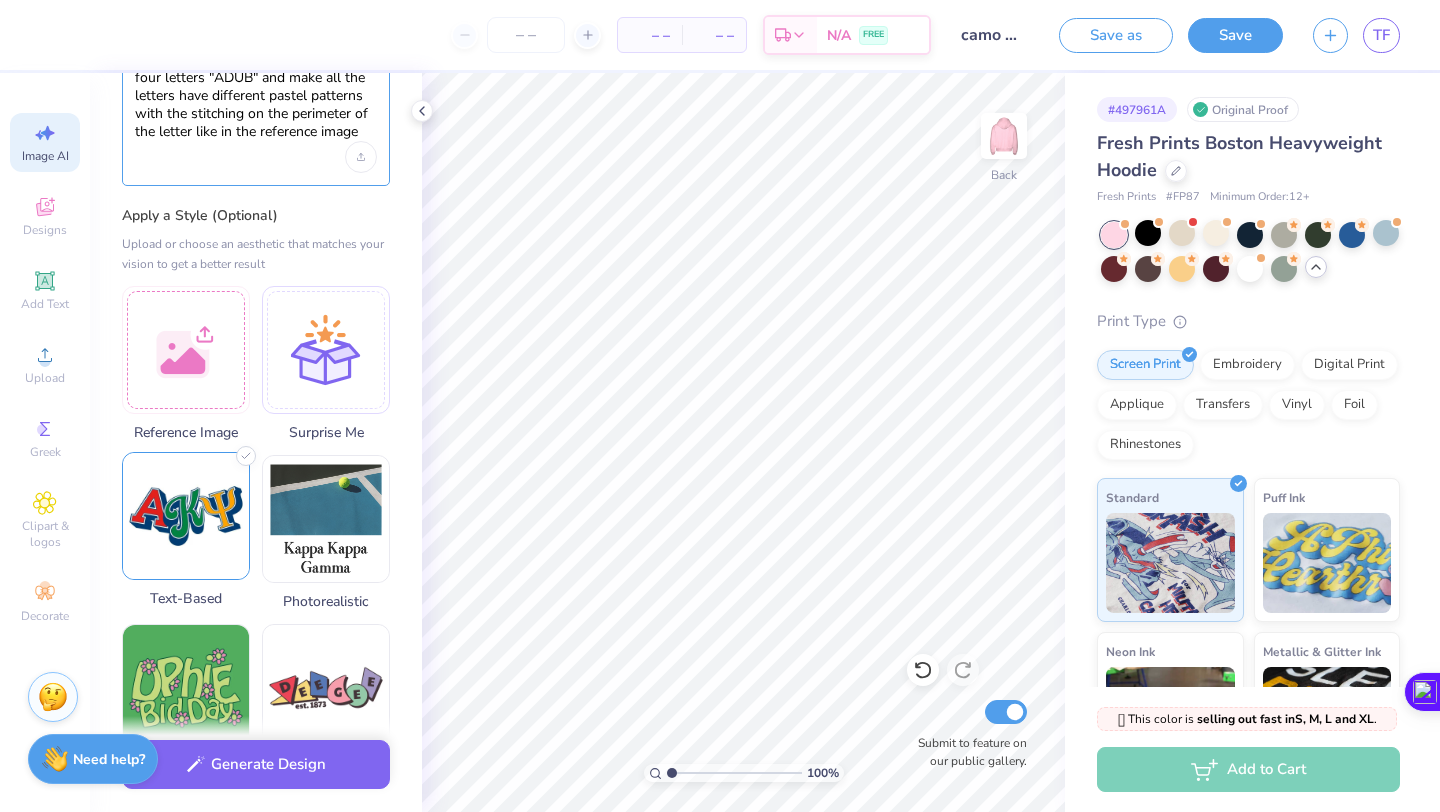 type on "make this patchwork style but with four letters "ADUB" and make all the letters have different pastel patterns with the stitching on the perimeter of the letter like in the reference image" 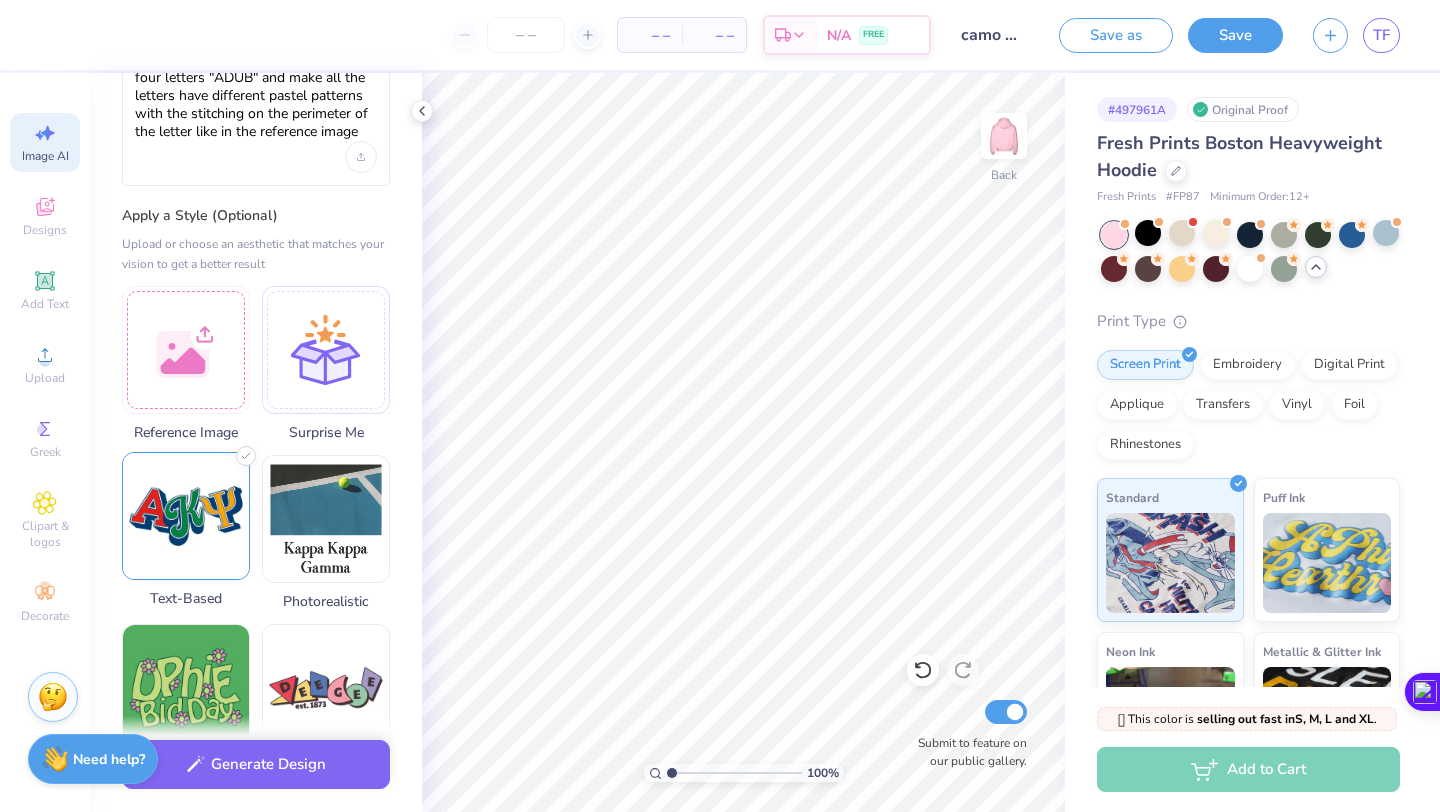 click at bounding box center [186, 516] 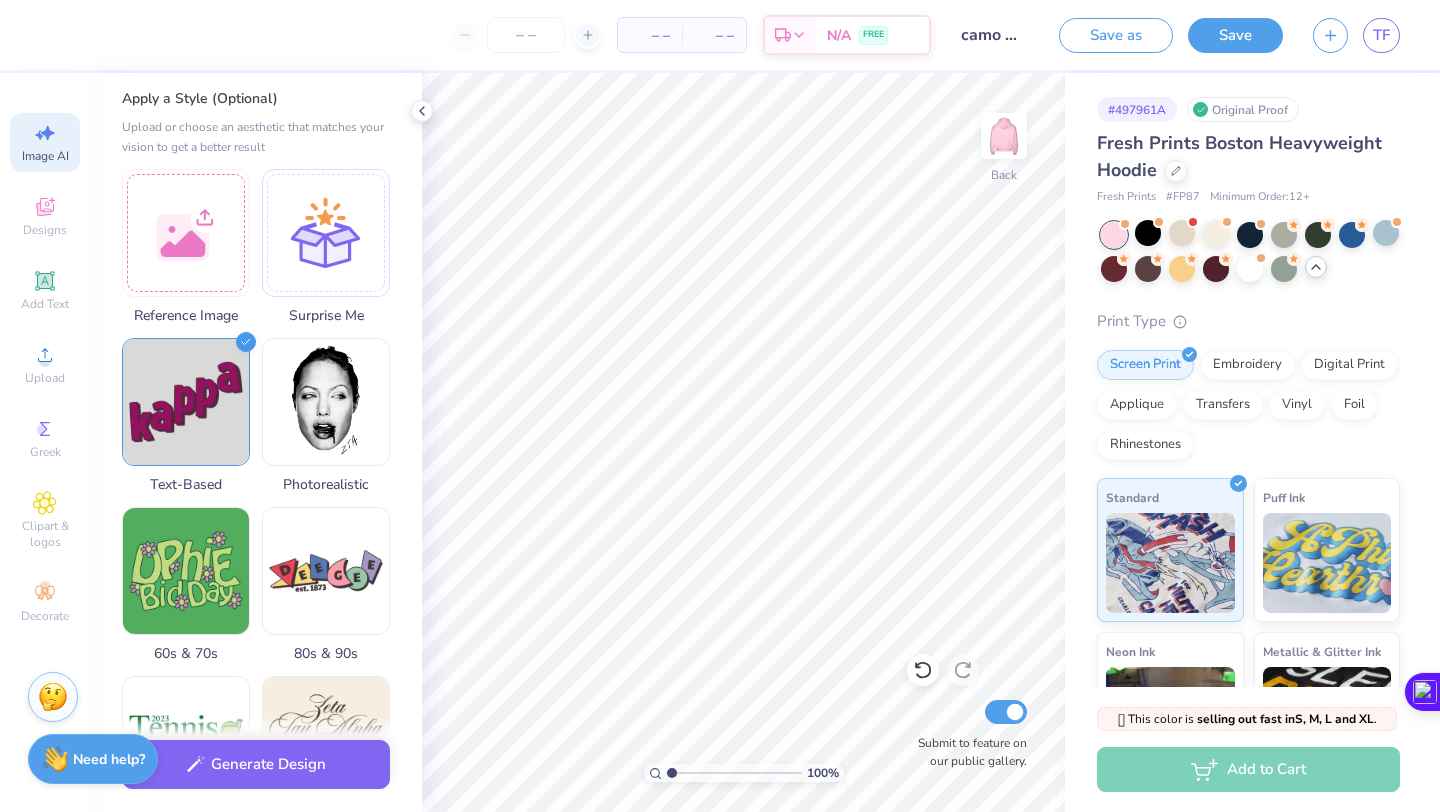 scroll, scrollTop: 299, scrollLeft: 0, axis: vertical 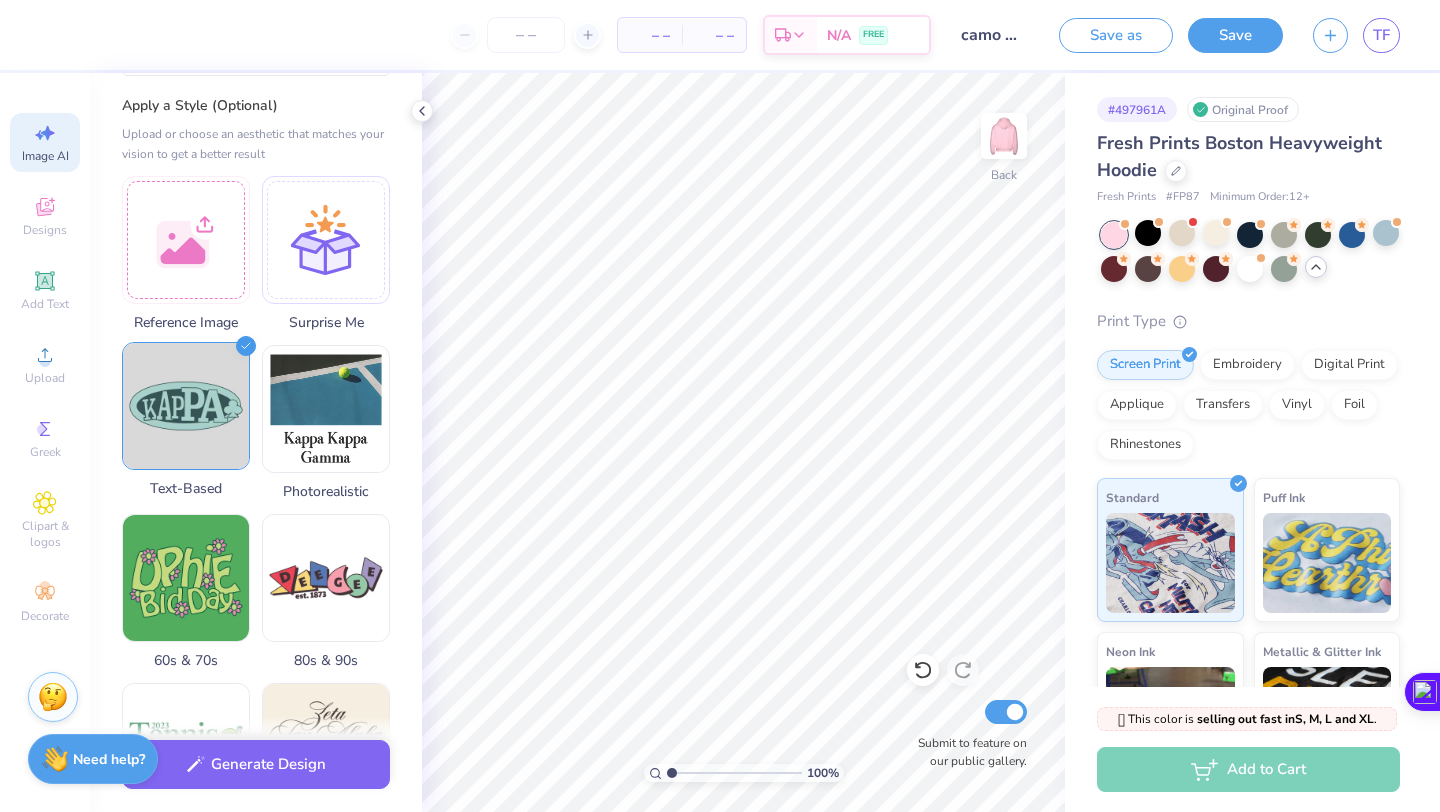 click at bounding box center [186, 406] 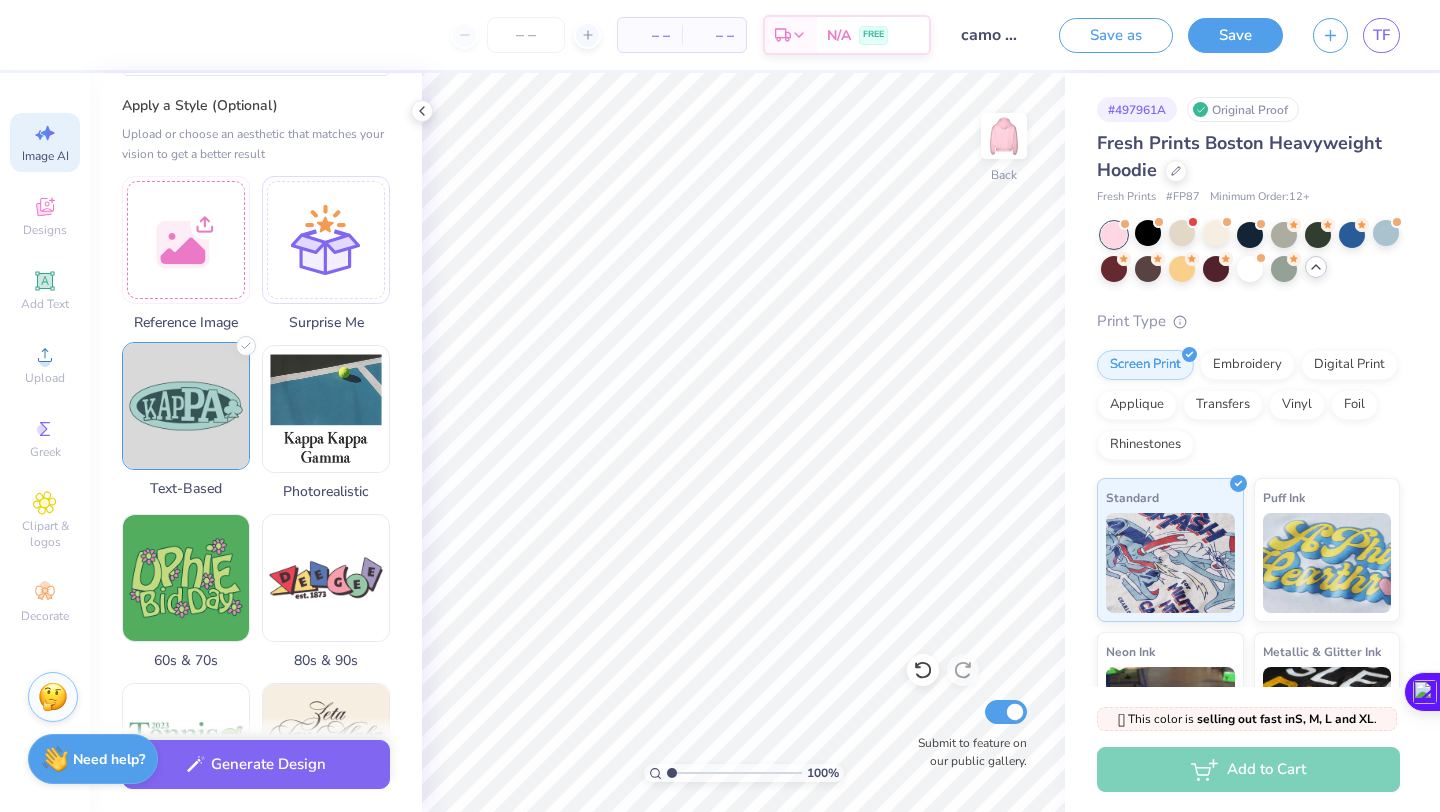 click at bounding box center (186, 406) 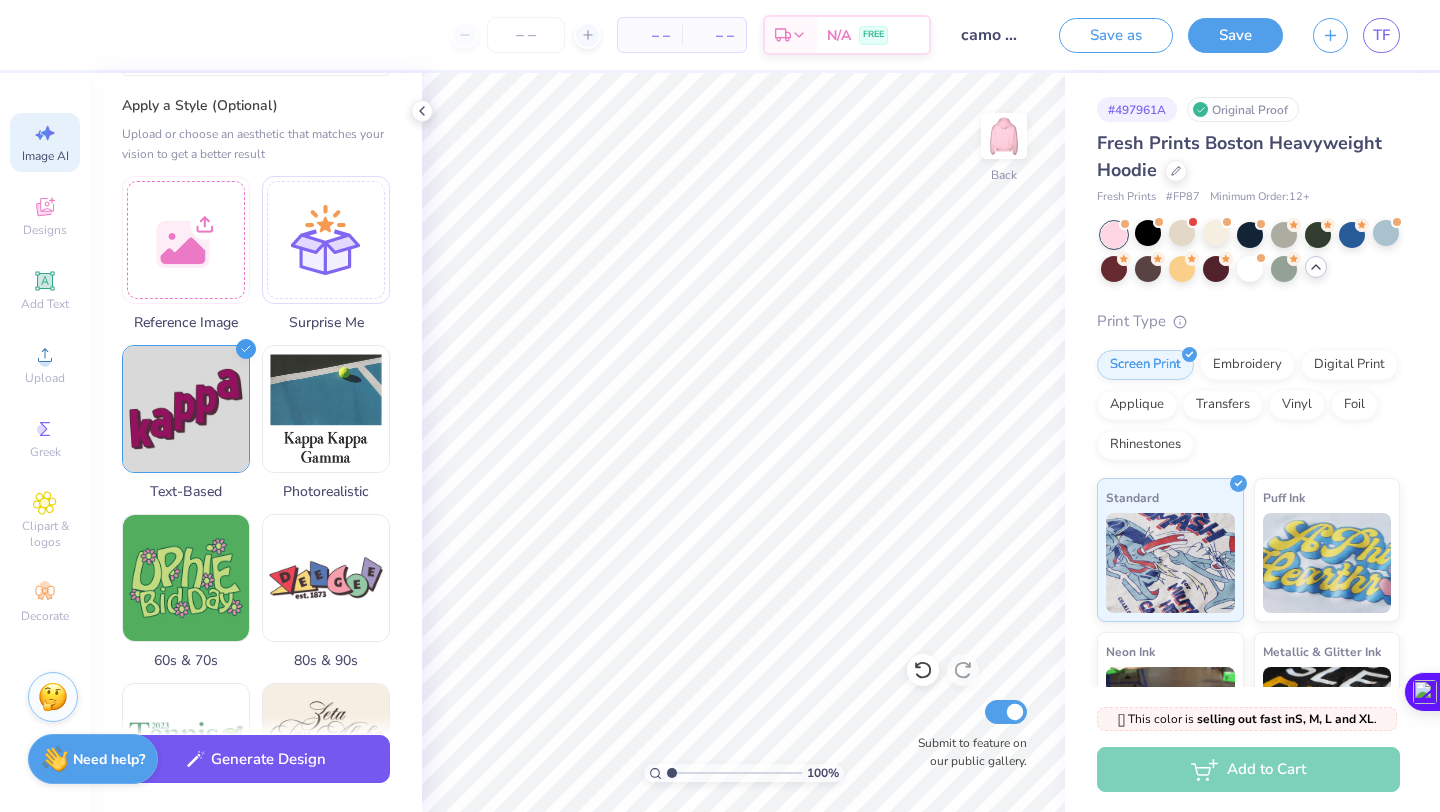 click on "Generate Design" at bounding box center [256, 759] 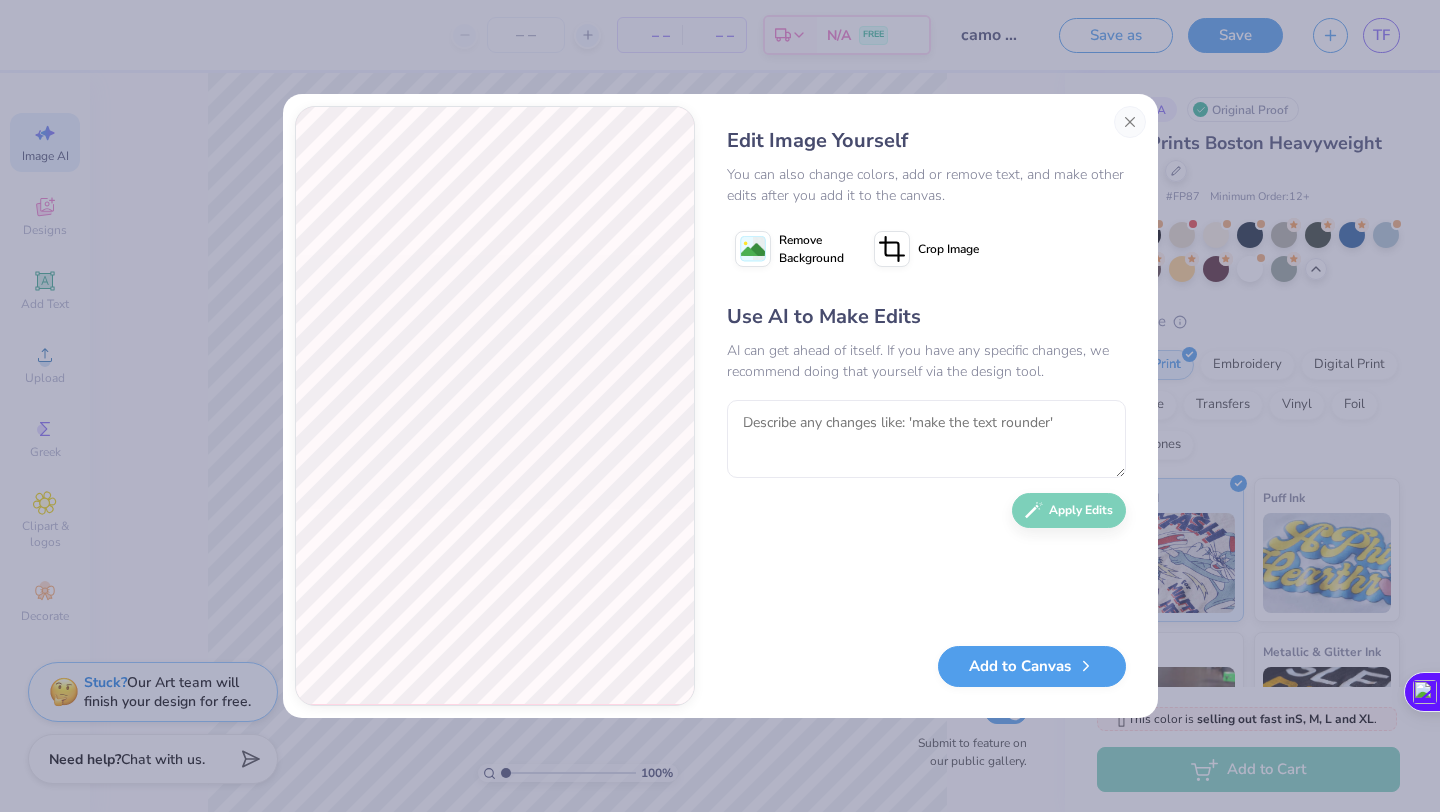 scroll, scrollTop: 0, scrollLeft: 0, axis: both 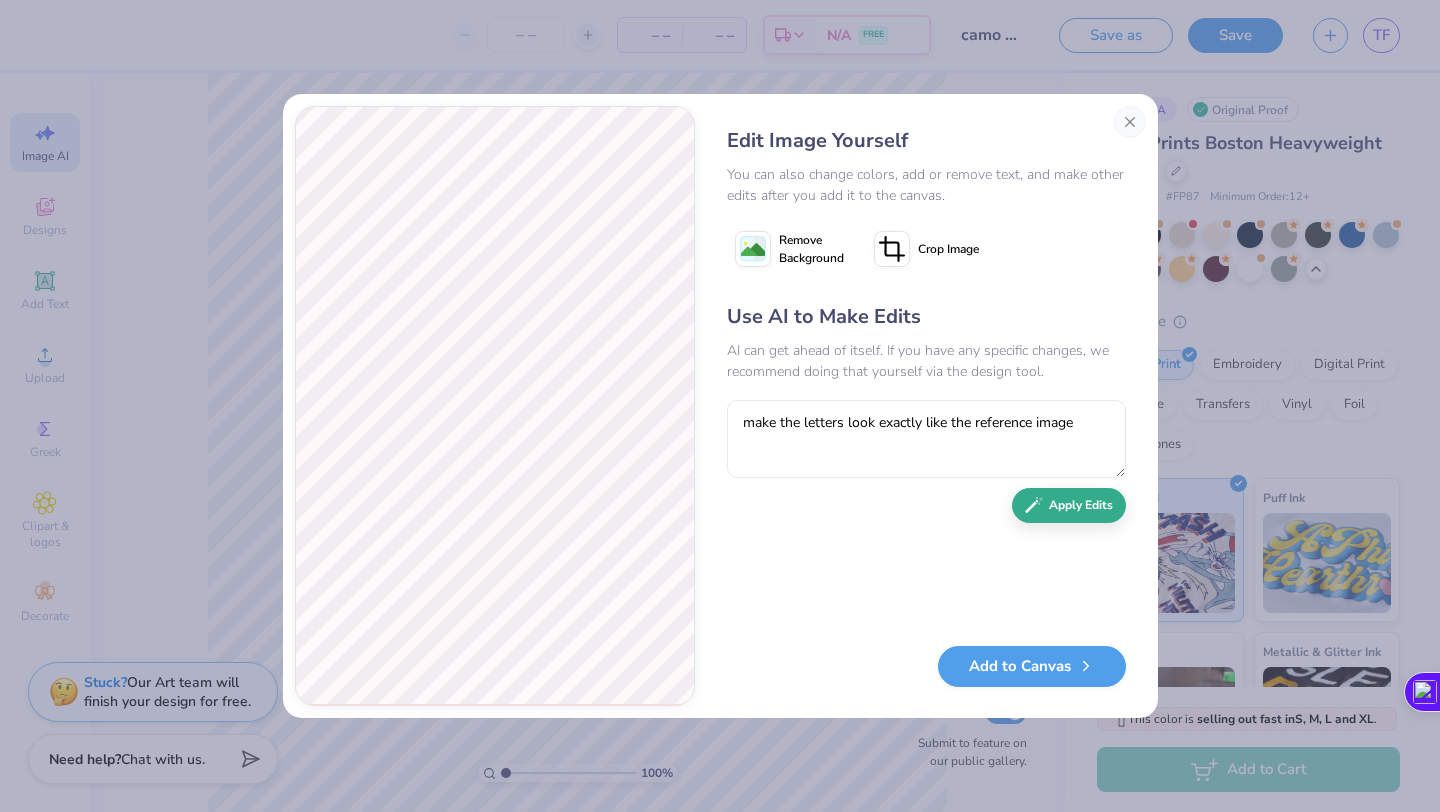 type on "make the letters look exactly like the reference image" 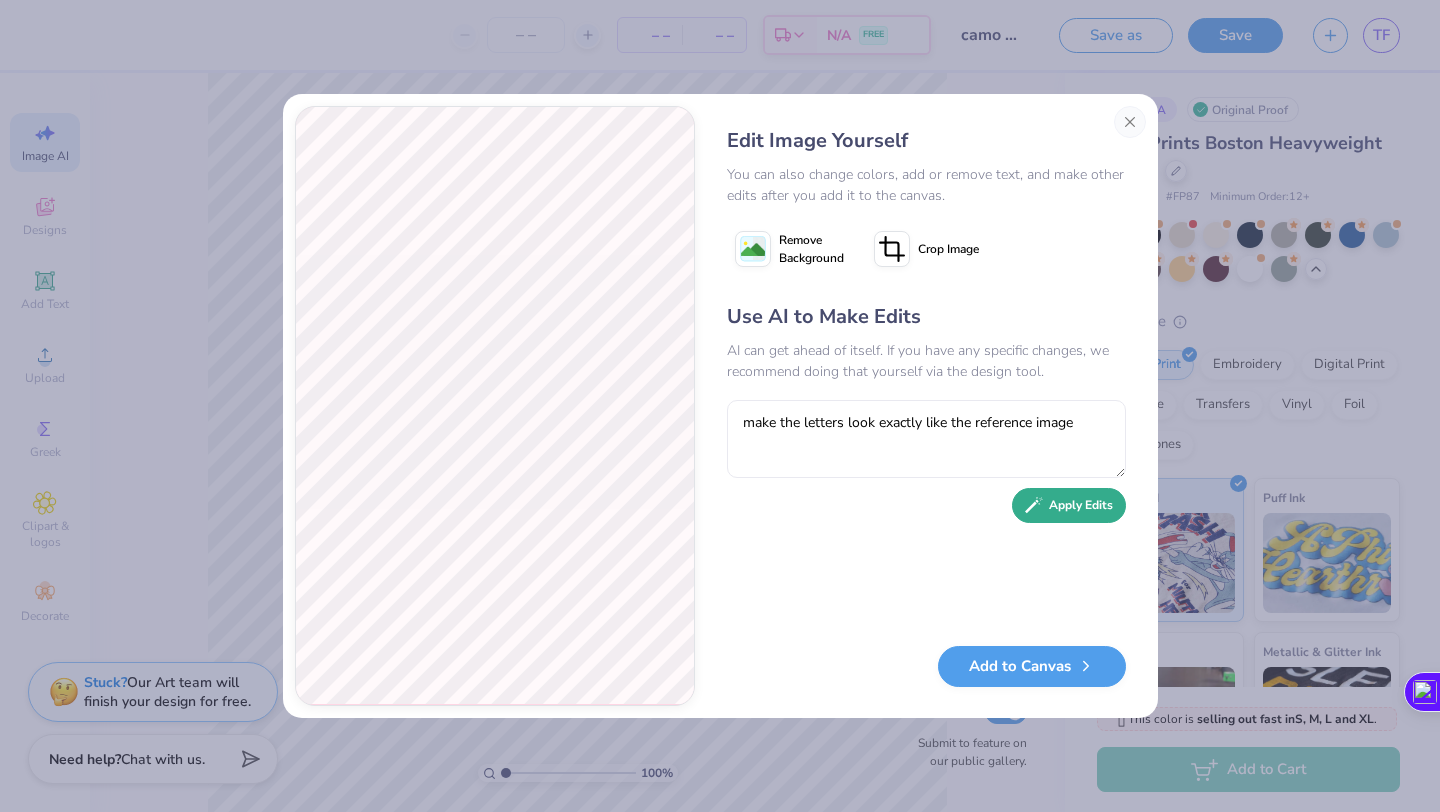 click on "Apply Edits" at bounding box center [1069, 505] 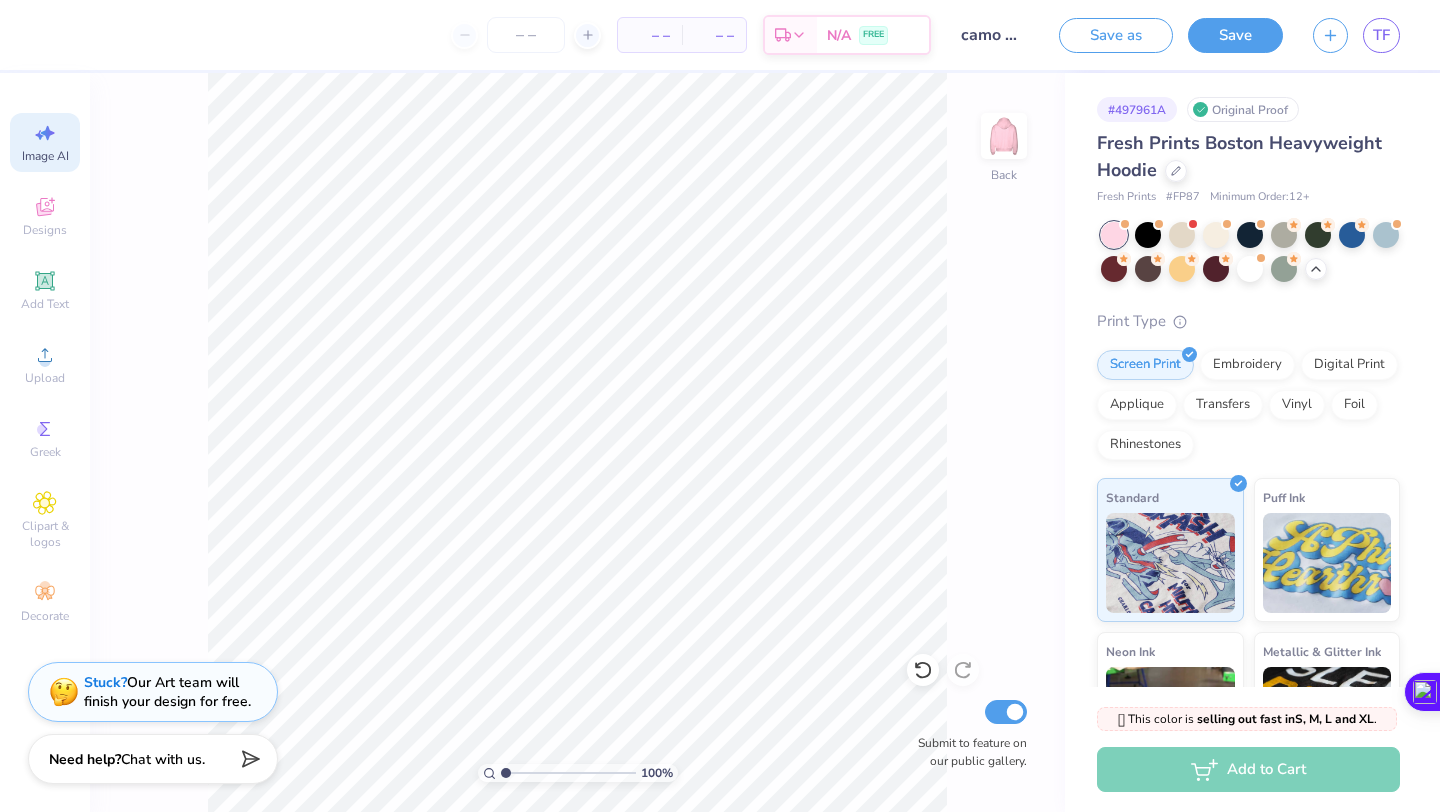 select on "4" 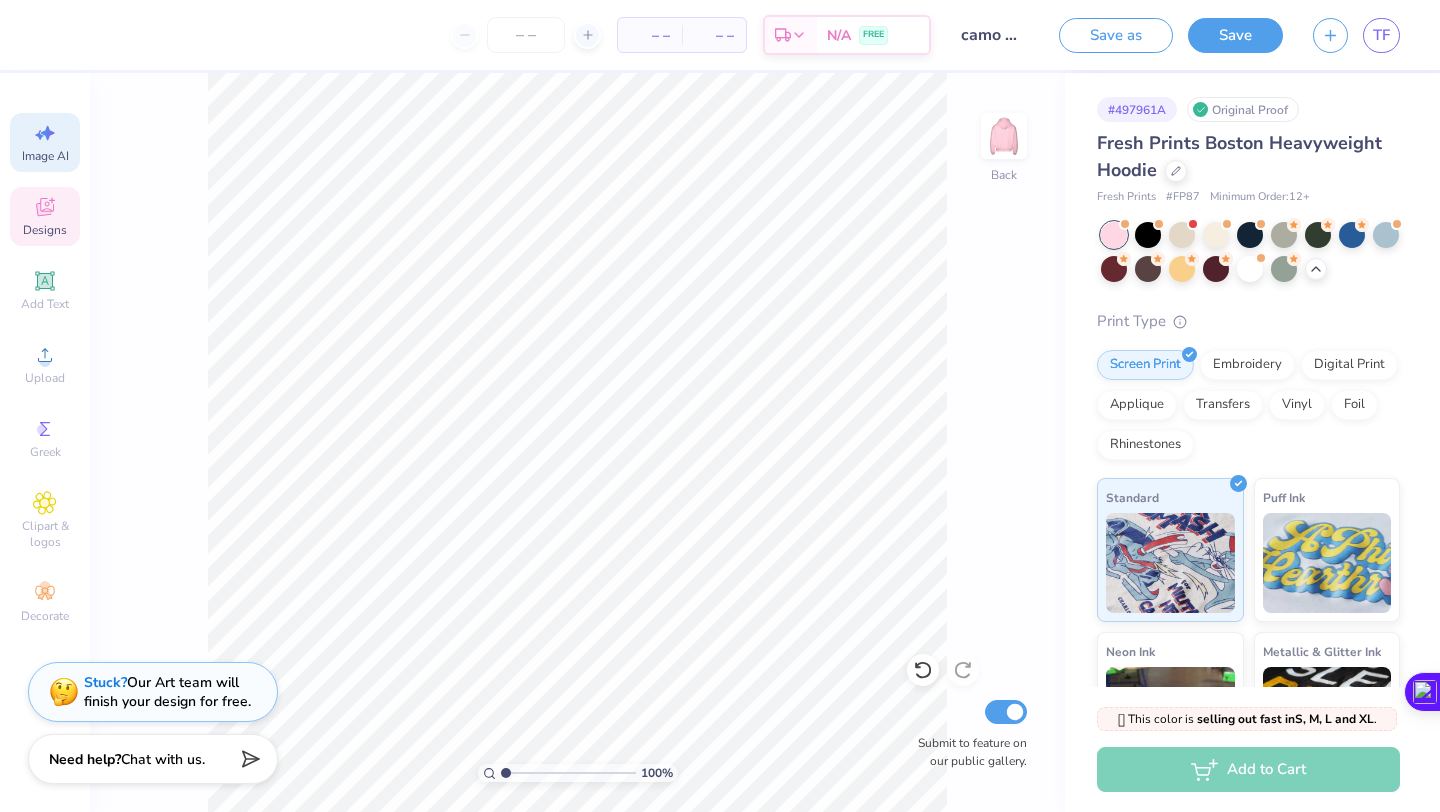 scroll, scrollTop: 0, scrollLeft: 0, axis: both 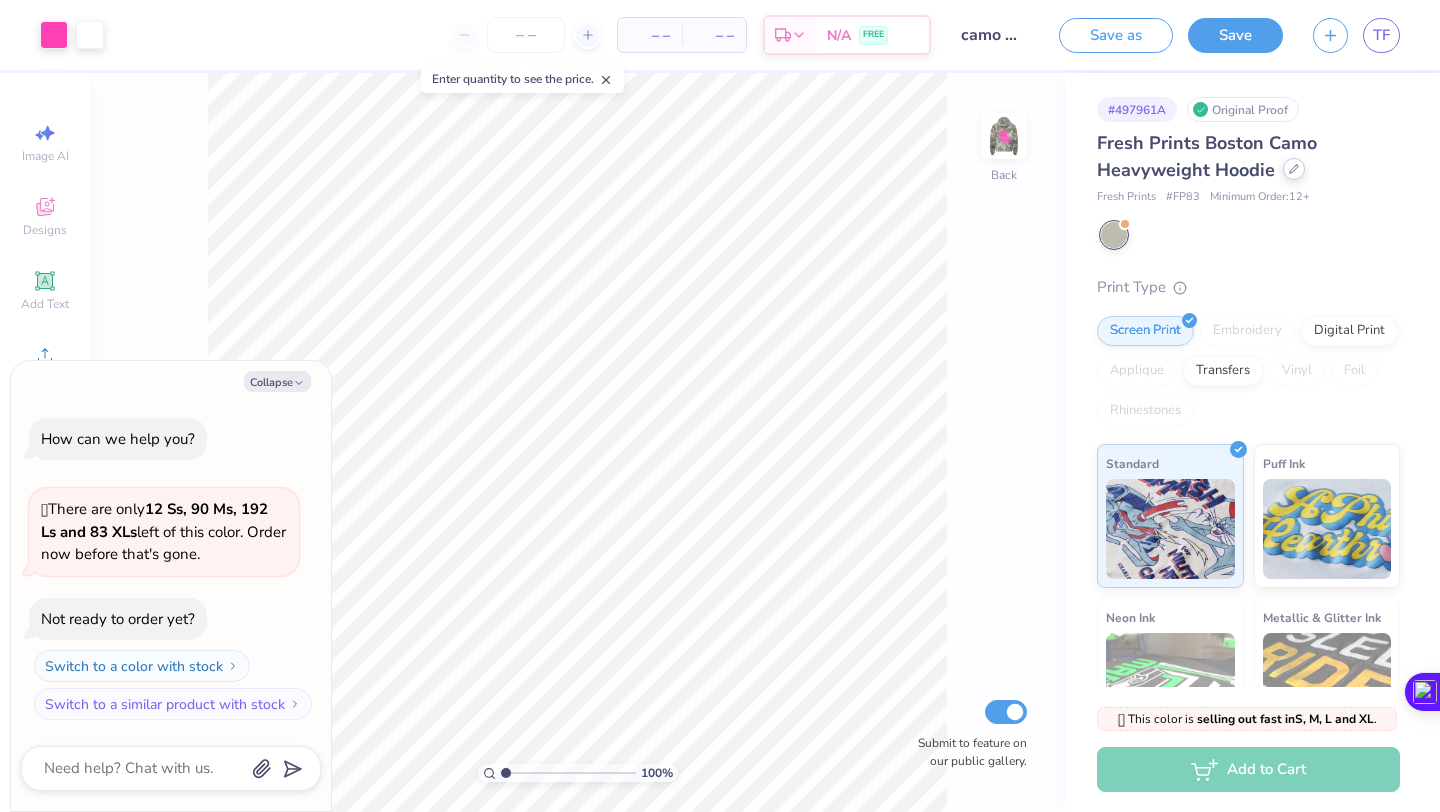 click at bounding box center [1294, 169] 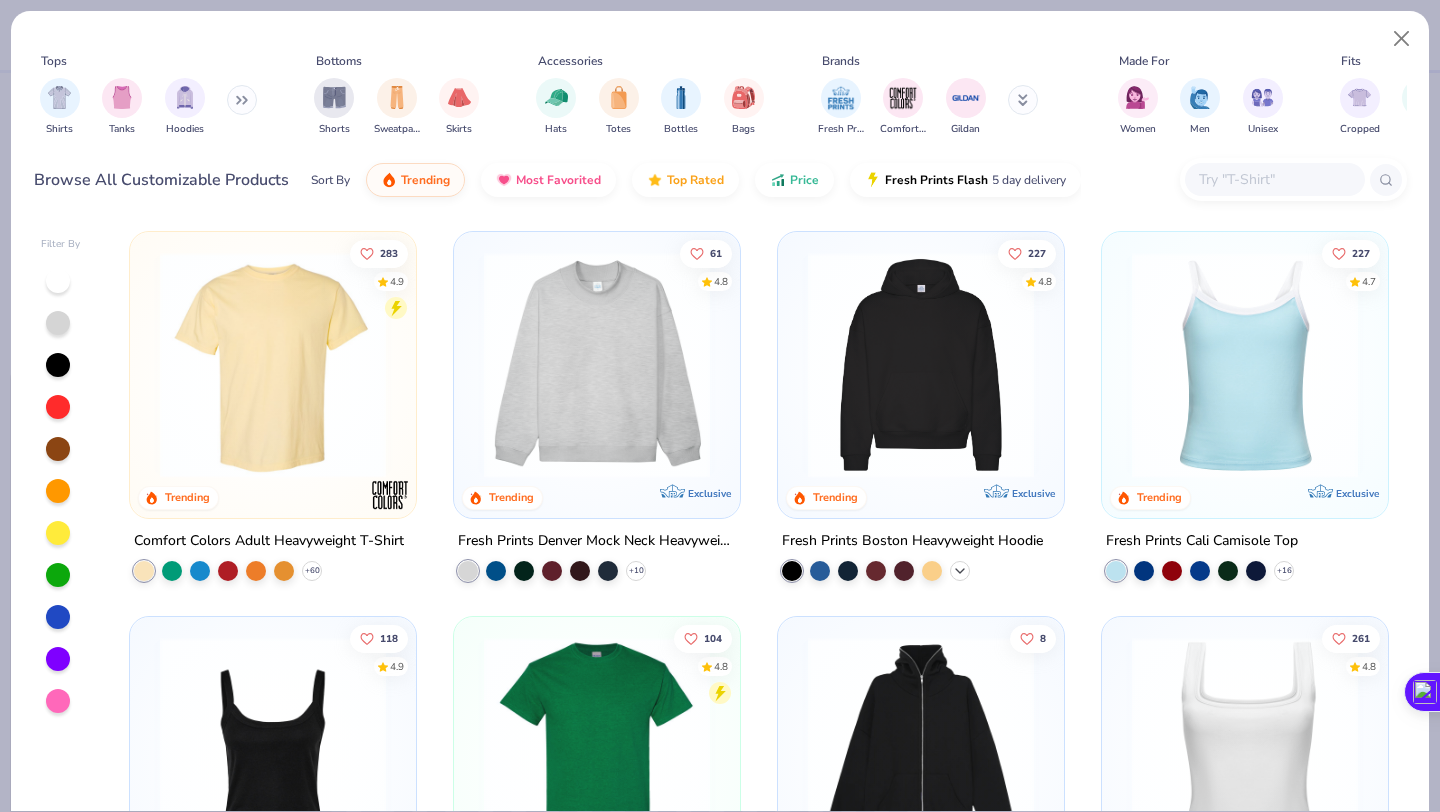click 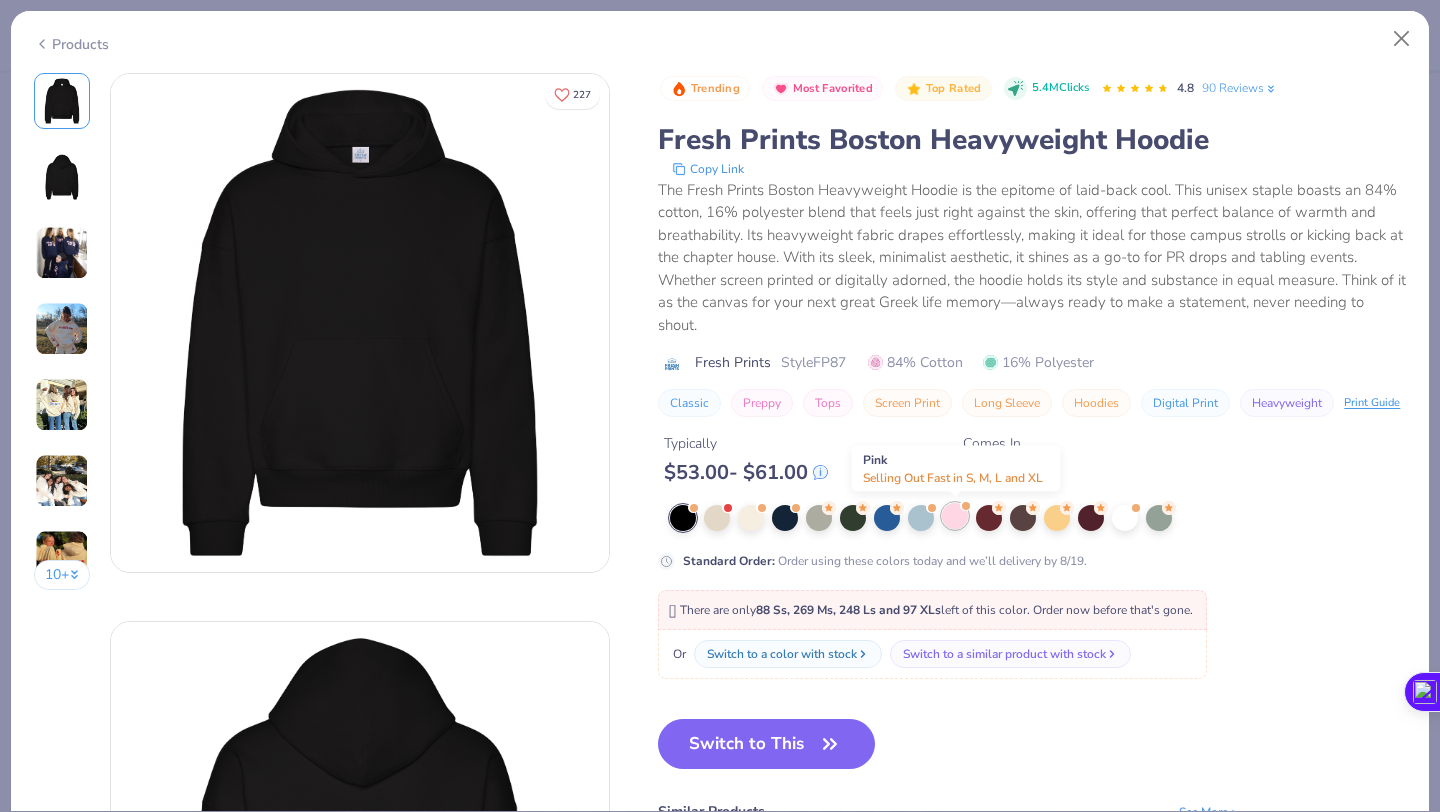 click at bounding box center [955, 516] 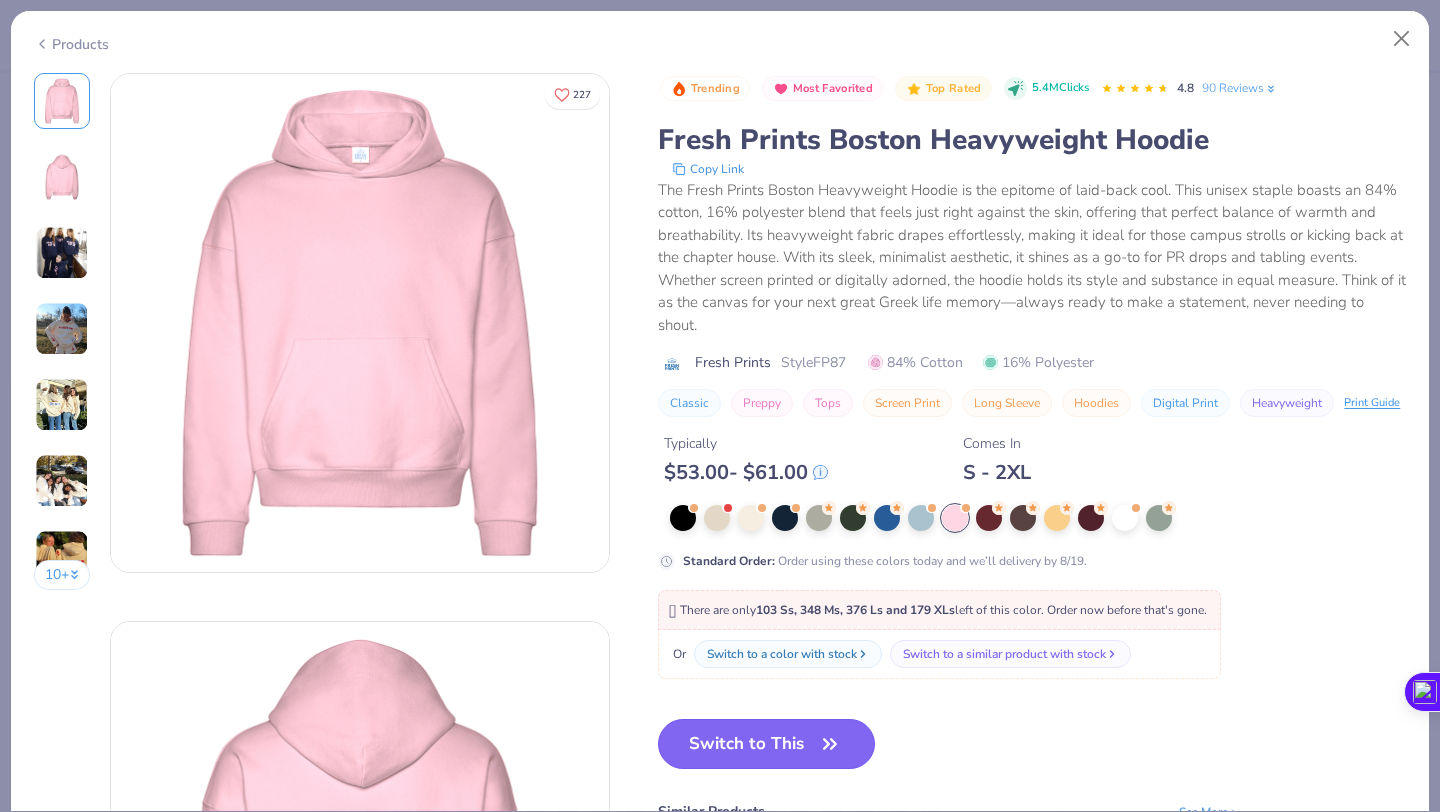 click on "Switch to This" at bounding box center [766, 744] 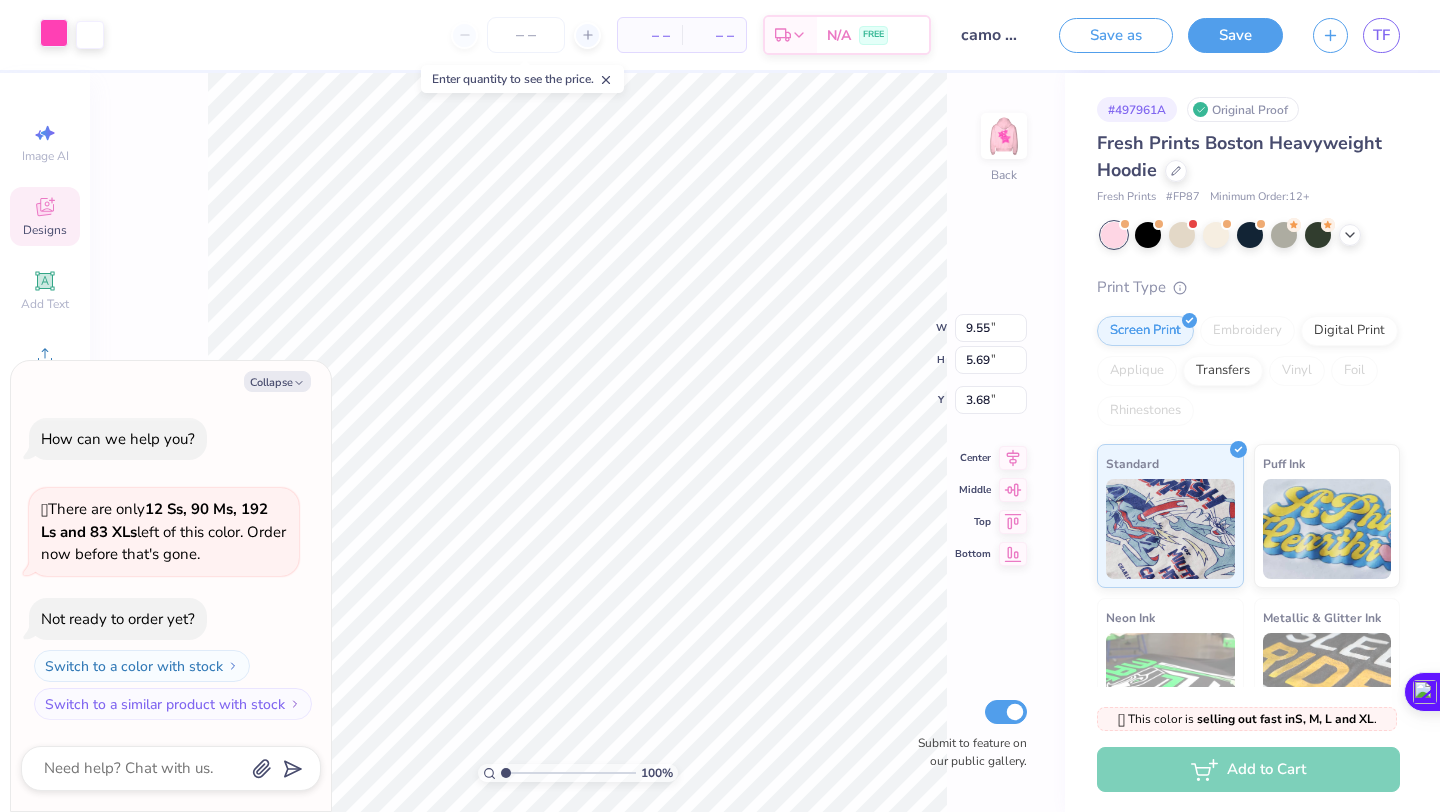 click at bounding box center [54, 33] 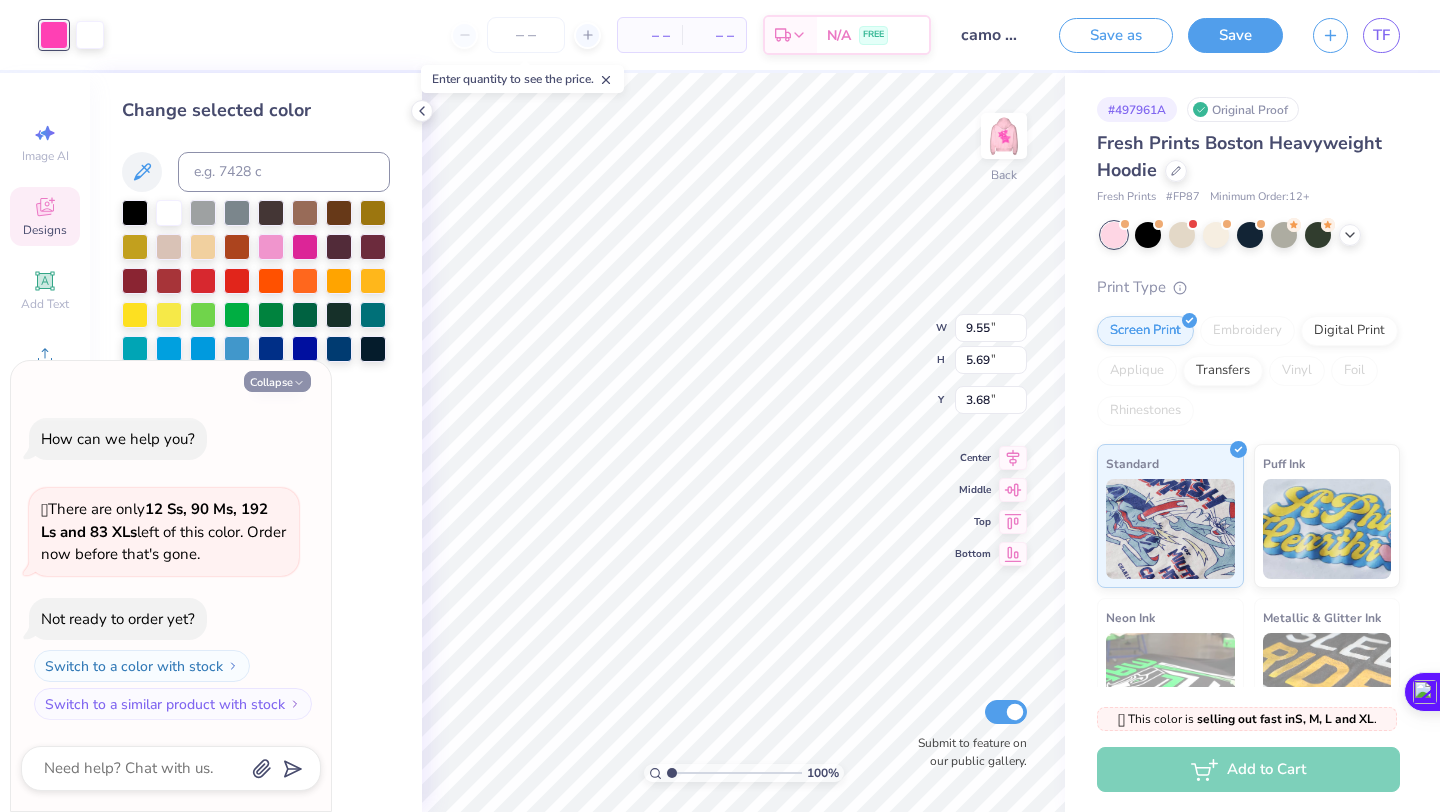 click 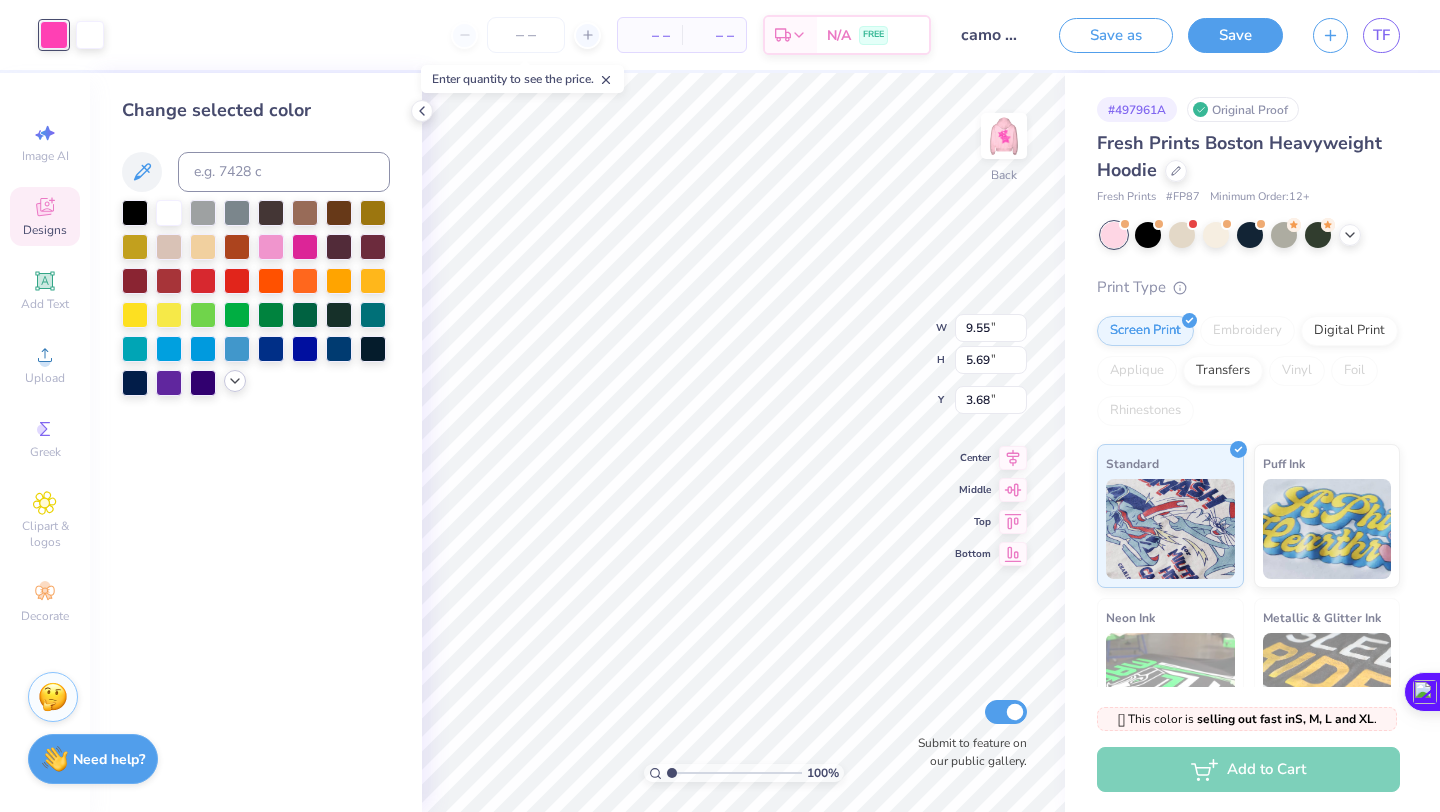 click 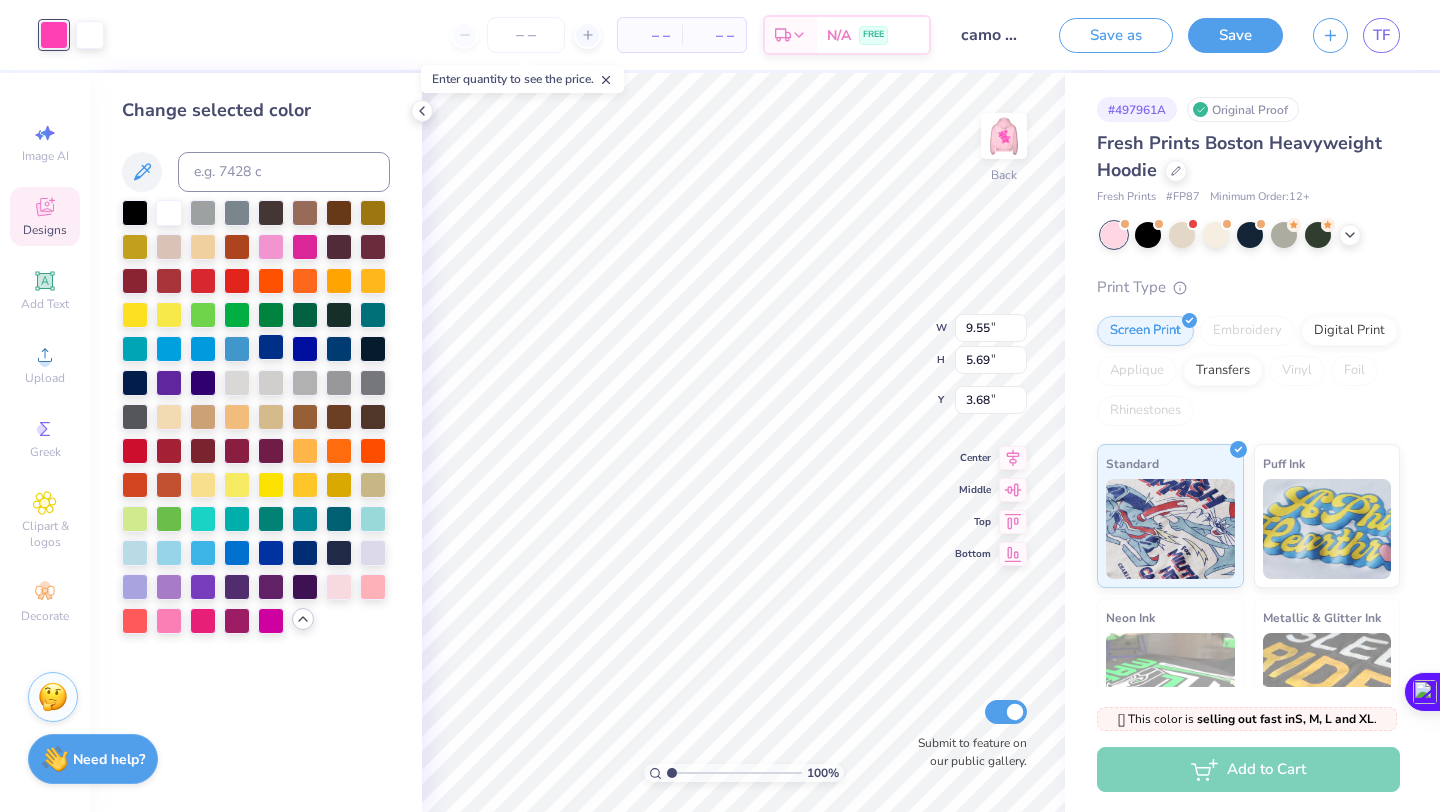 click at bounding box center (271, 347) 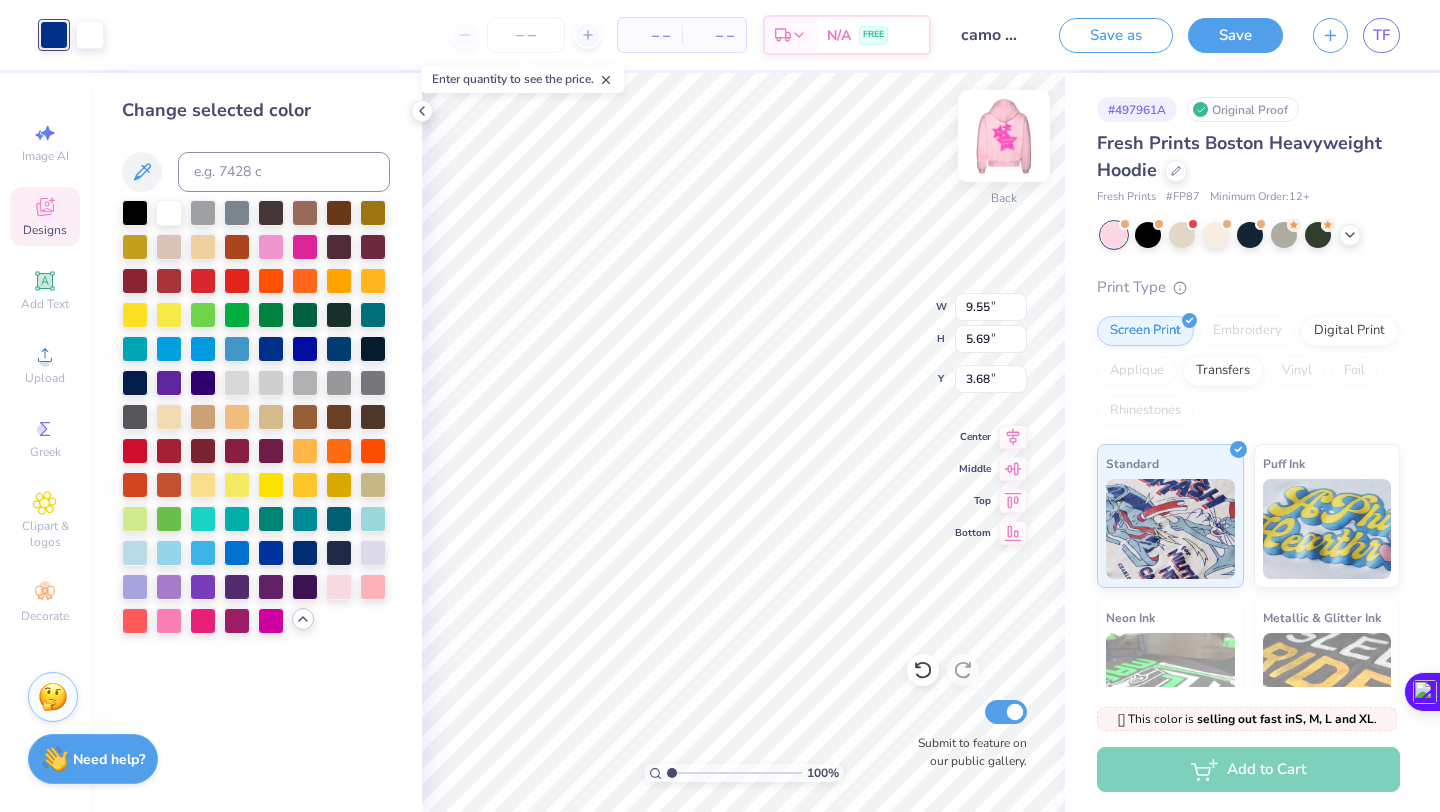 click at bounding box center (1004, 136) 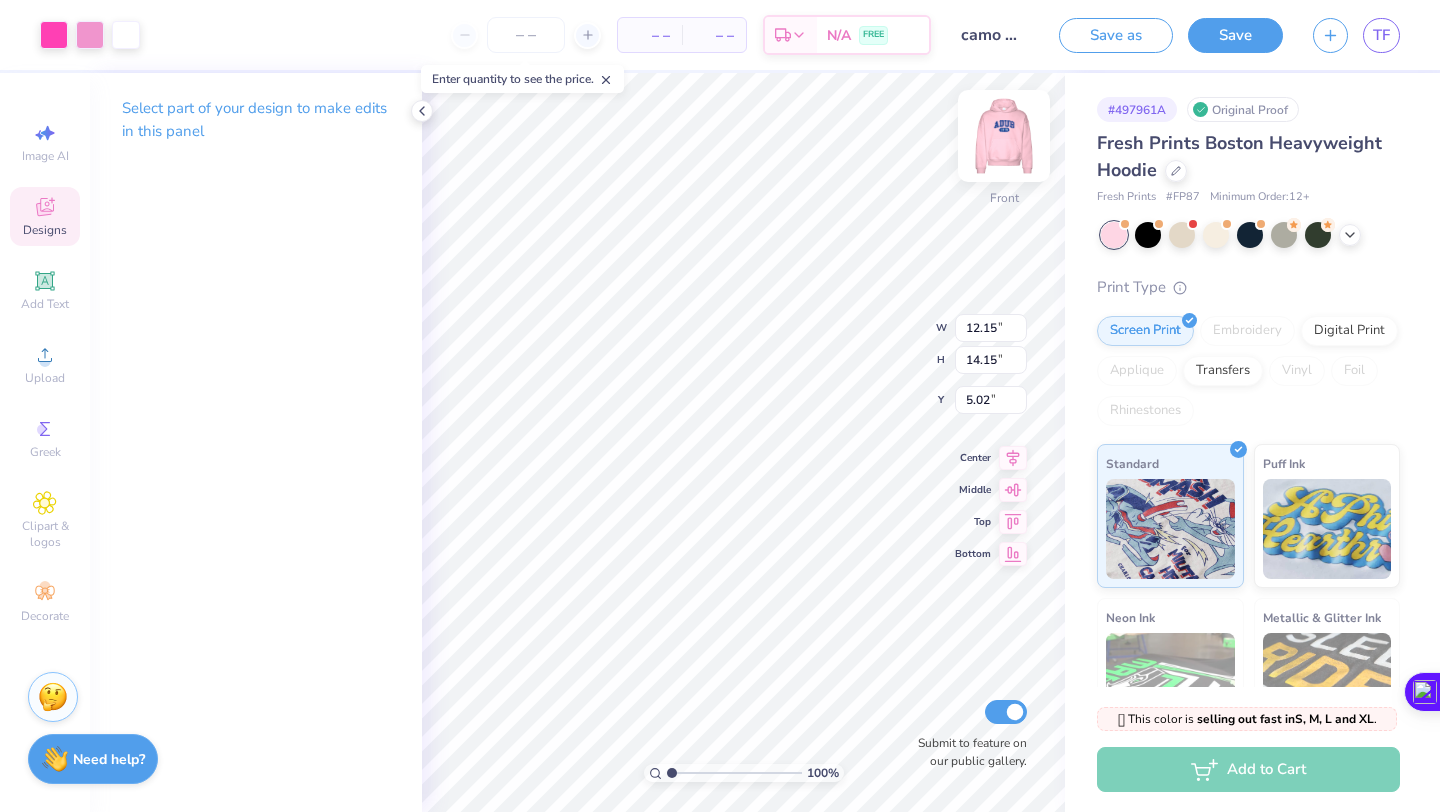 click at bounding box center (1004, 136) 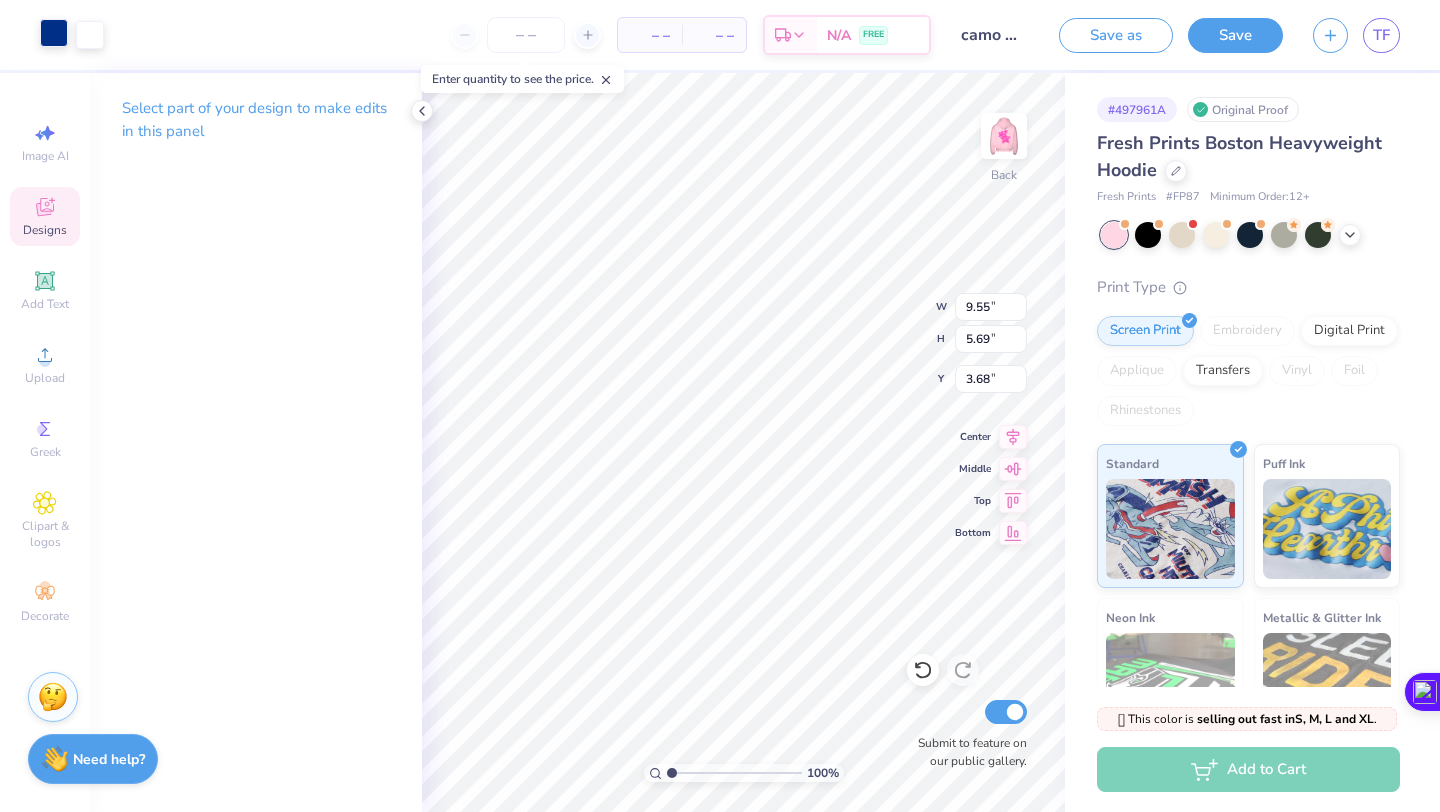 click at bounding box center (54, 33) 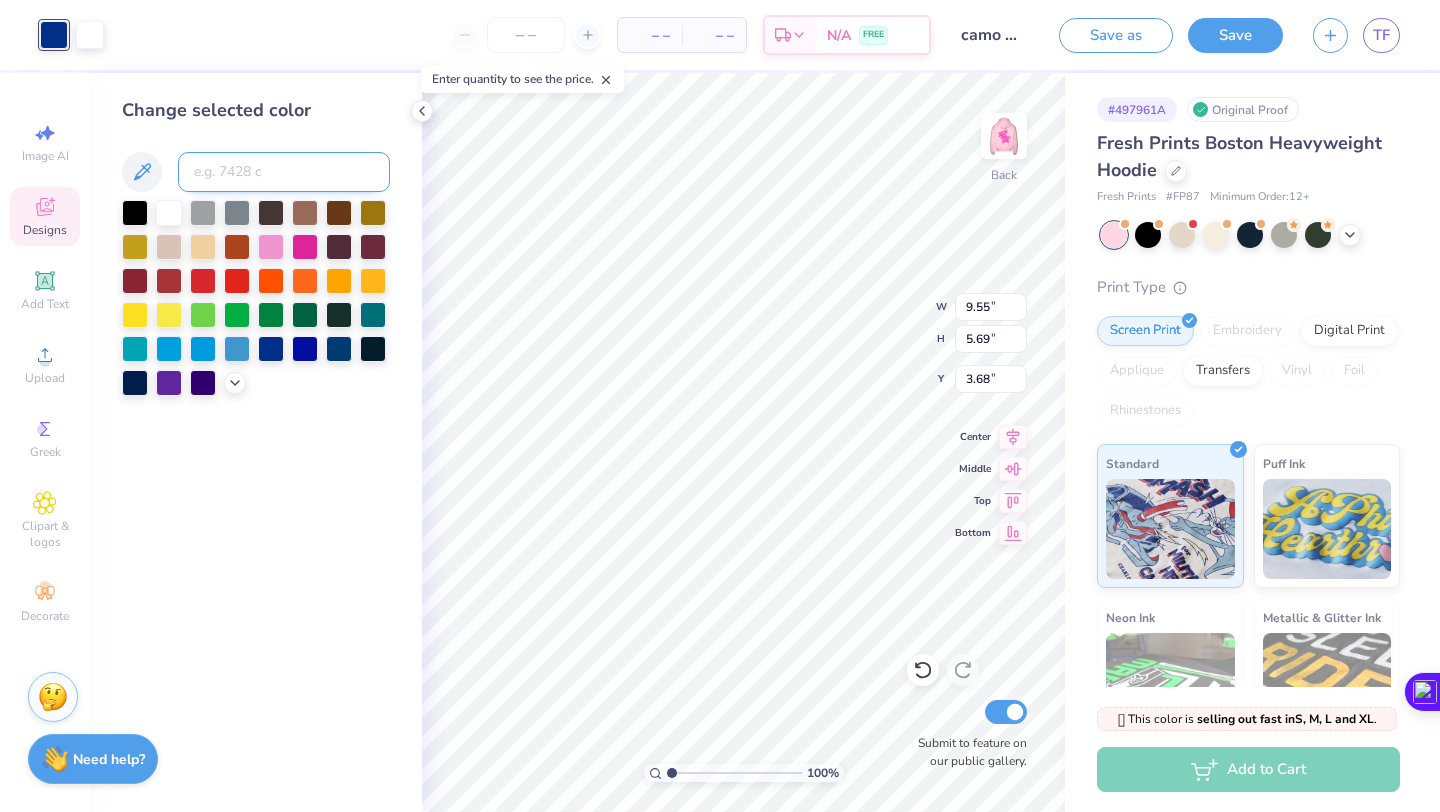click at bounding box center [284, 172] 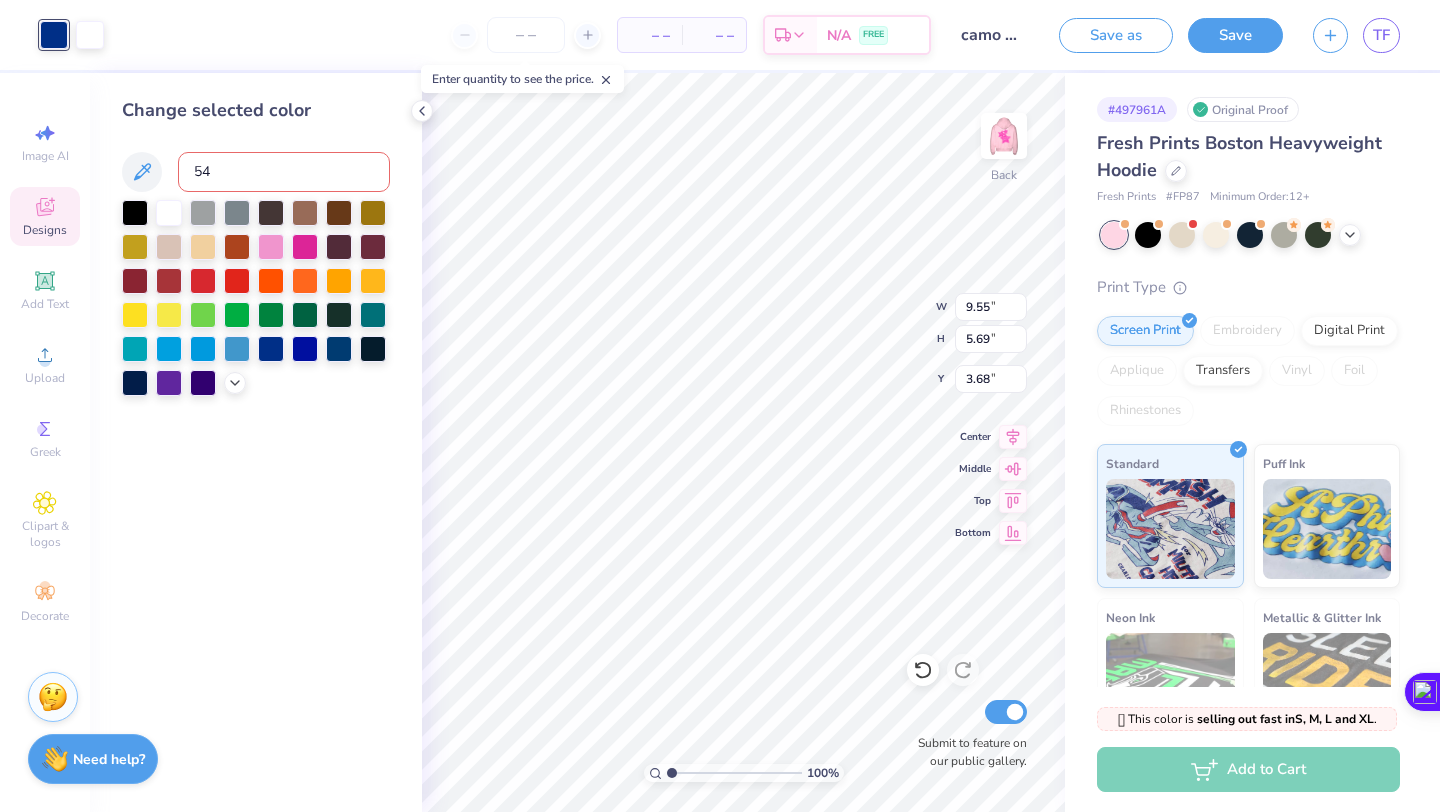 type on "541" 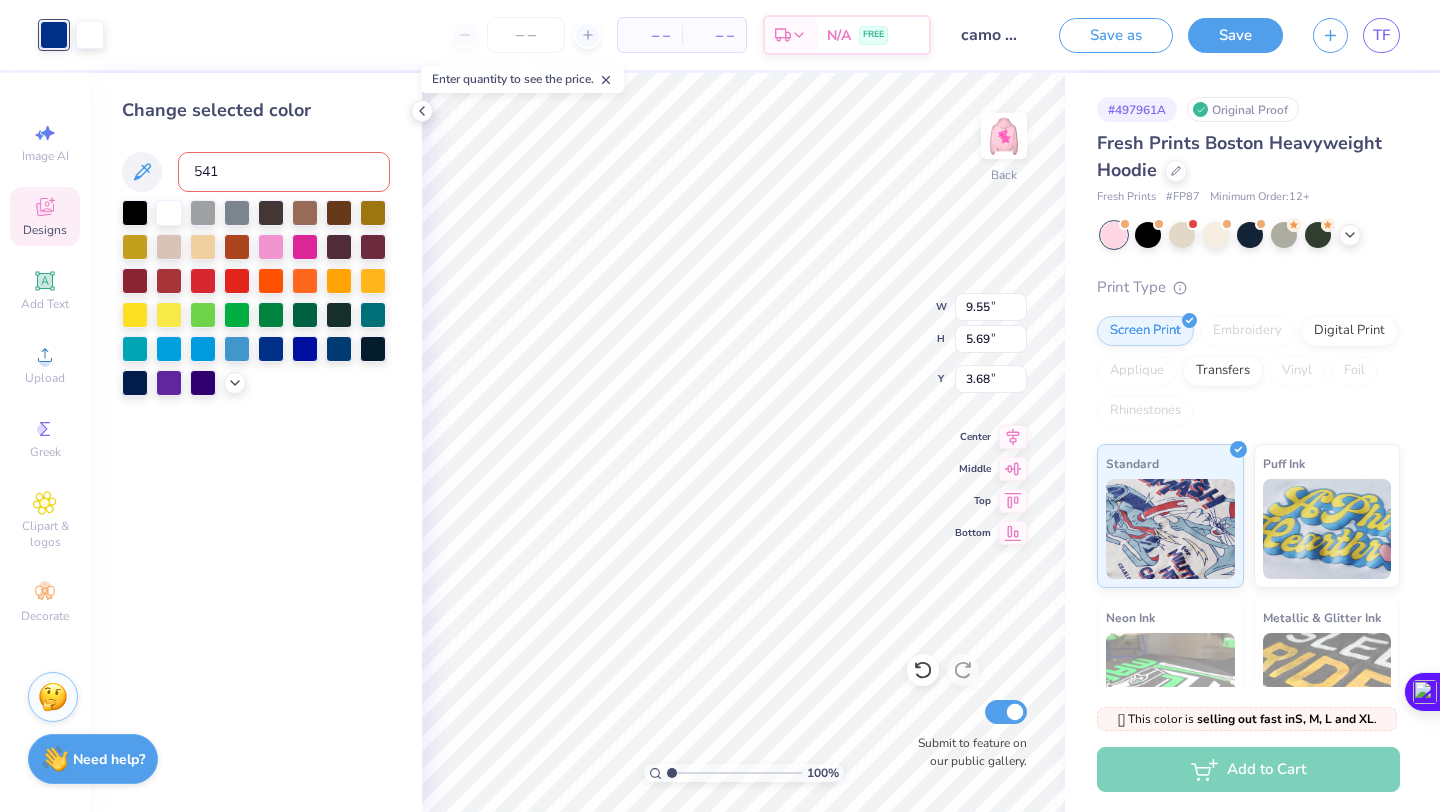 type 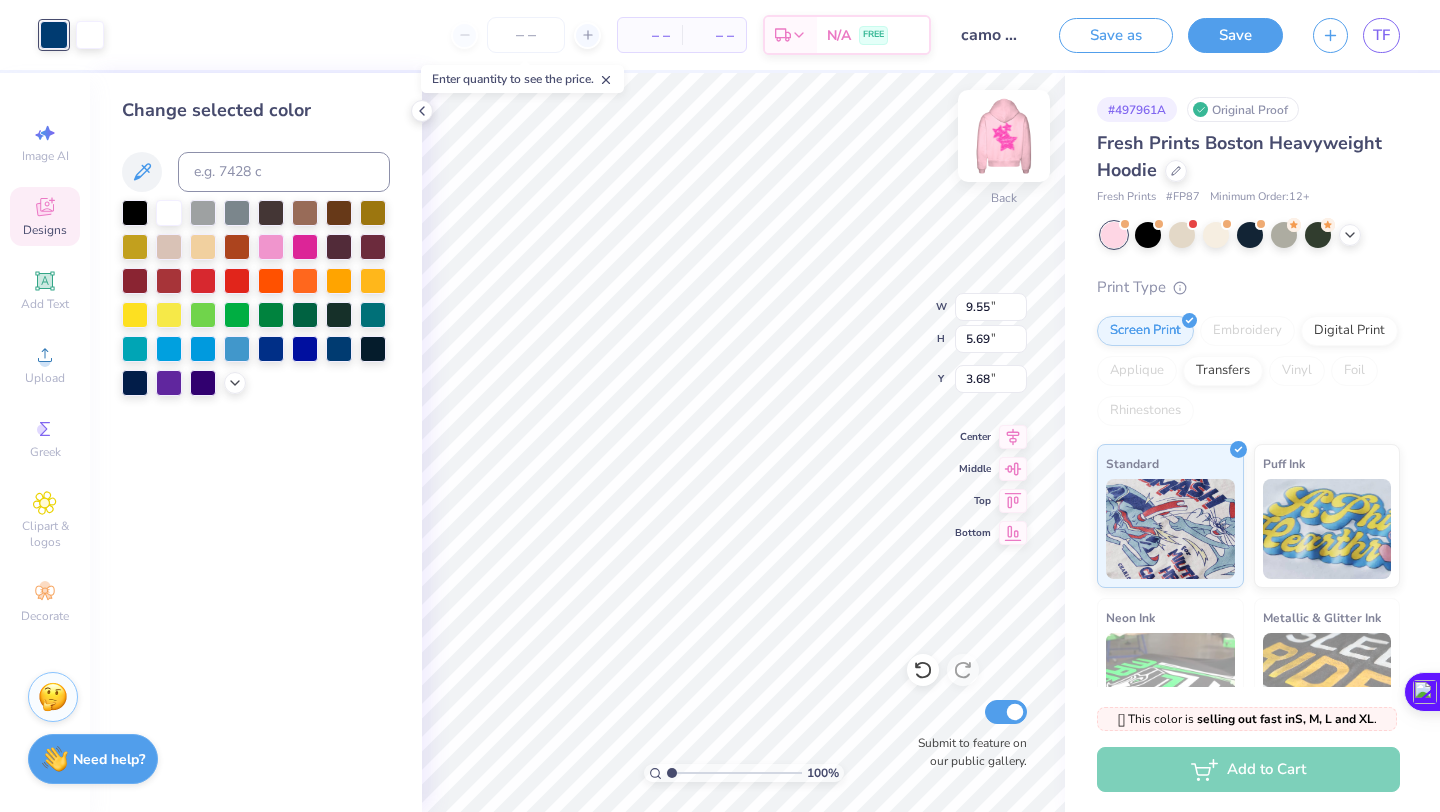 click at bounding box center [1004, 136] 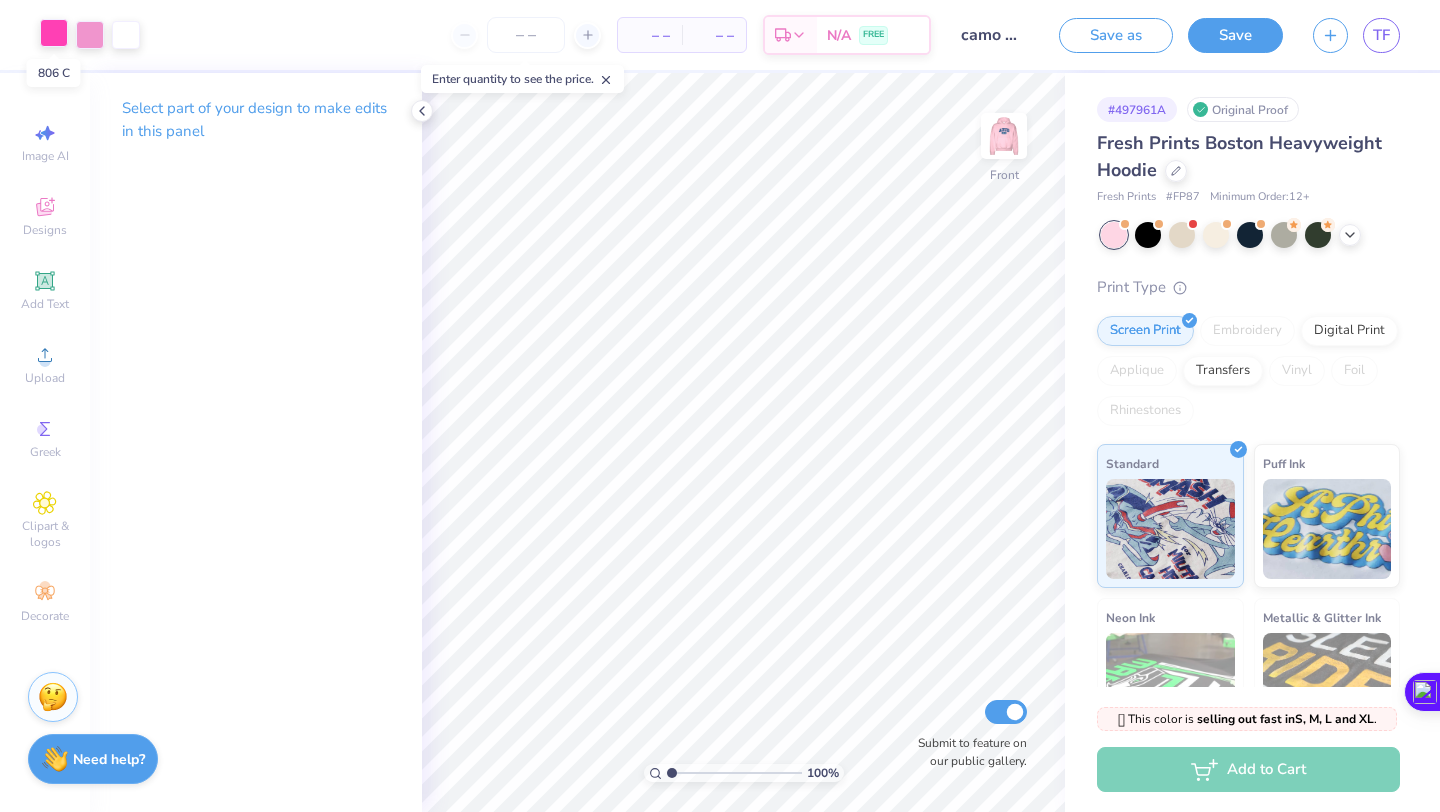 click at bounding box center (54, 33) 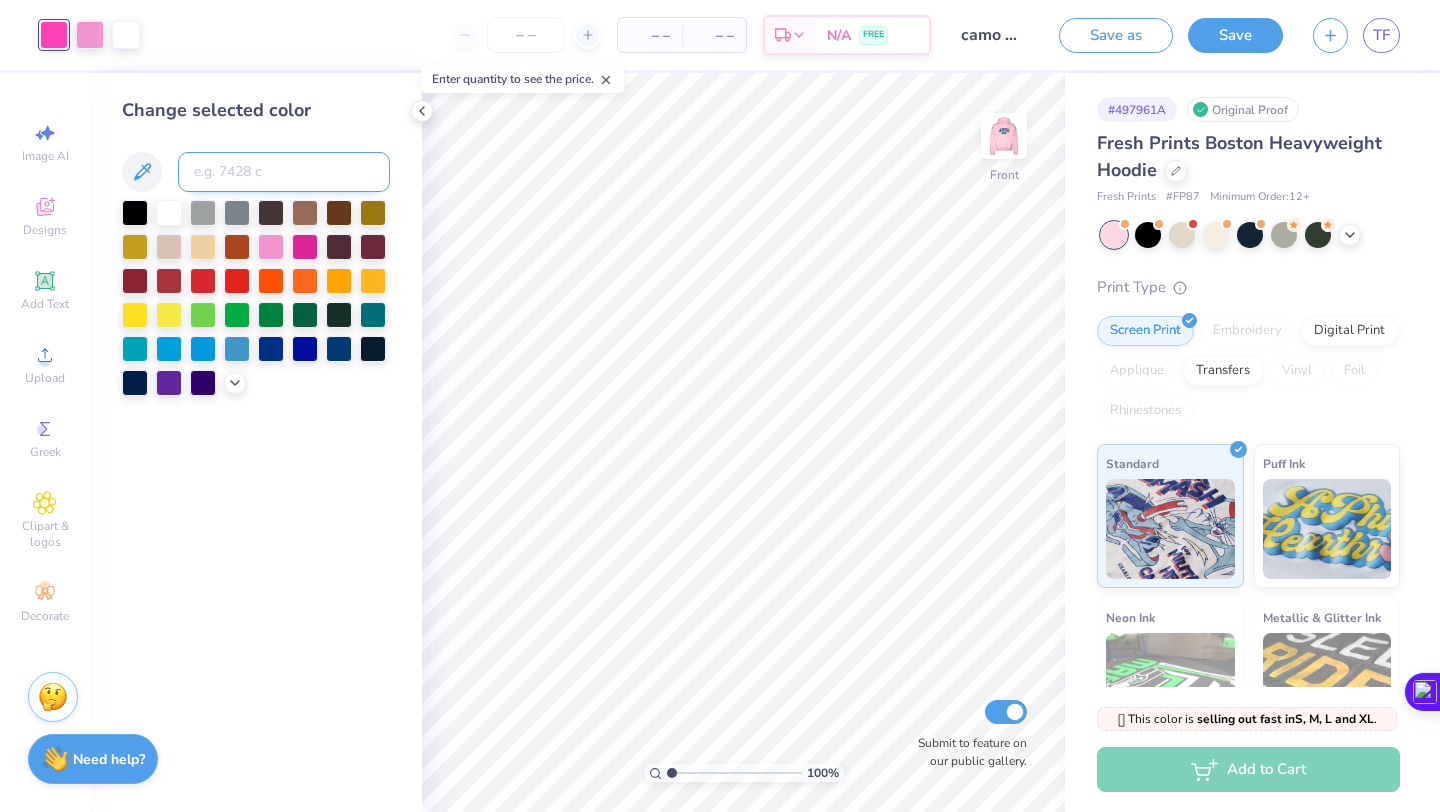 click at bounding box center [284, 172] 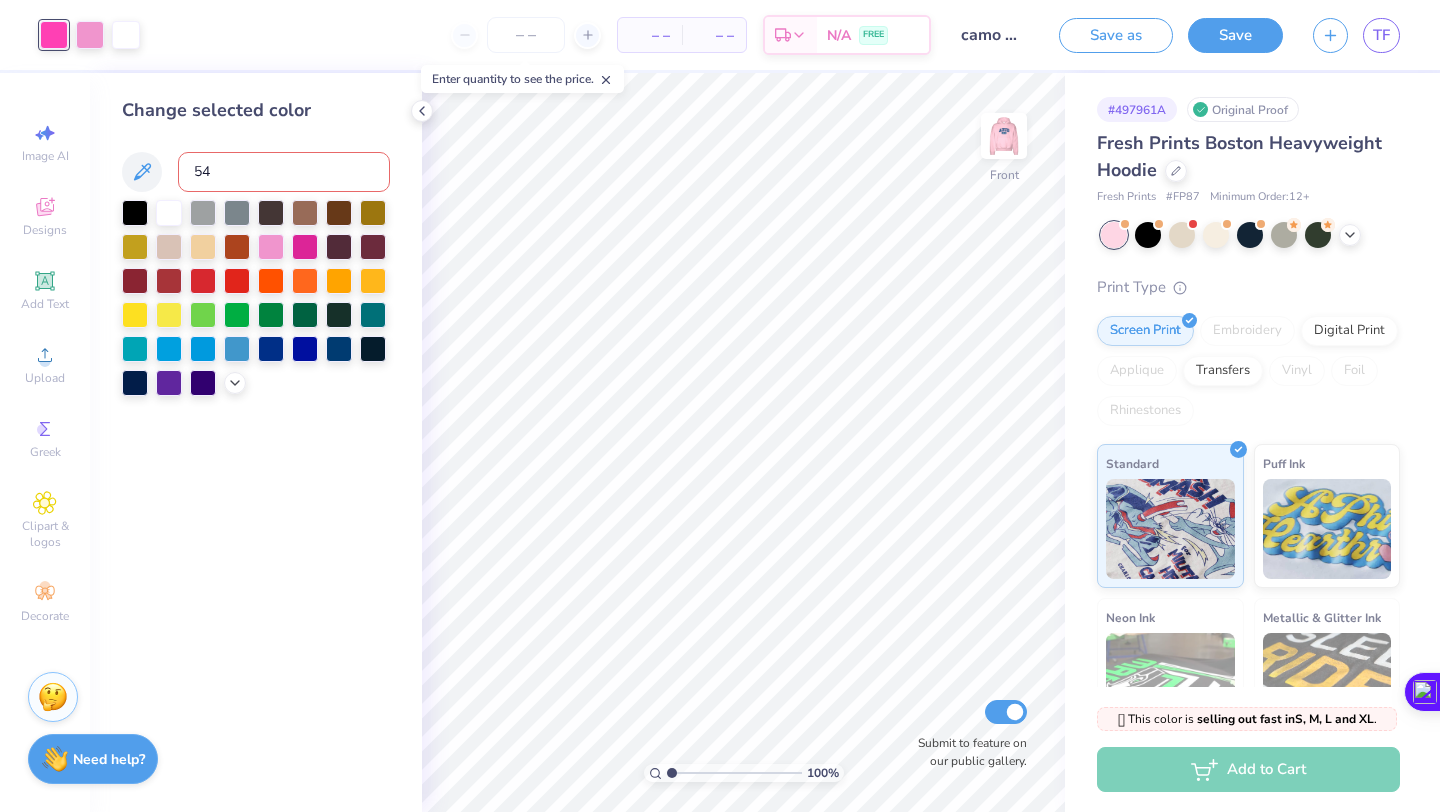 type on "541" 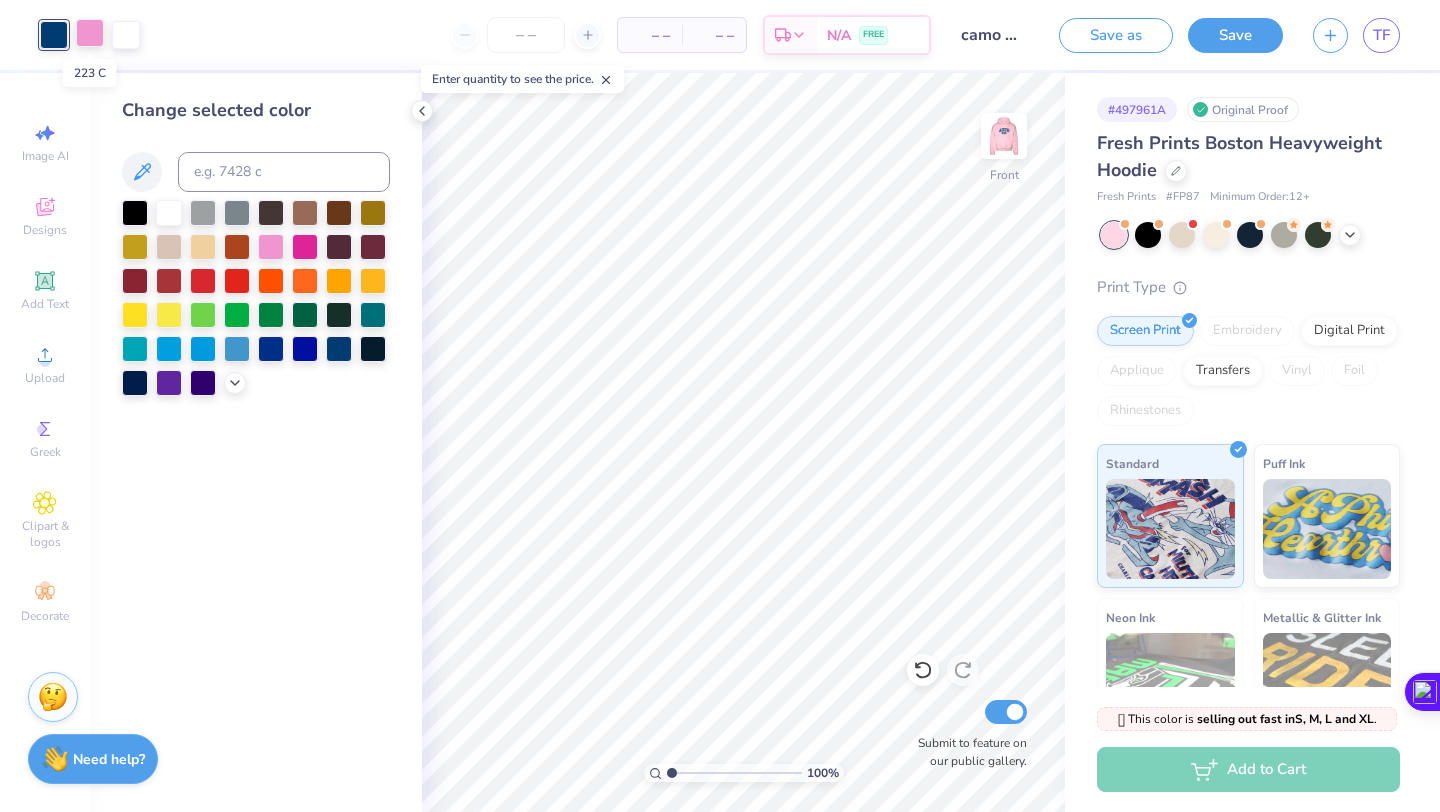 click at bounding box center [90, 33] 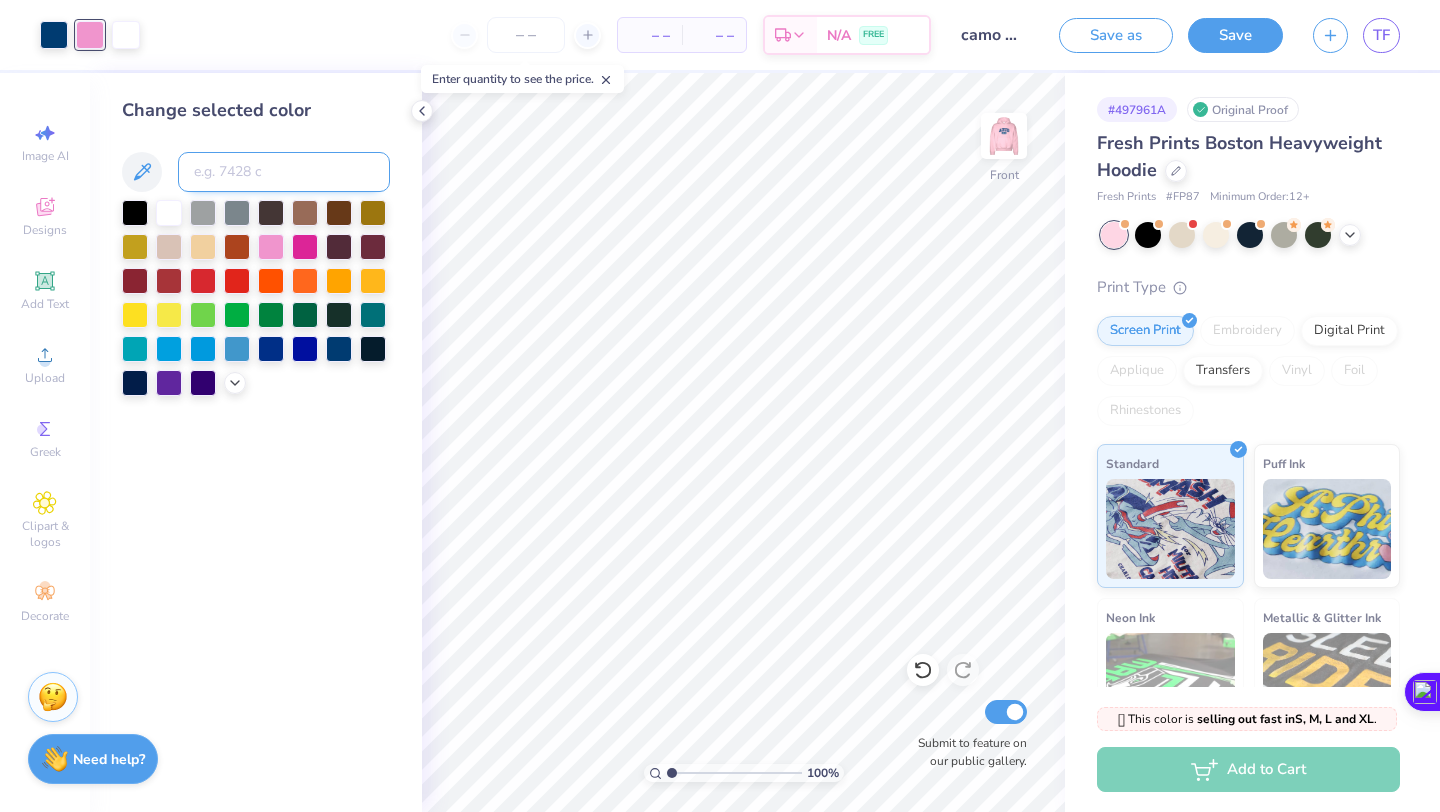 click at bounding box center (284, 172) 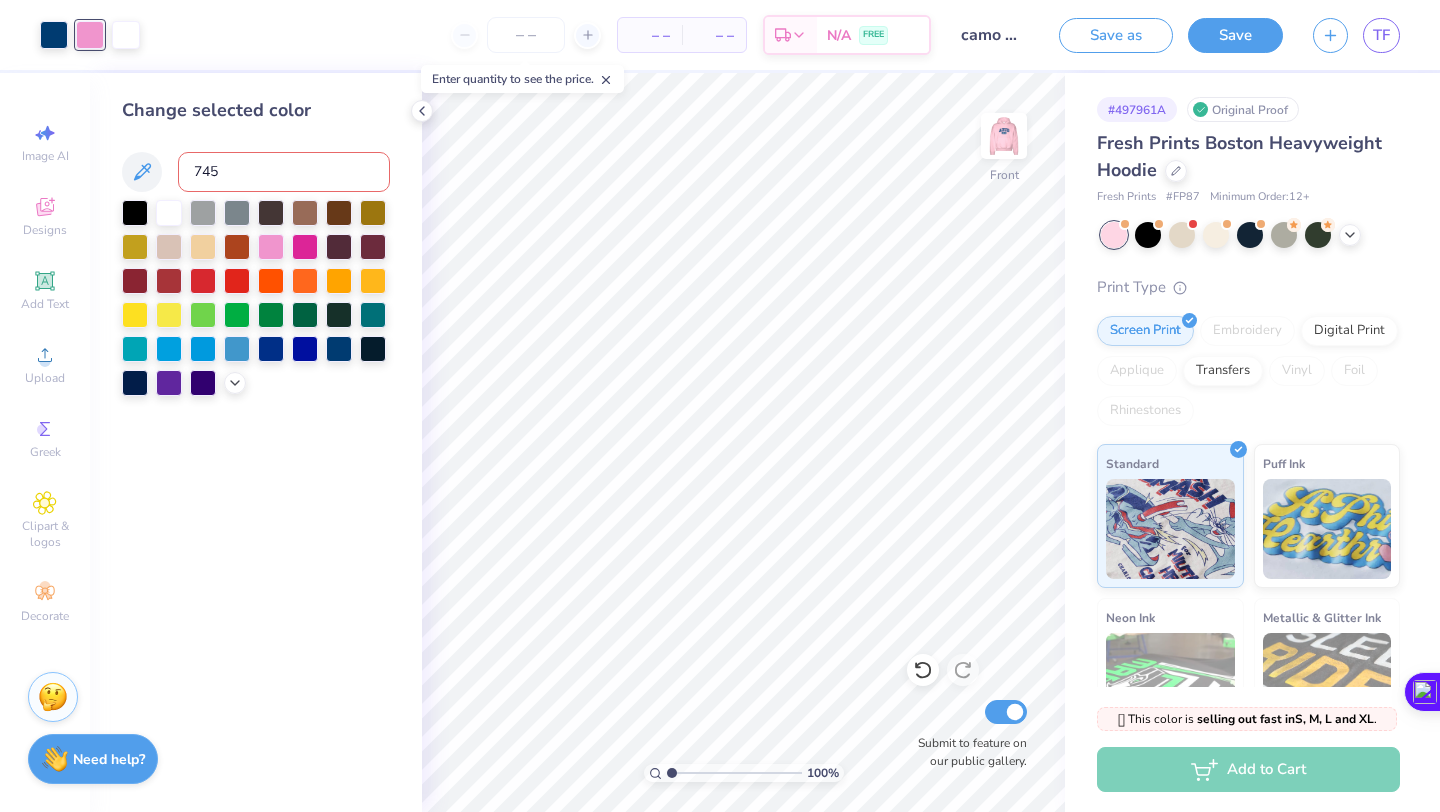 type on "7454" 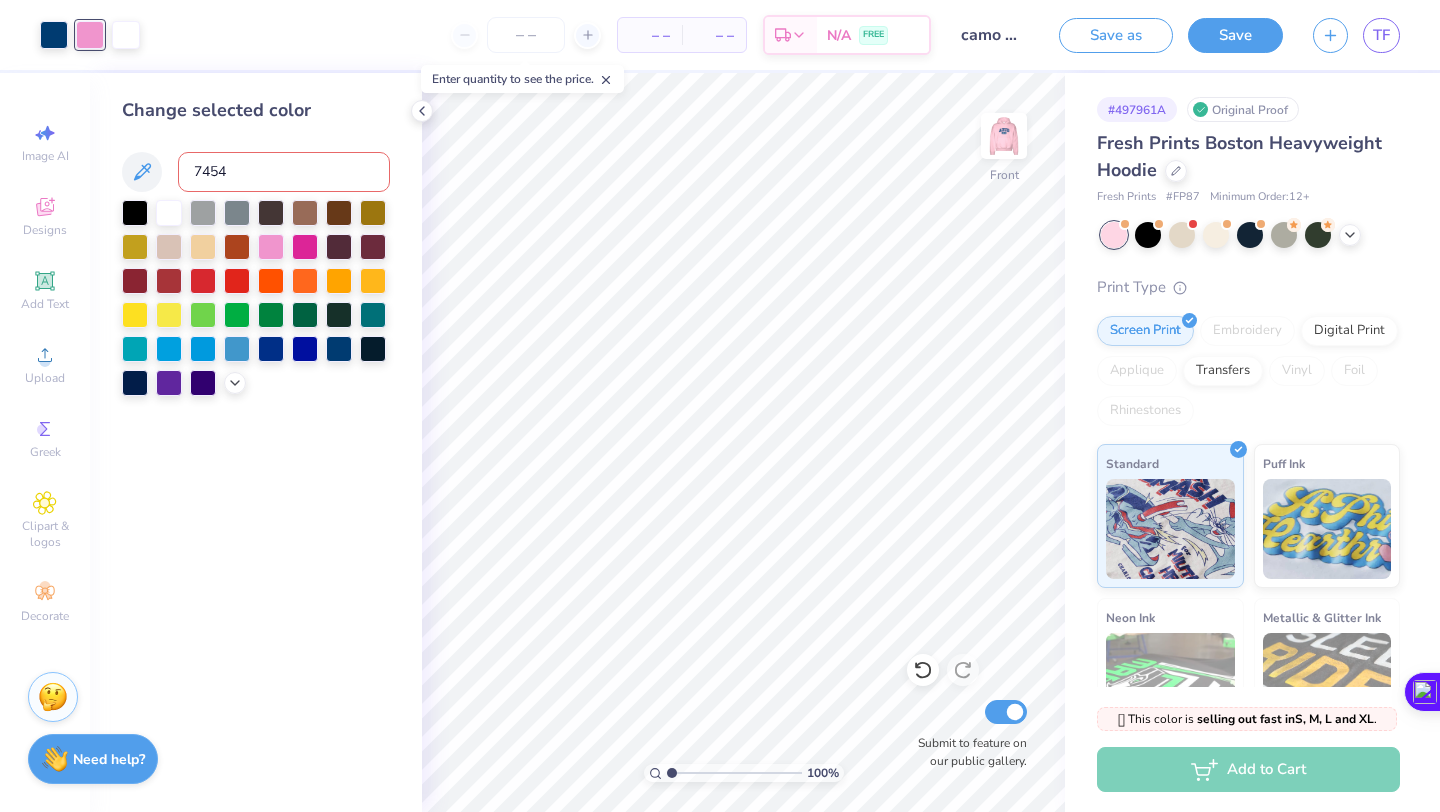 type 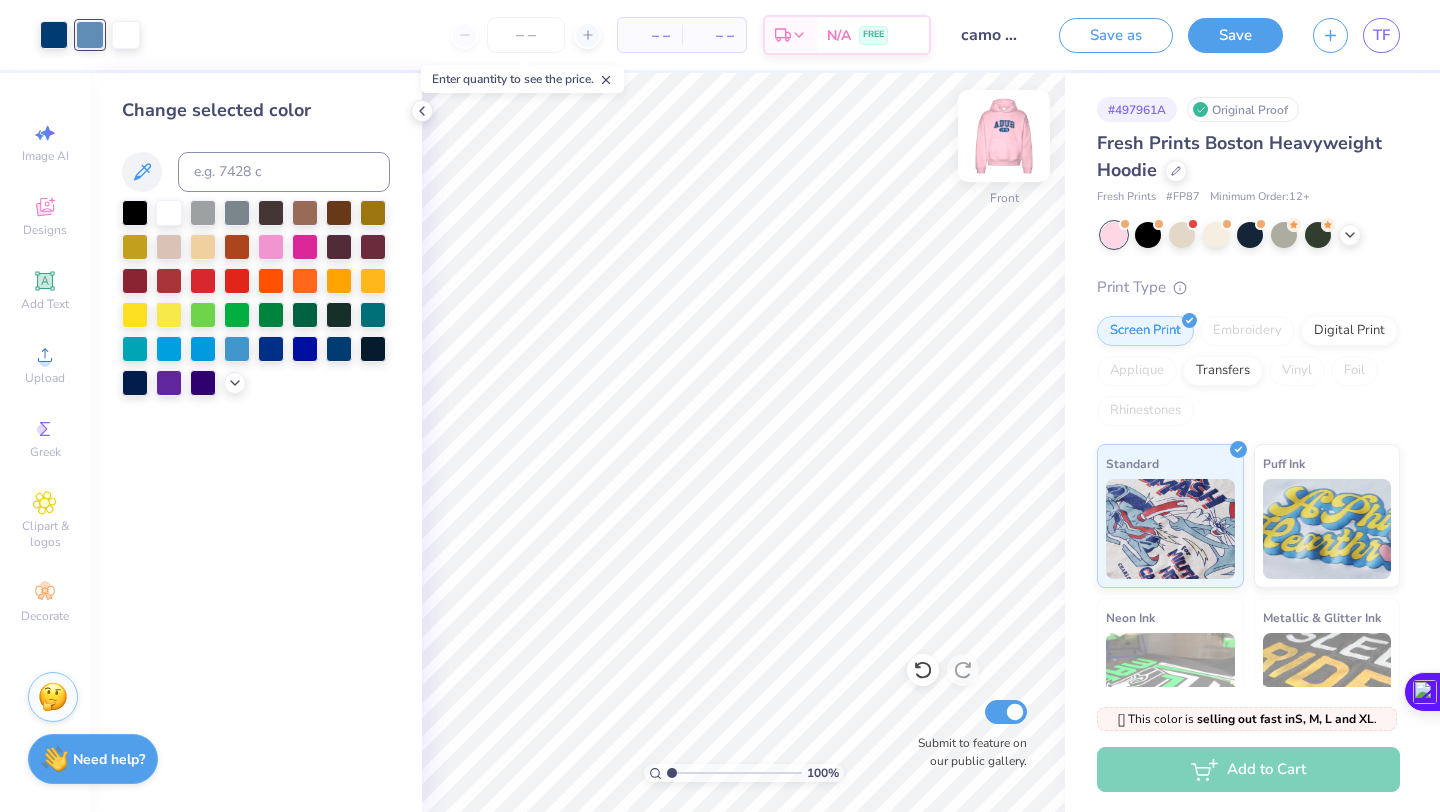 click at bounding box center (1004, 136) 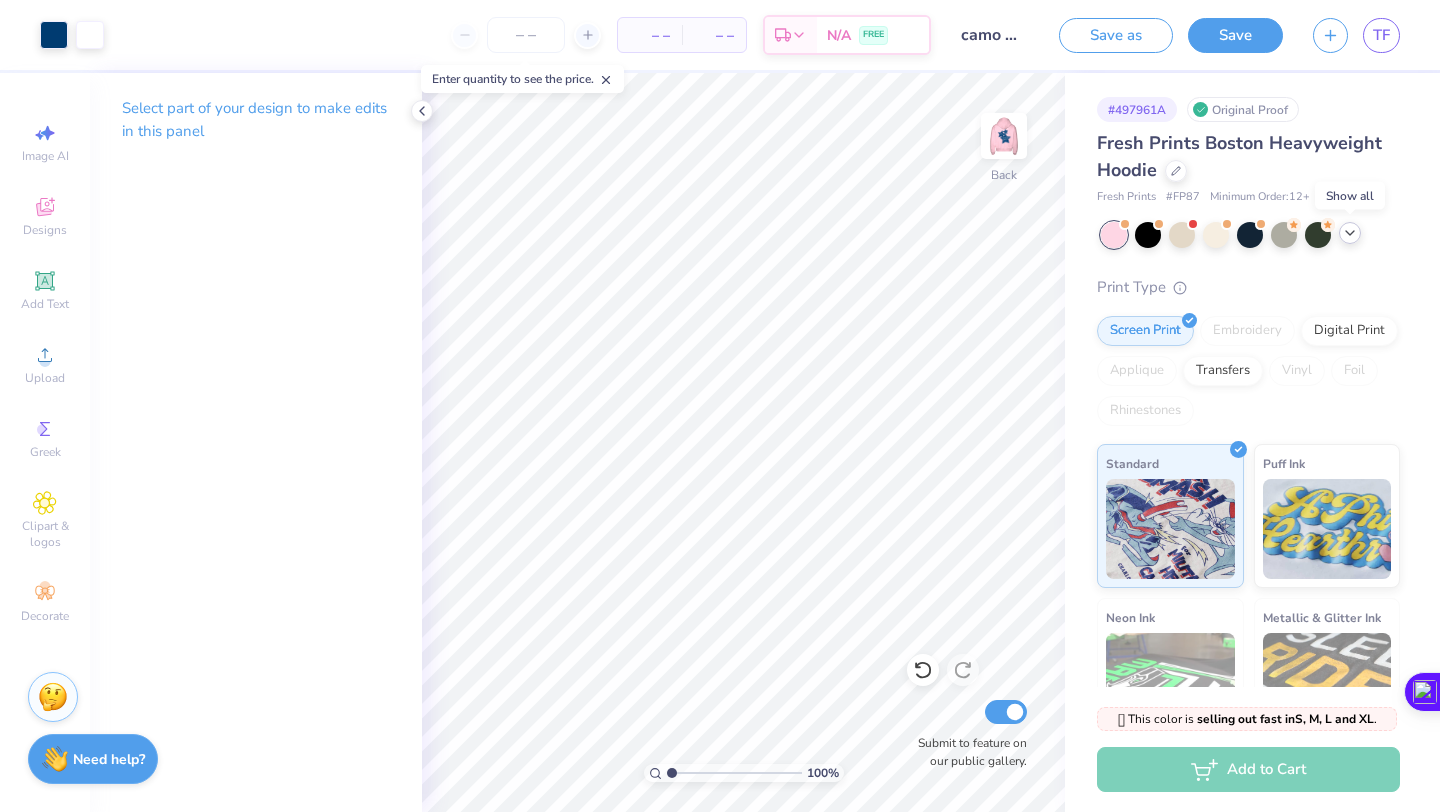 click 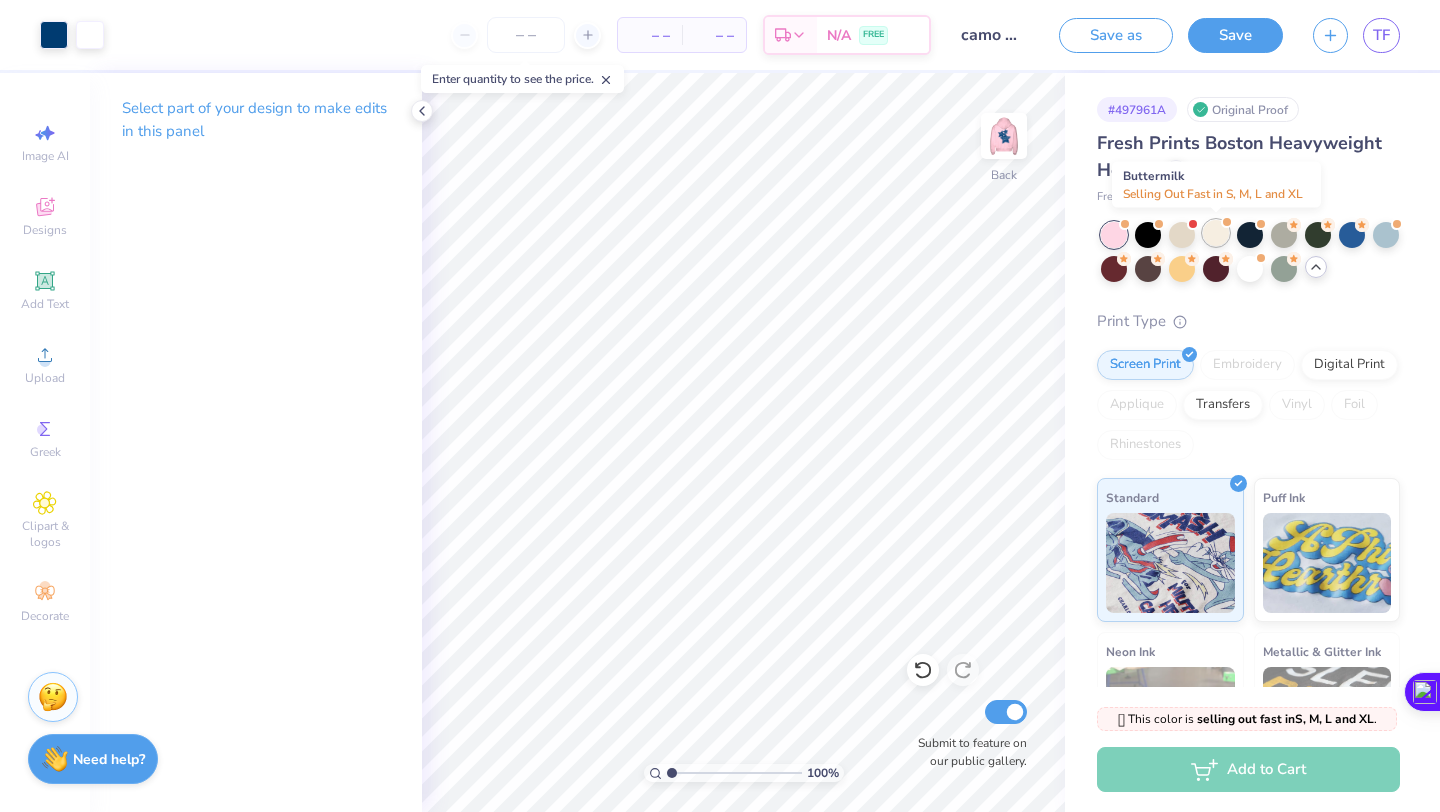 click at bounding box center [1216, 233] 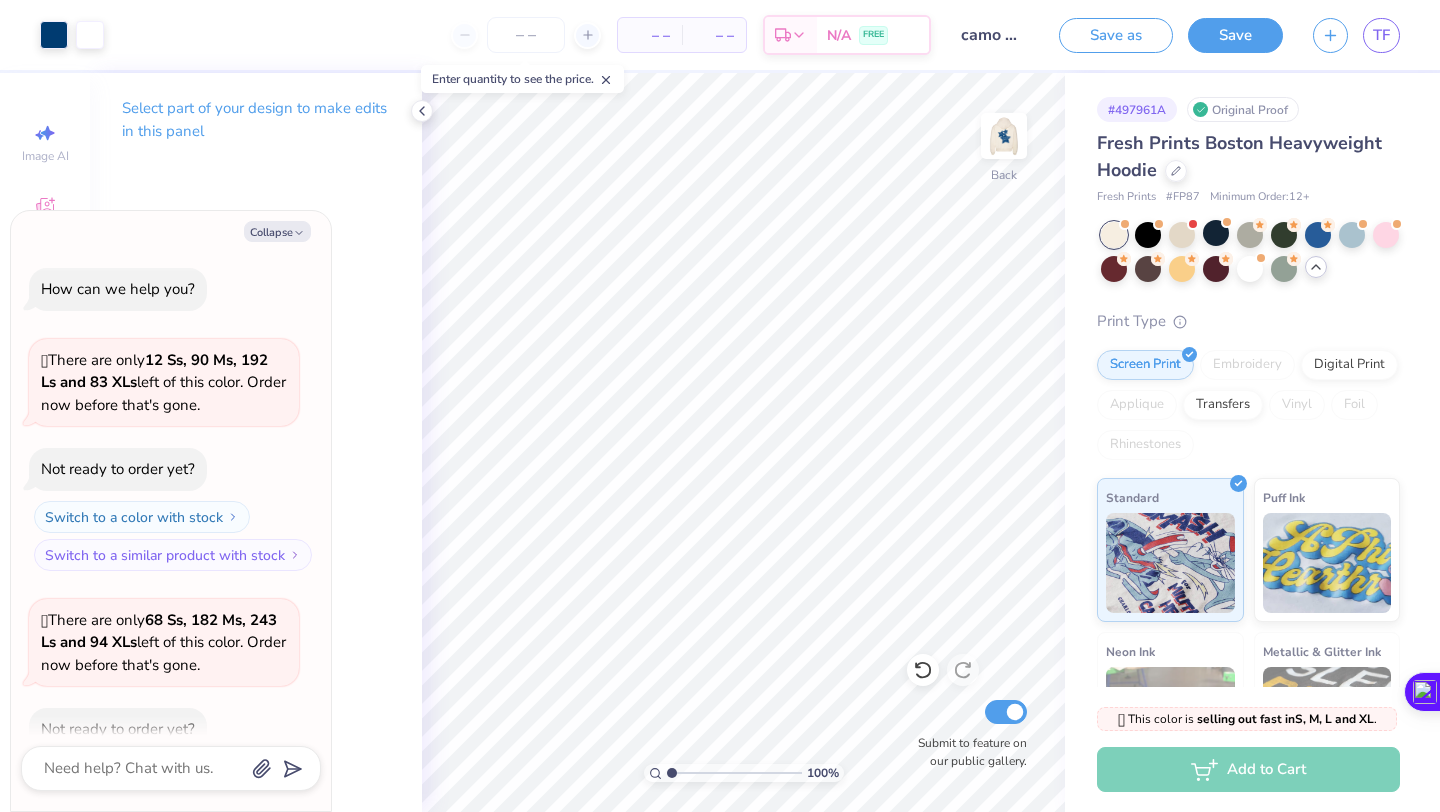 scroll, scrollTop: 110, scrollLeft: 0, axis: vertical 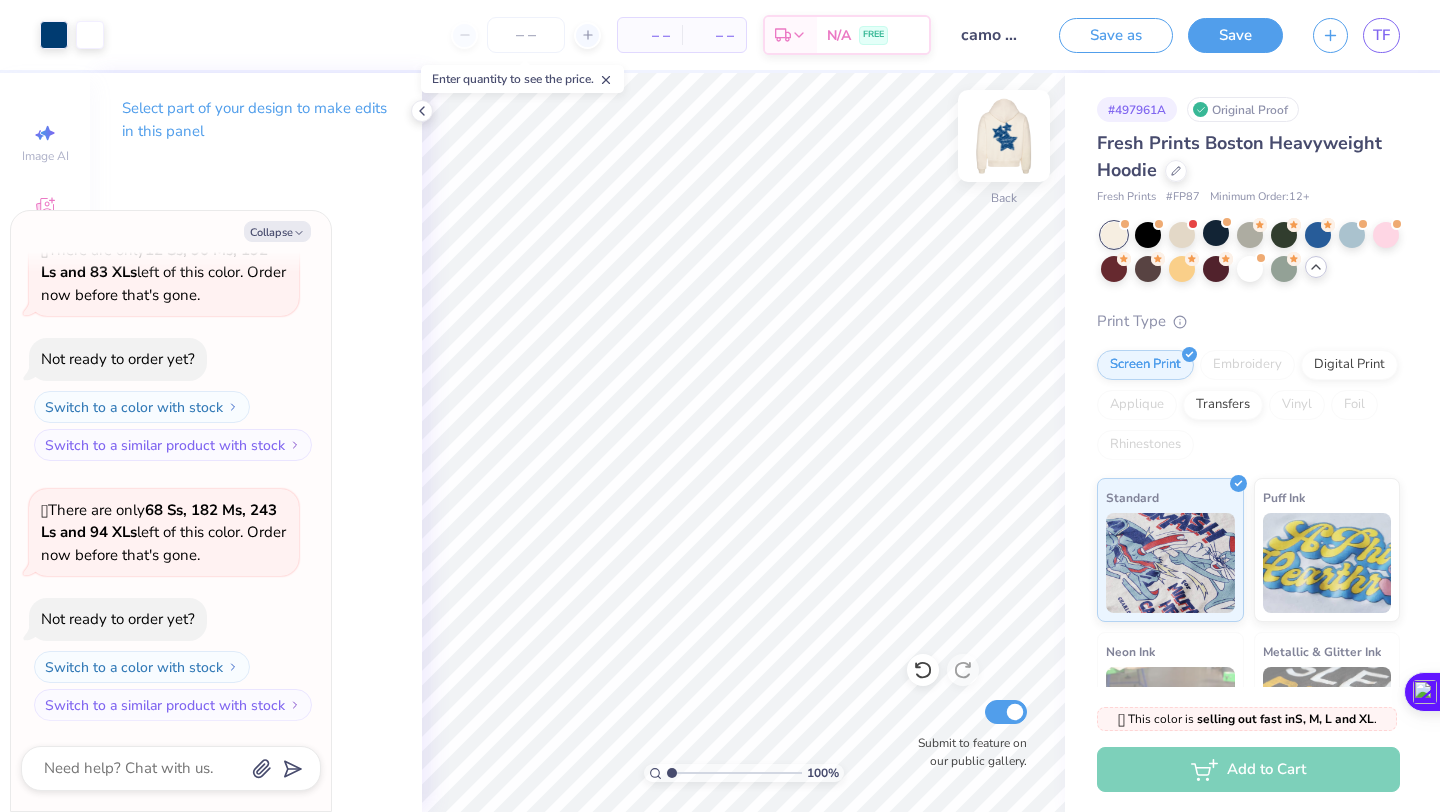 click at bounding box center [1004, 136] 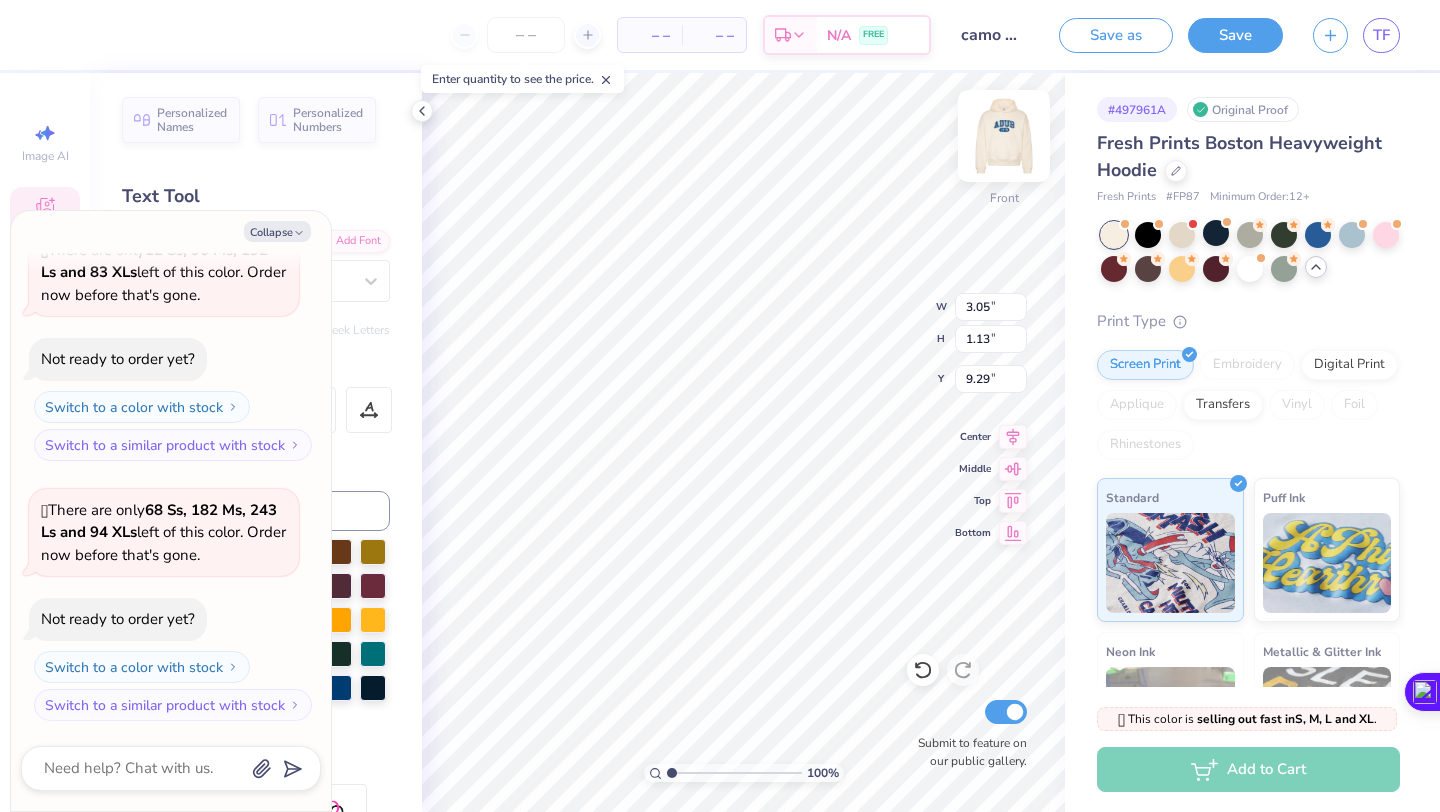type on "x" 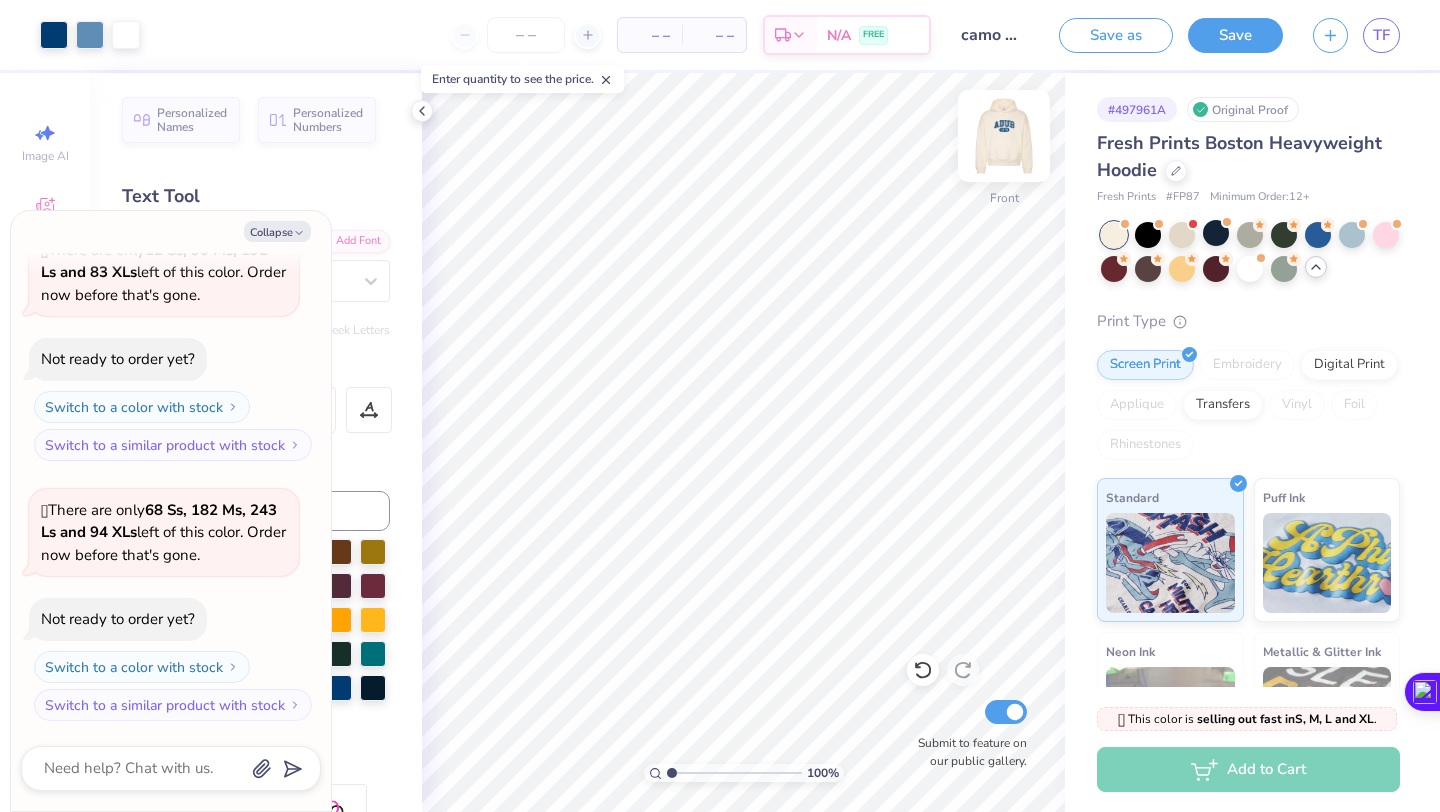 click at bounding box center (1004, 136) 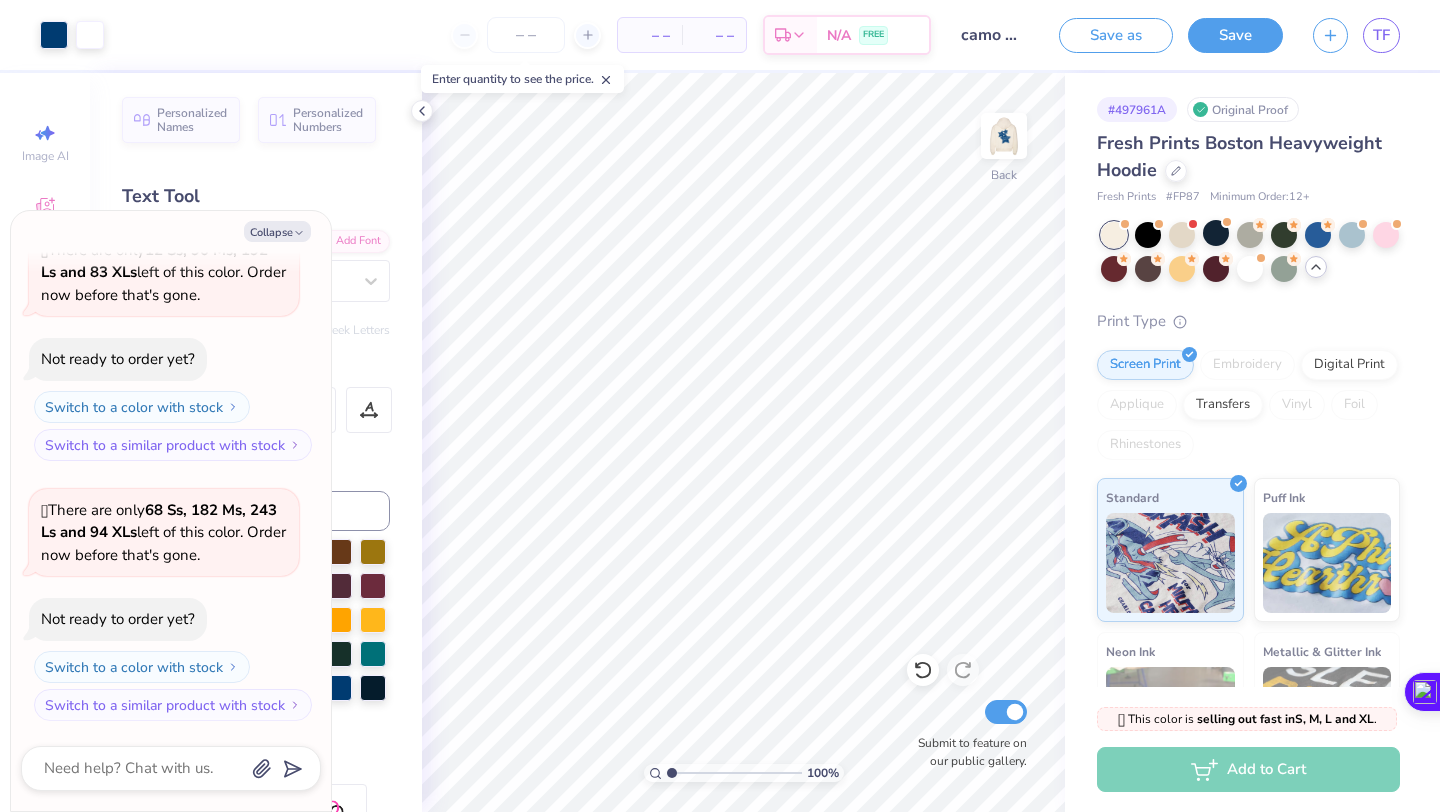 click at bounding box center (1004, 136) 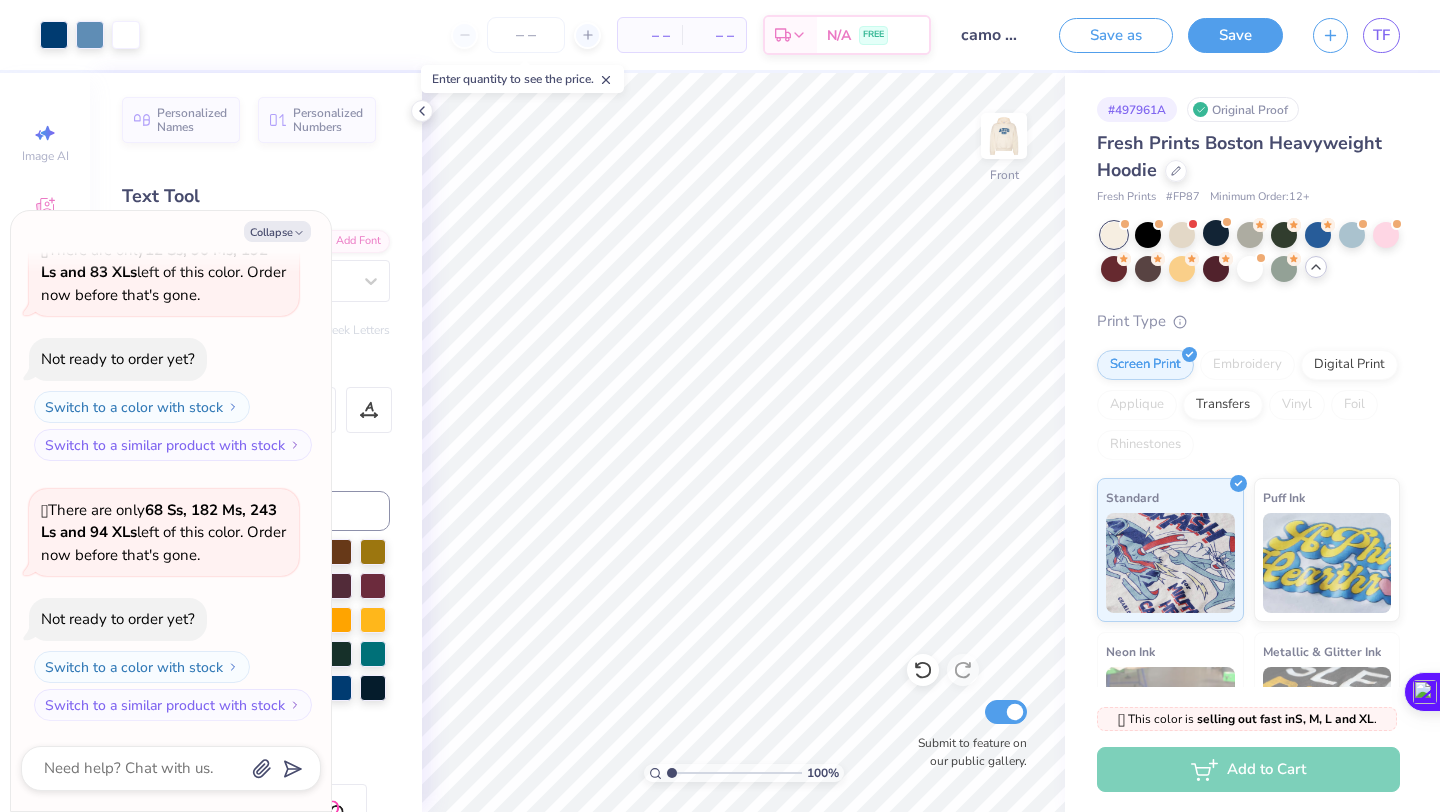 click 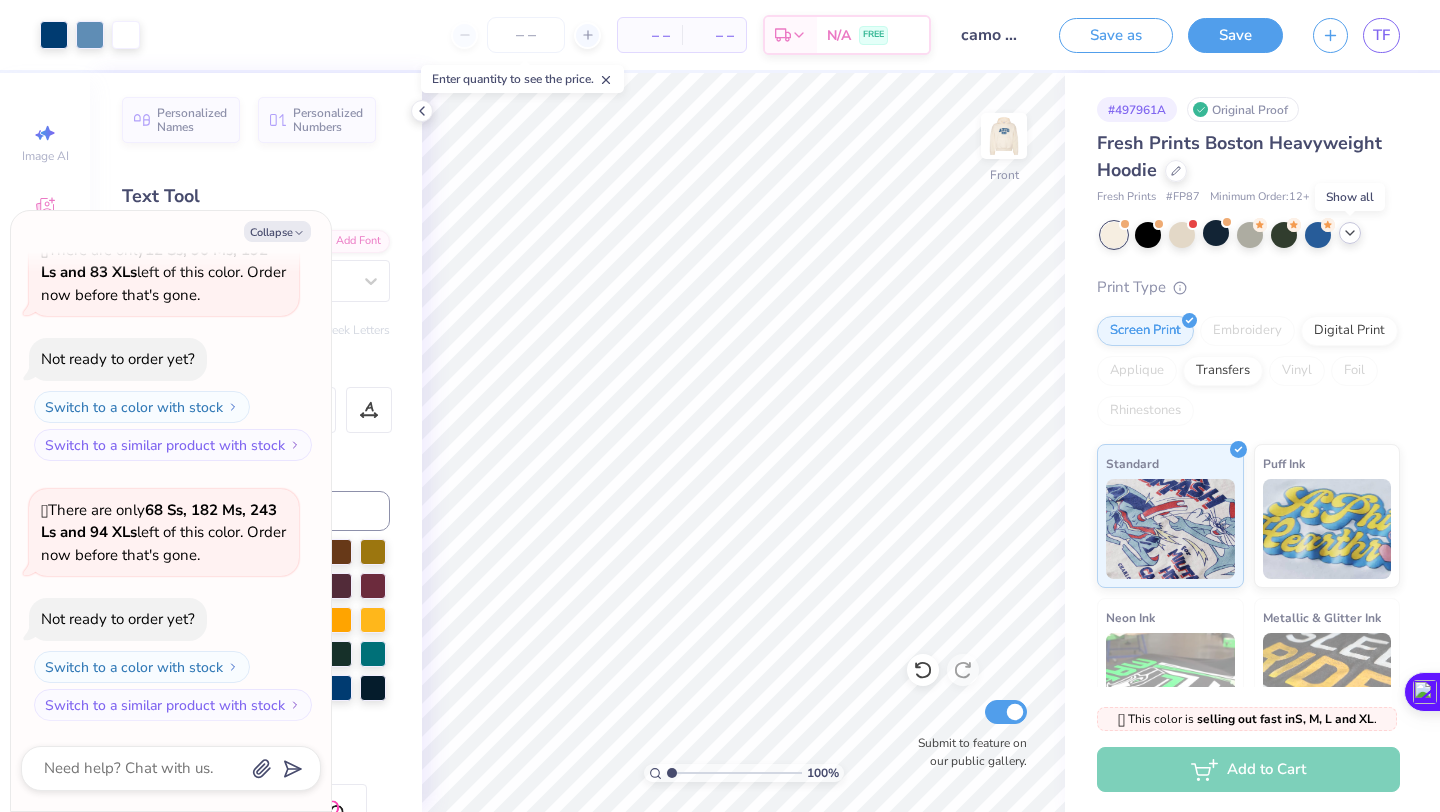 click 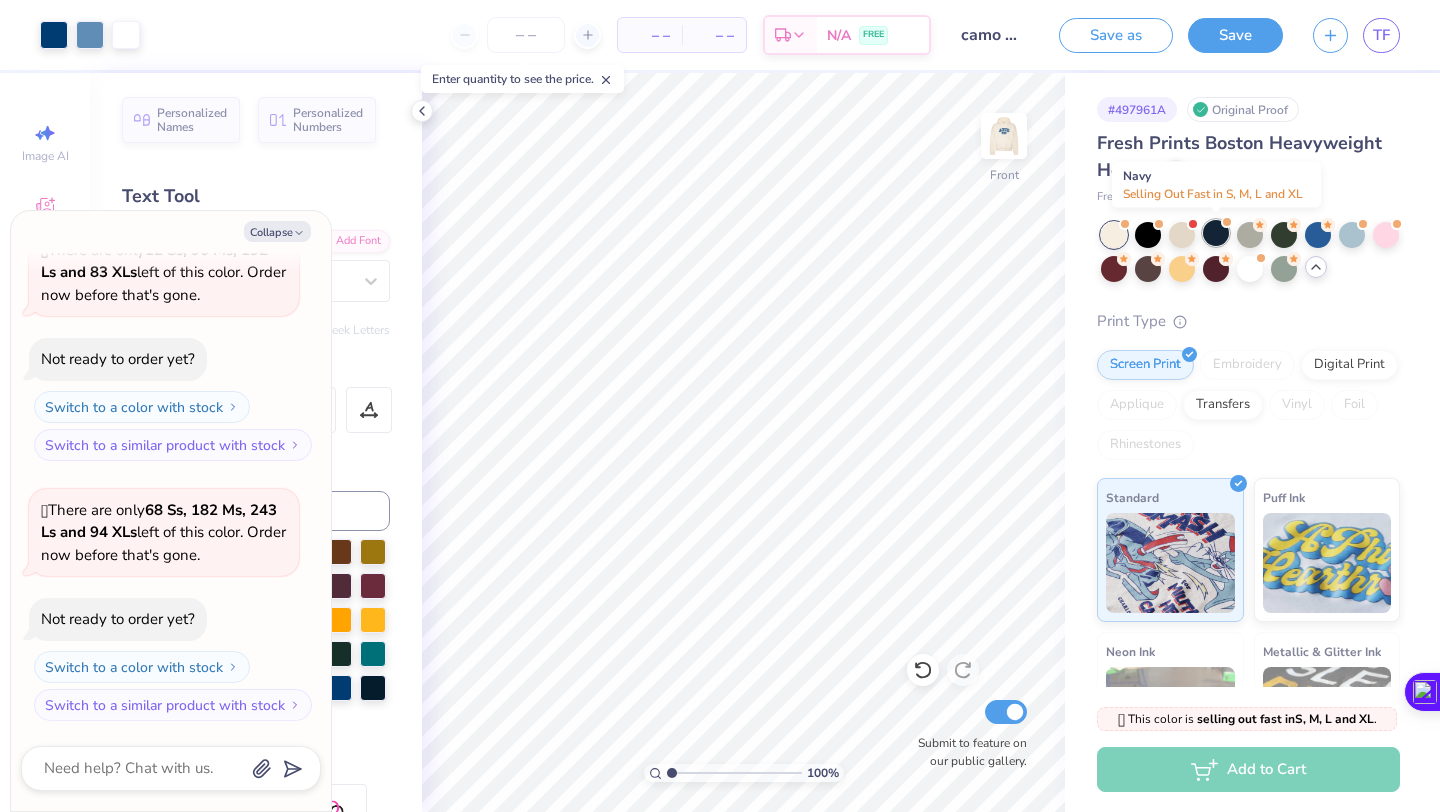 click at bounding box center [1216, 233] 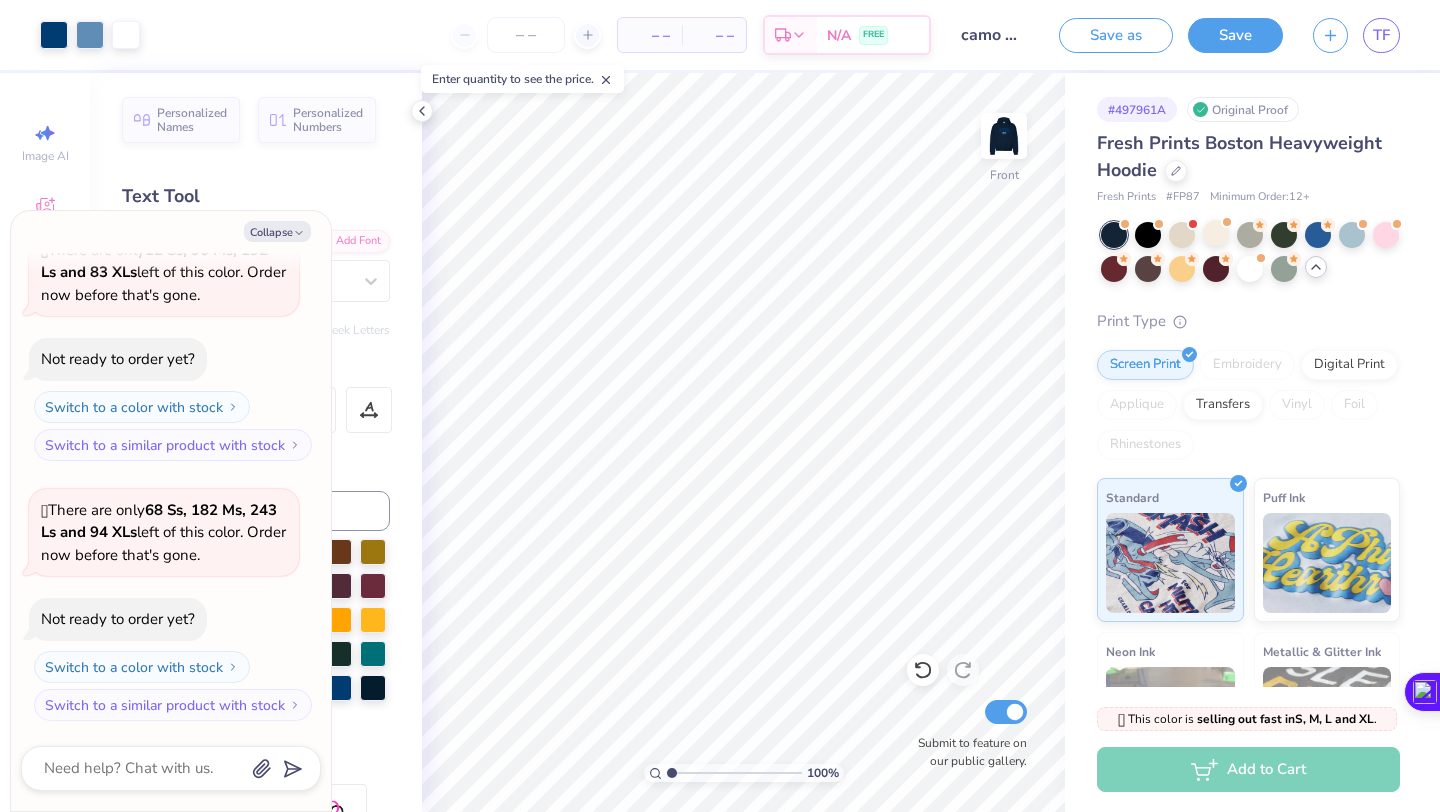 scroll, scrollTop: 370, scrollLeft: 0, axis: vertical 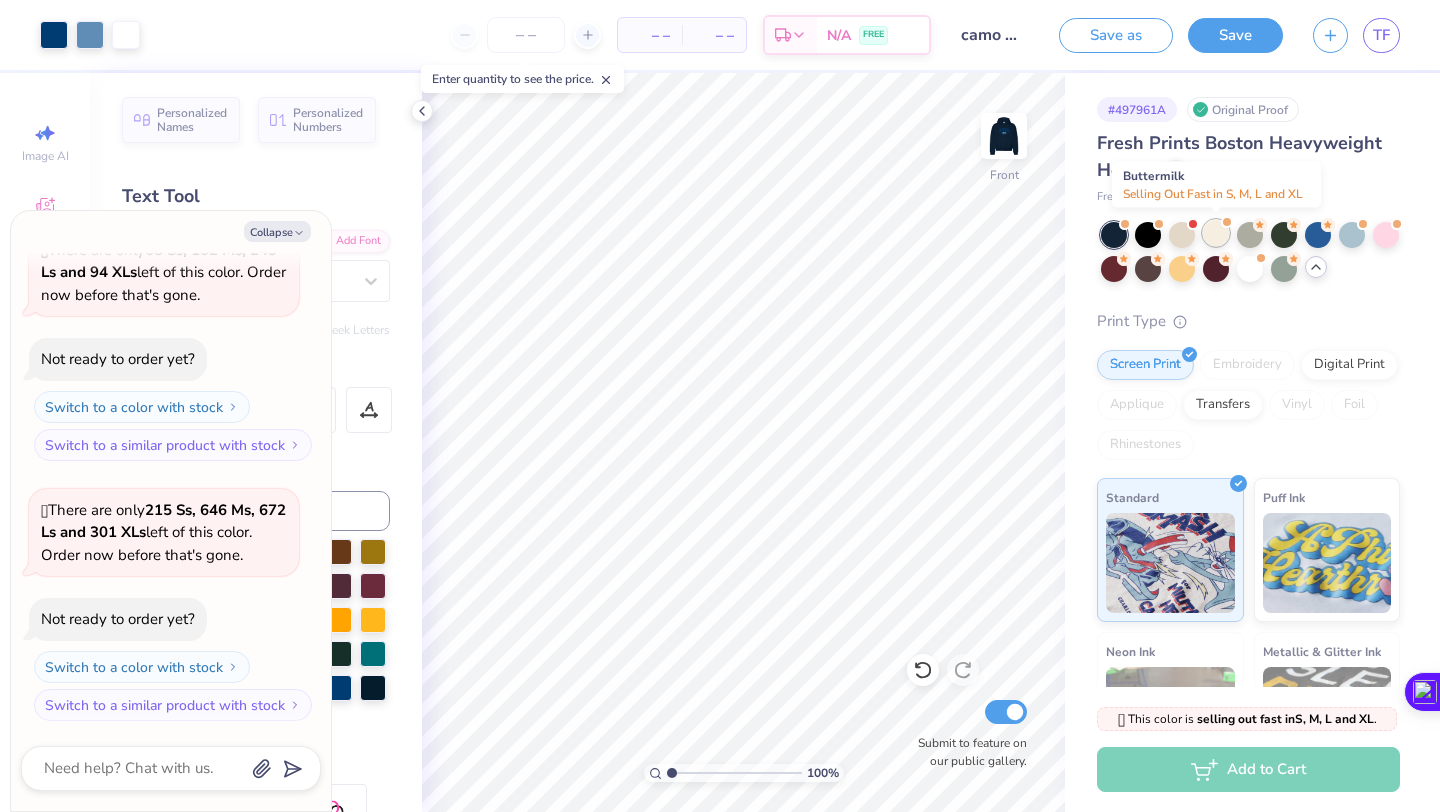 click at bounding box center [1216, 233] 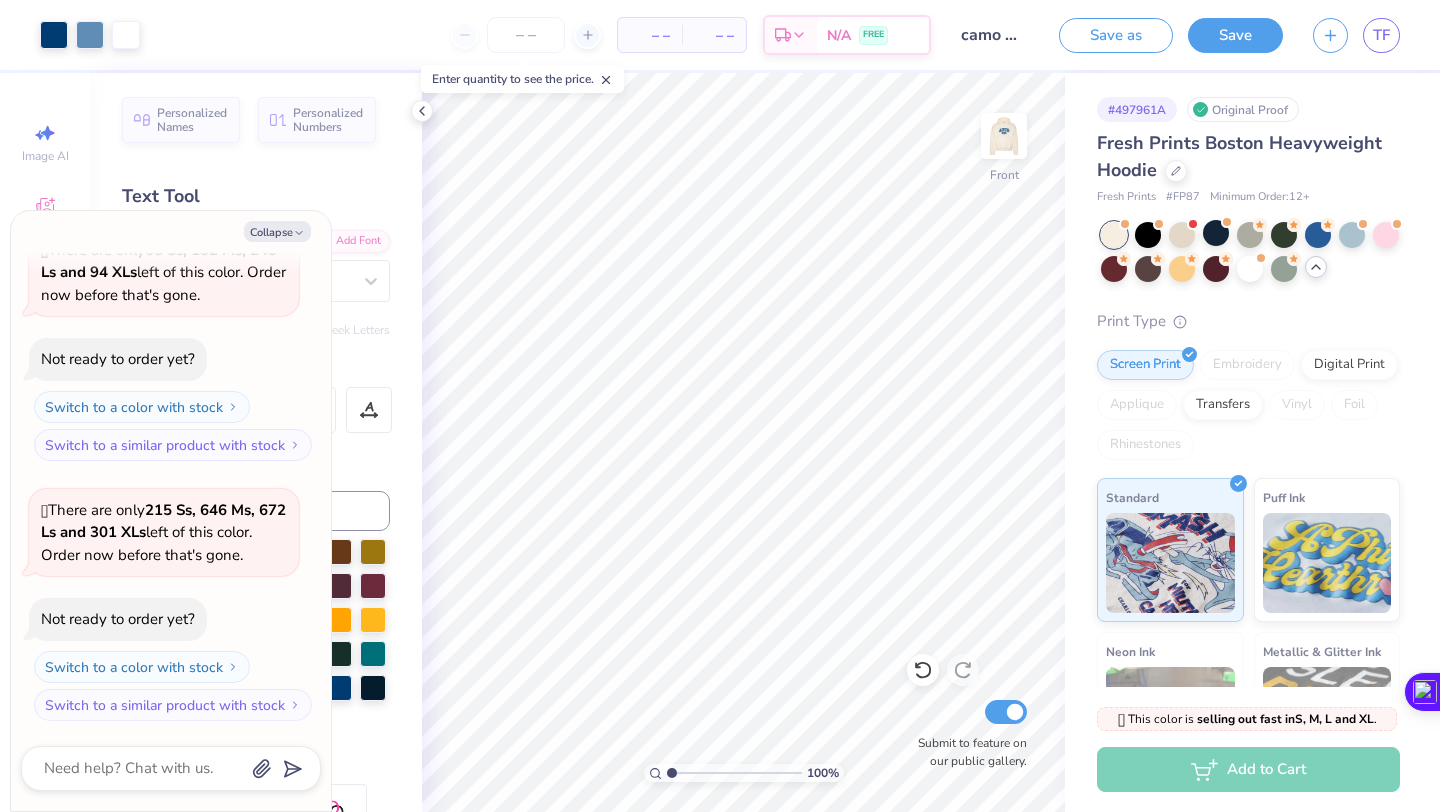 scroll, scrollTop: 630, scrollLeft: 0, axis: vertical 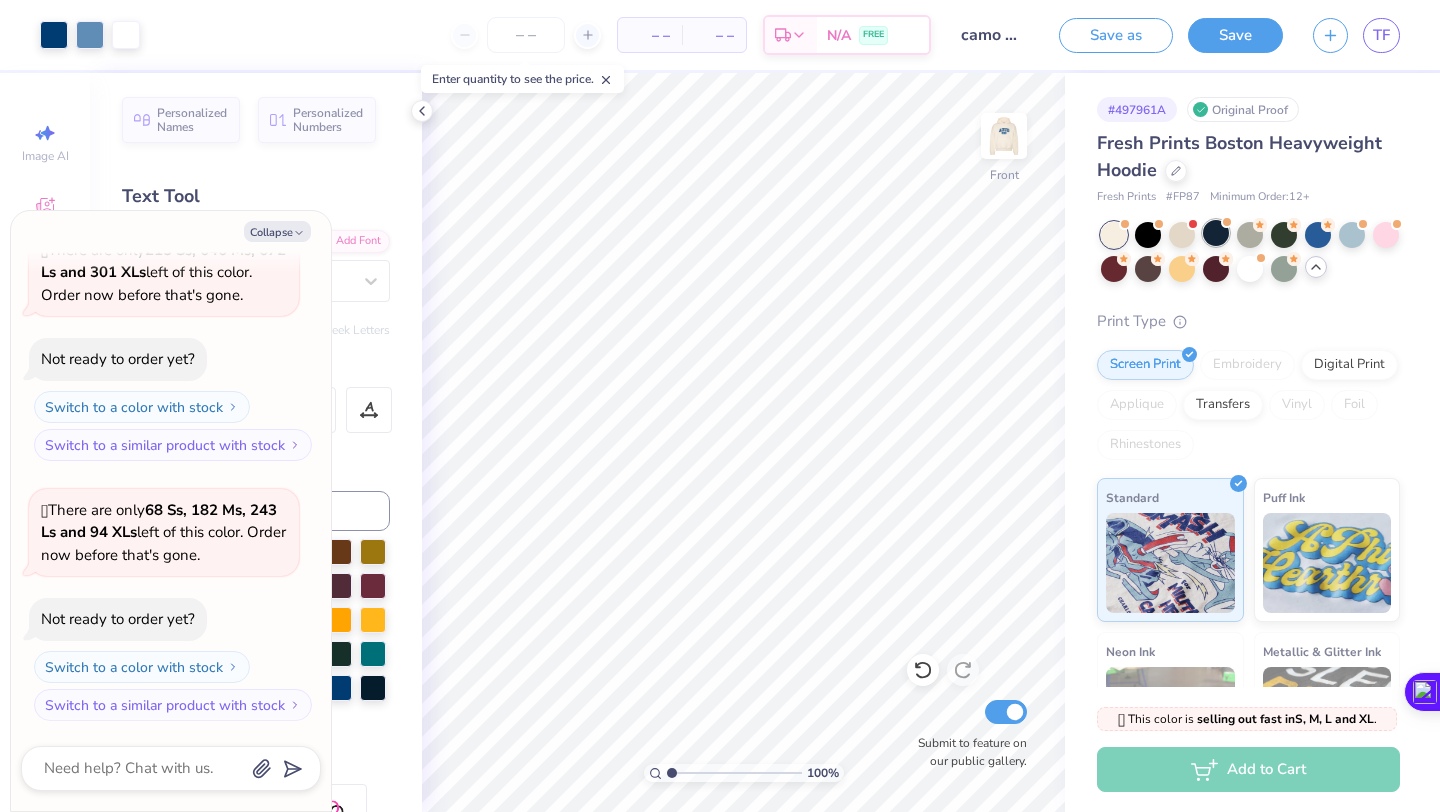 click at bounding box center [1216, 233] 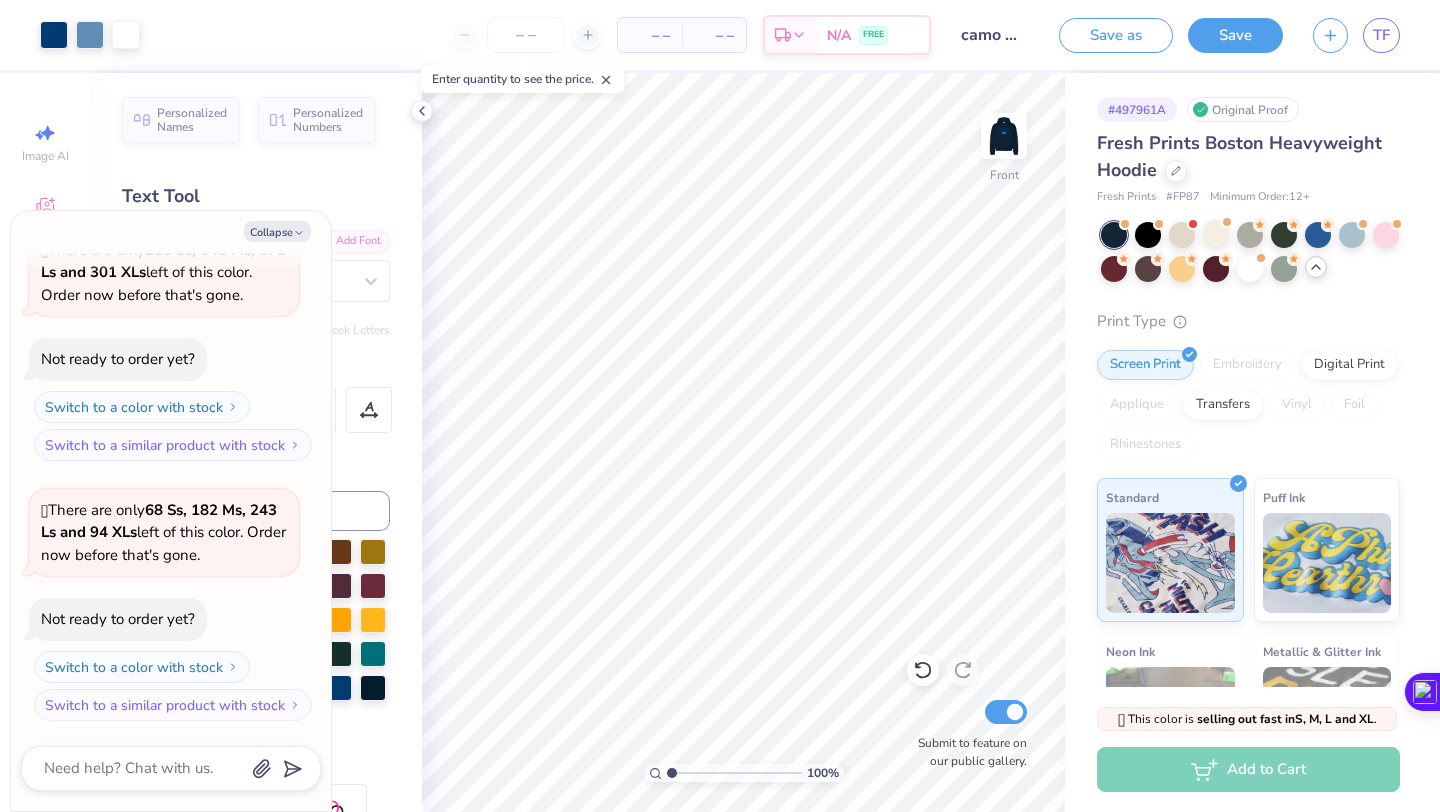 scroll, scrollTop: 890, scrollLeft: 0, axis: vertical 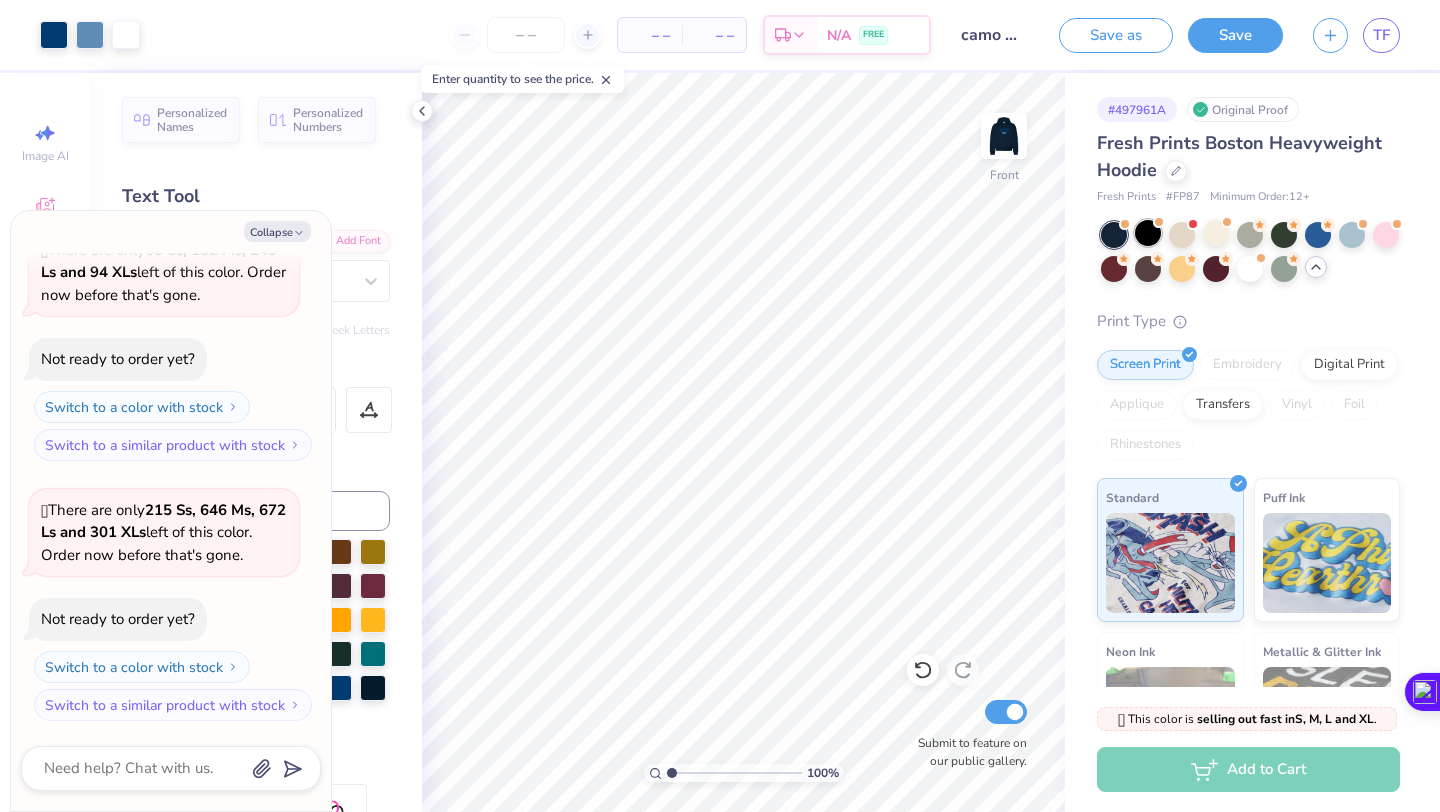 click at bounding box center (1148, 233) 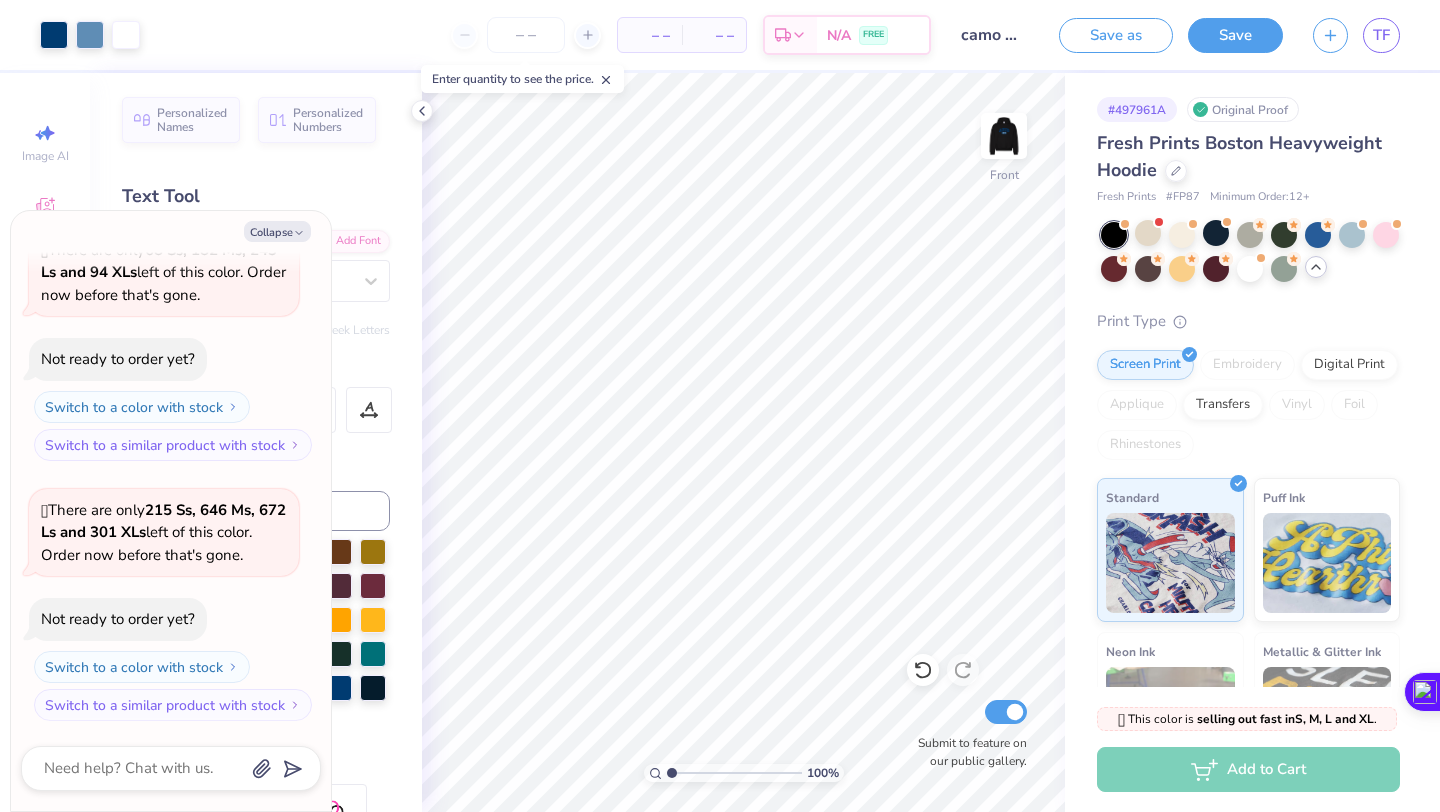 scroll, scrollTop: 1150, scrollLeft: 0, axis: vertical 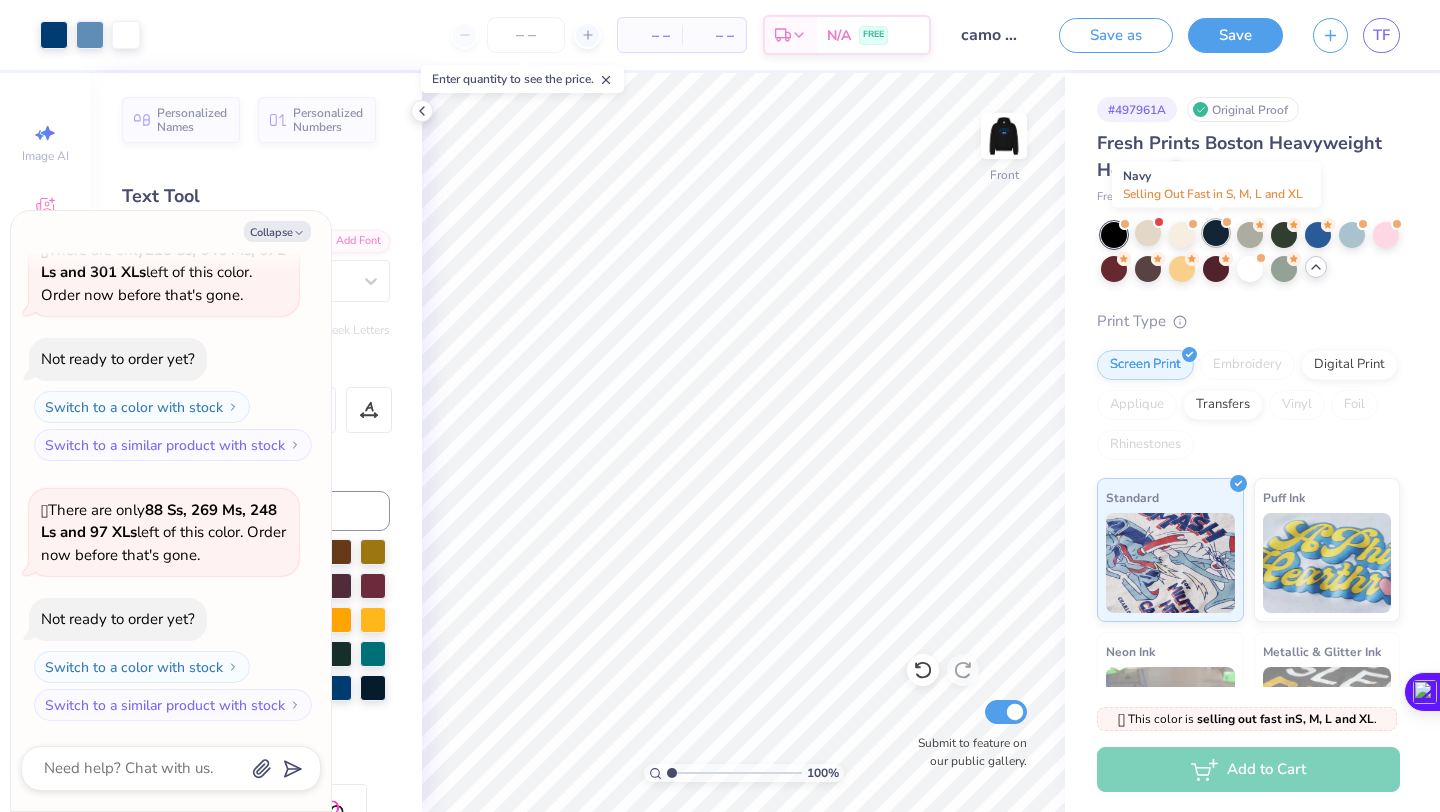 click at bounding box center (1216, 233) 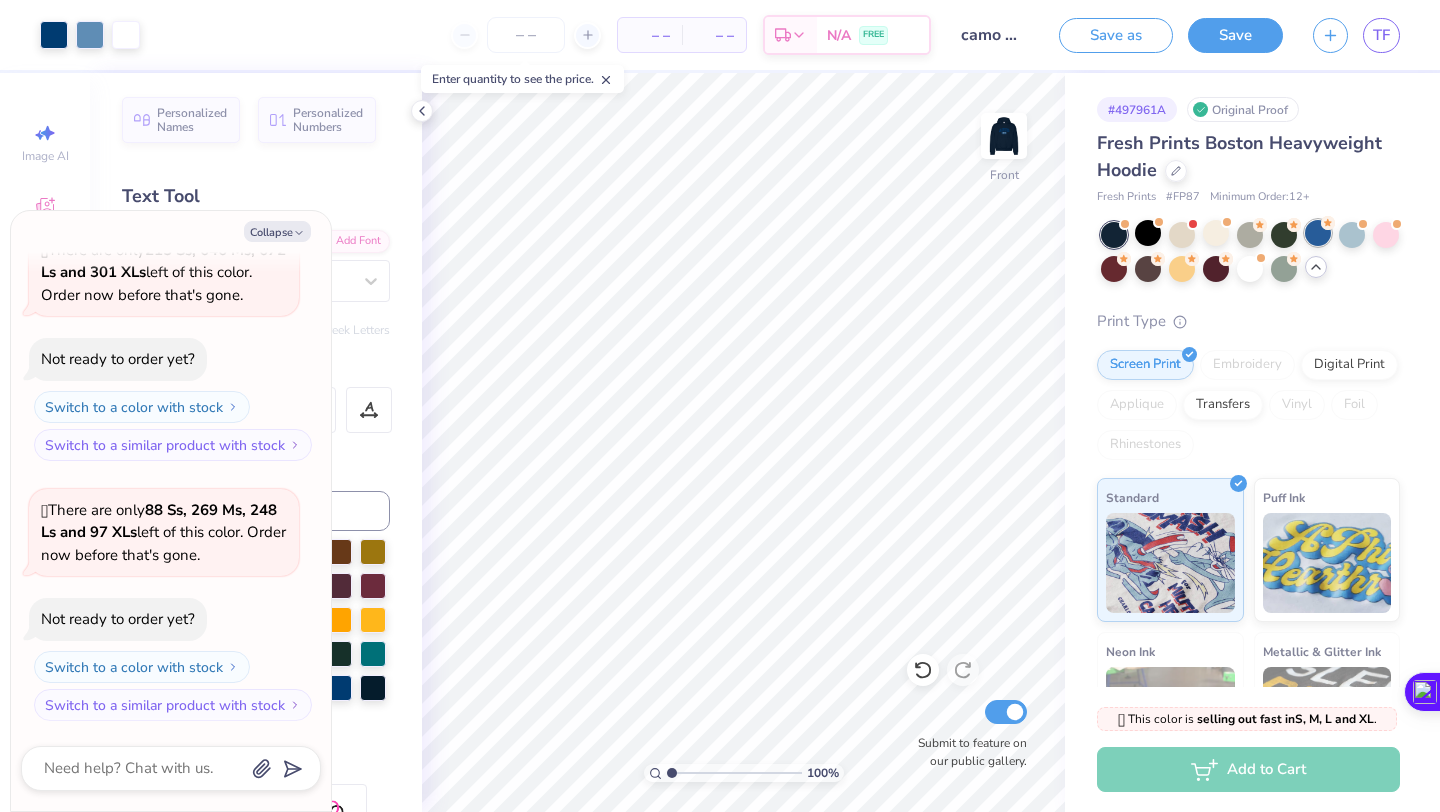 scroll, scrollTop: 1410, scrollLeft: 0, axis: vertical 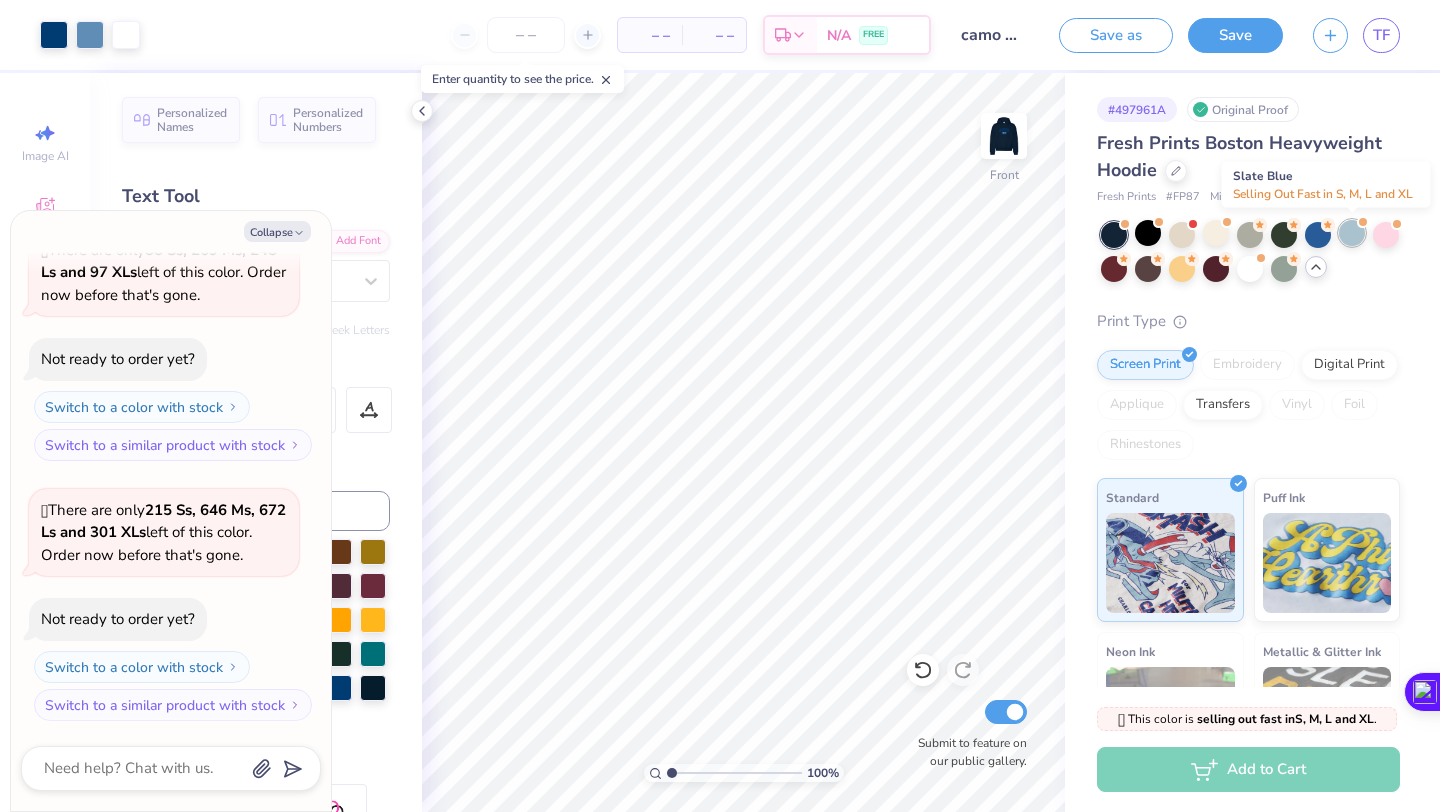 click at bounding box center [1352, 233] 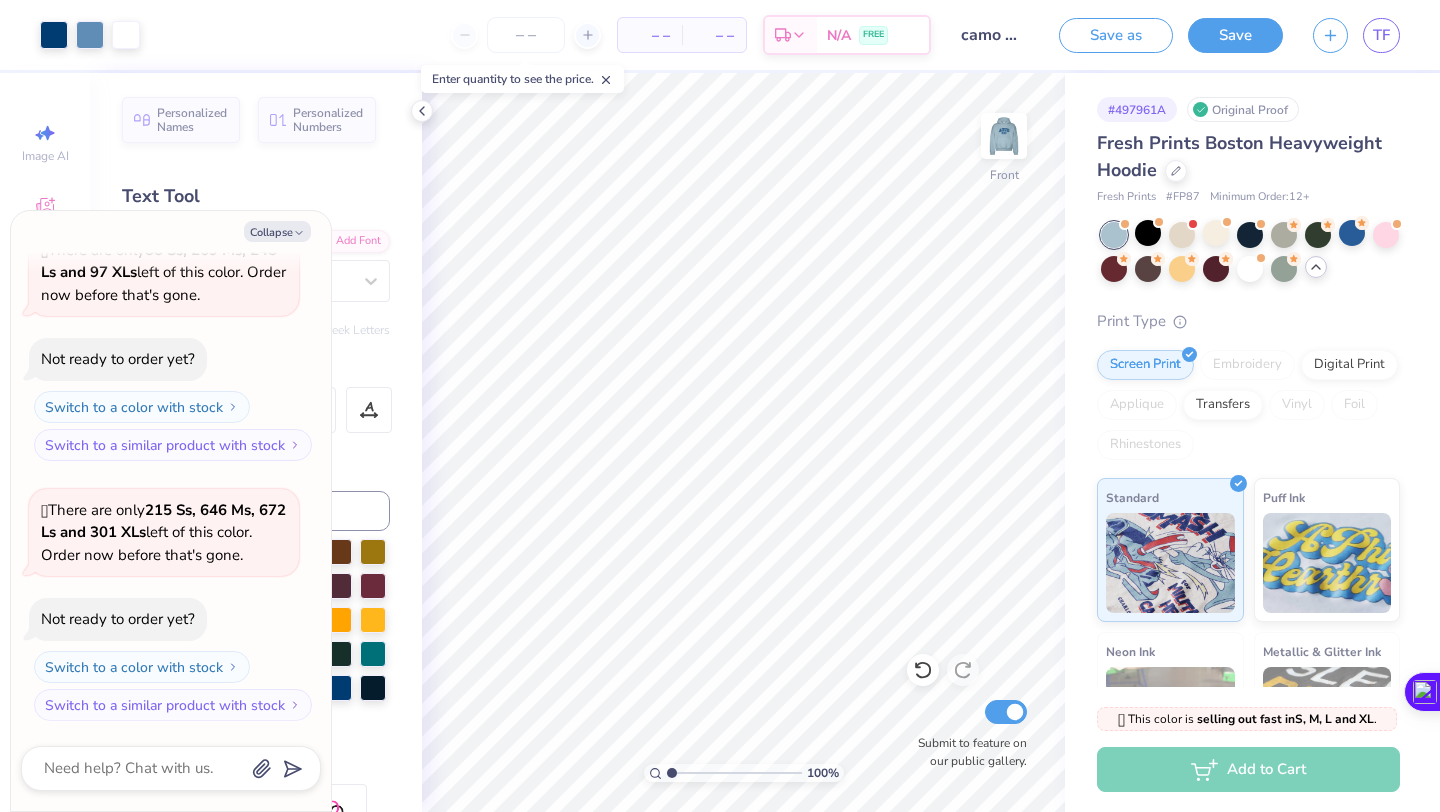 scroll, scrollTop: 1670, scrollLeft: 0, axis: vertical 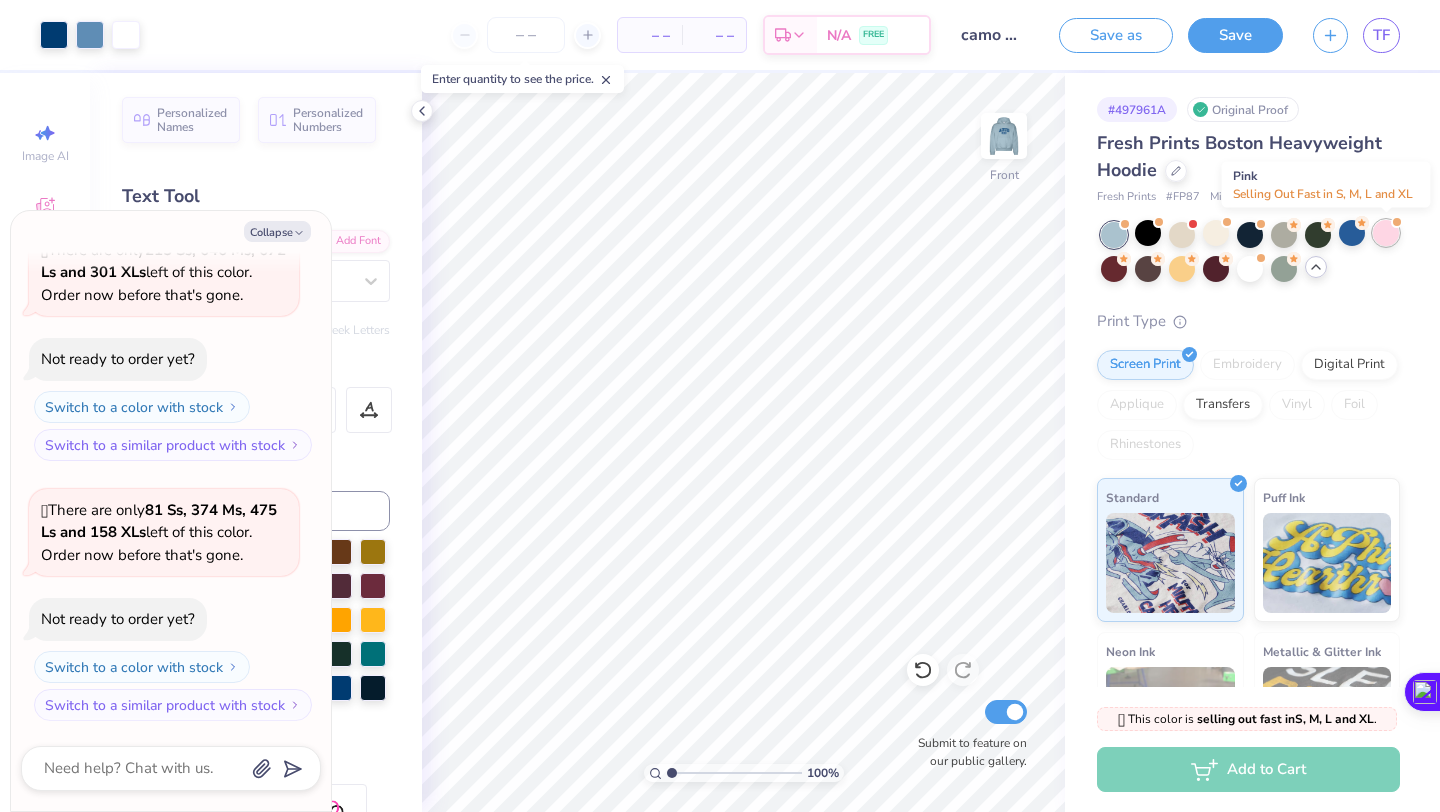 click at bounding box center [1386, 233] 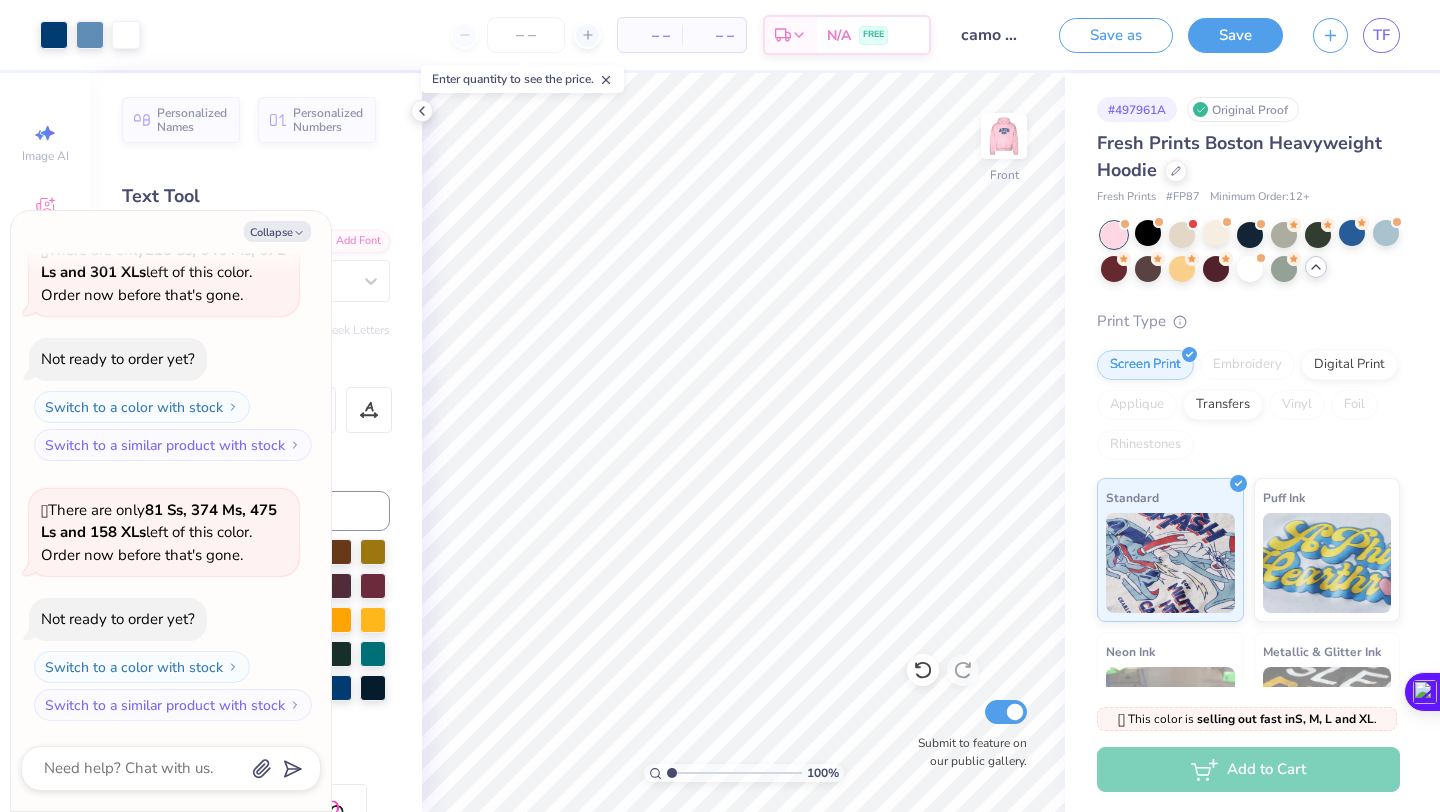 scroll, scrollTop: 1930, scrollLeft: 0, axis: vertical 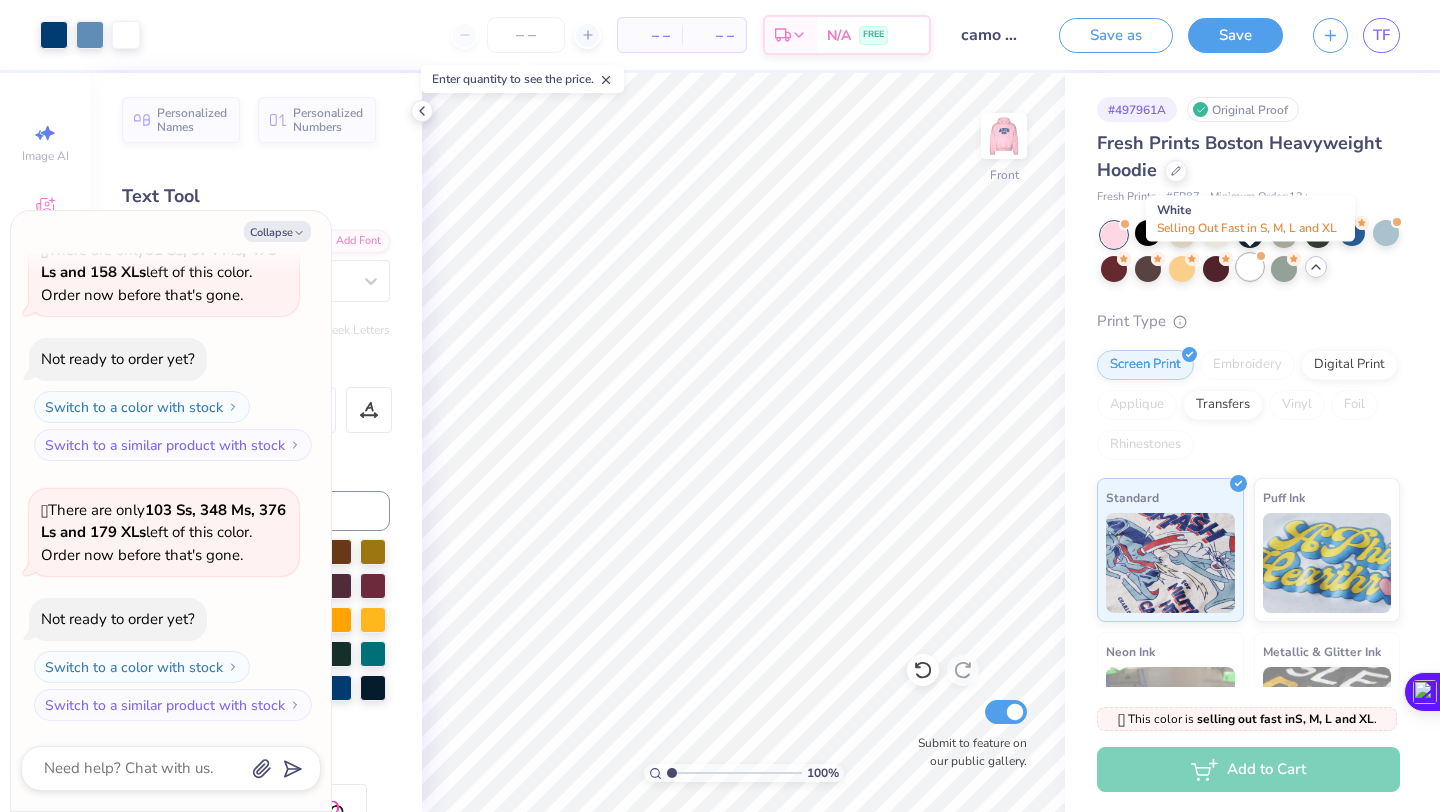 click at bounding box center [1250, 267] 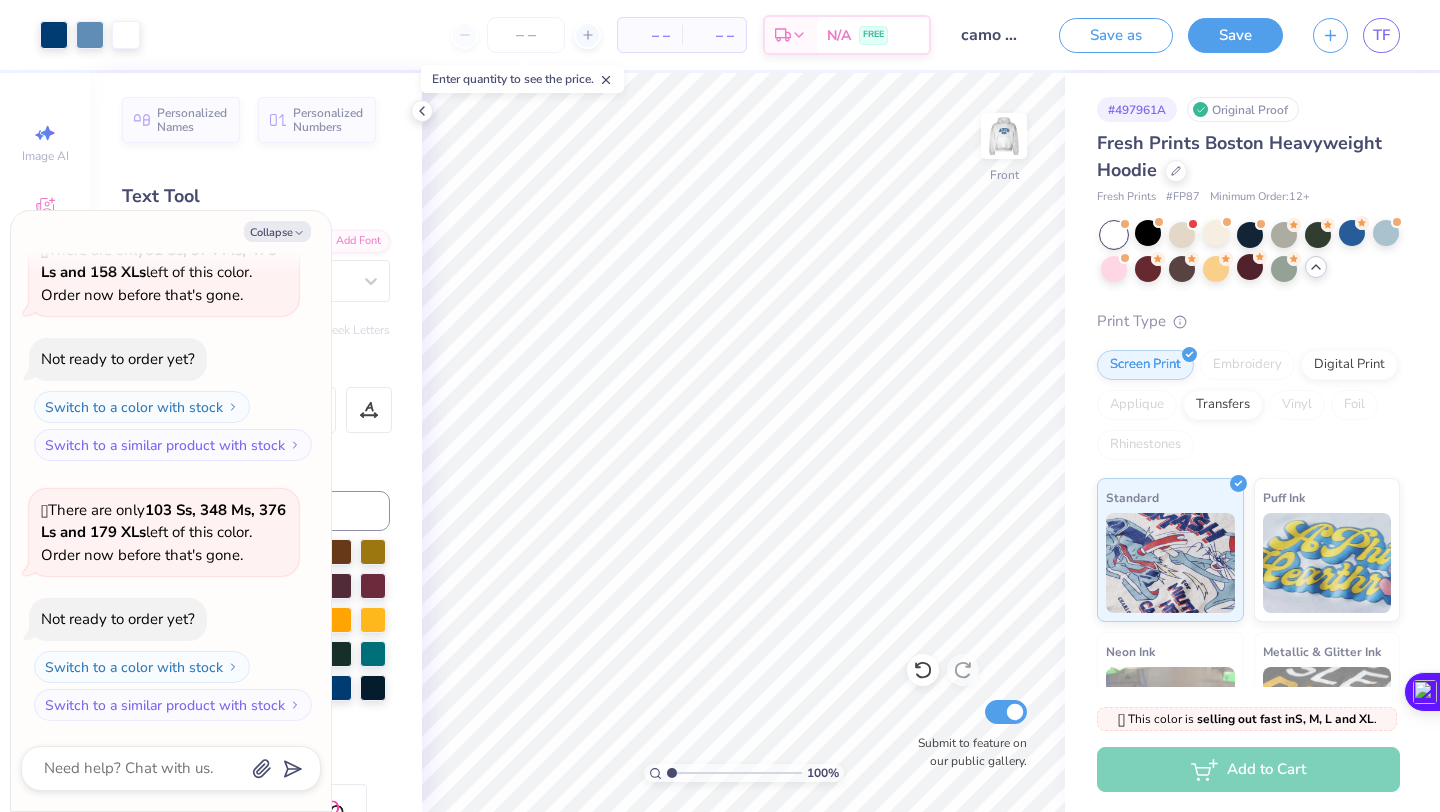 scroll, scrollTop: 2190, scrollLeft: 0, axis: vertical 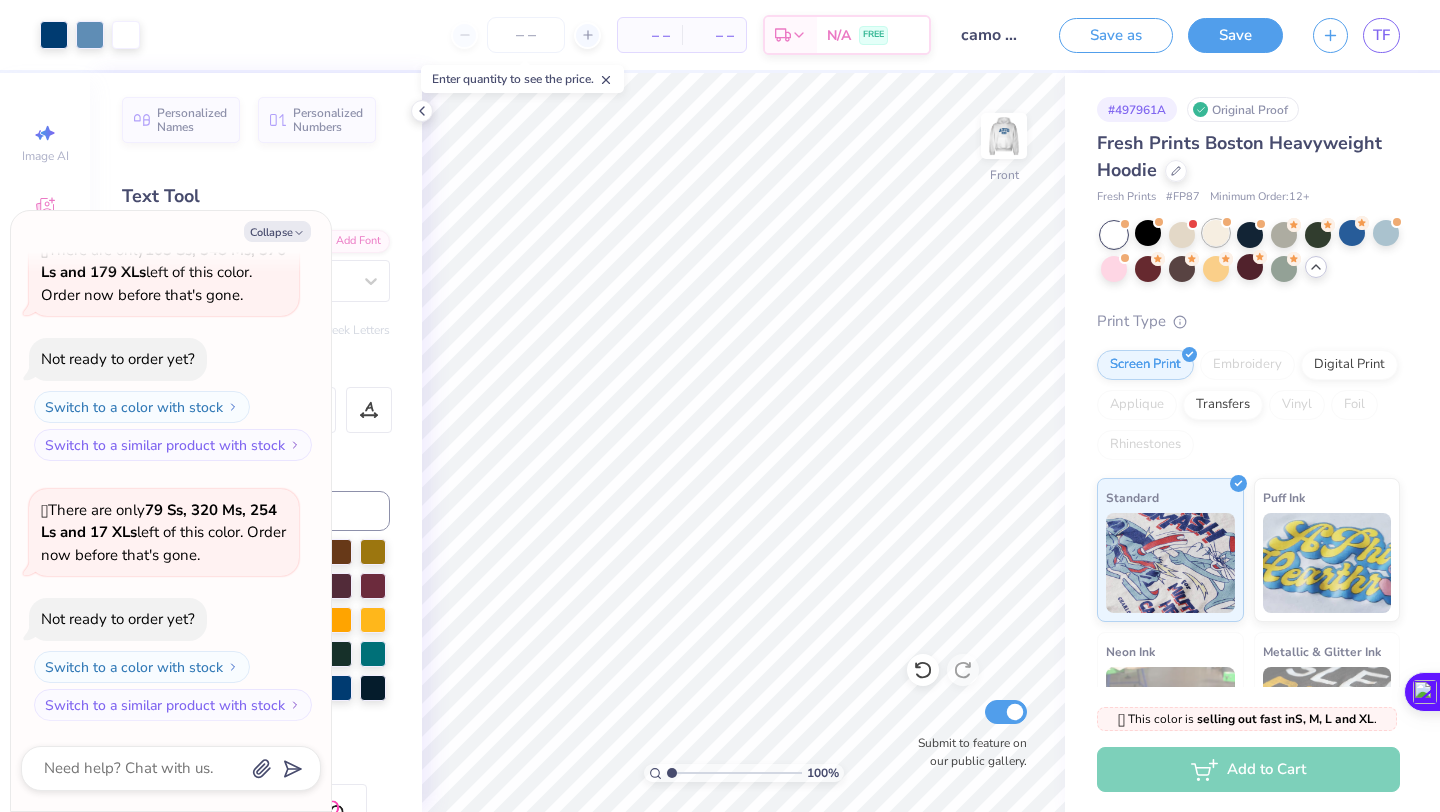 click at bounding box center [1216, 233] 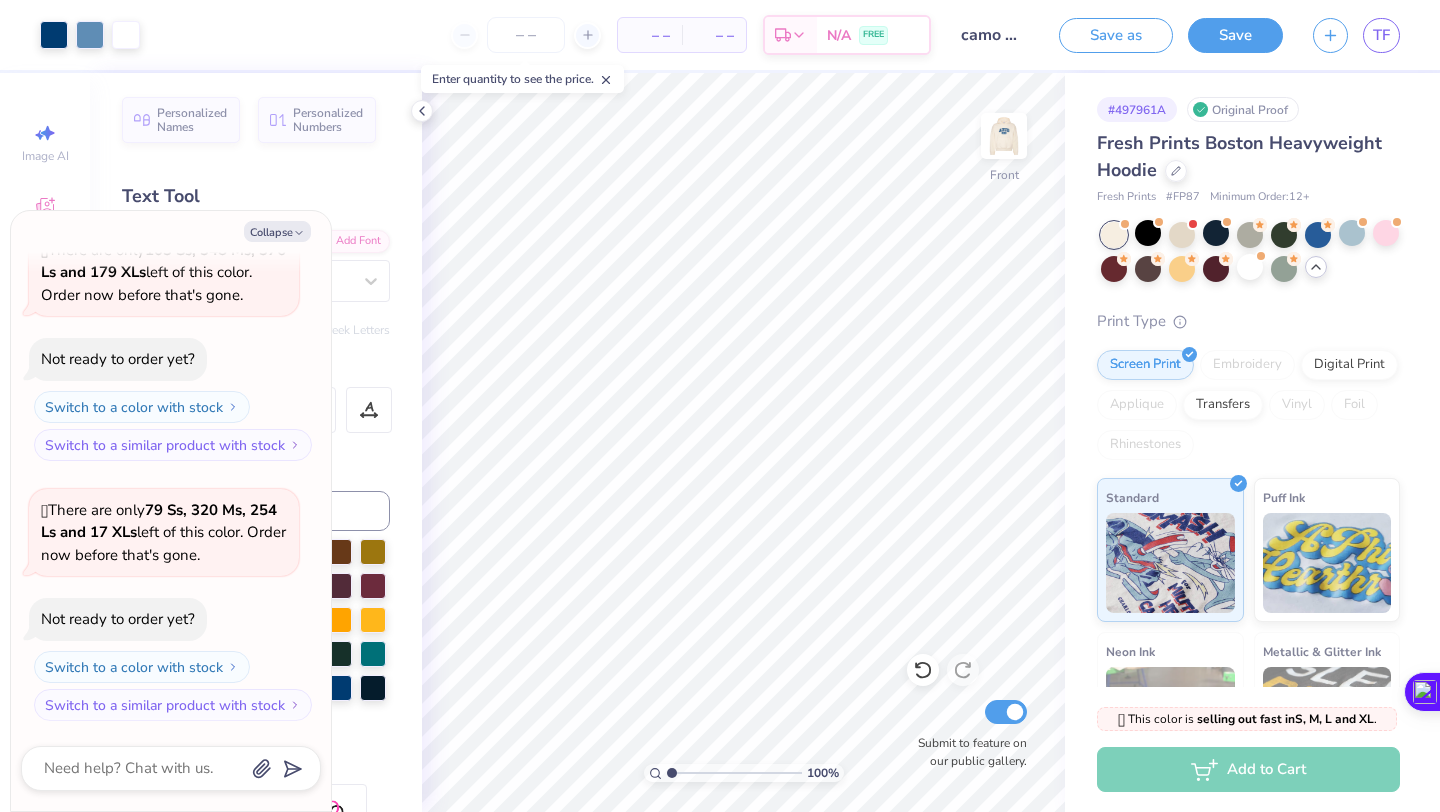 scroll, scrollTop: 2450, scrollLeft: 0, axis: vertical 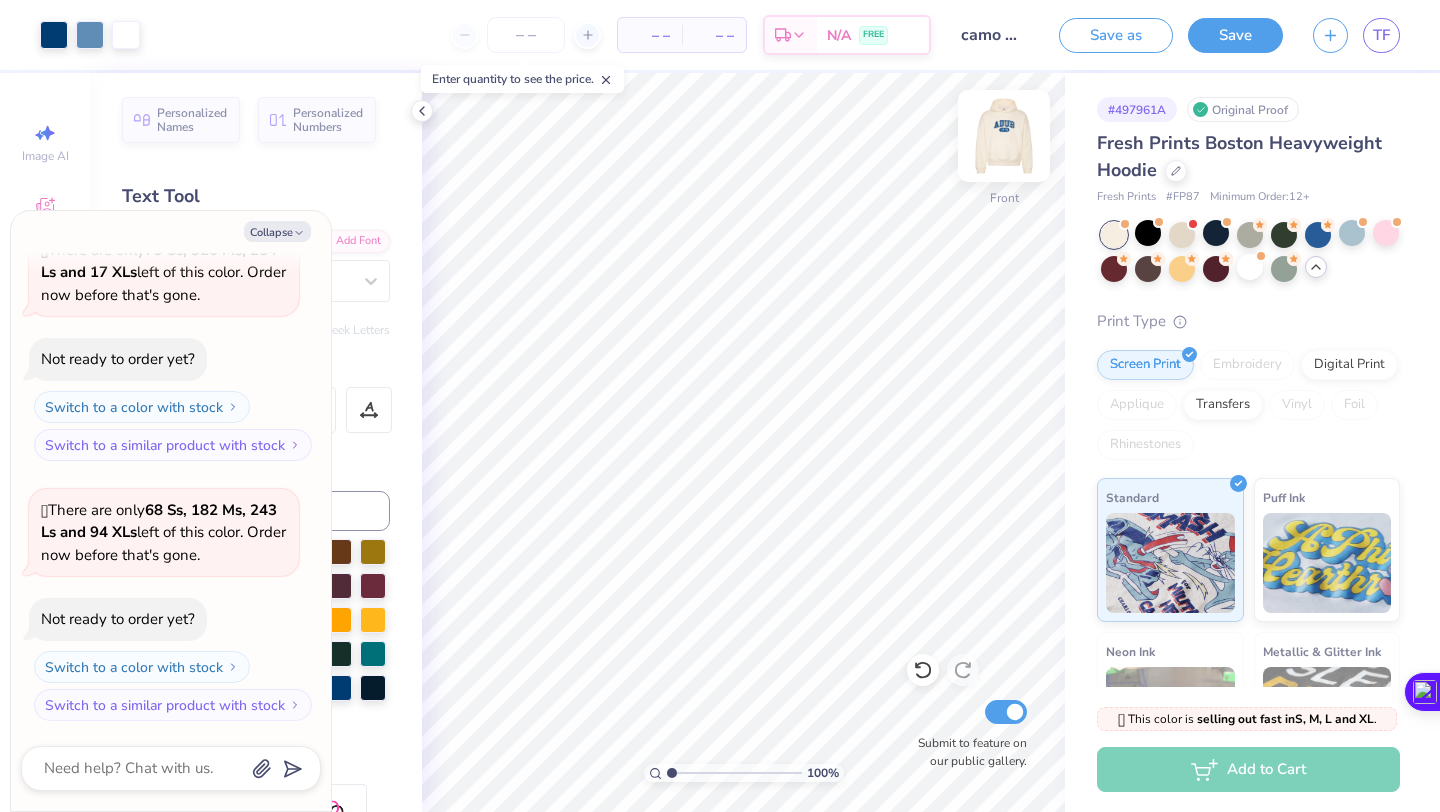 click at bounding box center [1004, 136] 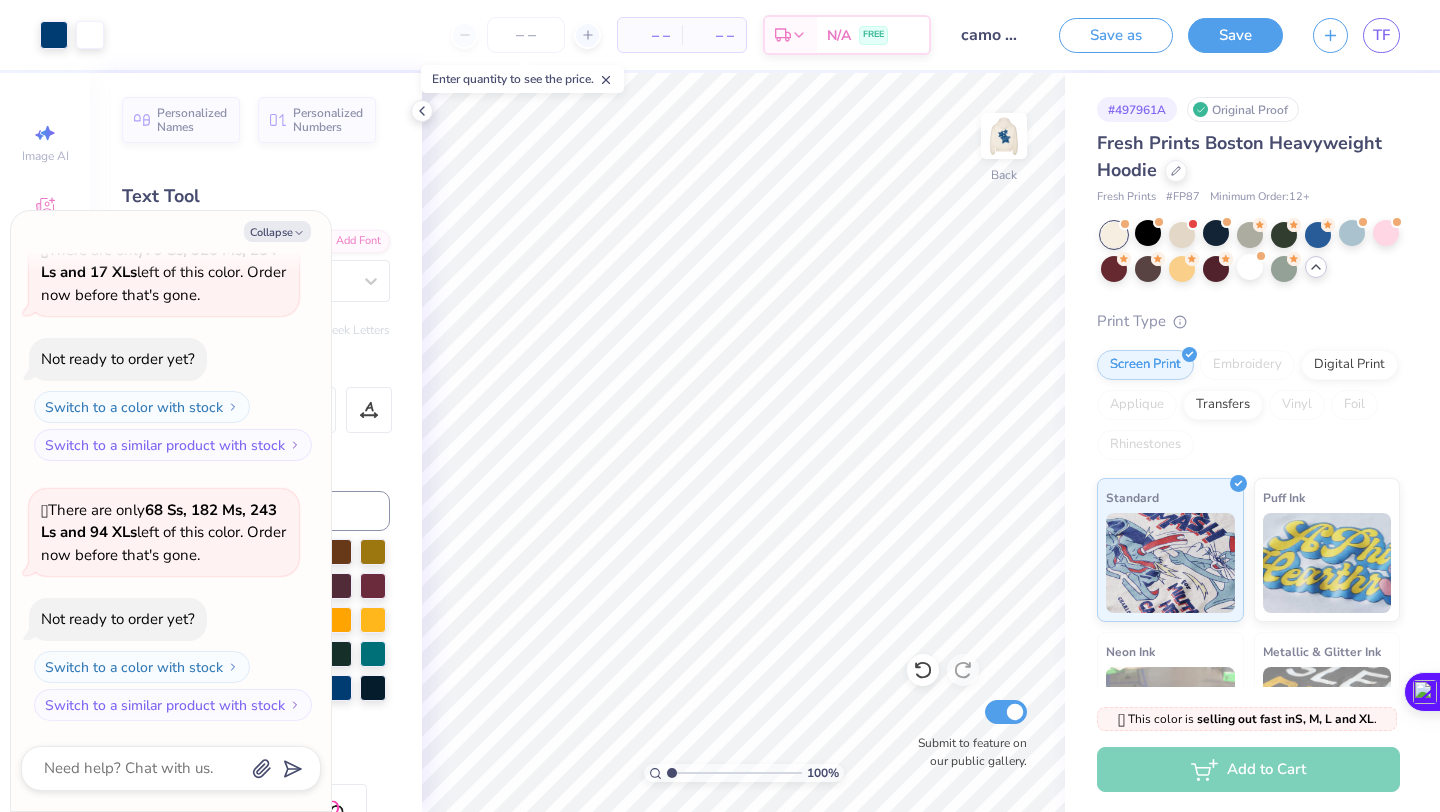 click at bounding box center [1004, 136] 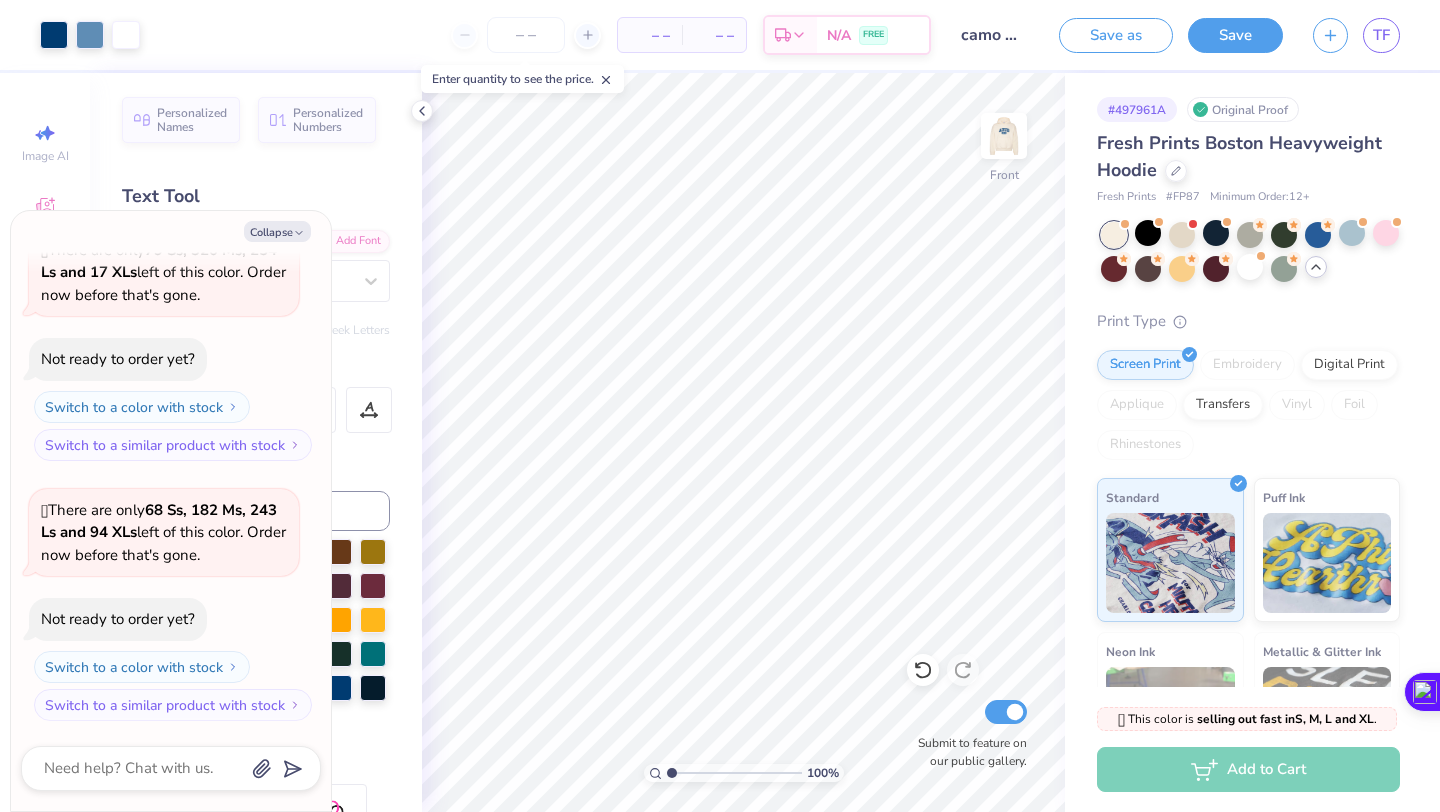 click at bounding box center [1004, 136] 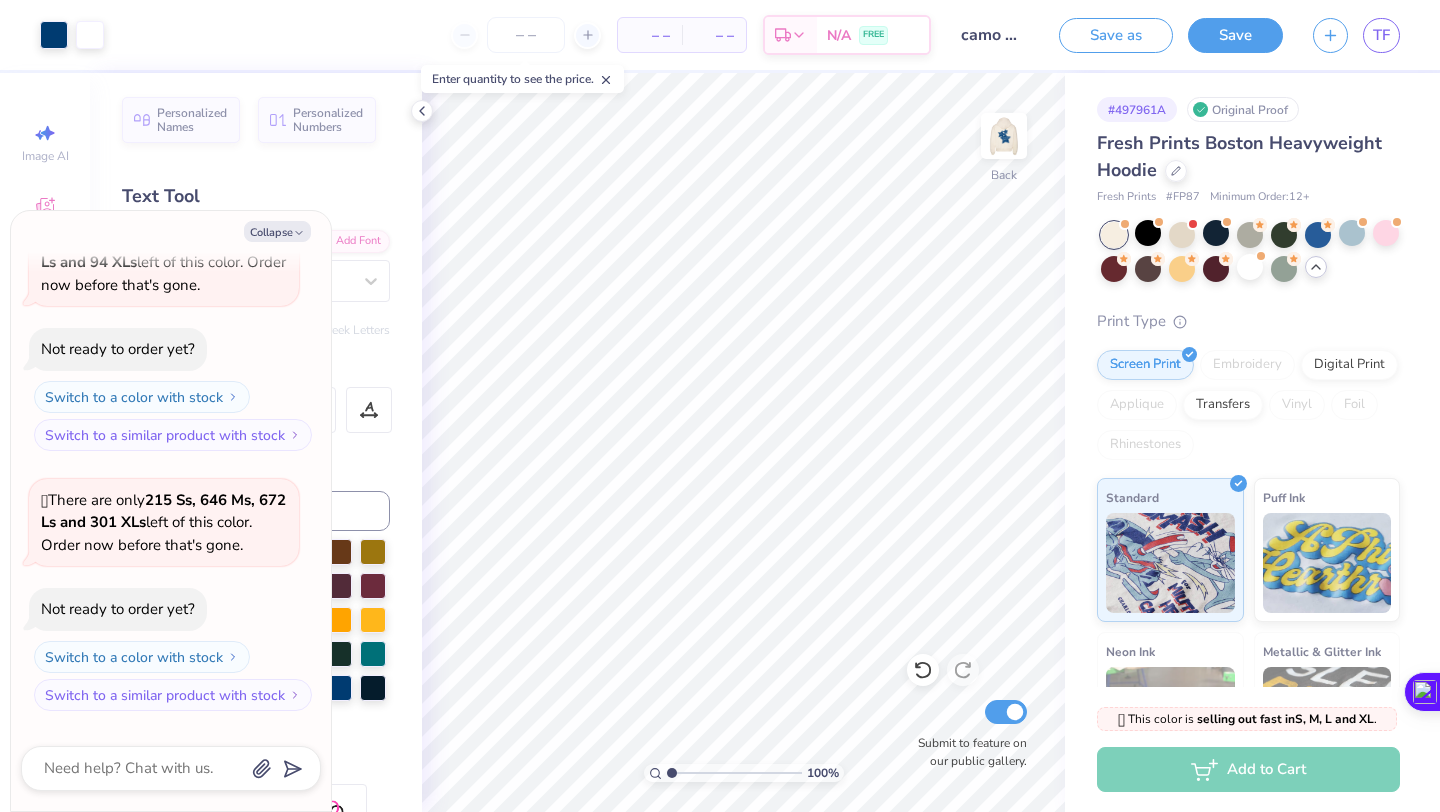scroll, scrollTop: 0, scrollLeft: 0, axis: both 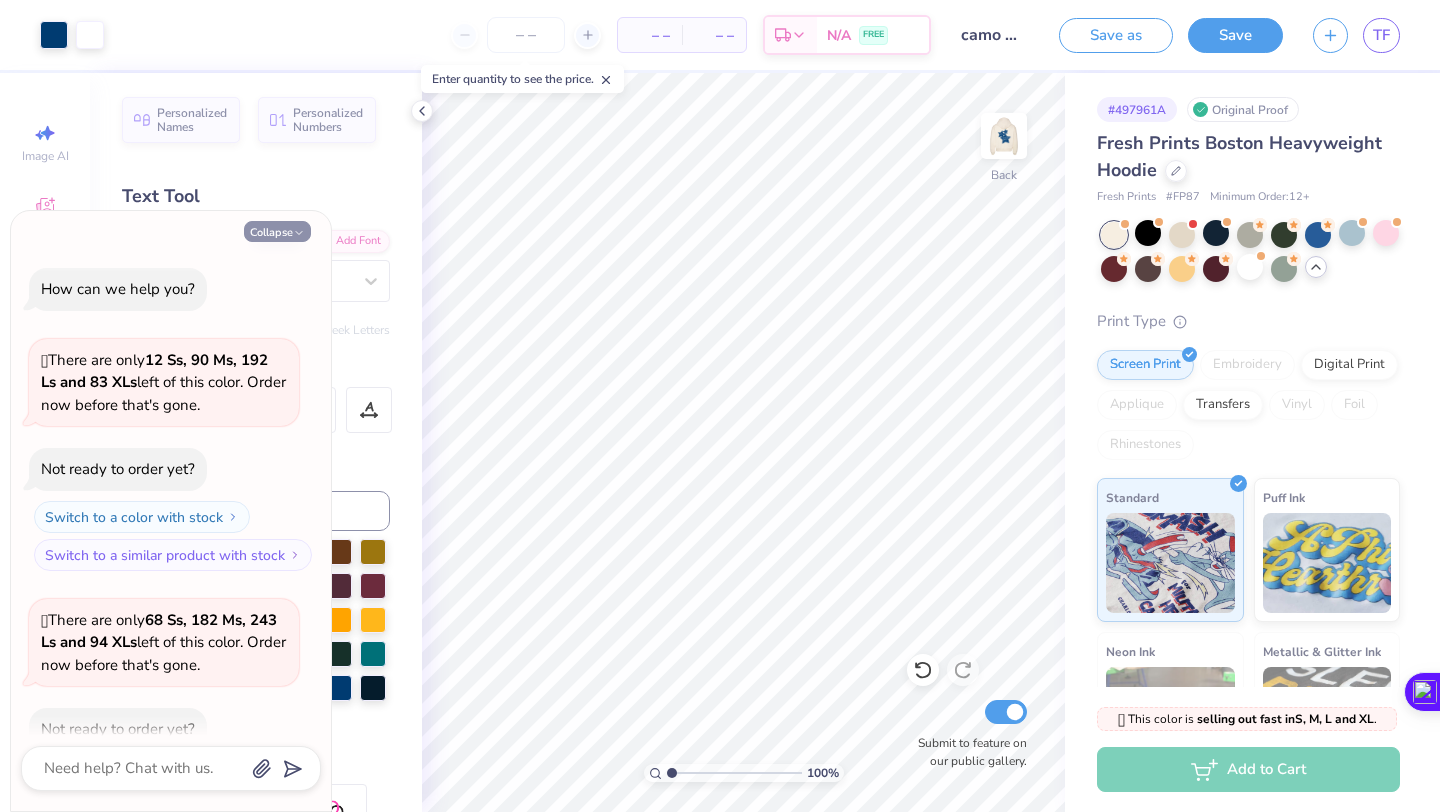 click 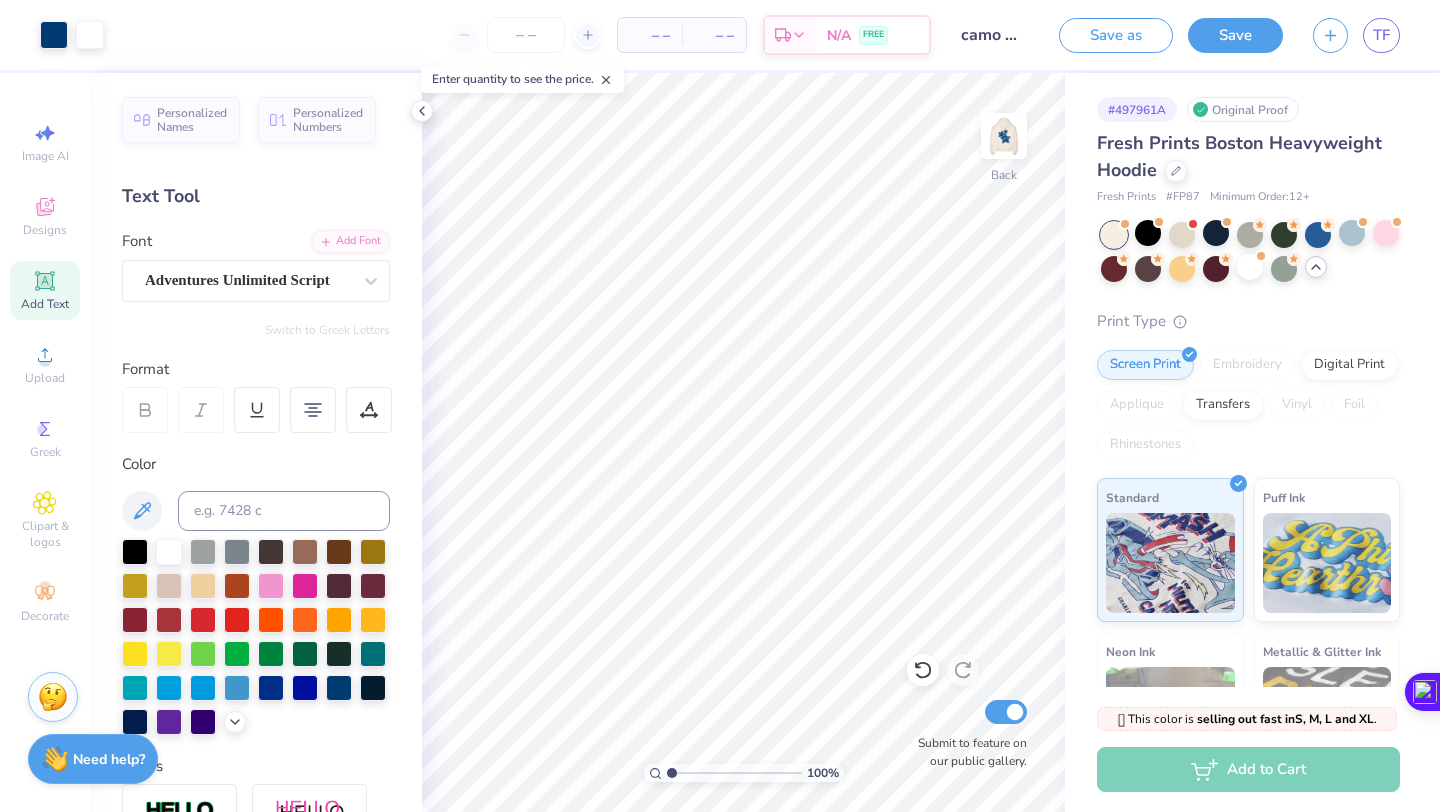 click 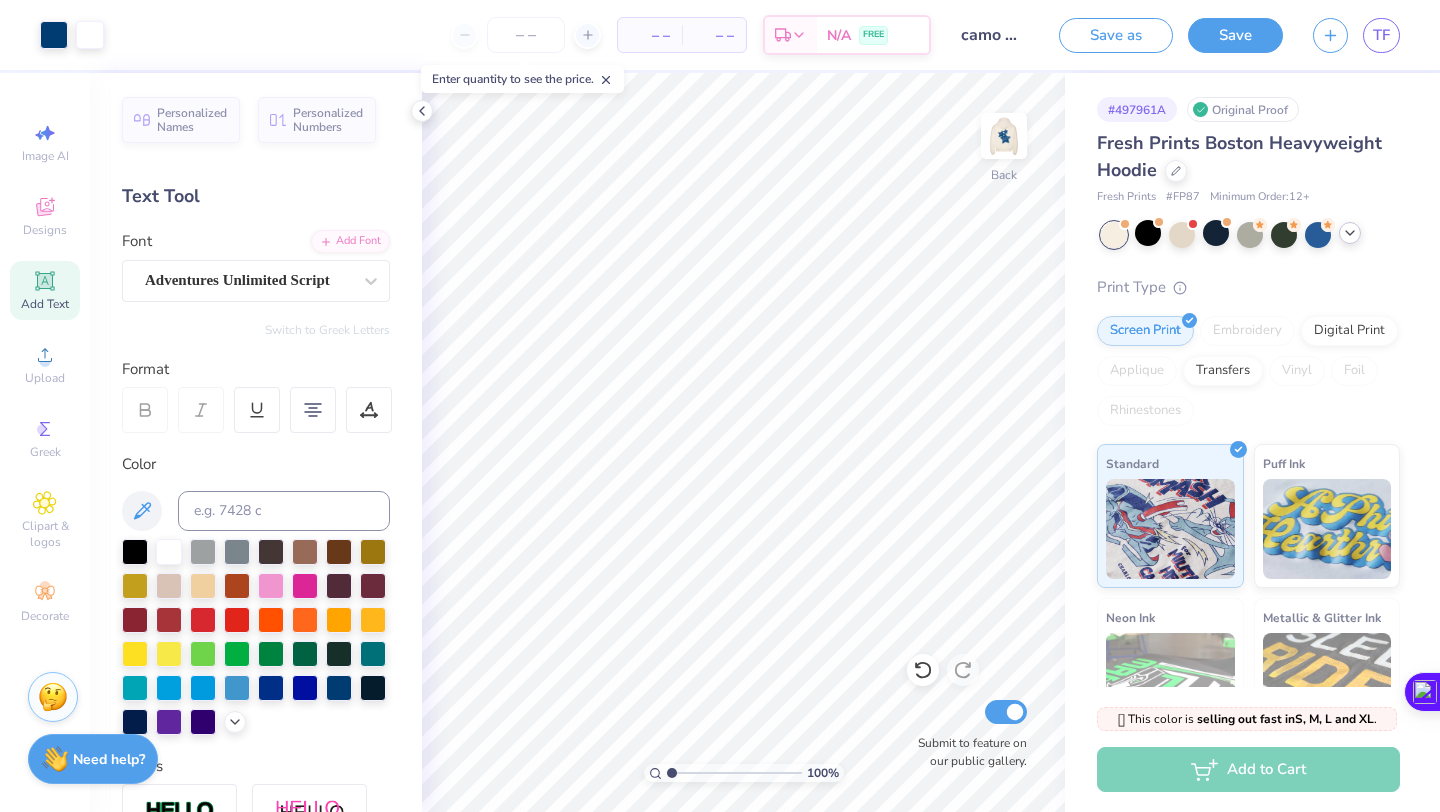 click 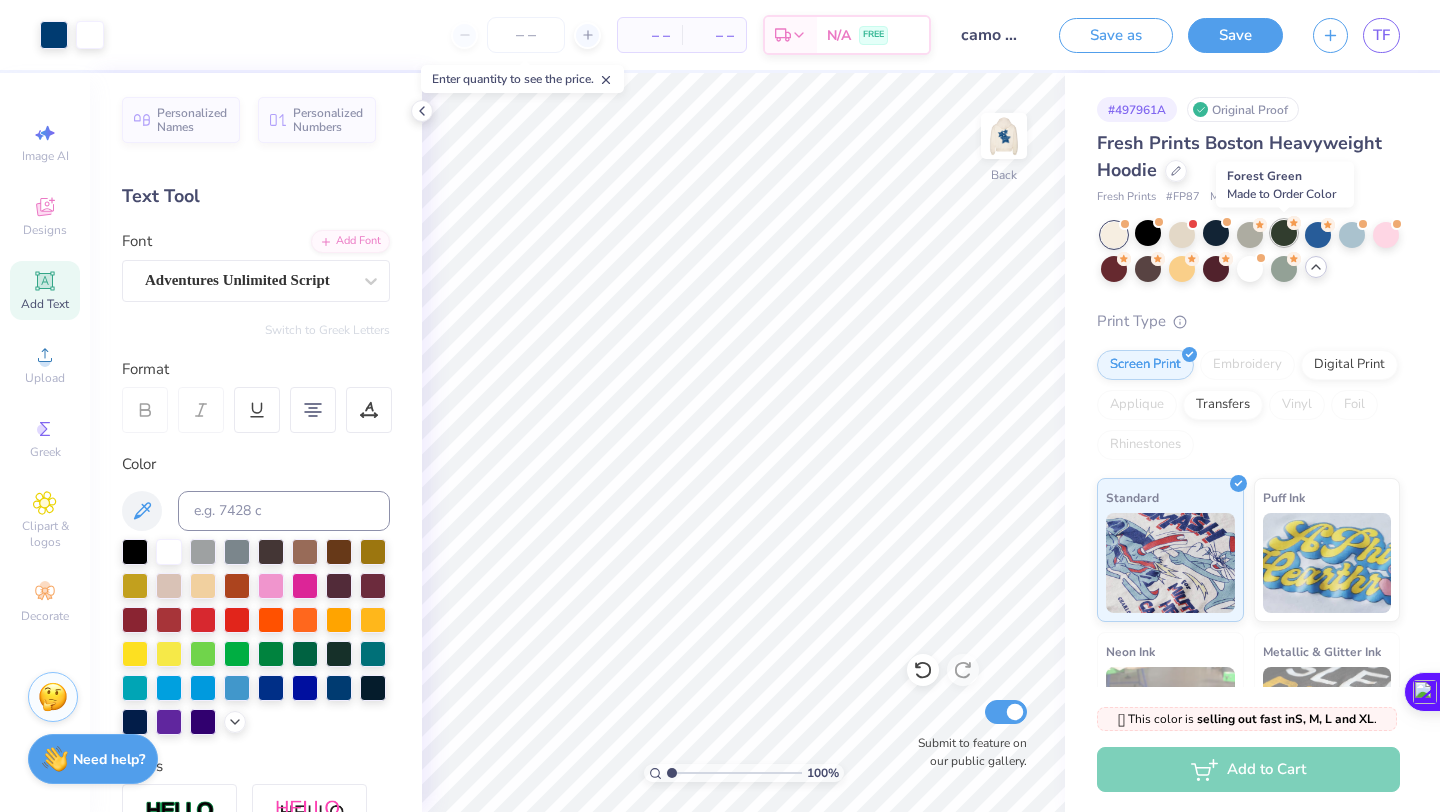 click at bounding box center (1284, 233) 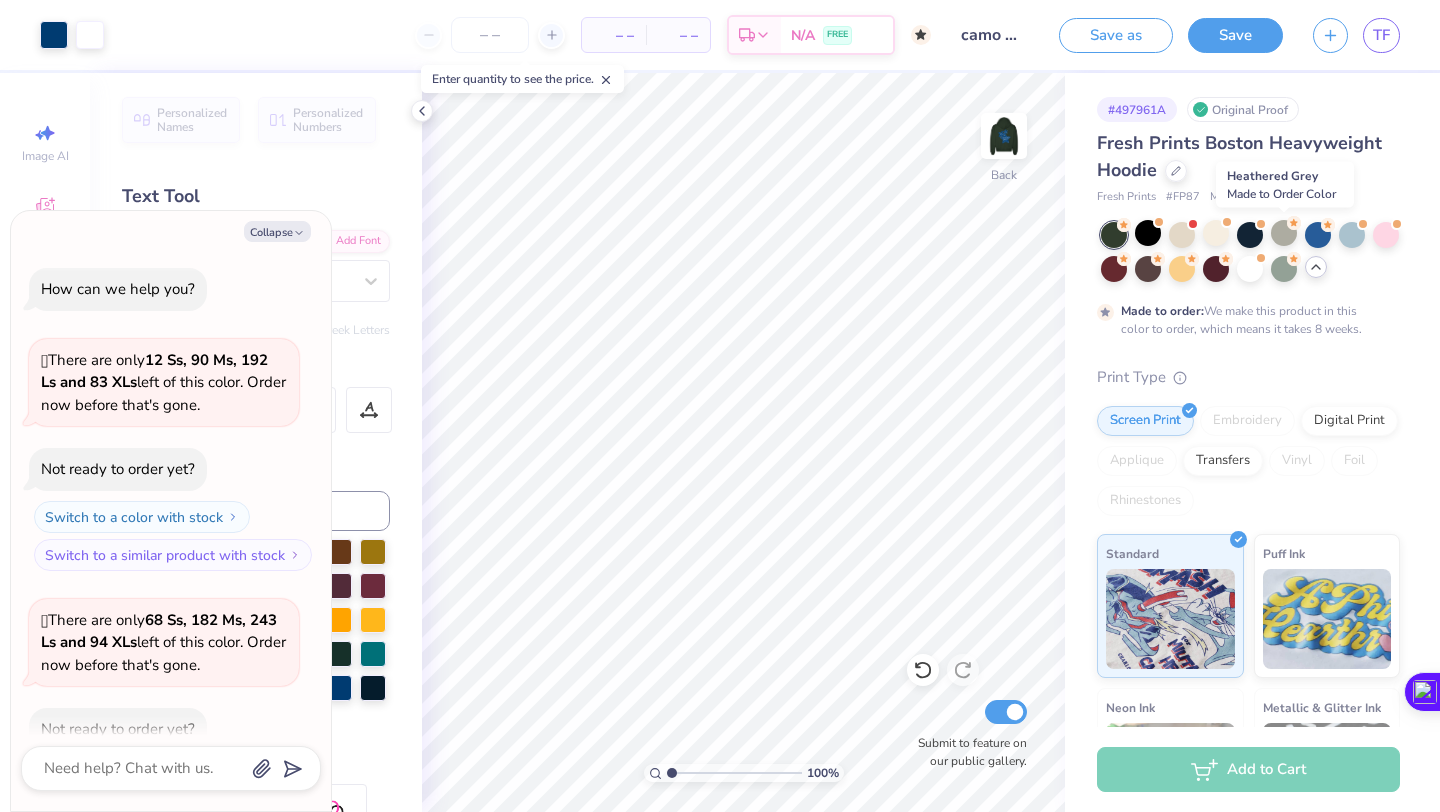 scroll, scrollTop: 2616, scrollLeft: 0, axis: vertical 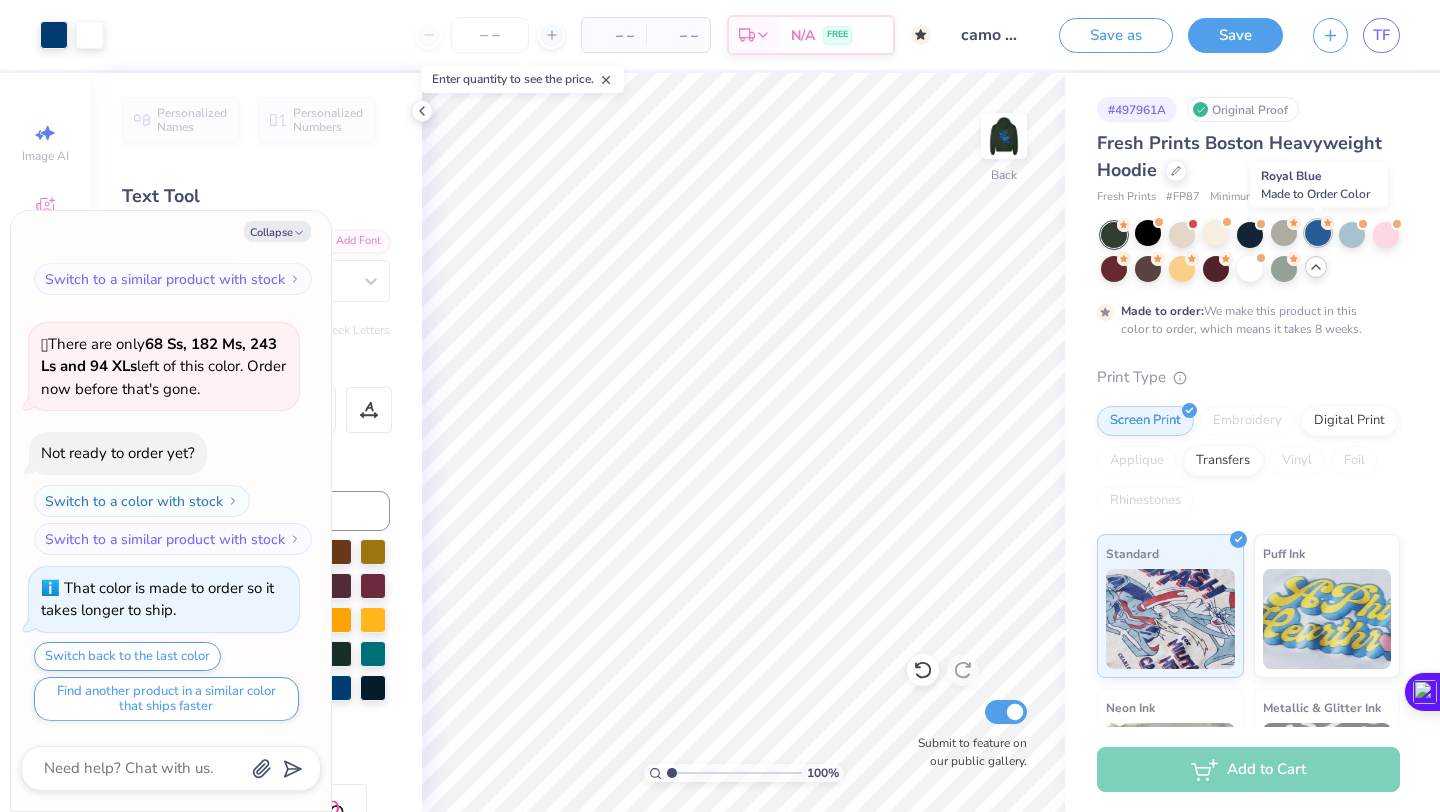 click at bounding box center (1318, 233) 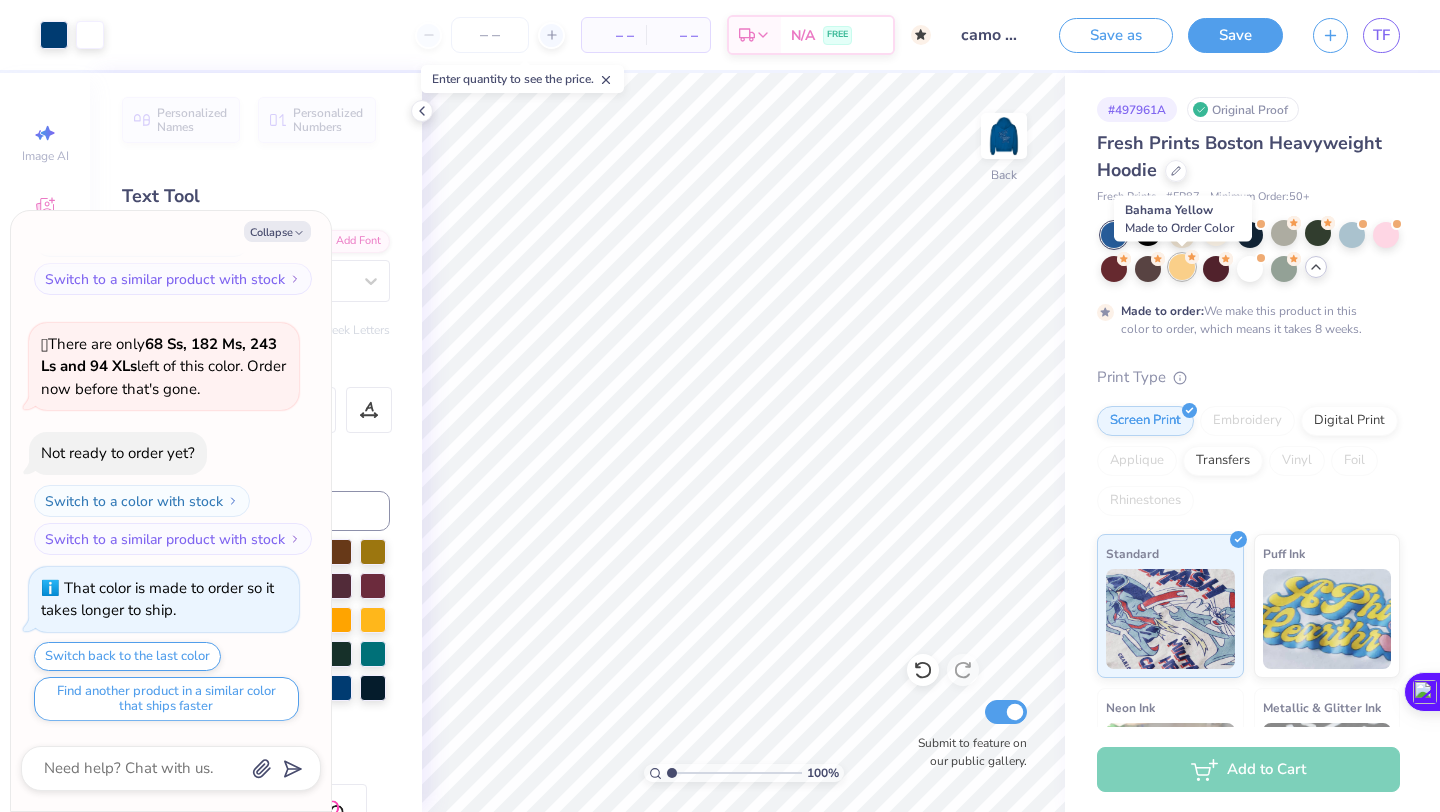 click at bounding box center [1182, 267] 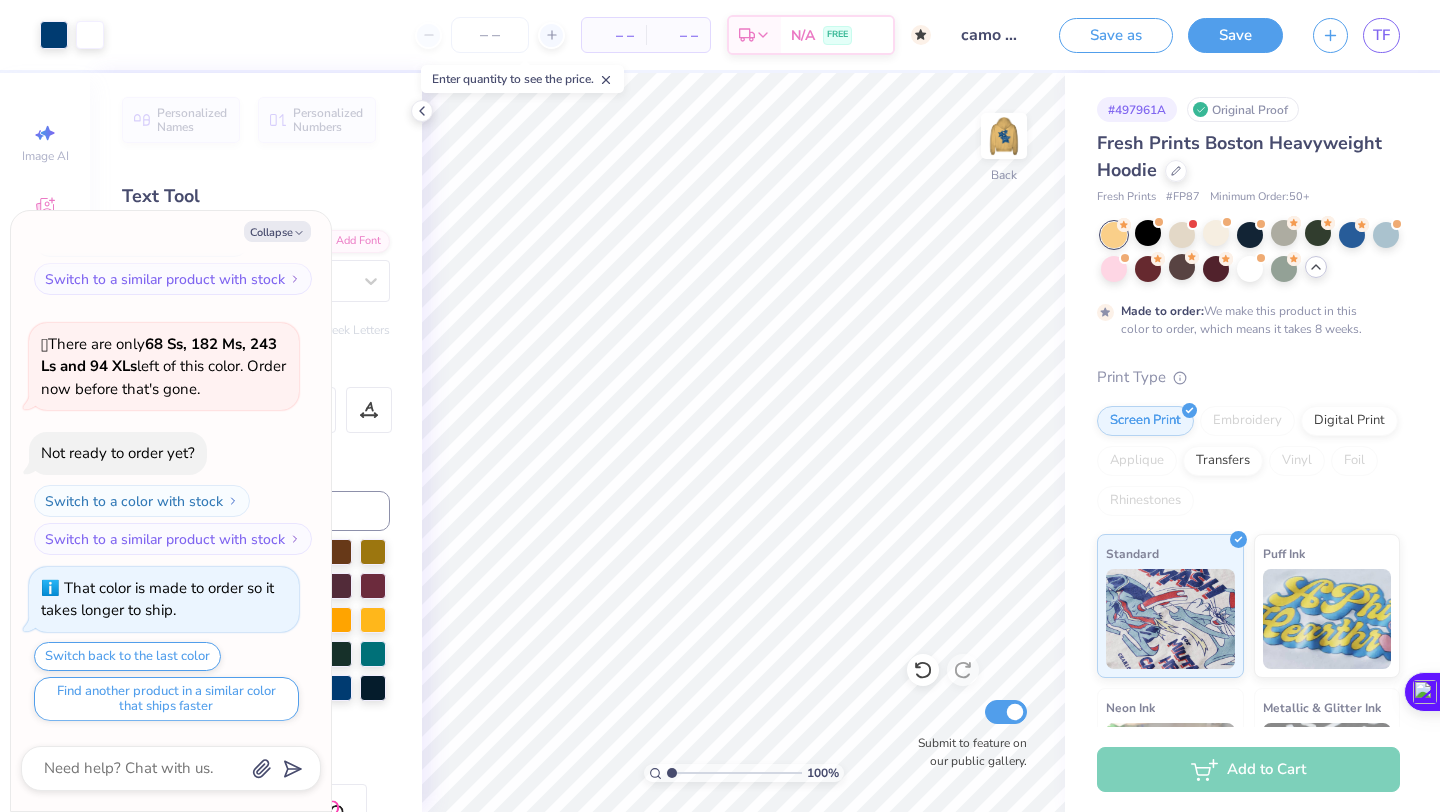 click 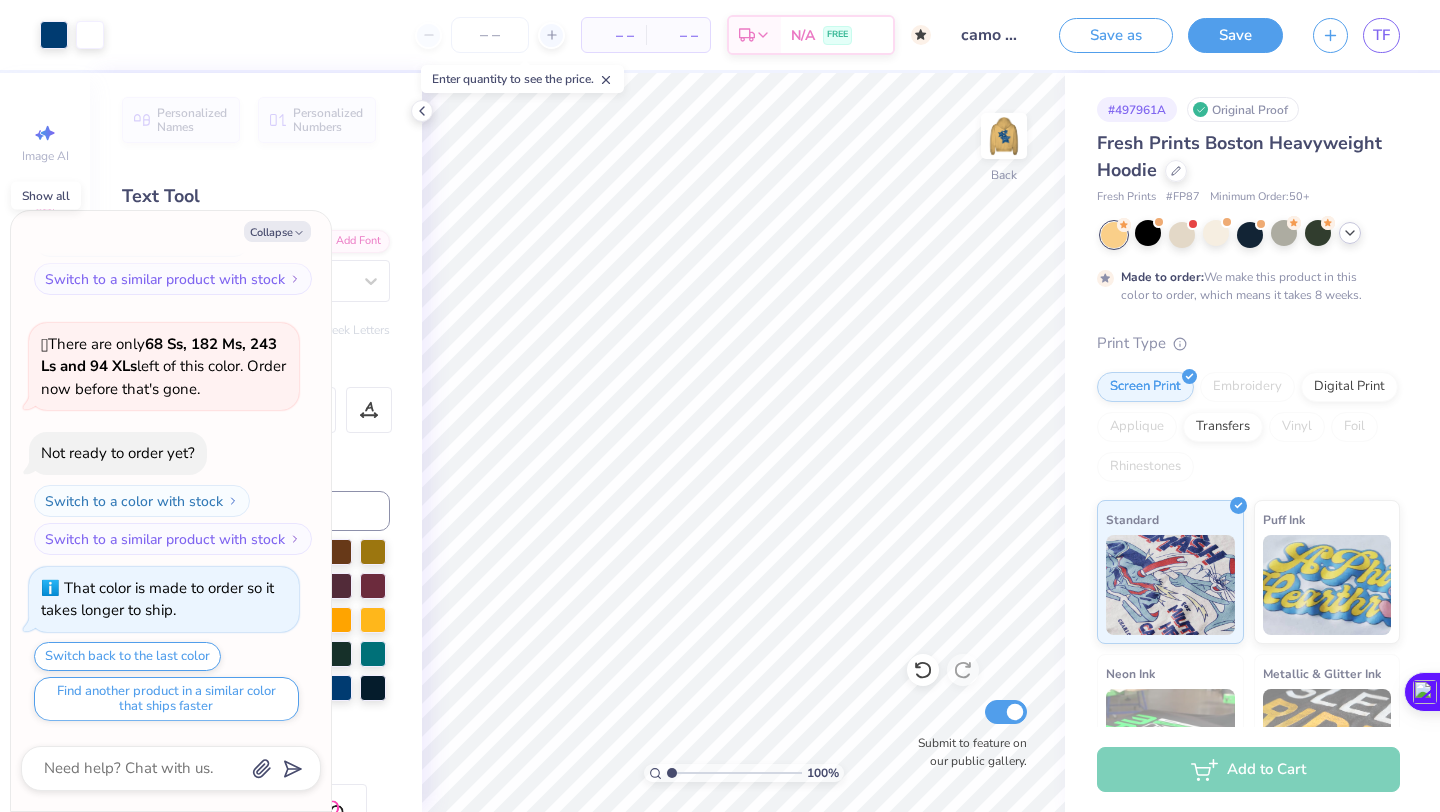 click 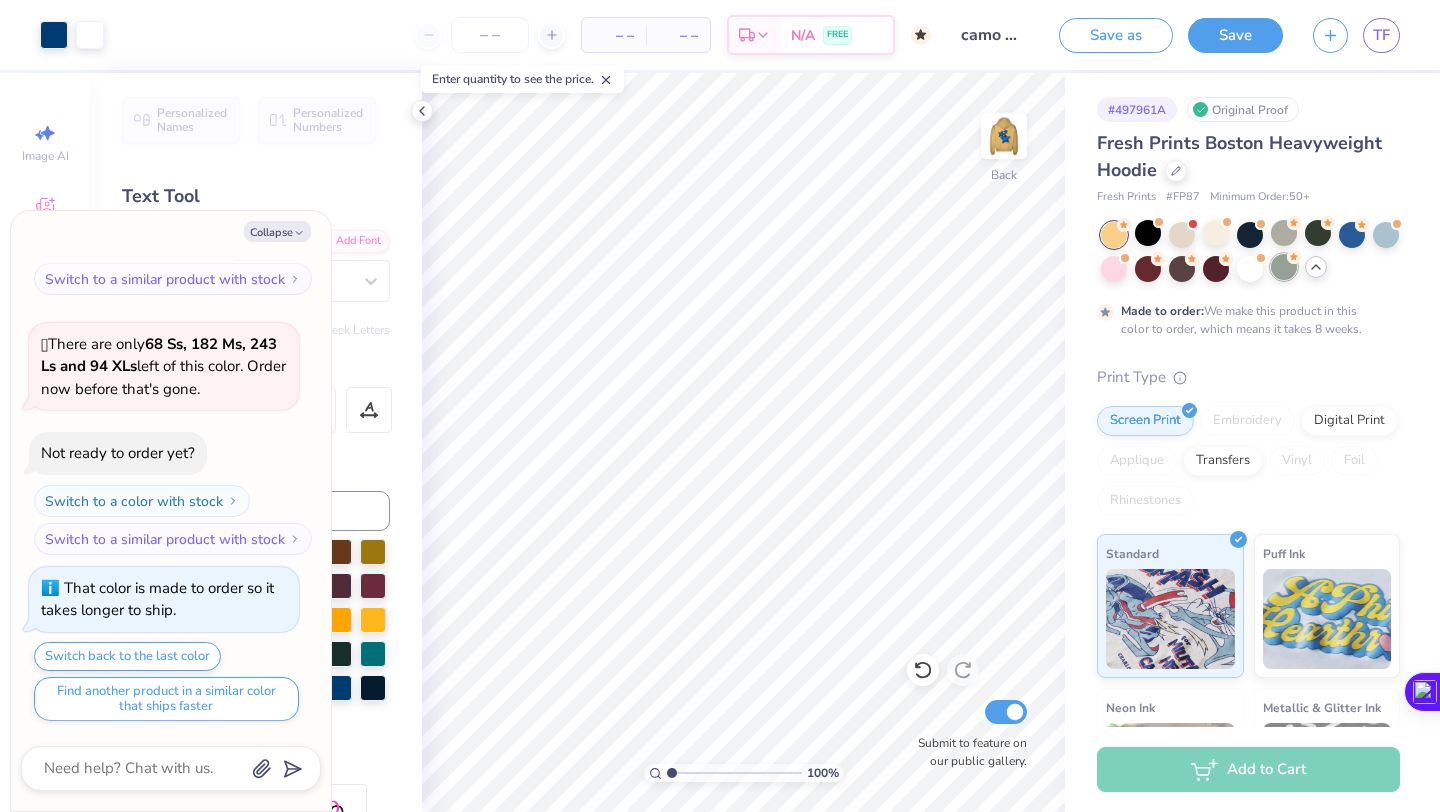 click at bounding box center [1284, 267] 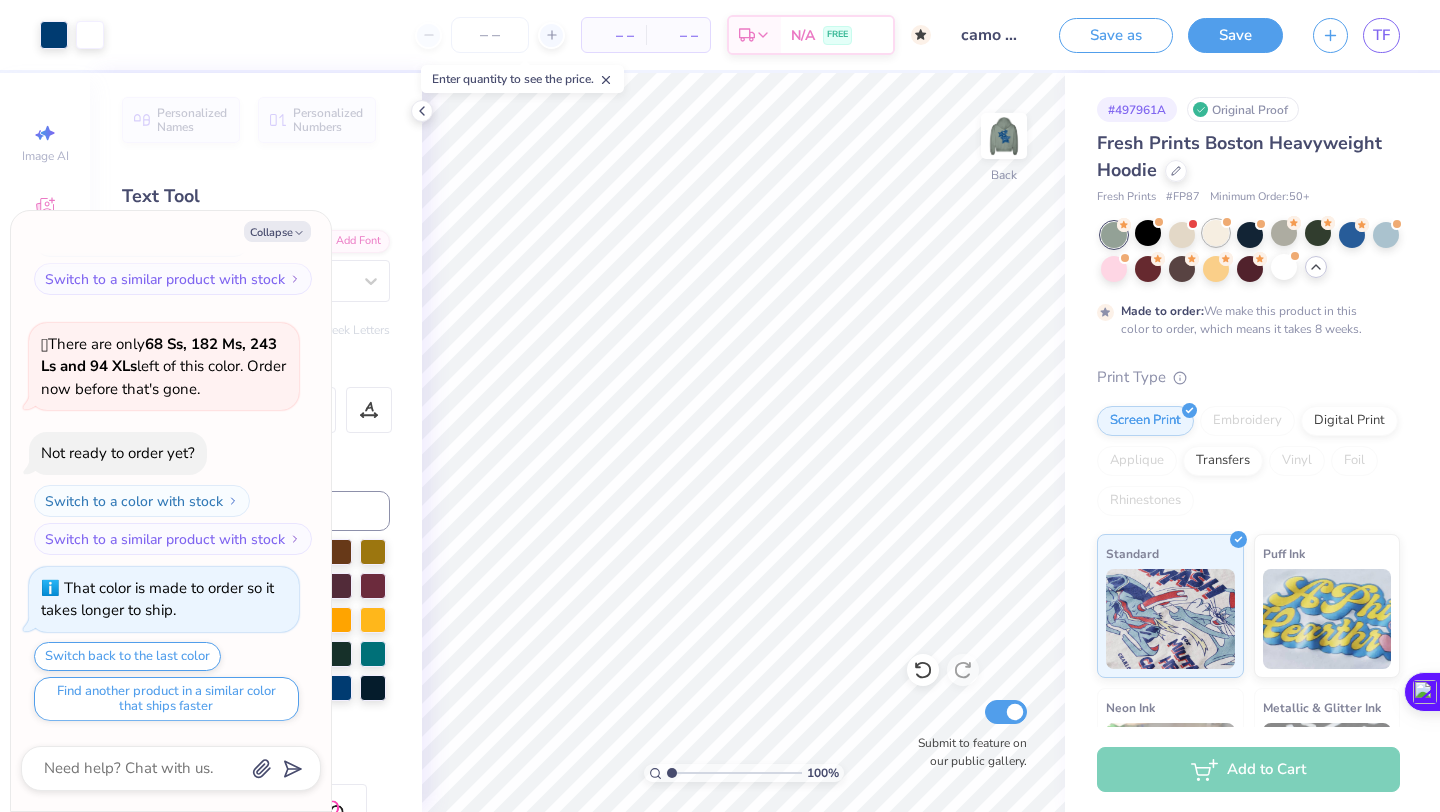 click at bounding box center (1216, 233) 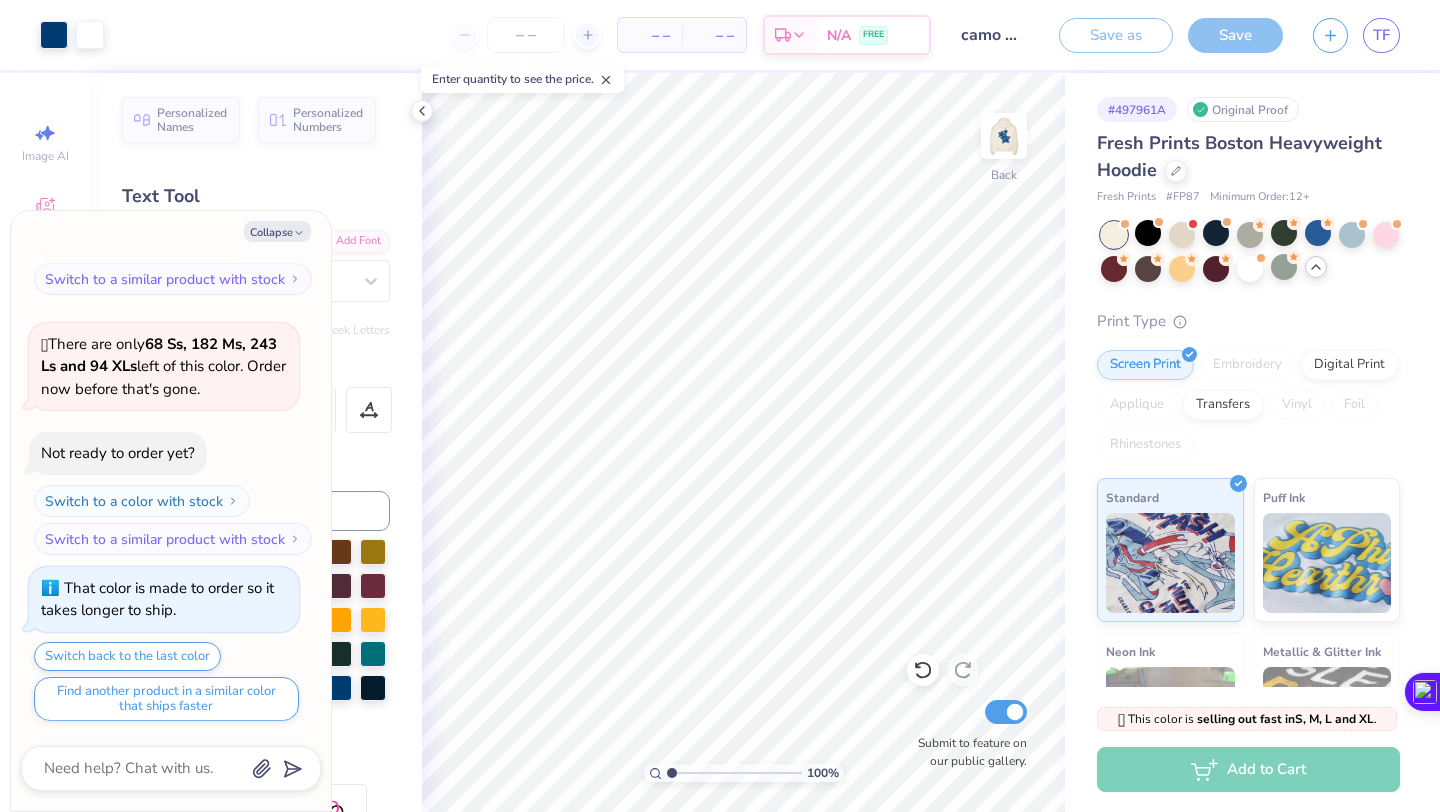 scroll, scrollTop: 2976, scrollLeft: 0, axis: vertical 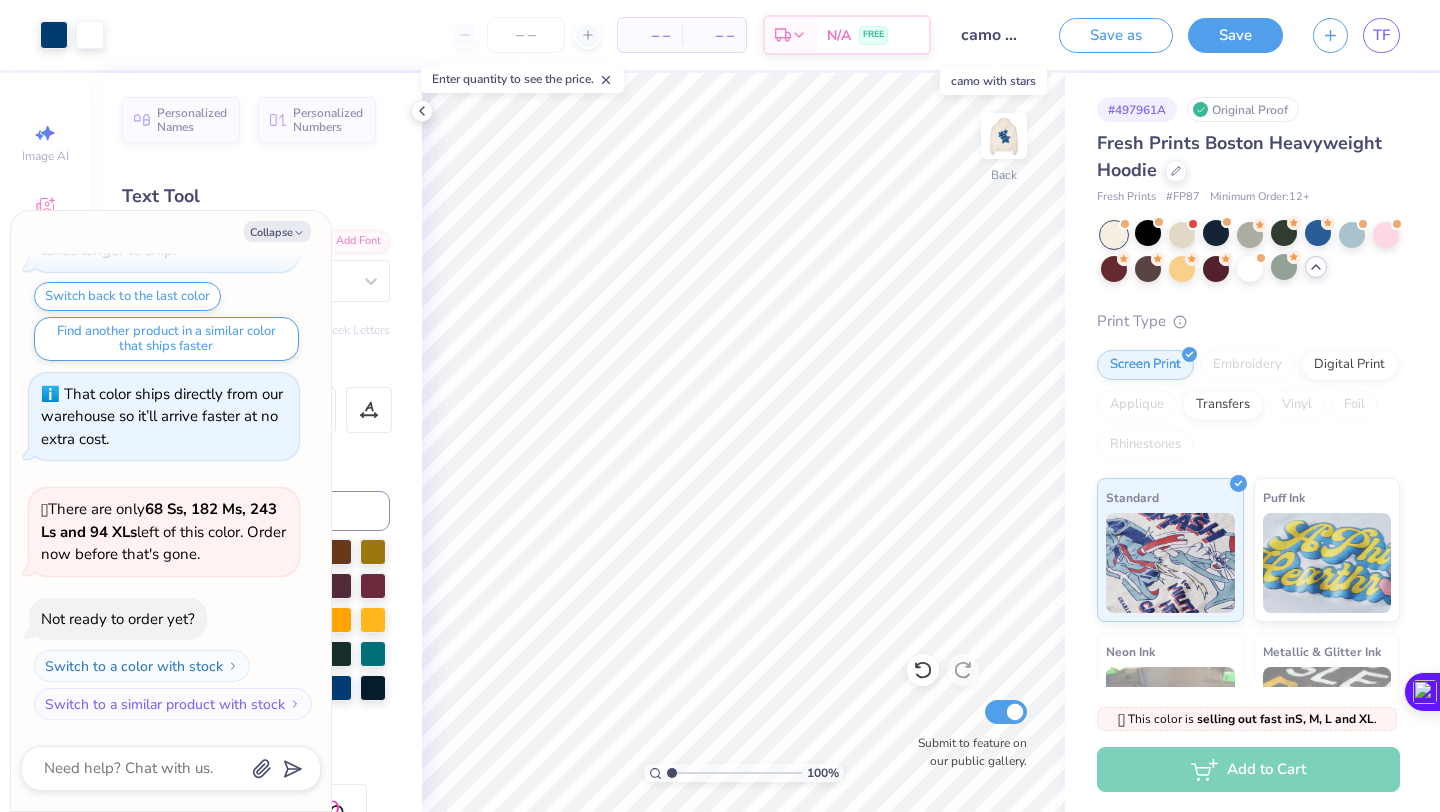 click on "camo with stars" at bounding box center [995, 35] 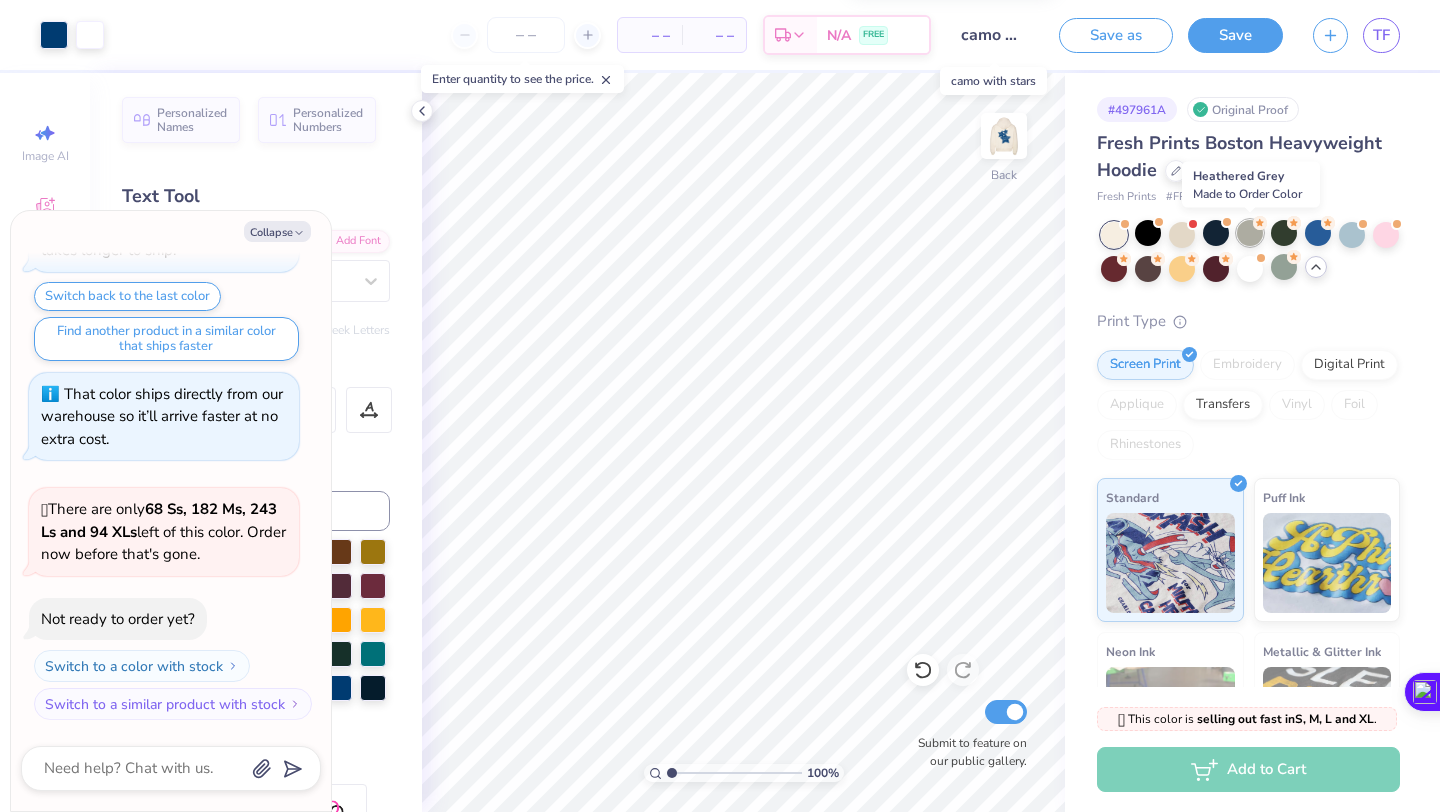 click at bounding box center (1250, 233) 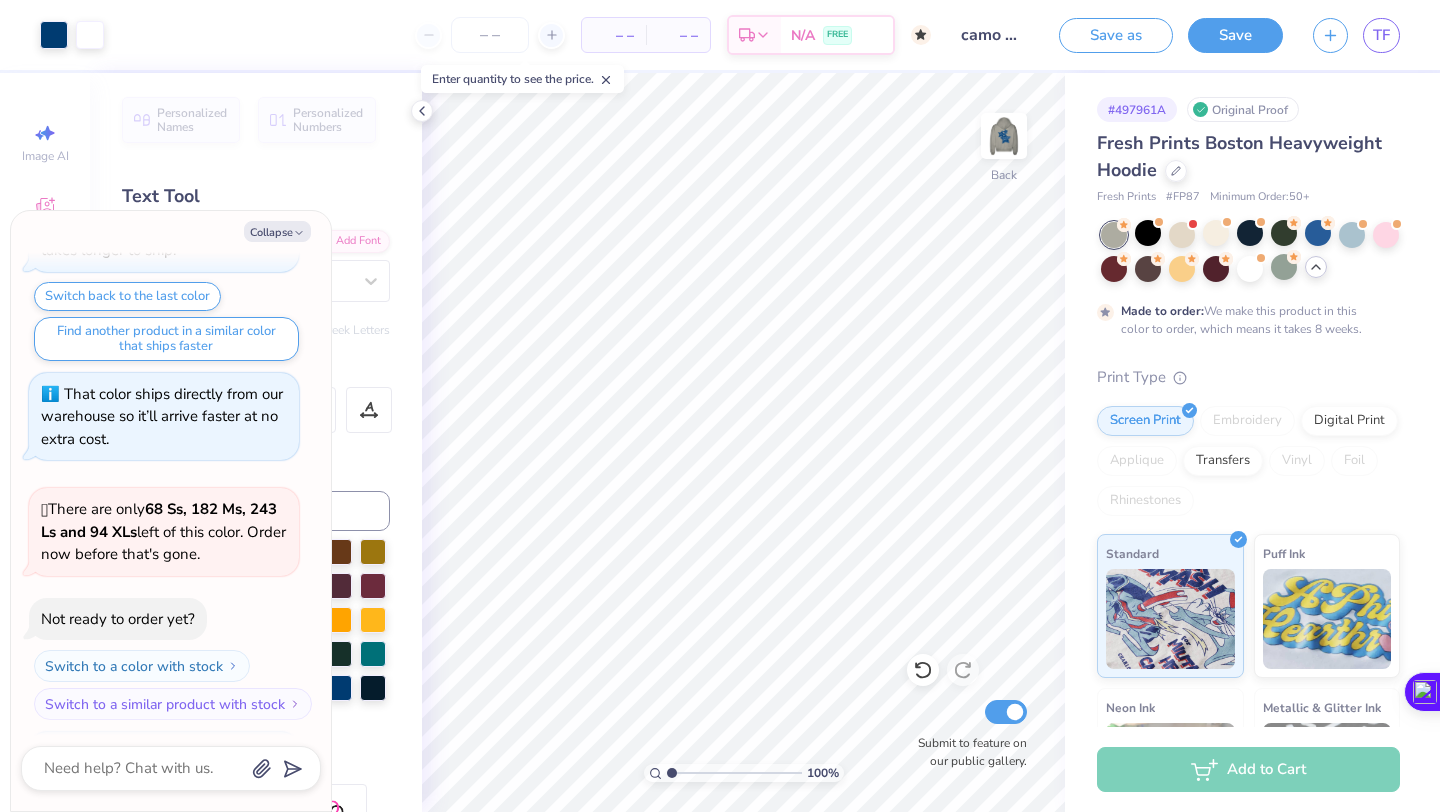 scroll, scrollTop: 3142, scrollLeft: 0, axis: vertical 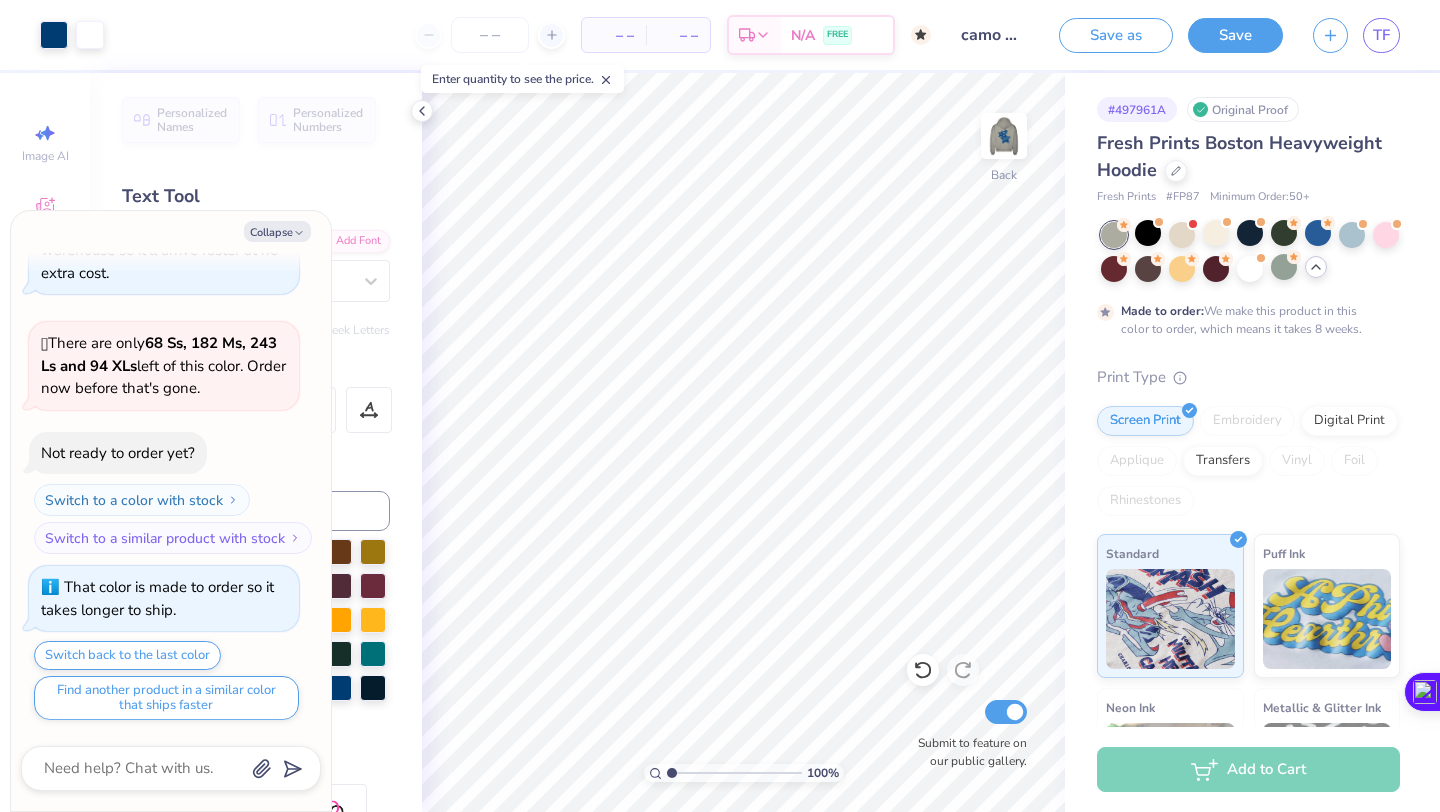 click 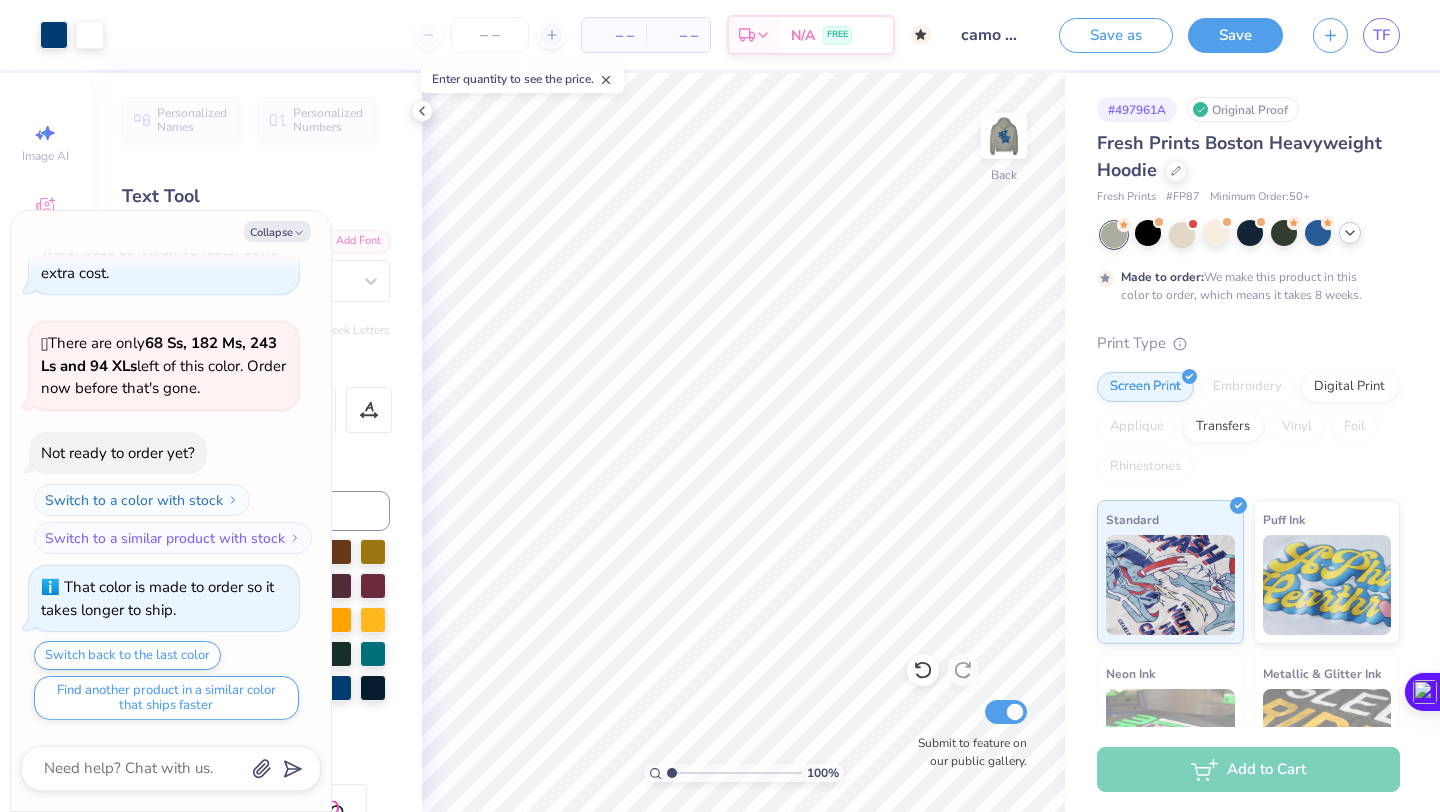 click 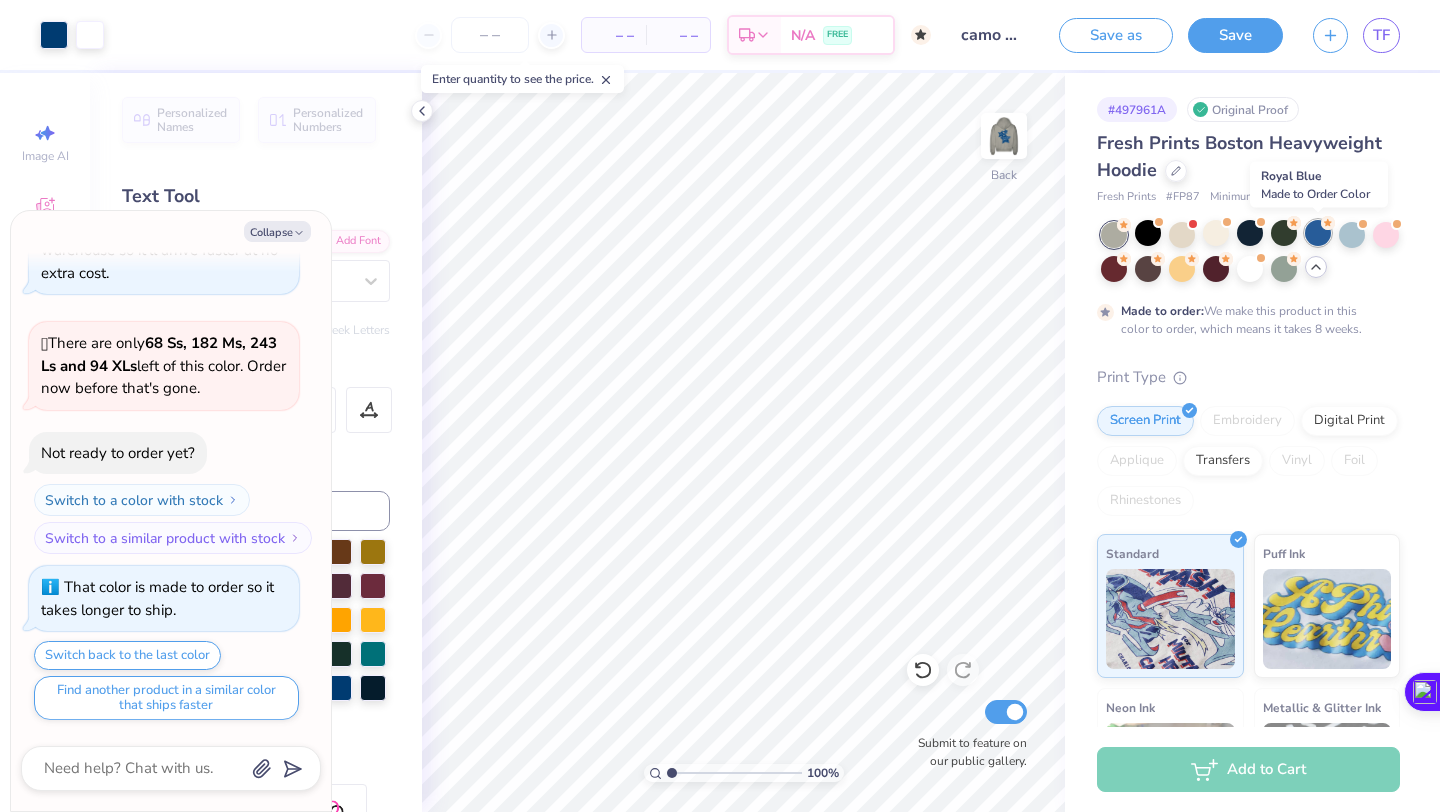 click at bounding box center (1318, 233) 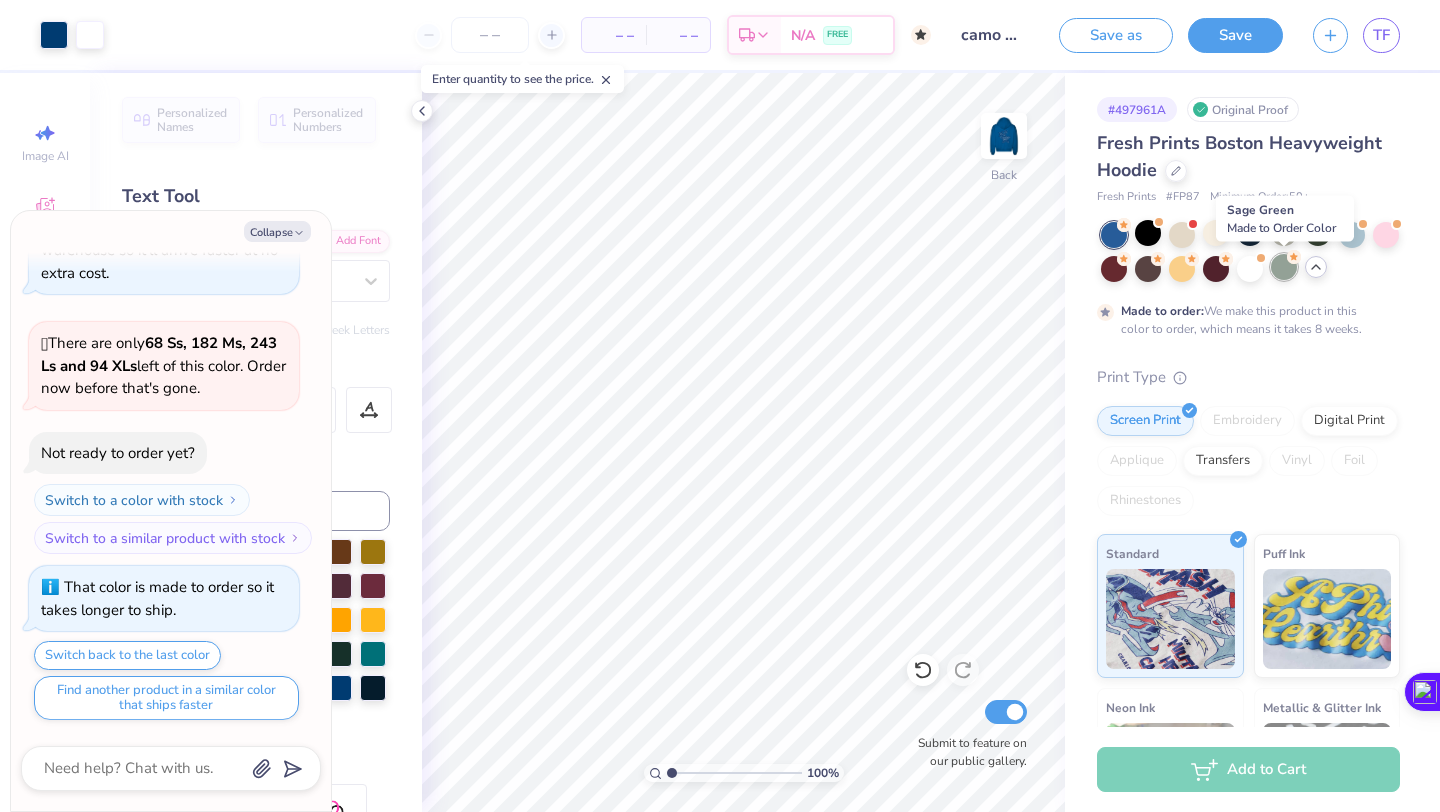 click at bounding box center (1284, 267) 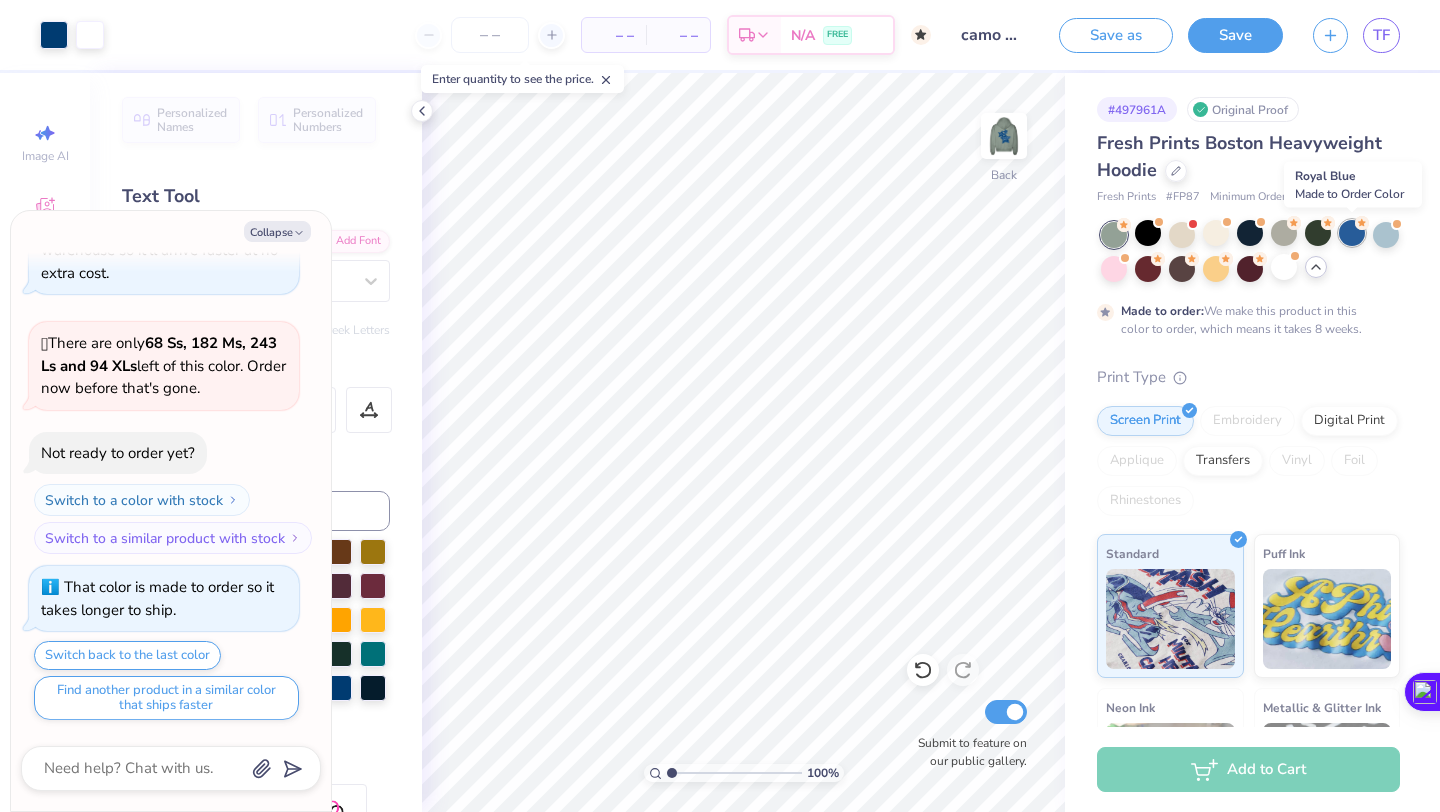 click at bounding box center (1352, 233) 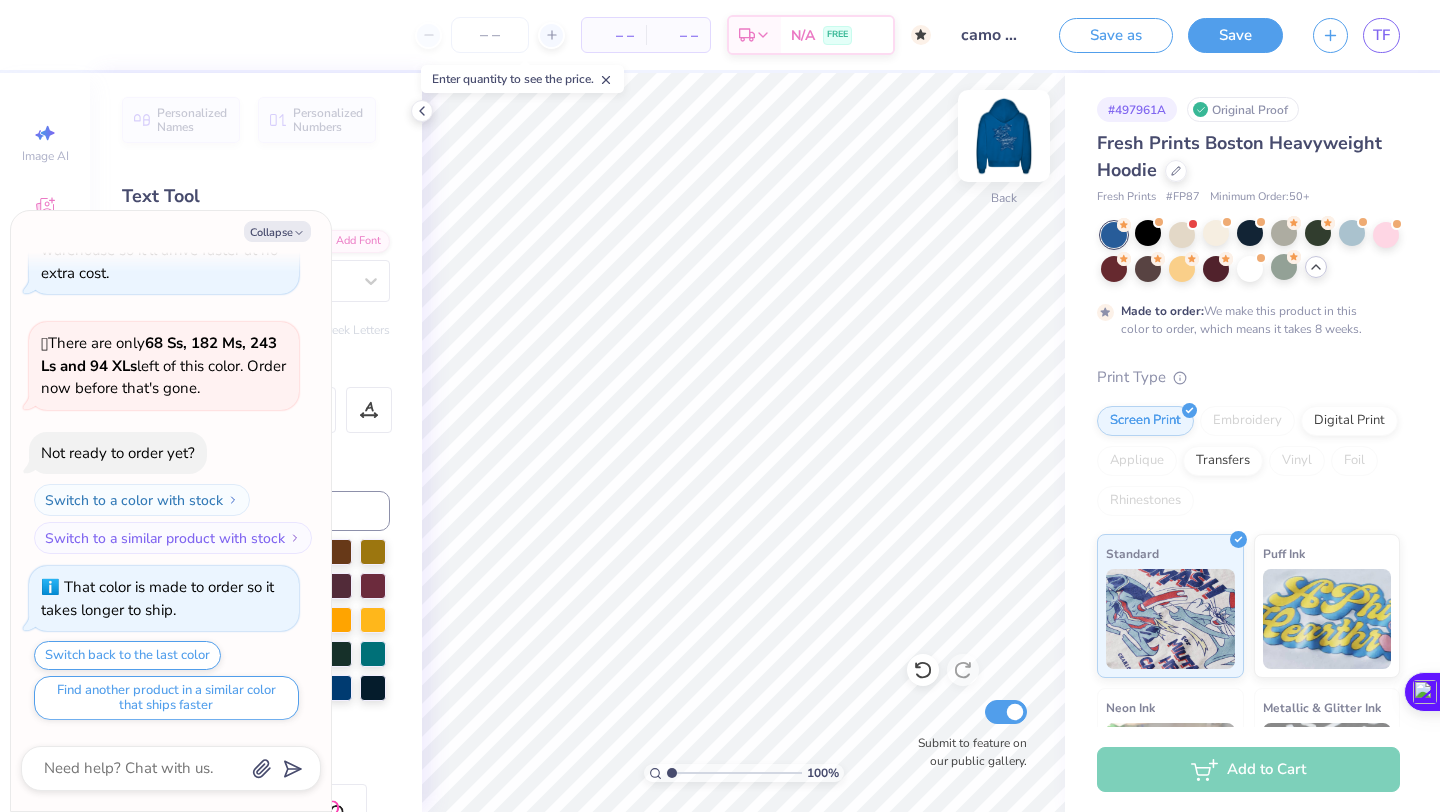 click at bounding box center (1004, 136) 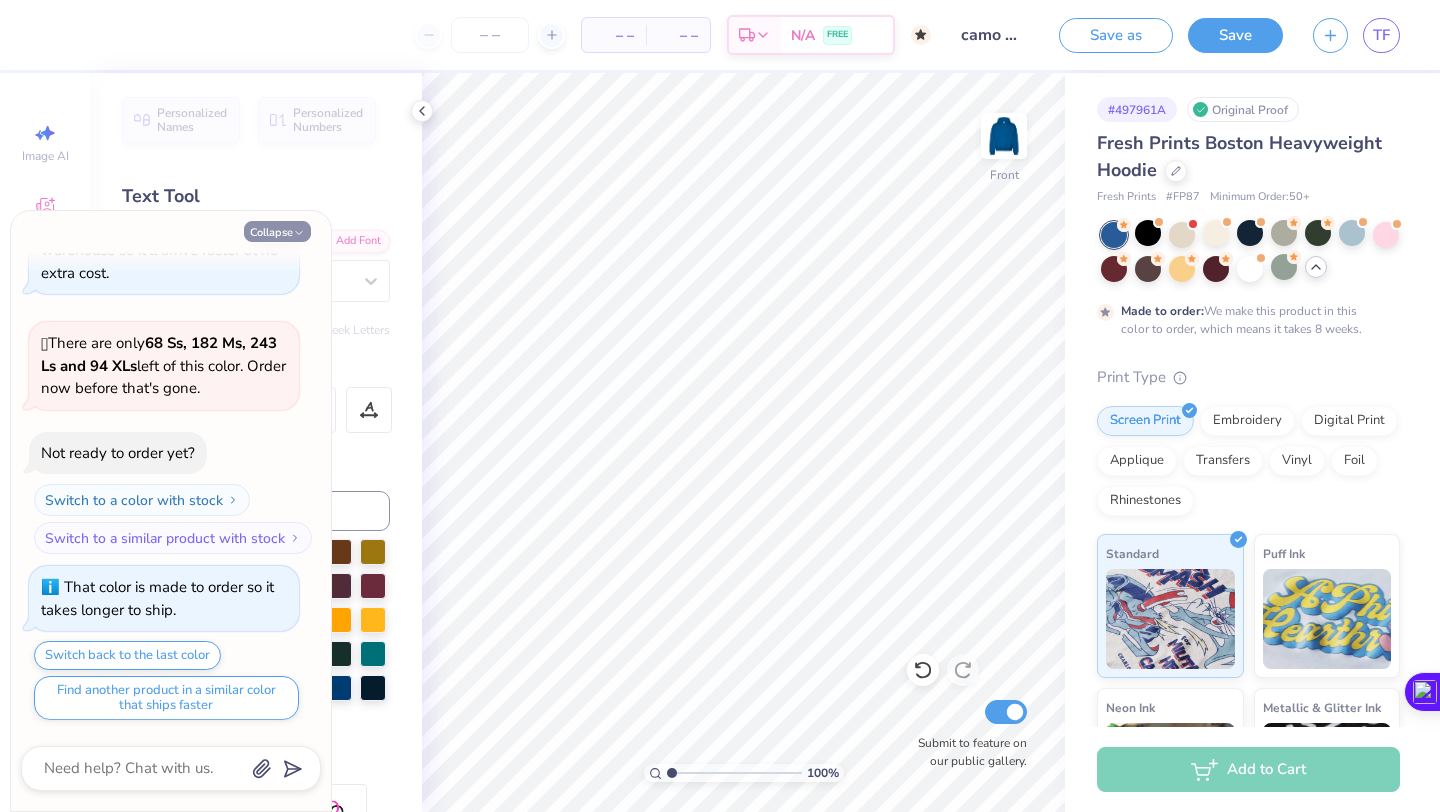 click 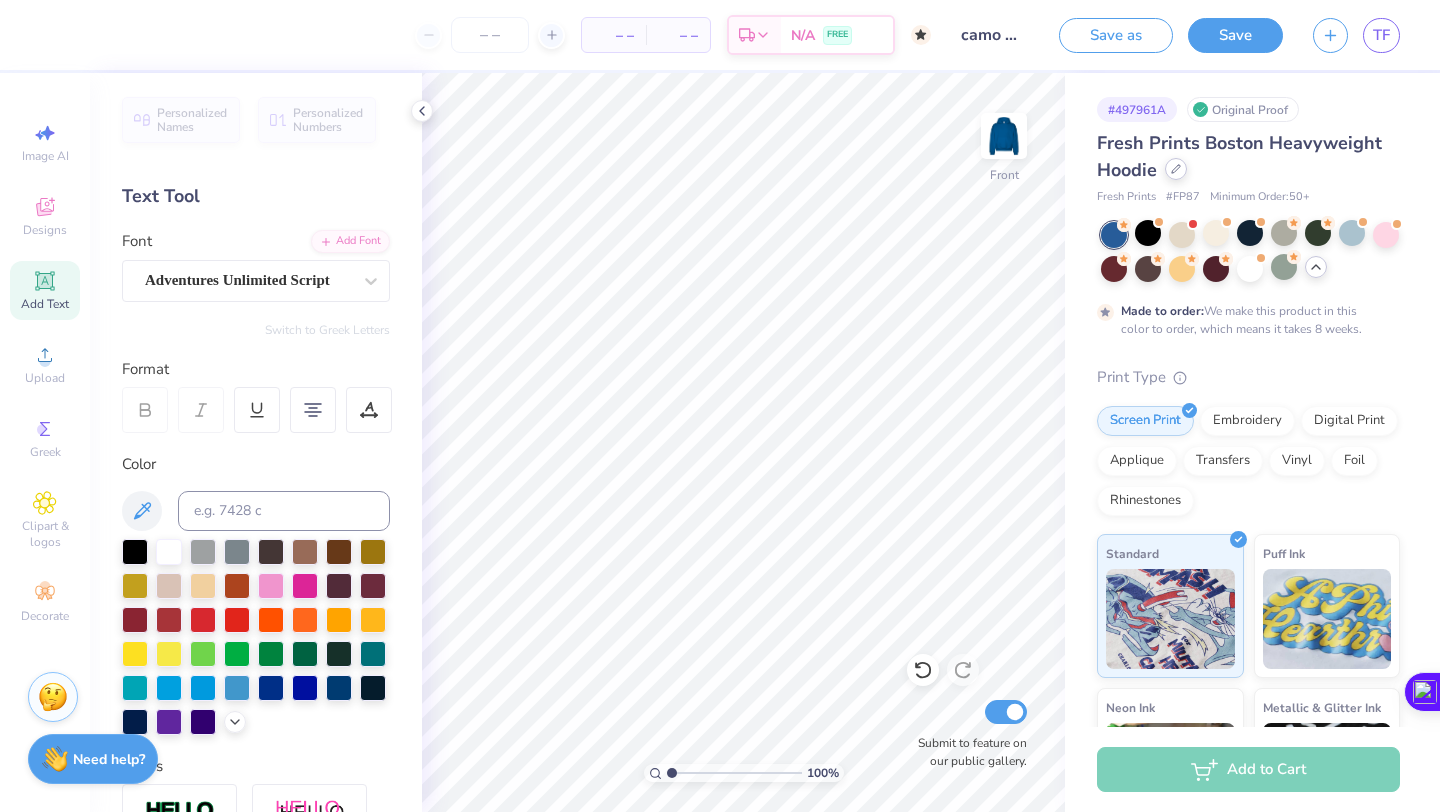 click 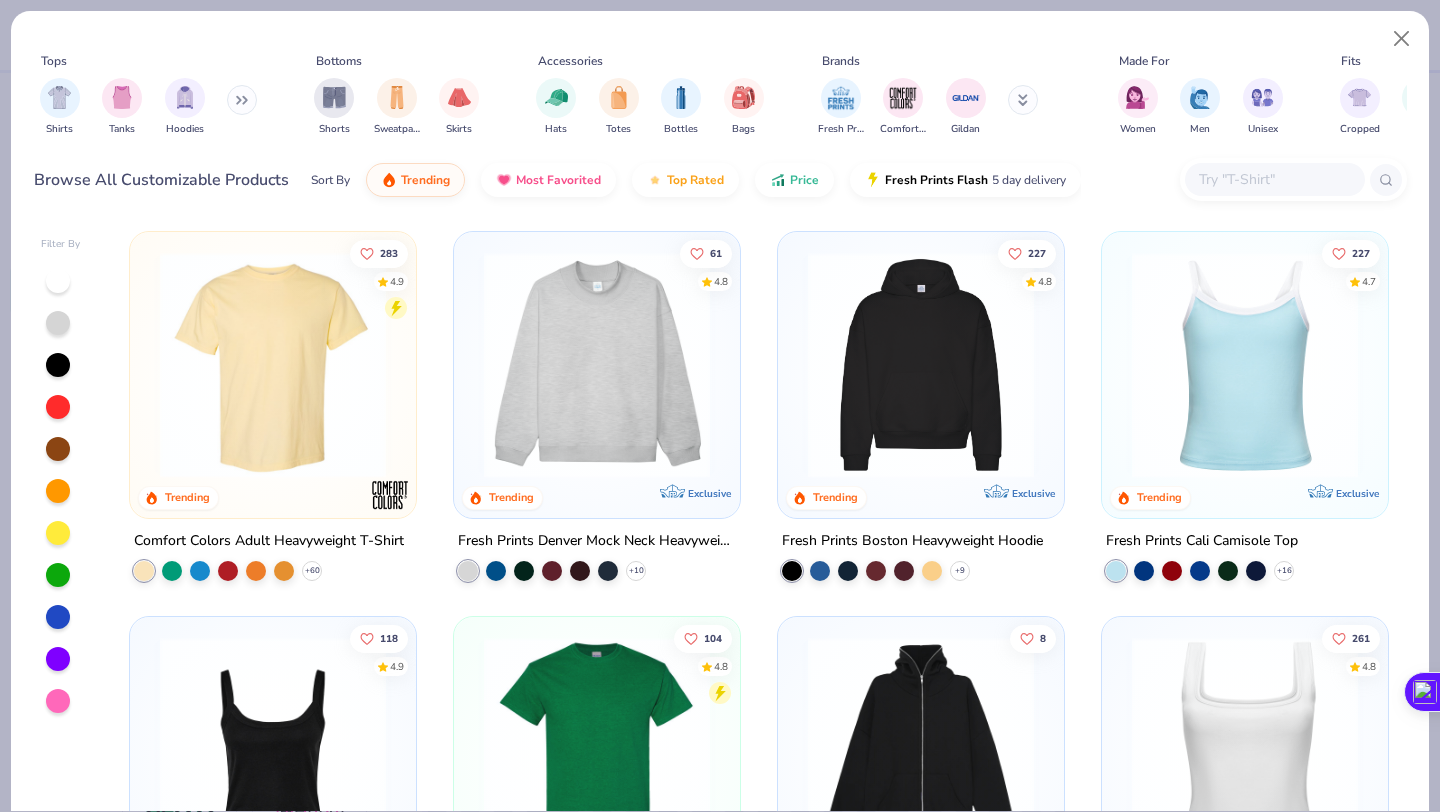 click at bounding box center [242, 100] 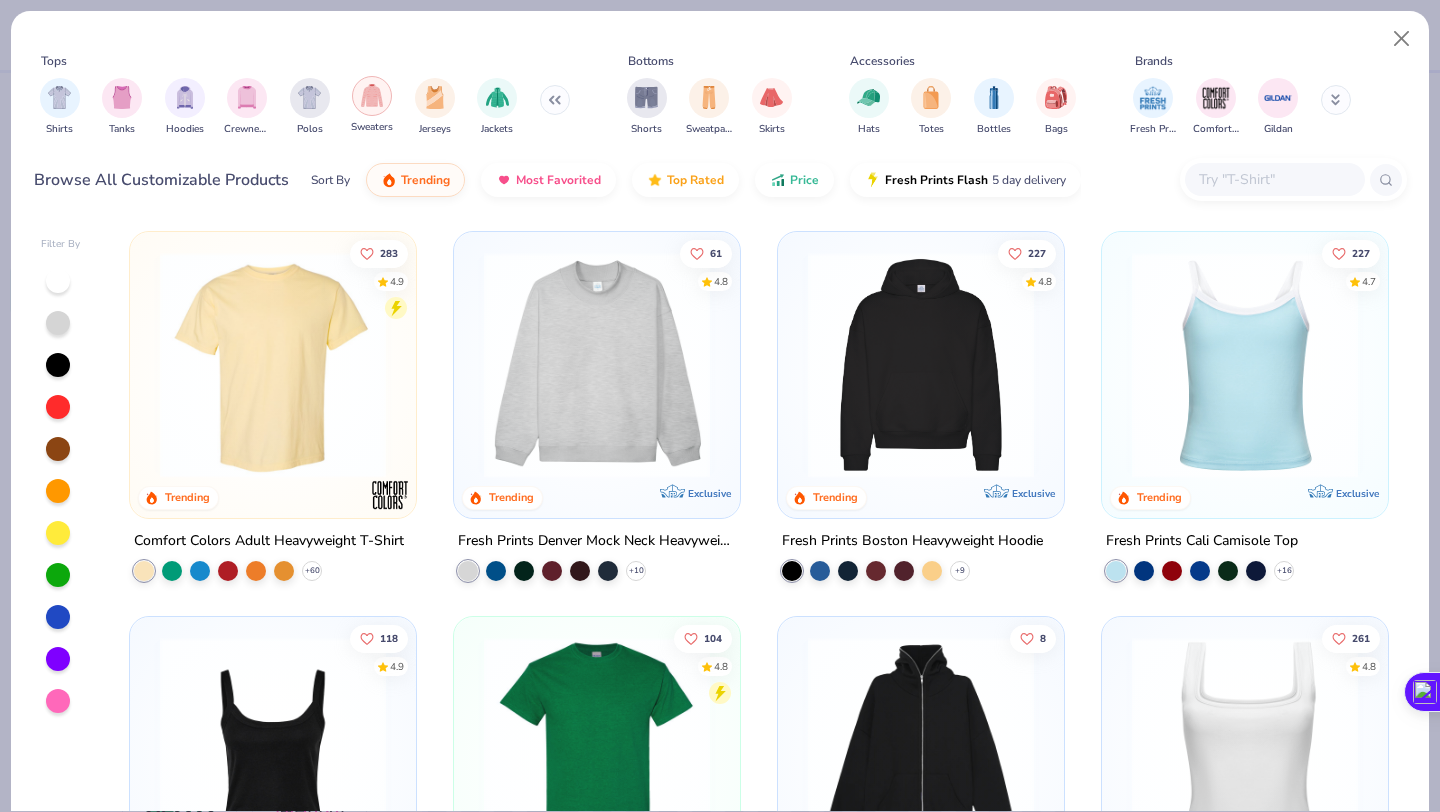 click at bounding box center [372, 96] 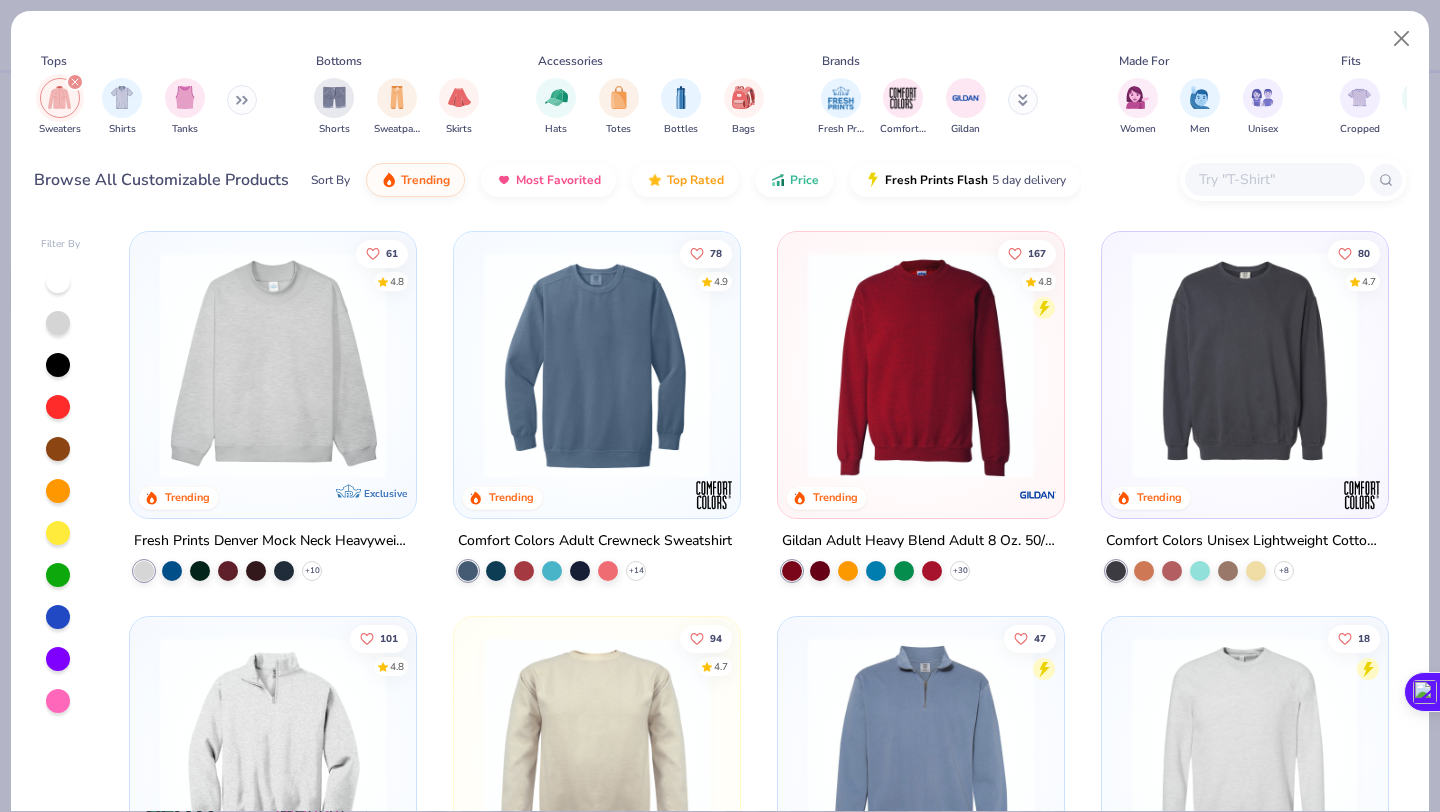 click 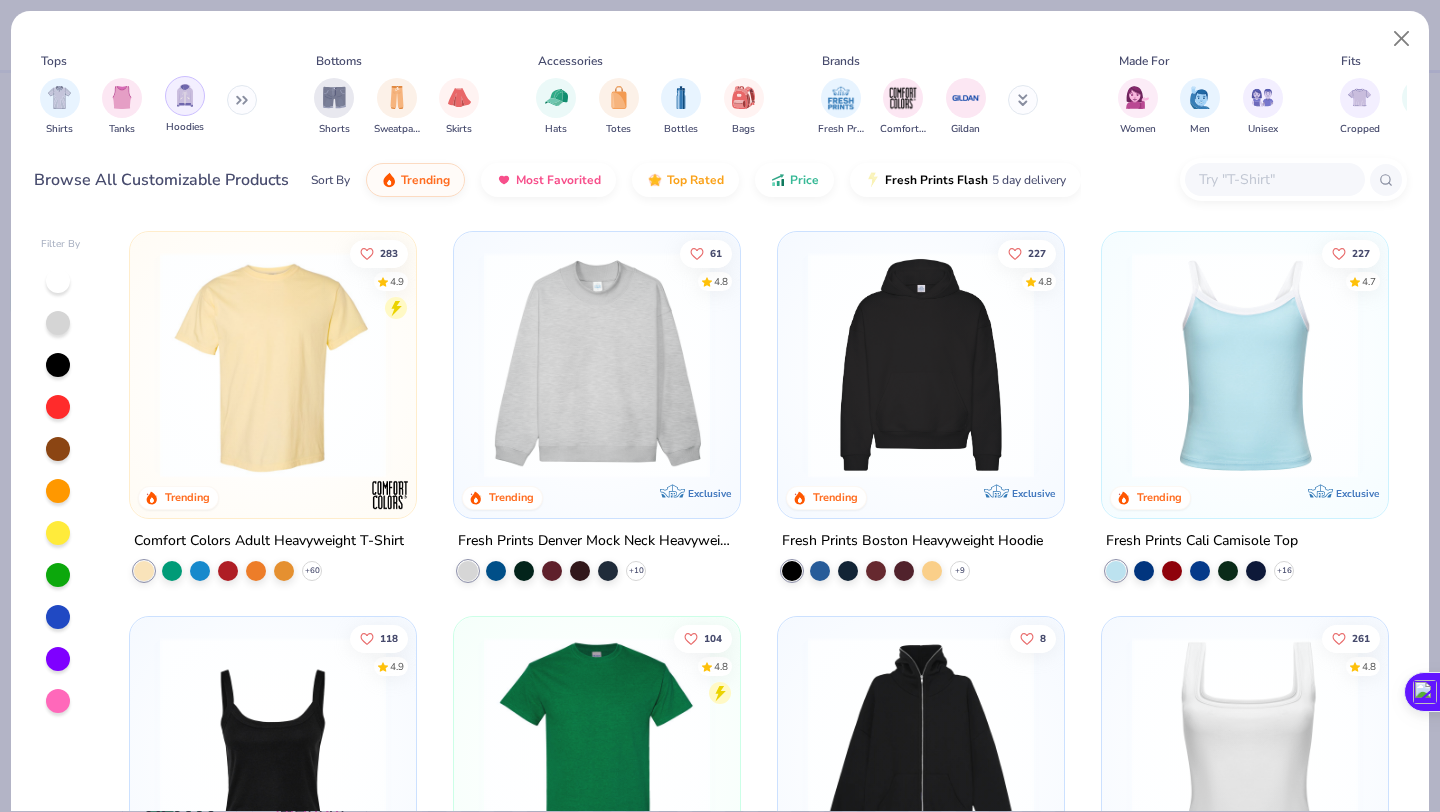 click at bounding box center (185, 96) 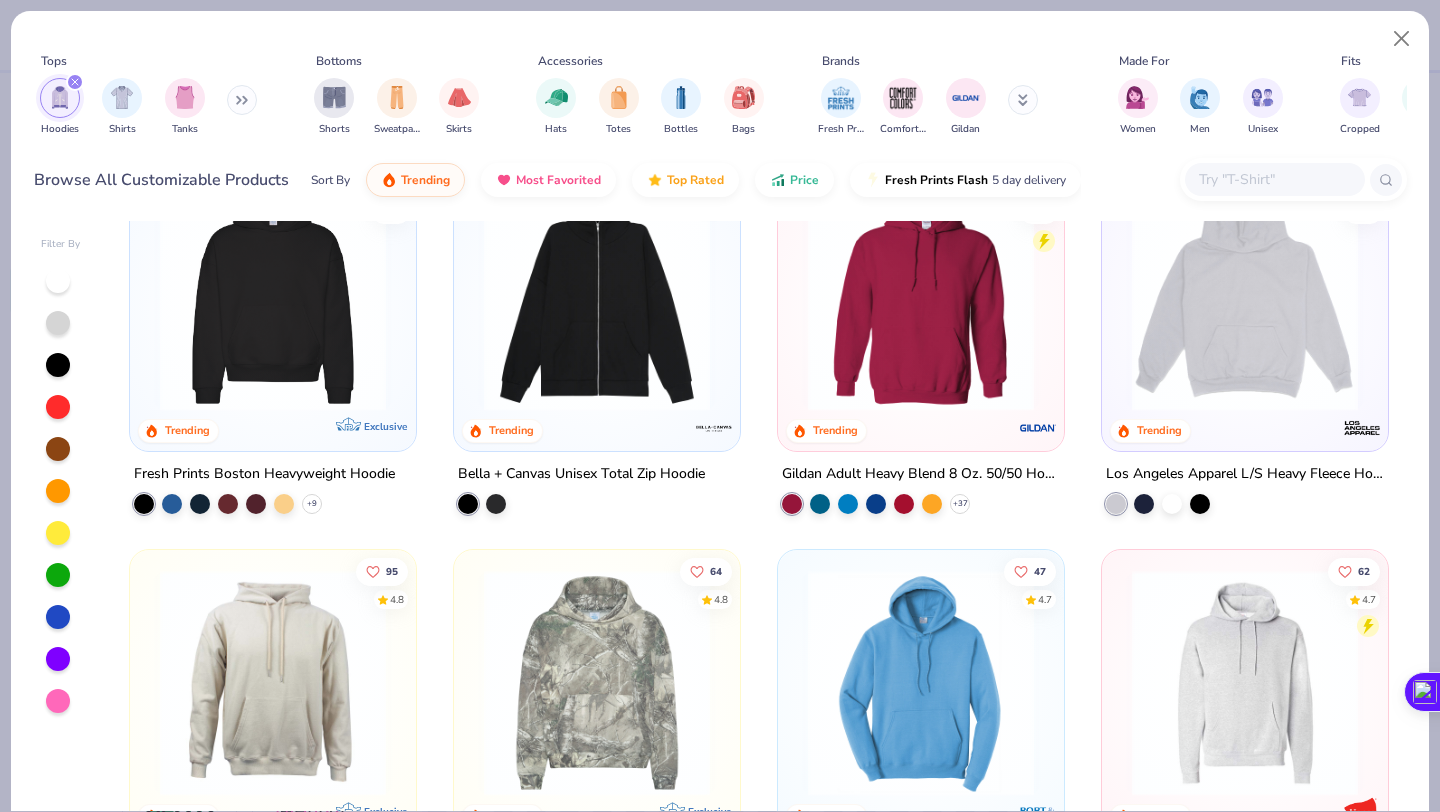 scroll, scrollTop: 0, scrollLeft: 0, axis: both 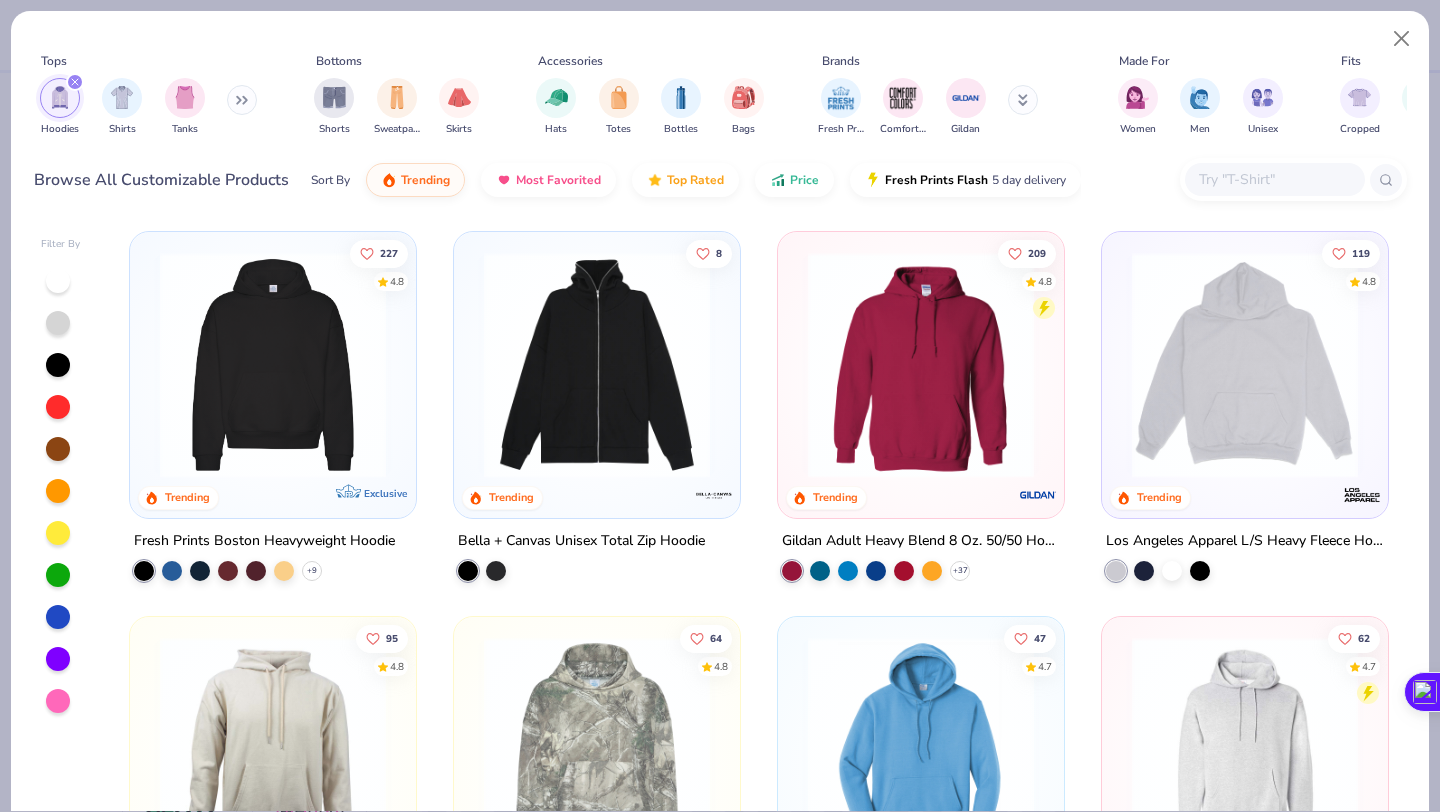 click at bounding box center [273, 365] 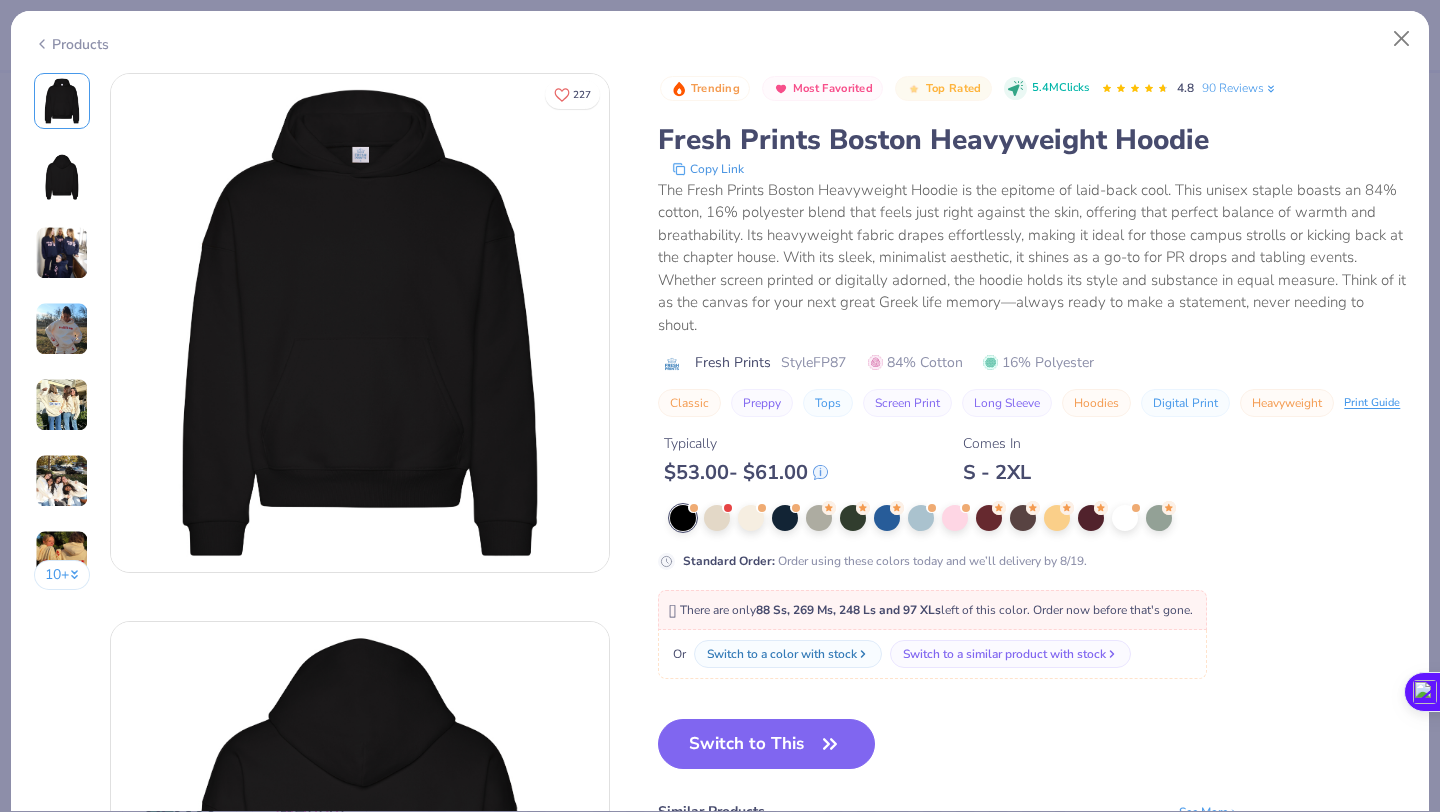 click at bounding box center [62, 253] 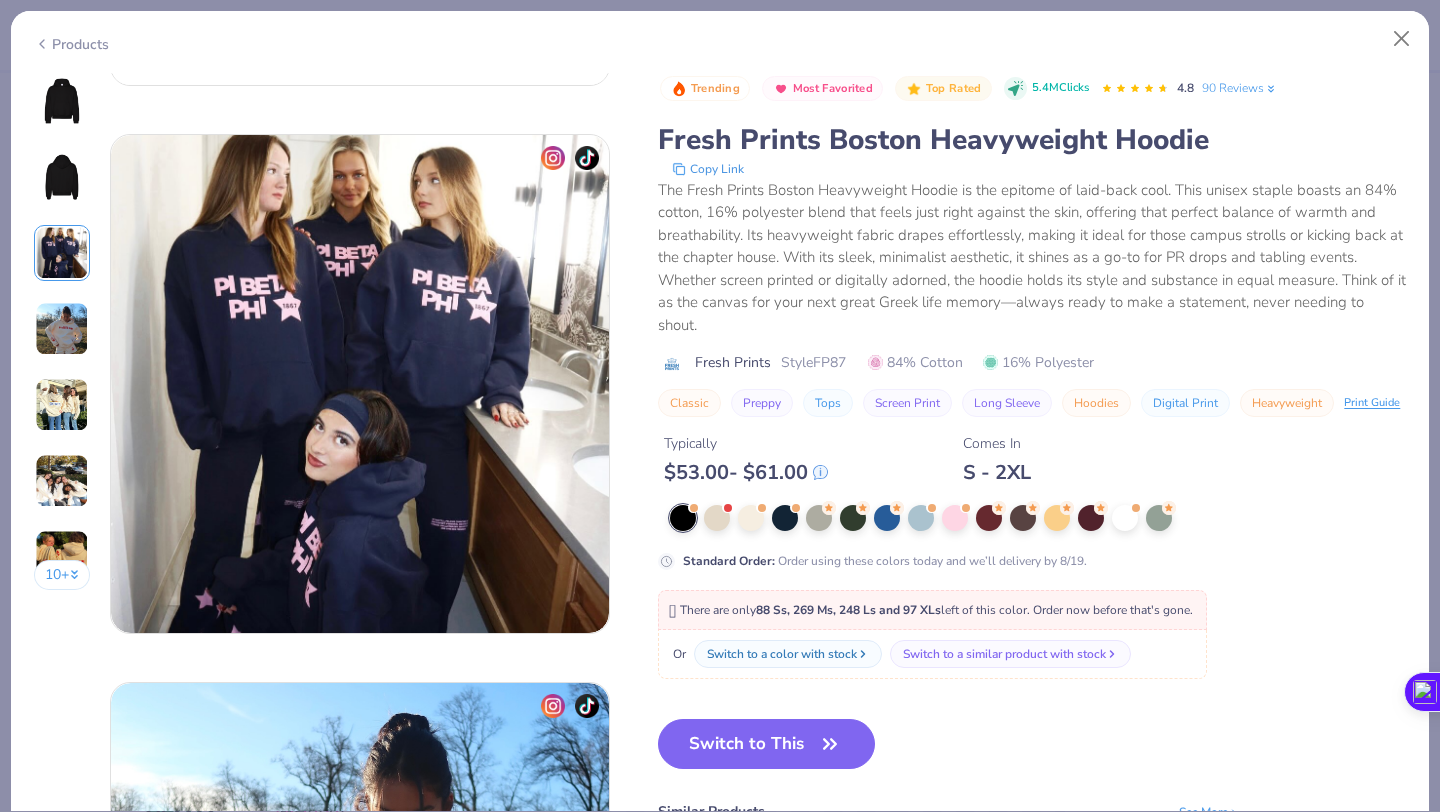 scroll, scrollTop: 1096, scrollLeft: 0, axis: vertical 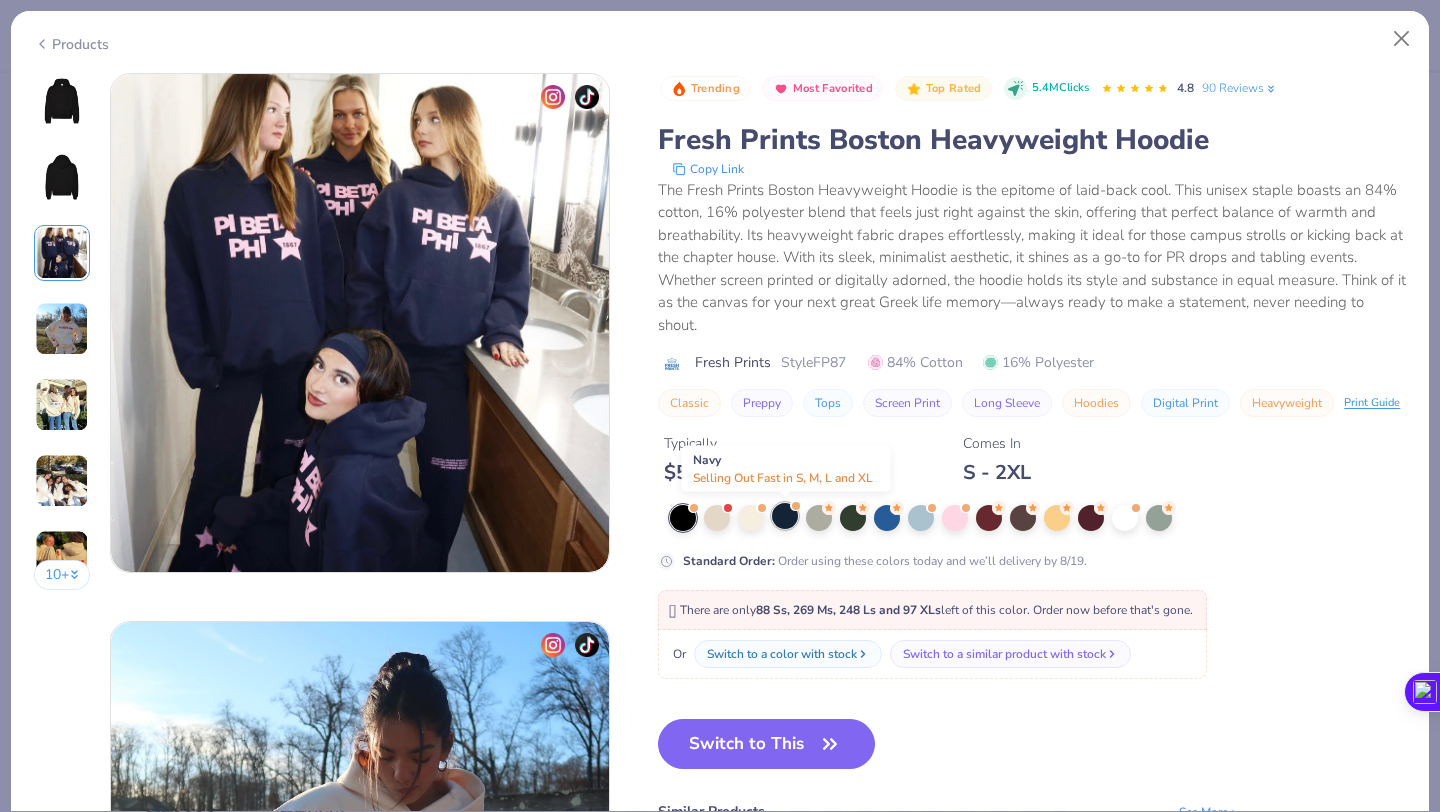 click at bounding box center [785, 516] 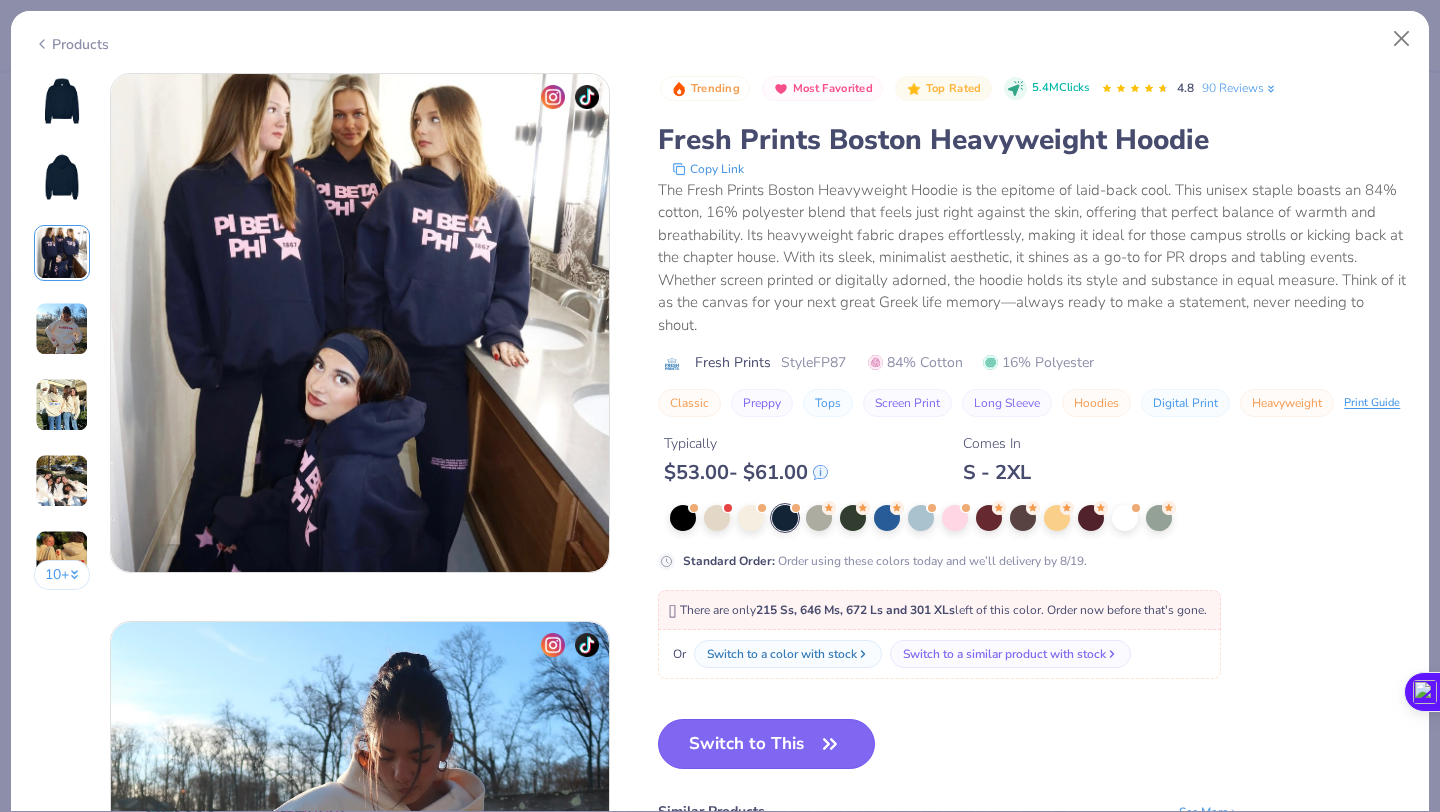 click on "Switch to This" at bounding box center [766, 744] 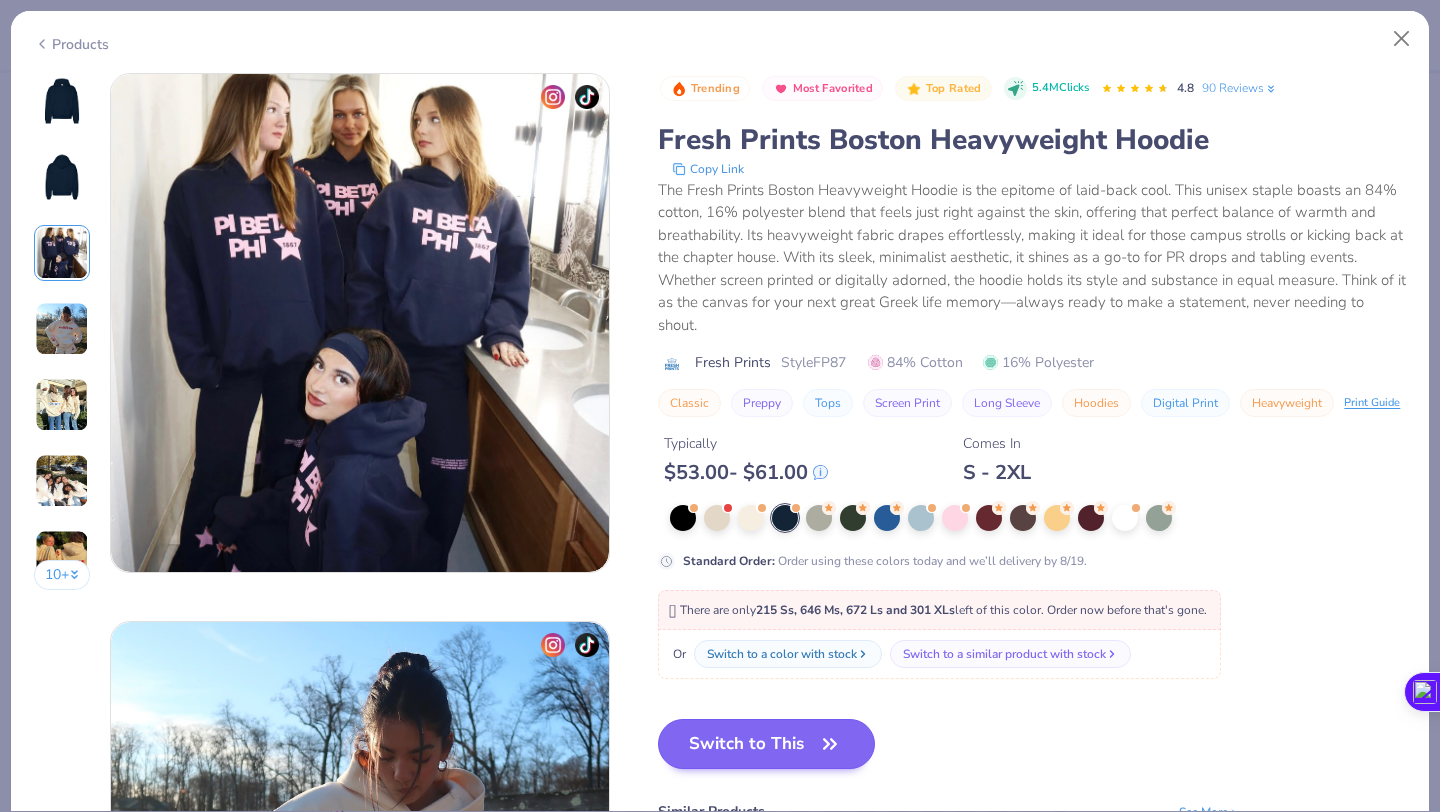 scroll, scrollTop: 3241, scrollLeft: 0, axis: vertical 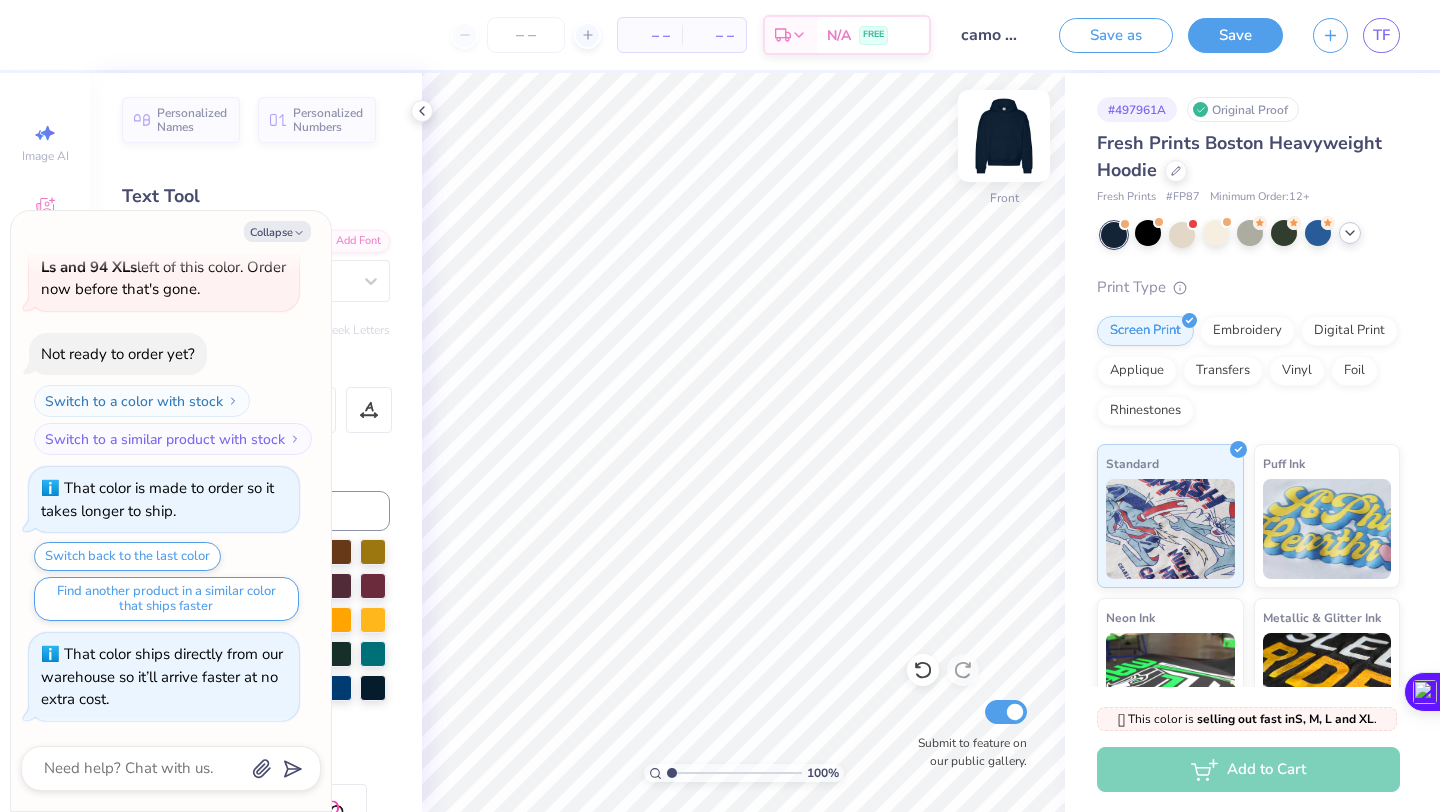 click at bounding box center (1004, 136) 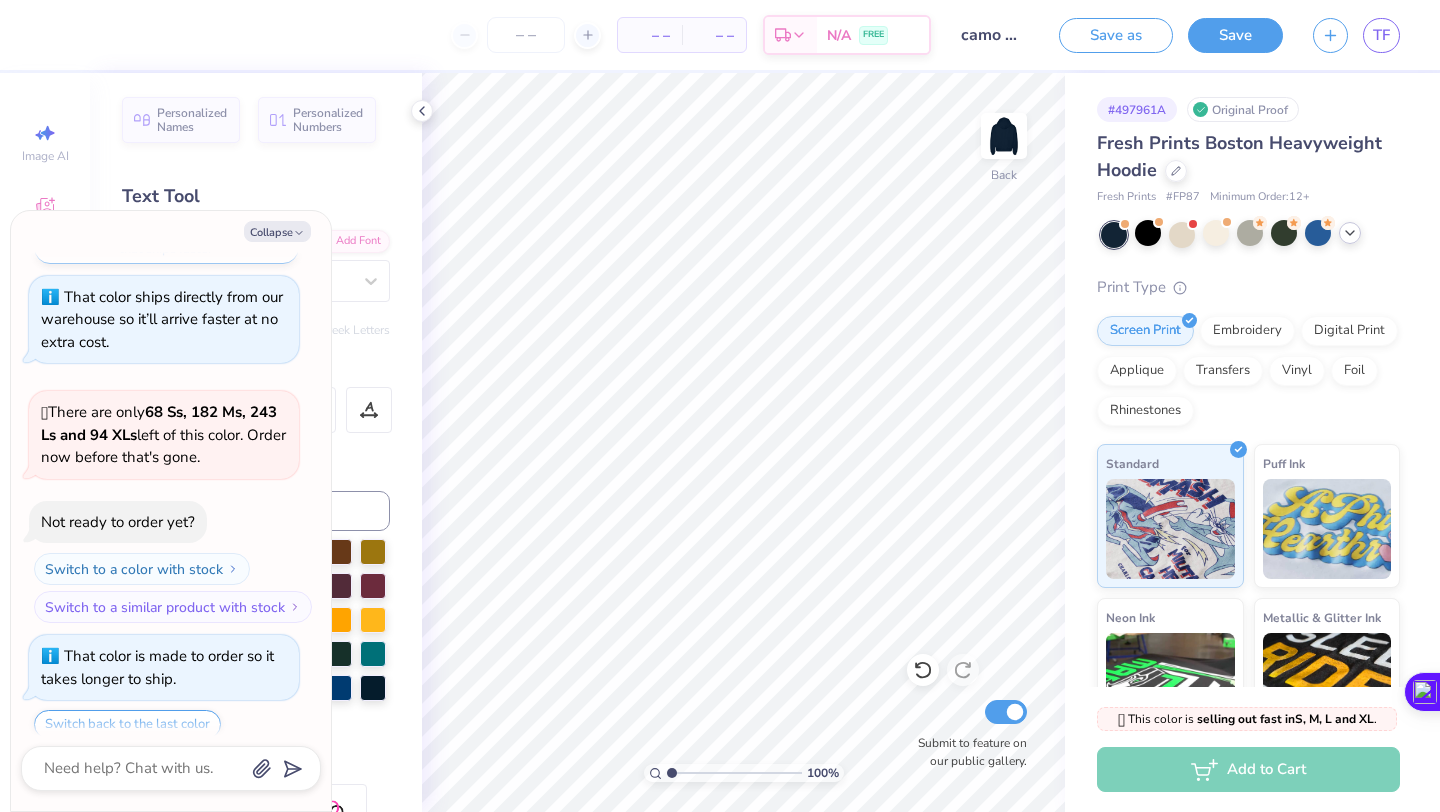 scroll, scrollTop: 3241, scrollLeft: 0, axis: vertical 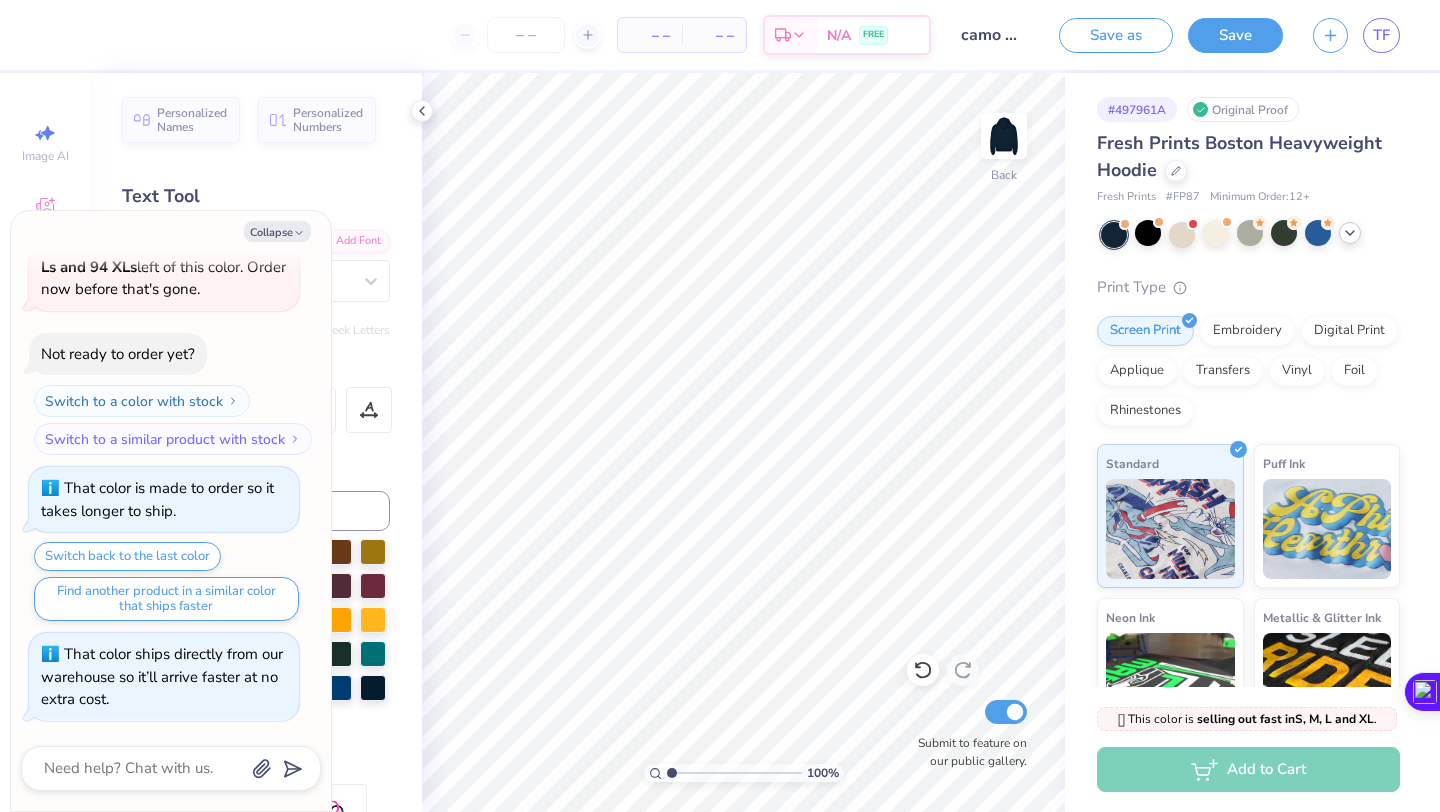 click at bounding box center (1114, 235) 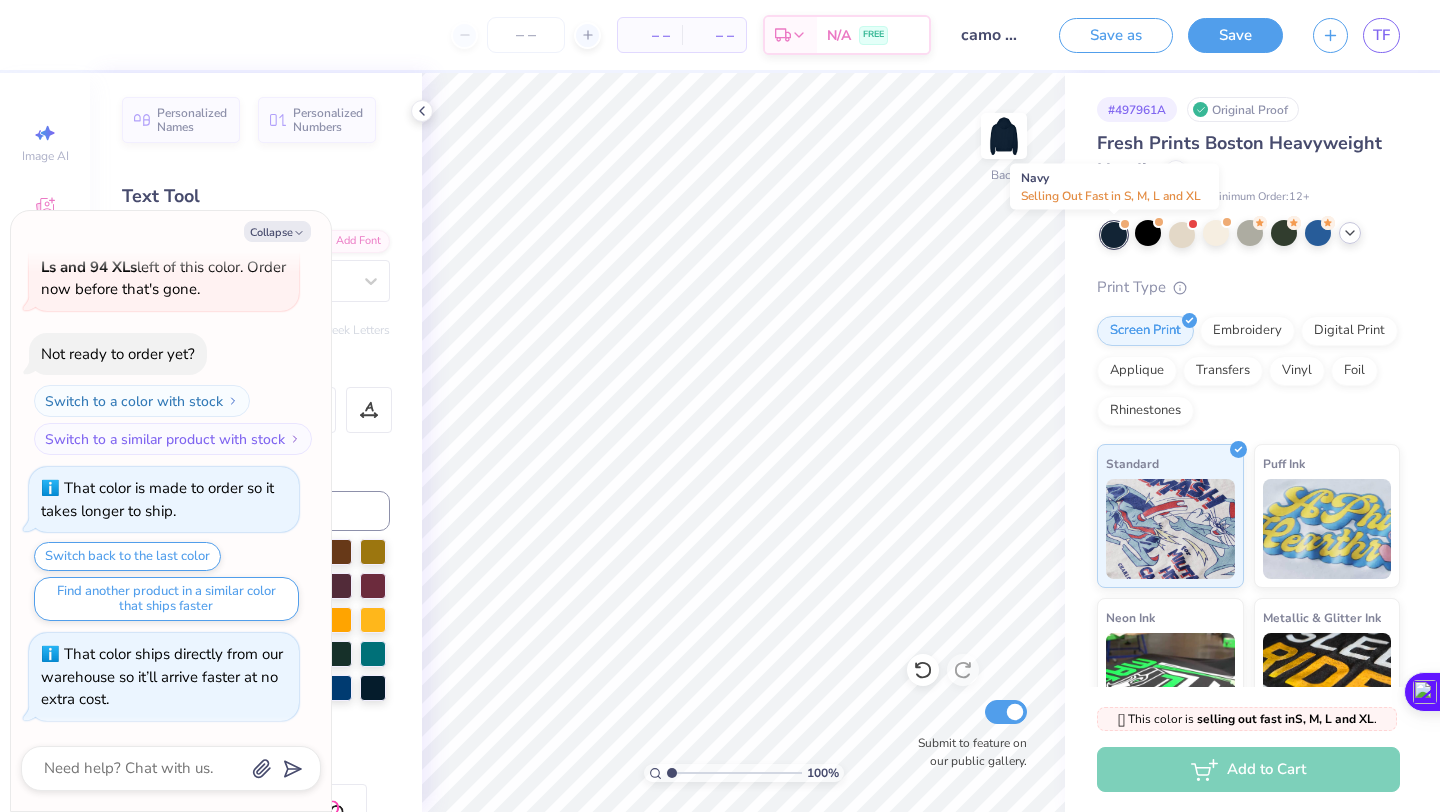 scroll, scrollTop: 3501, scrollLeft: 0, axis: vertical 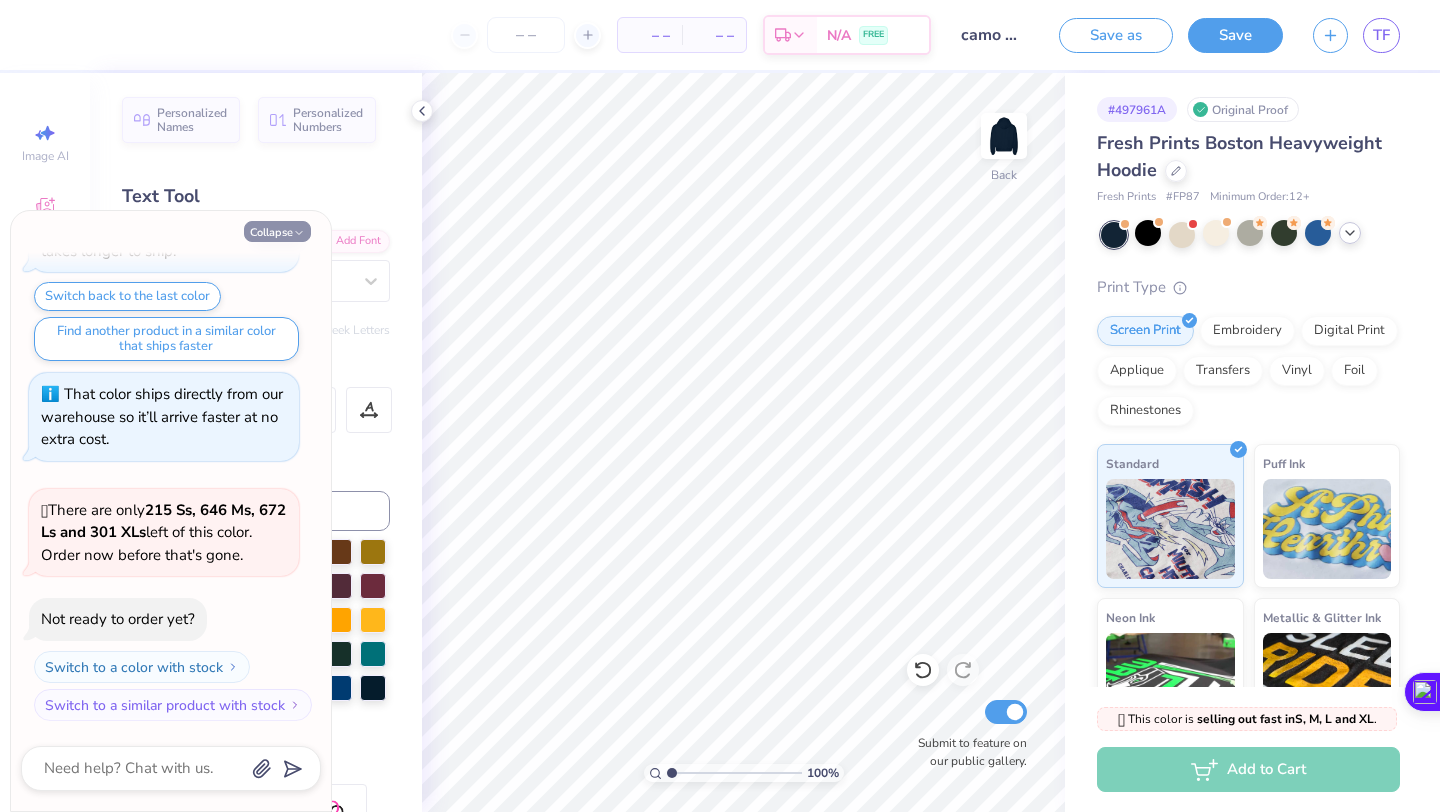 click on "Collapse" at bounding box center (277, 231) 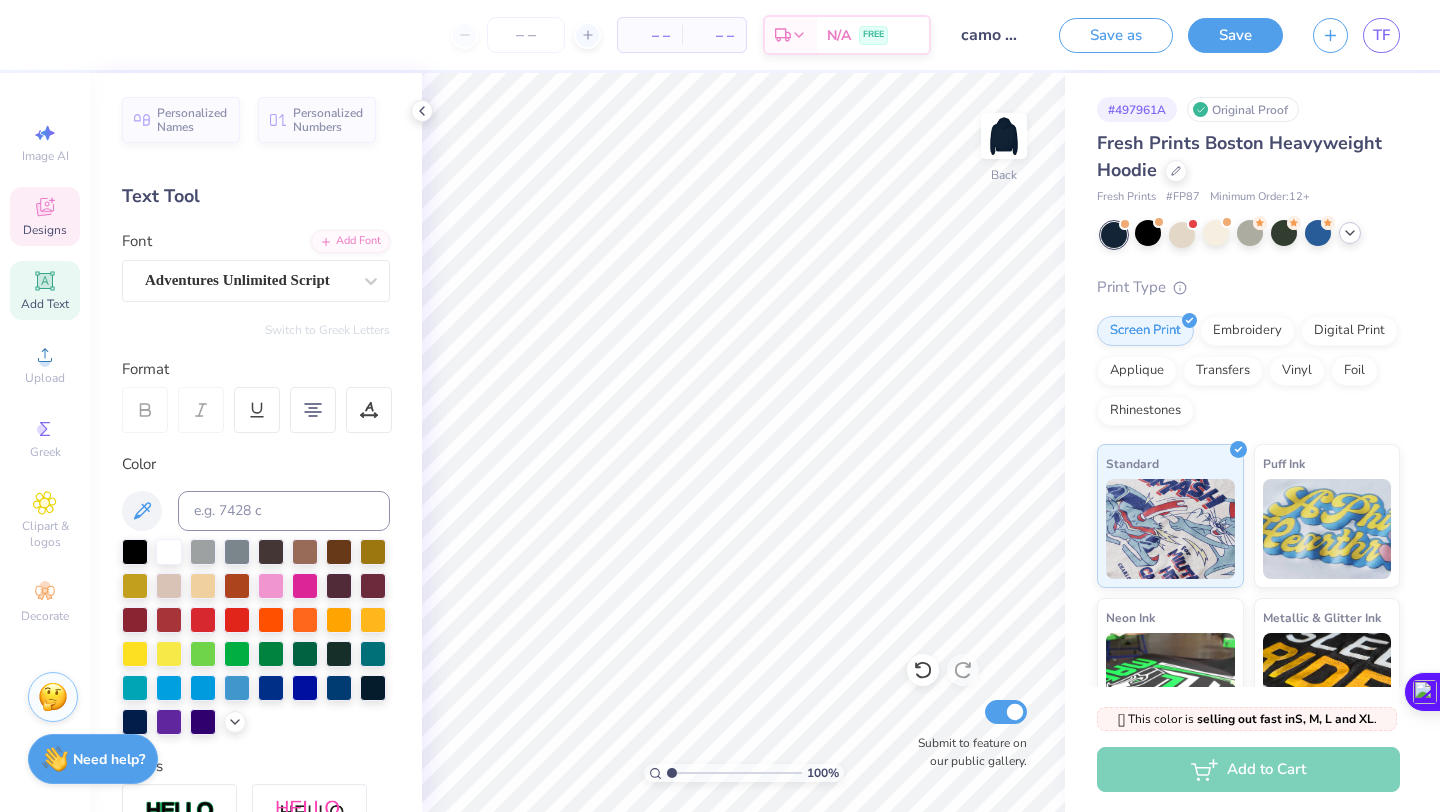 click on "Designs" at bounding box center [45, 230] 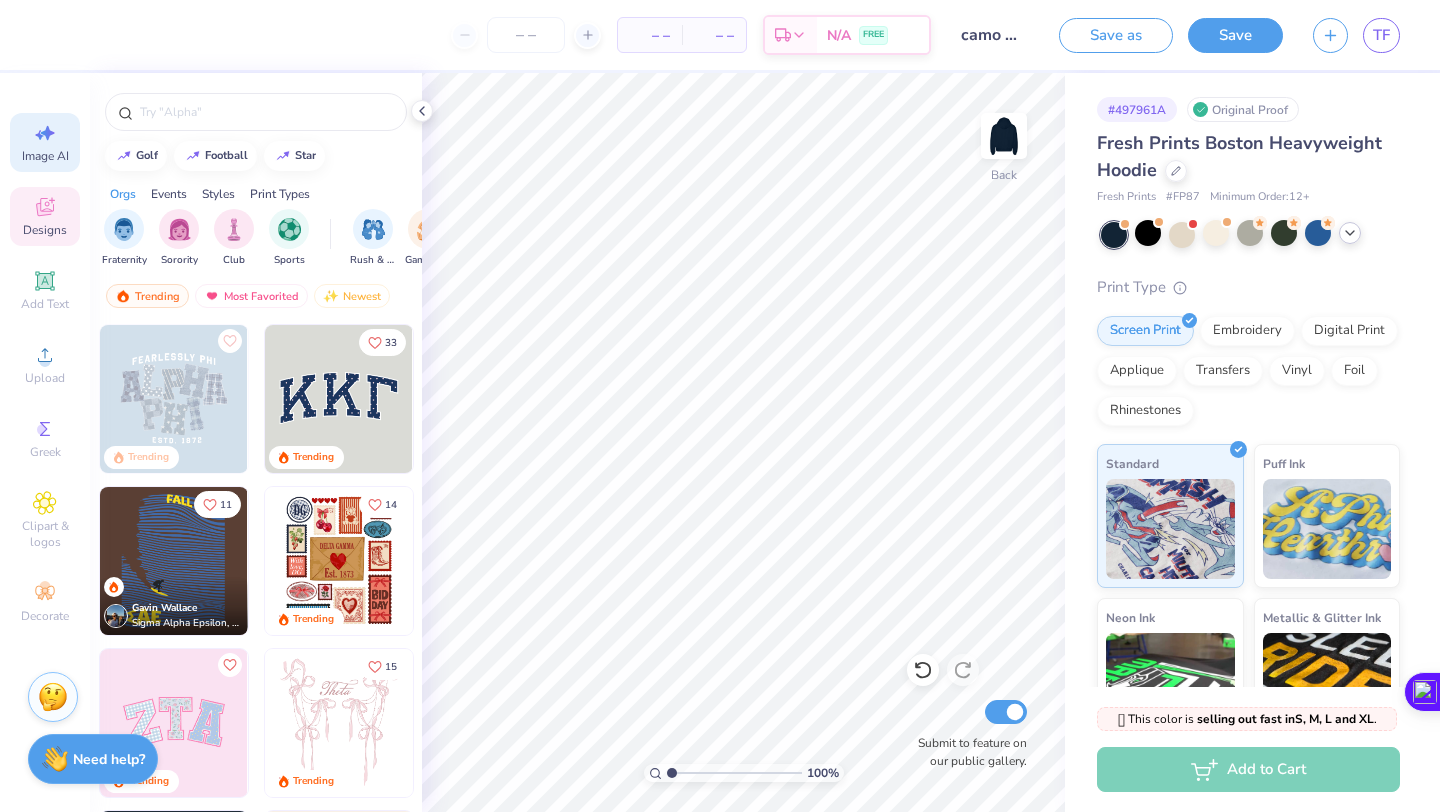 click on "Image AI" at bounding box center [45, 142] 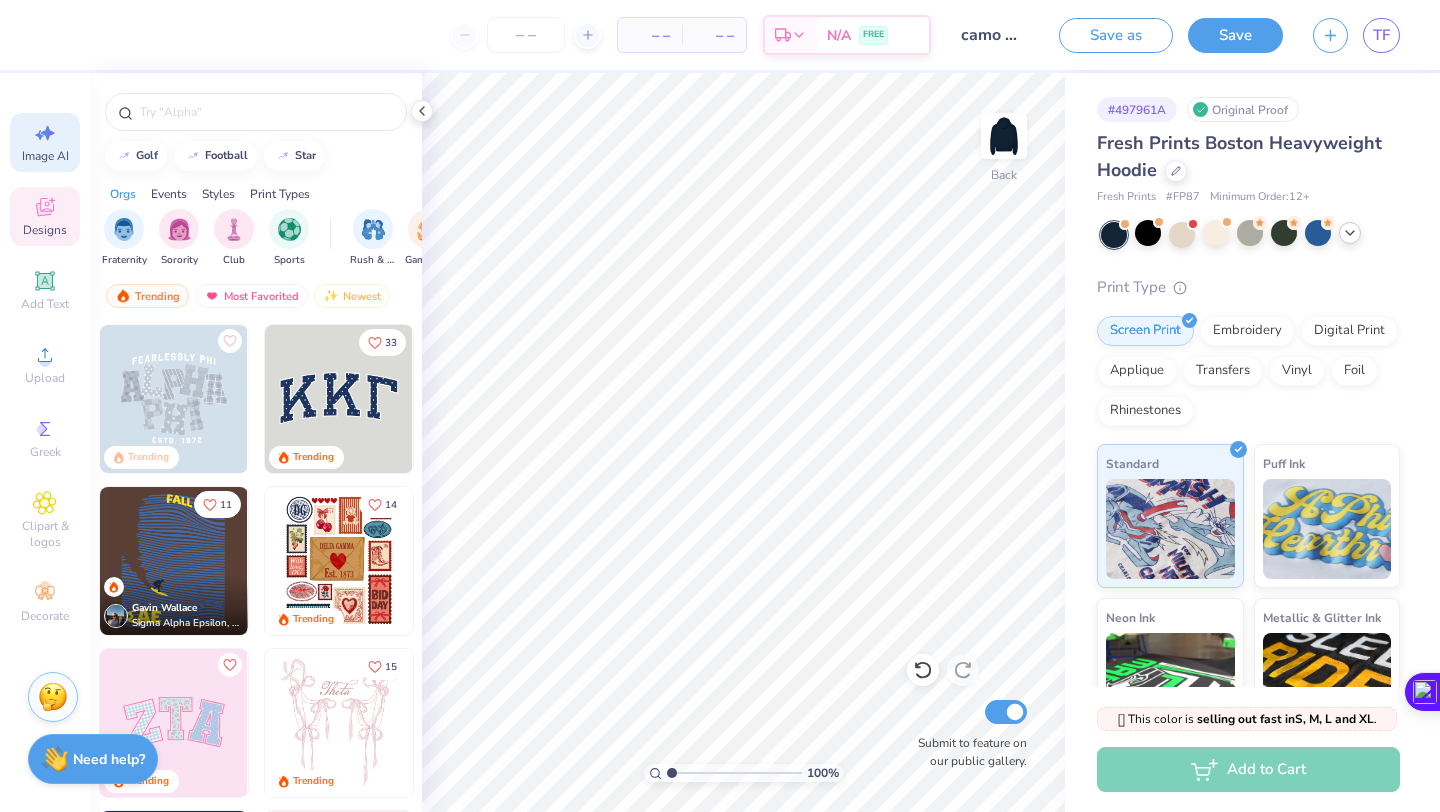 select on "4" 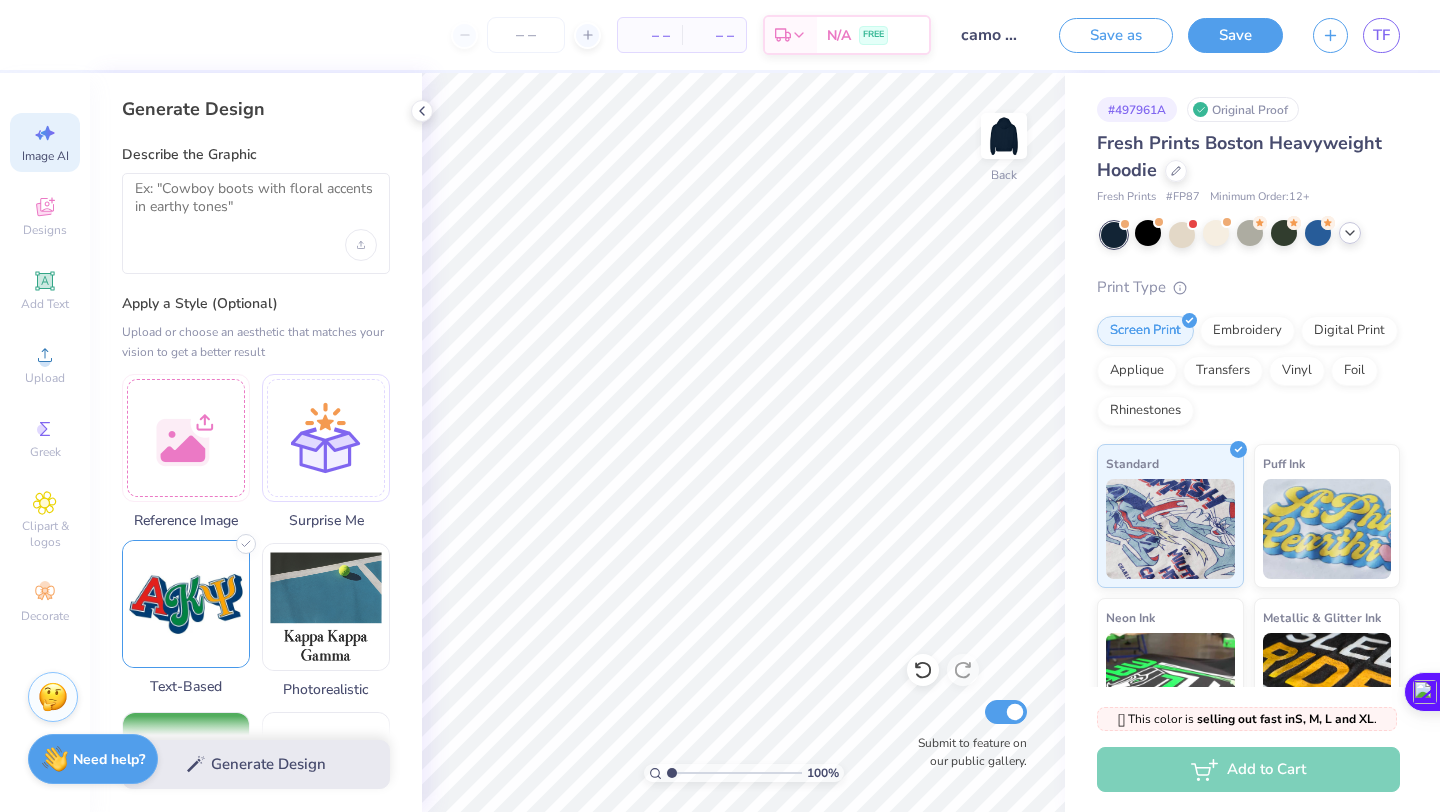 click at bounding box center (186, 604) 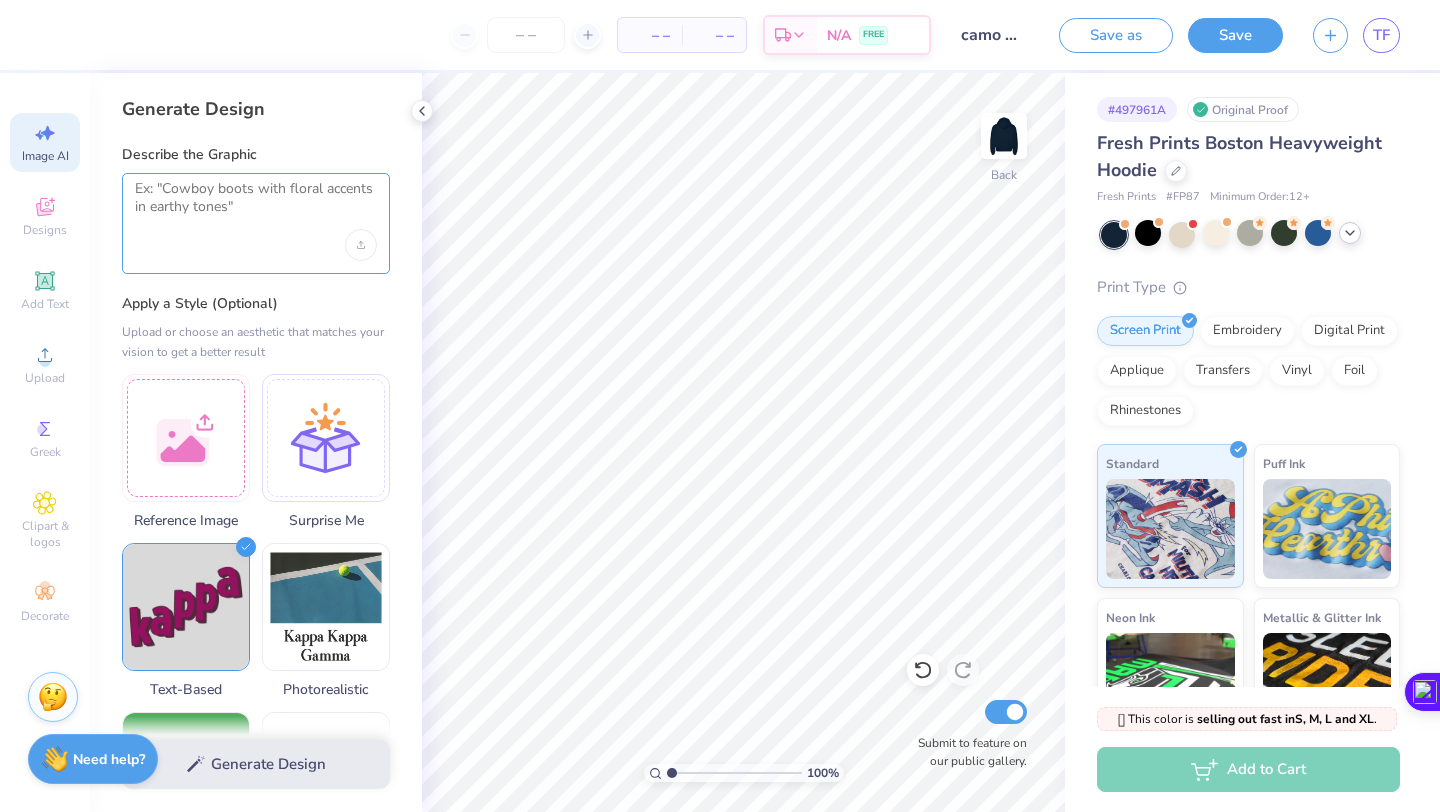 click at bounding box center [256, 205] 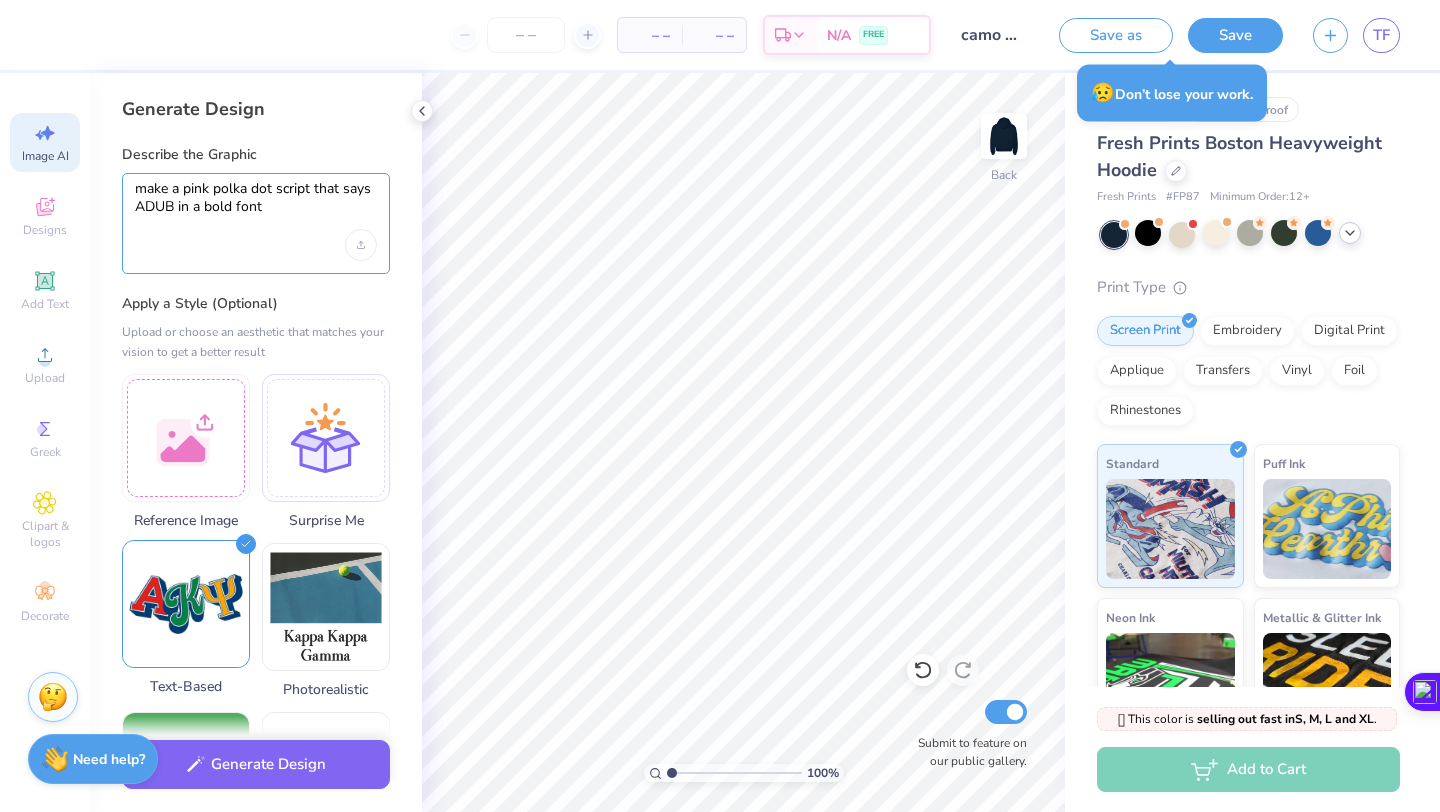 type on "make a pink polka dot script that says ADUB in a bold font" 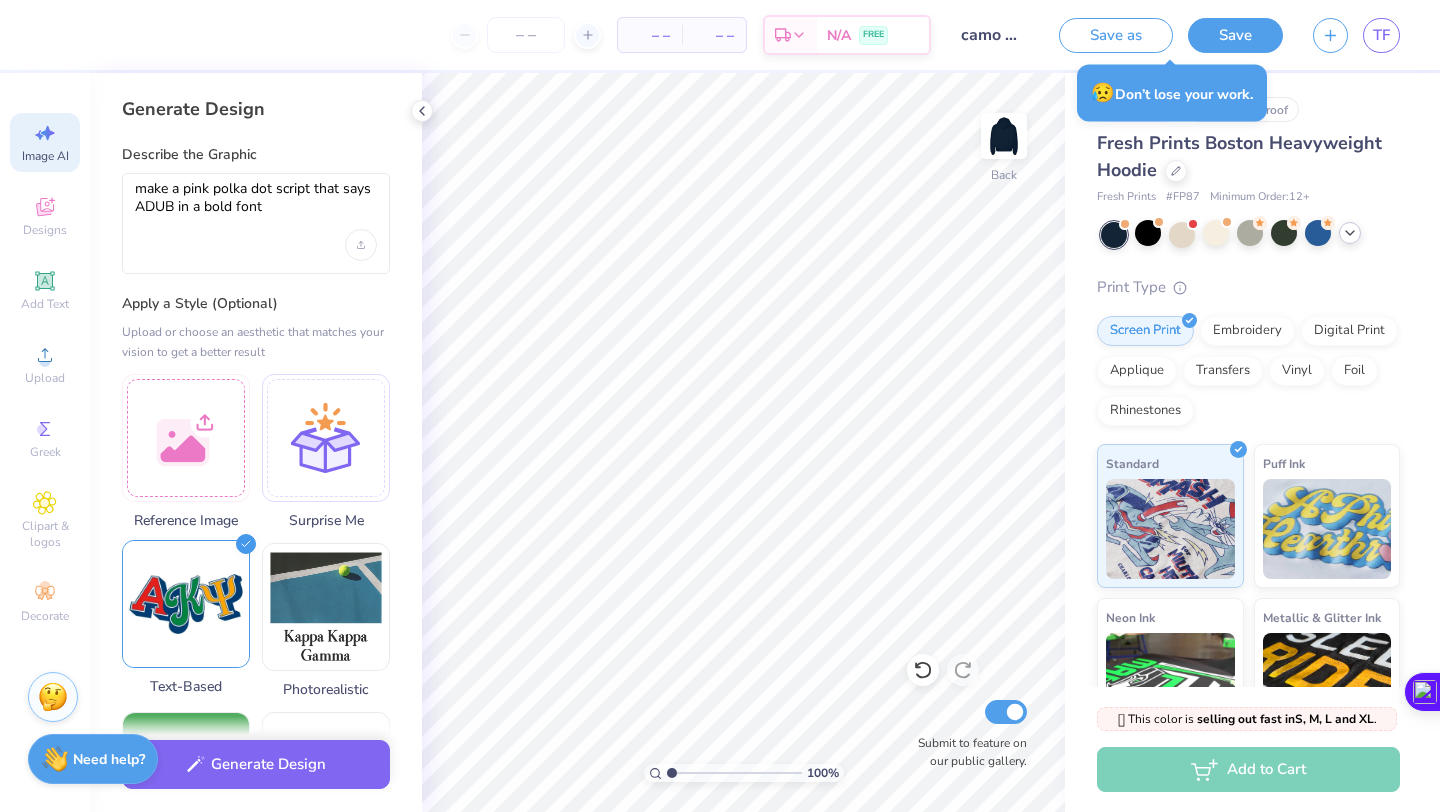 click at bounding box center [186, 604] 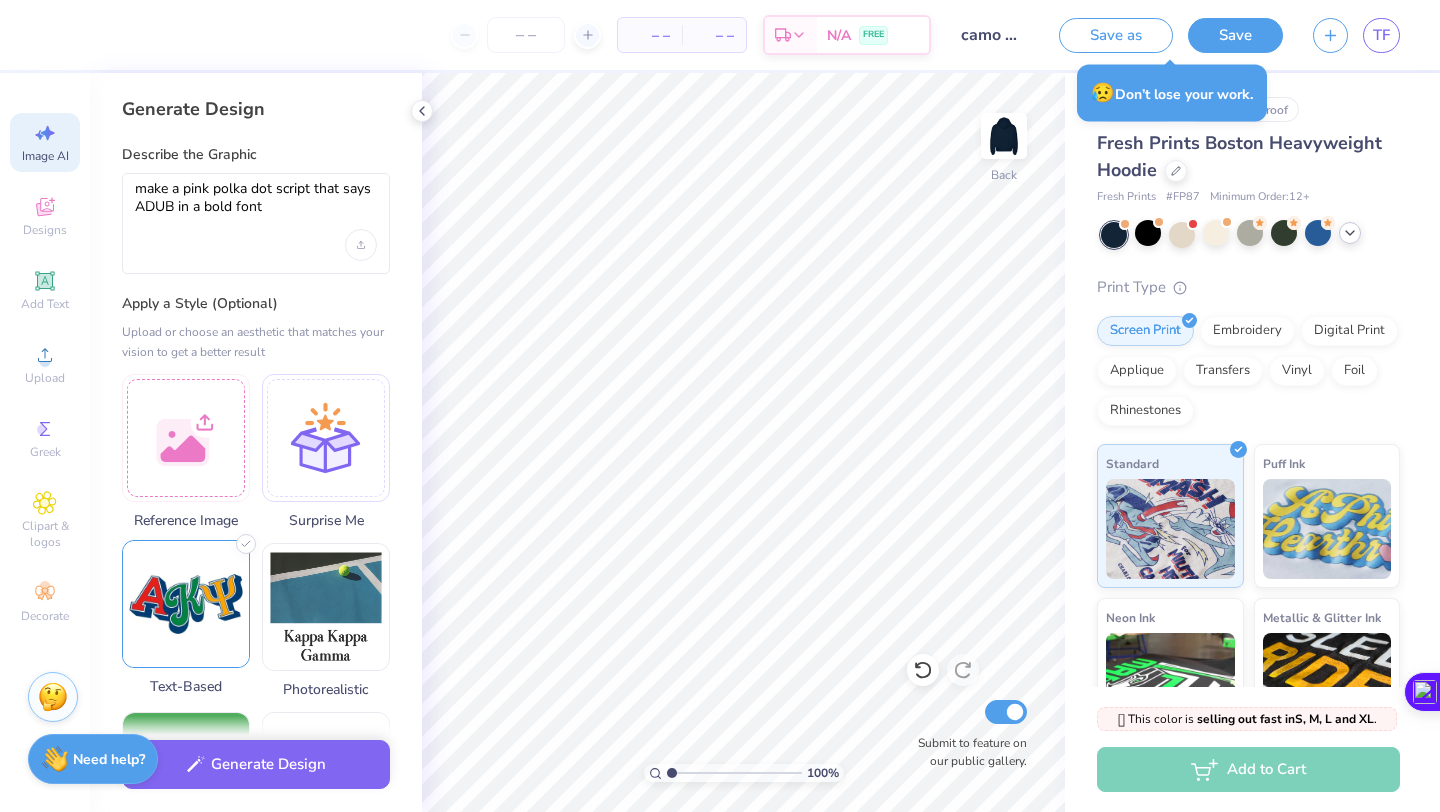 click at bounding box center [186, 604] 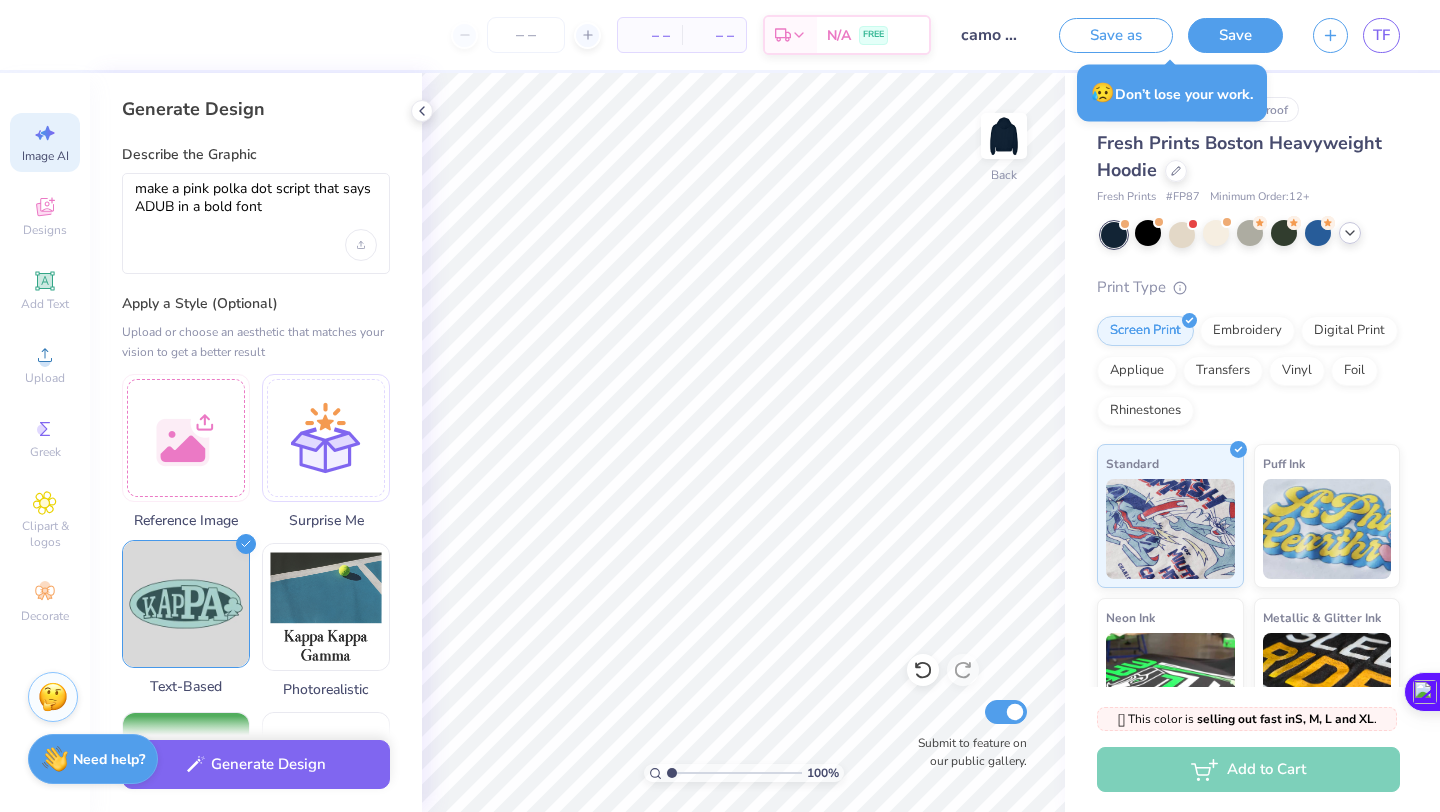 scroll, scrollTop: 10, scrollLeft: 0, axis: vertical 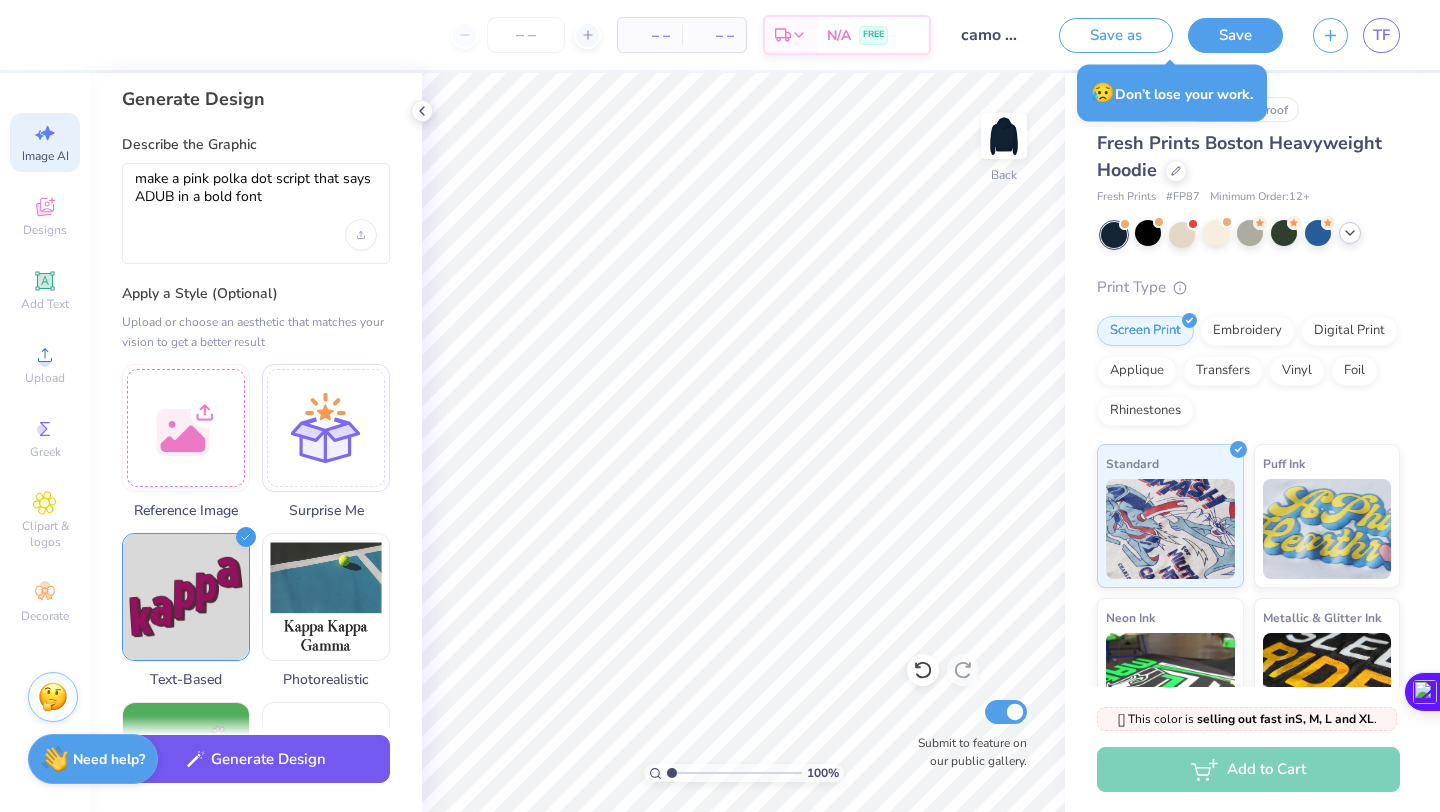 click on "Generate Design" at bounding box center (256, 759) 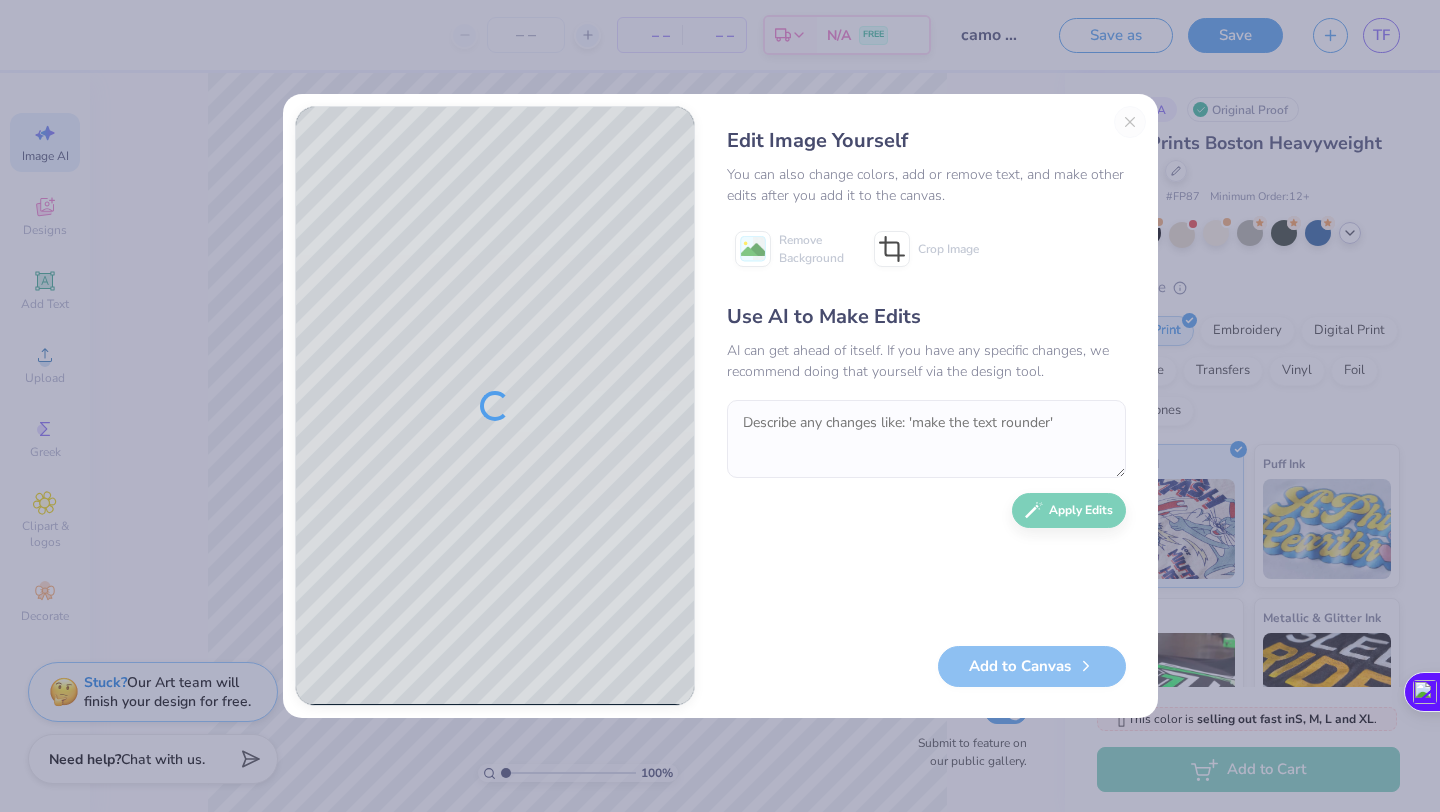 click on "Edit Image Yourself You can also change colors, add or remove text, and make other edits after you add it to the canvas. Remove Background Crop Image Use AI to Make Edits AI can get ahead of itself. If you have any specific changes, we recommend doing that yourself via the design tool. Apply Edits Add to Canvas" at bounding box center (926, 406) 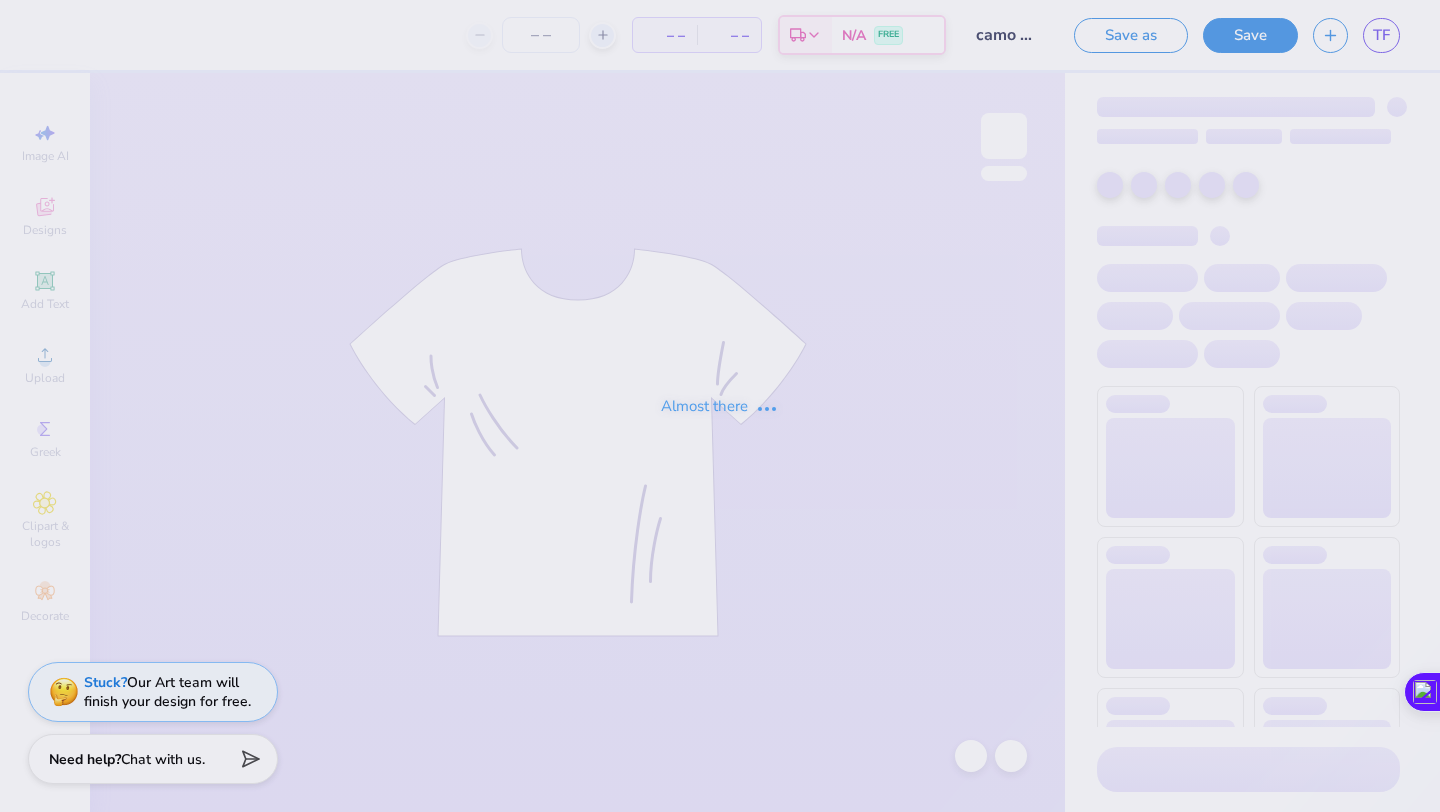 scroll, scrollTop: 0, scrollLeft: 0, axis: both 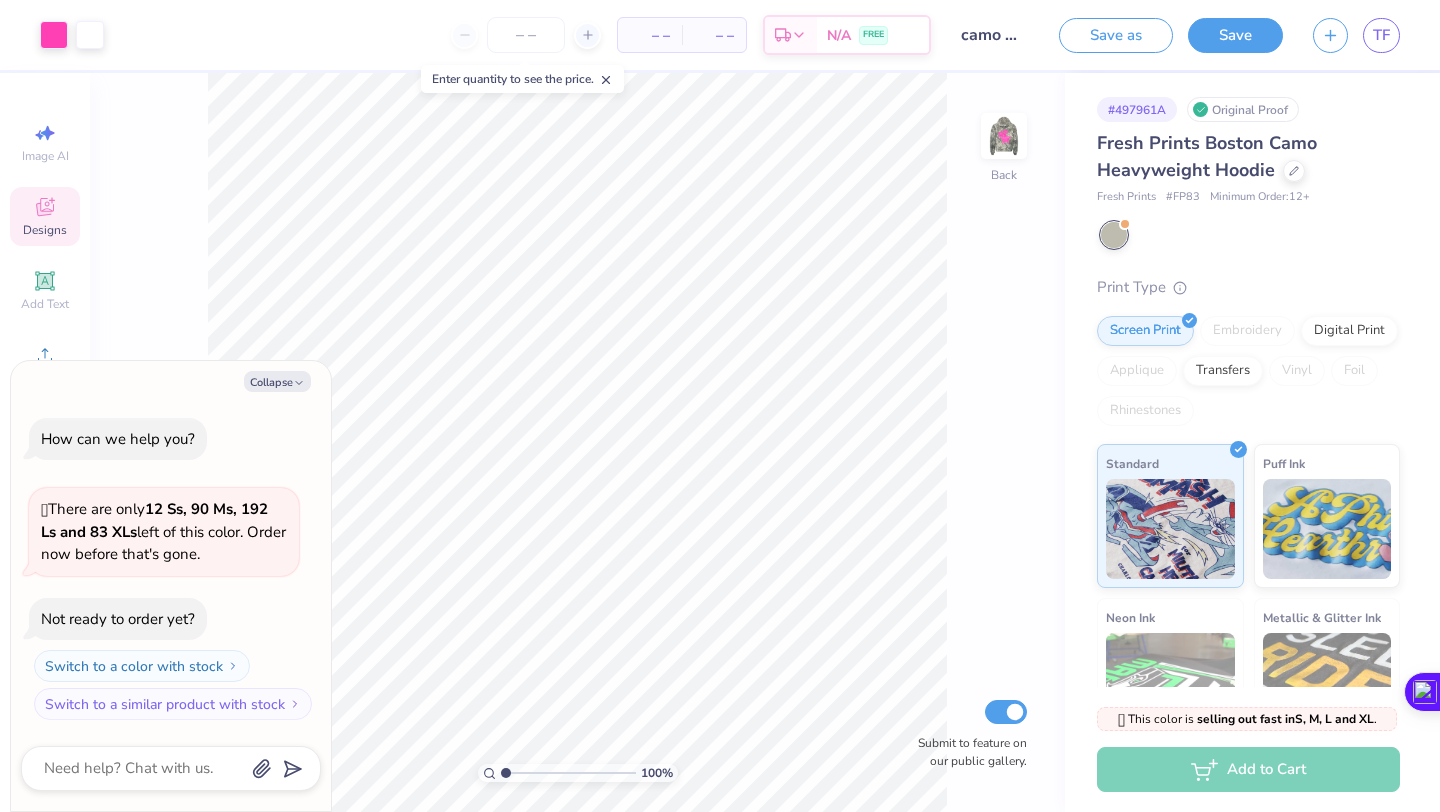 click on "Designs" at bounding box center (45, 230) 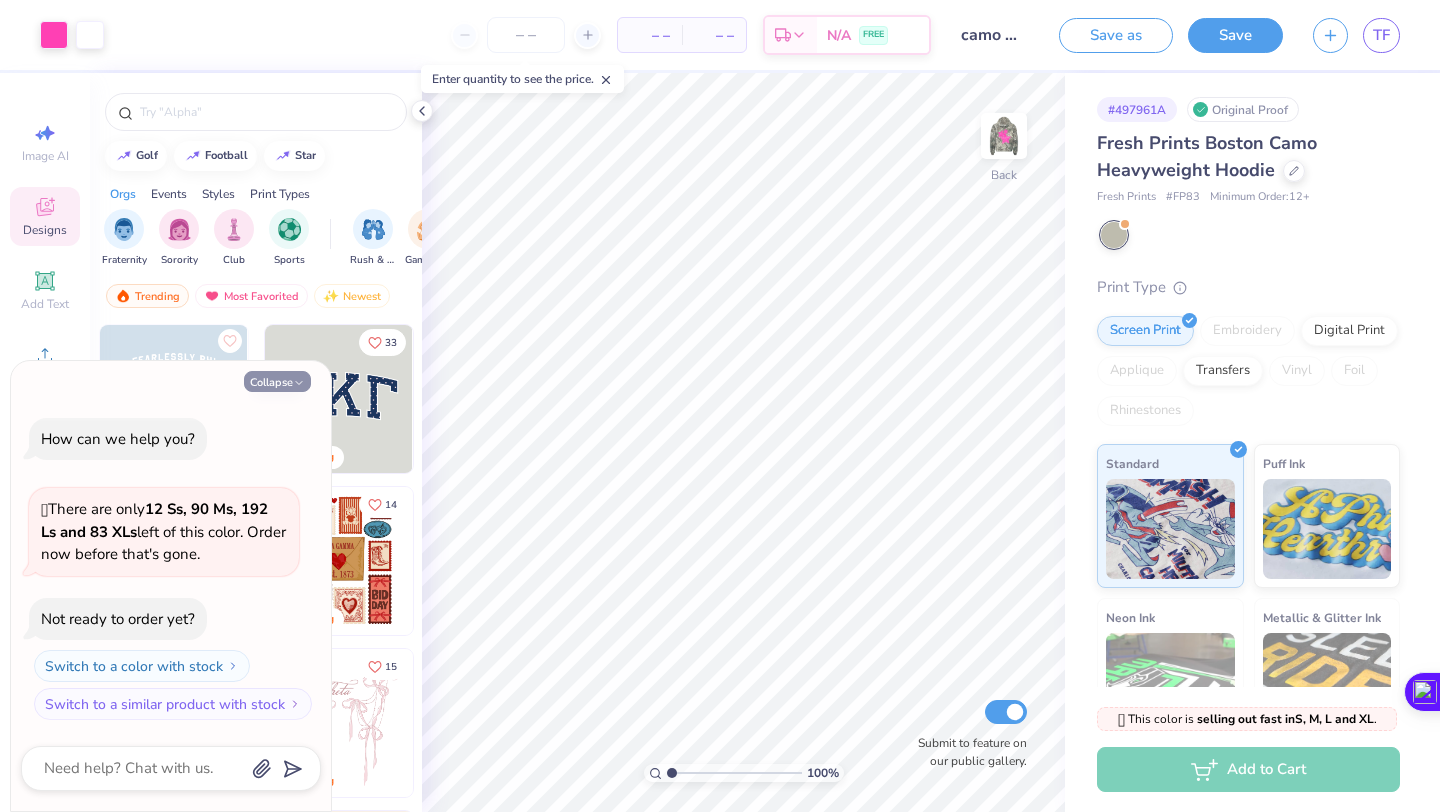click on "Collapse" at bounding box center (277, 381) 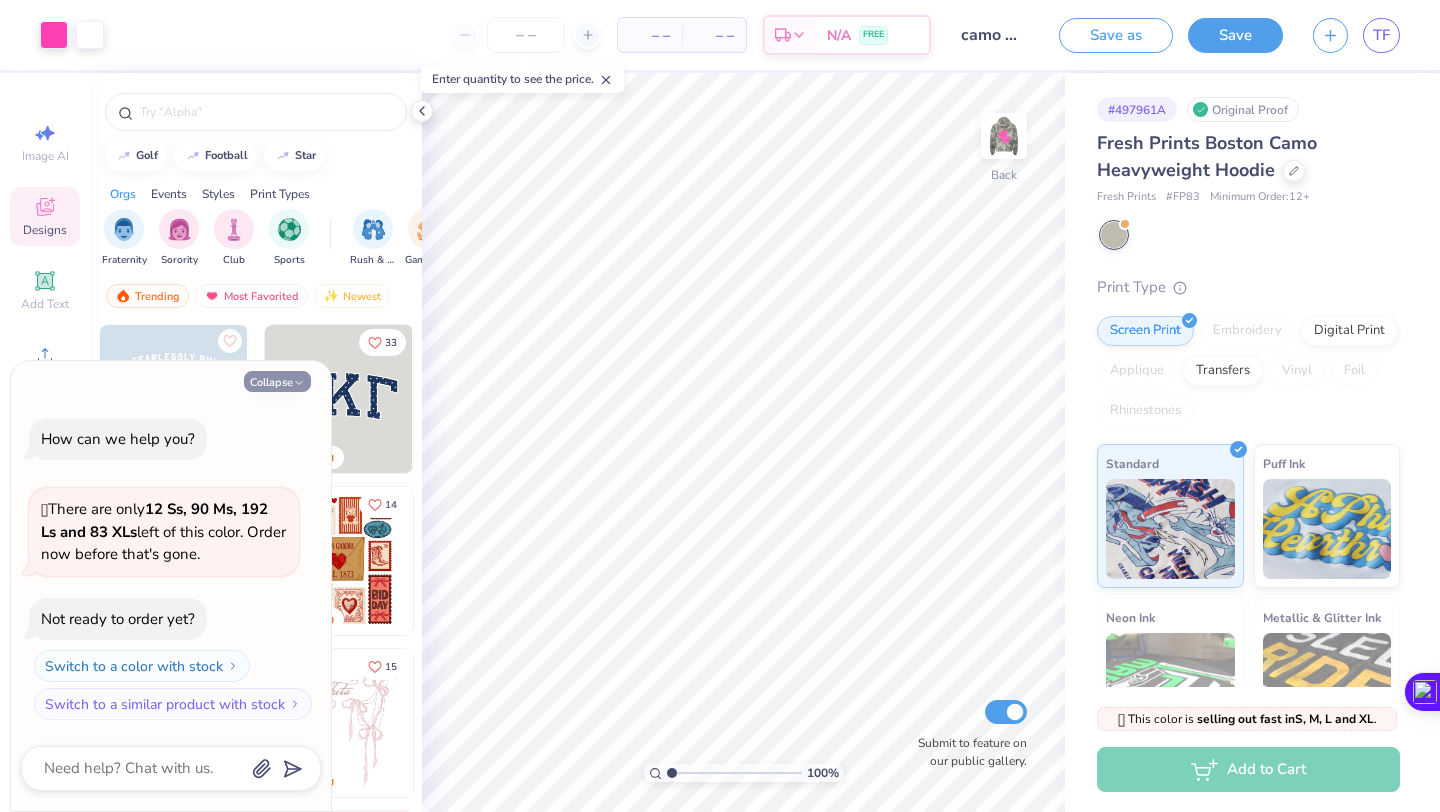 type on "x" 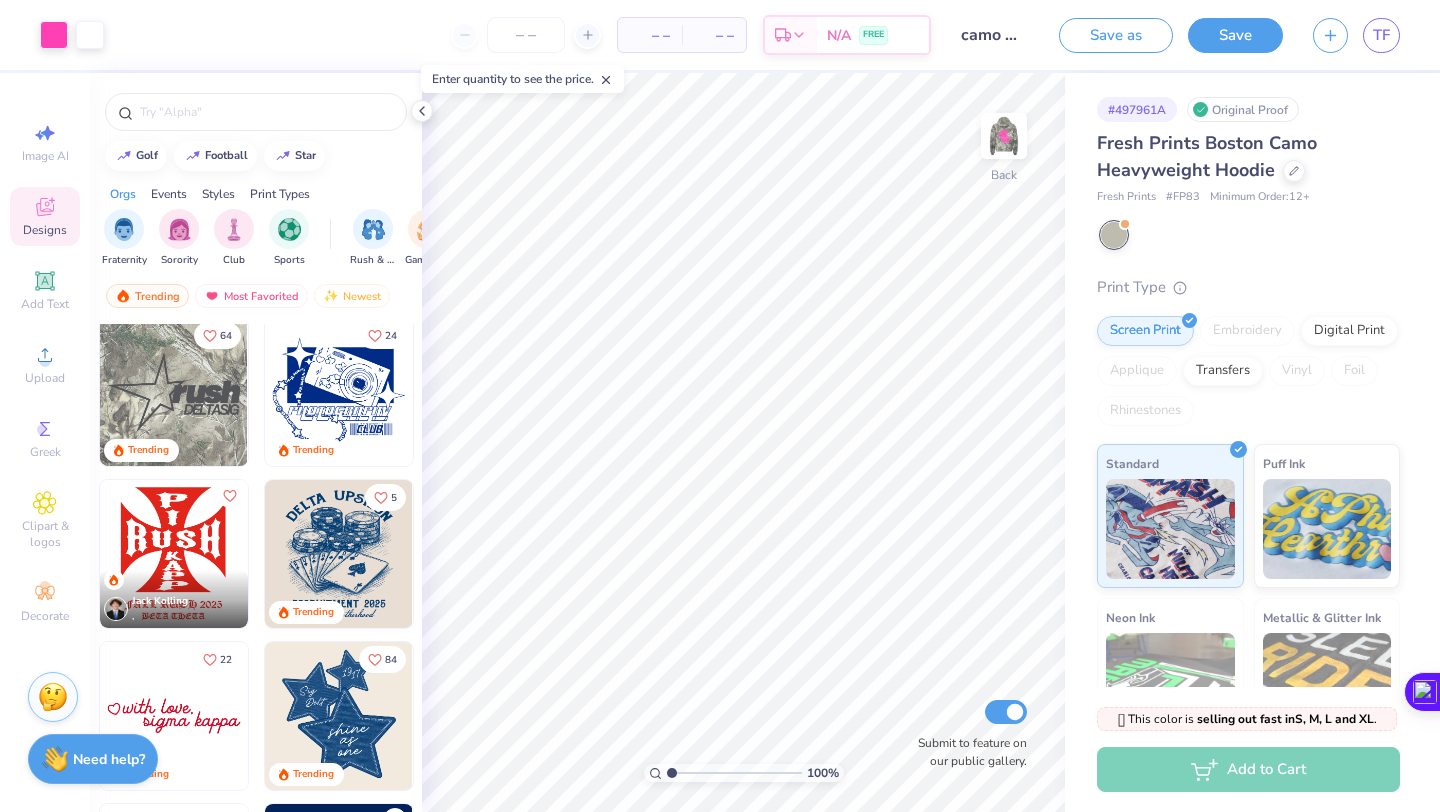 scroll, scrollTop: 1777, scrollLeft: 0, axis: vertical 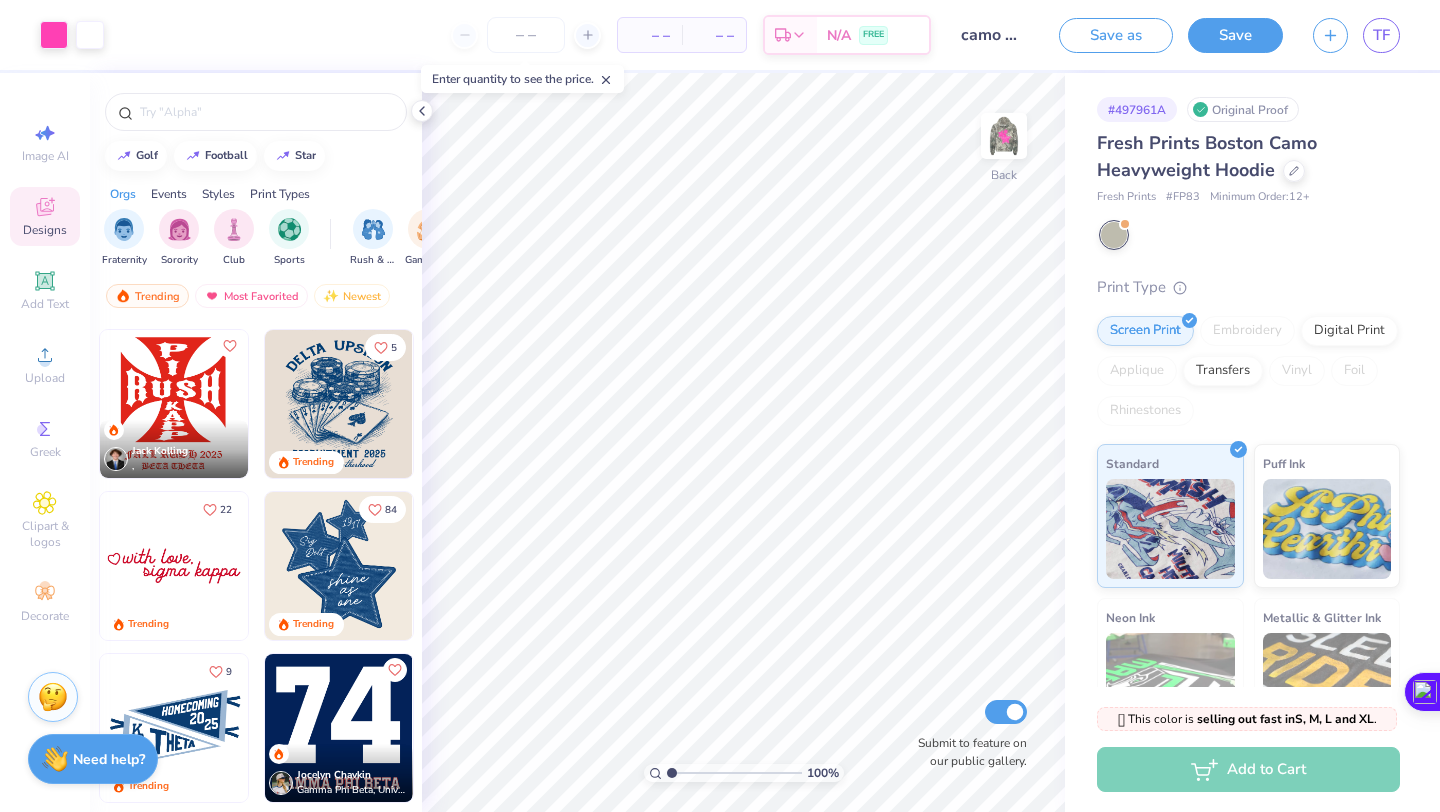 click at bounding box center (339, 566) 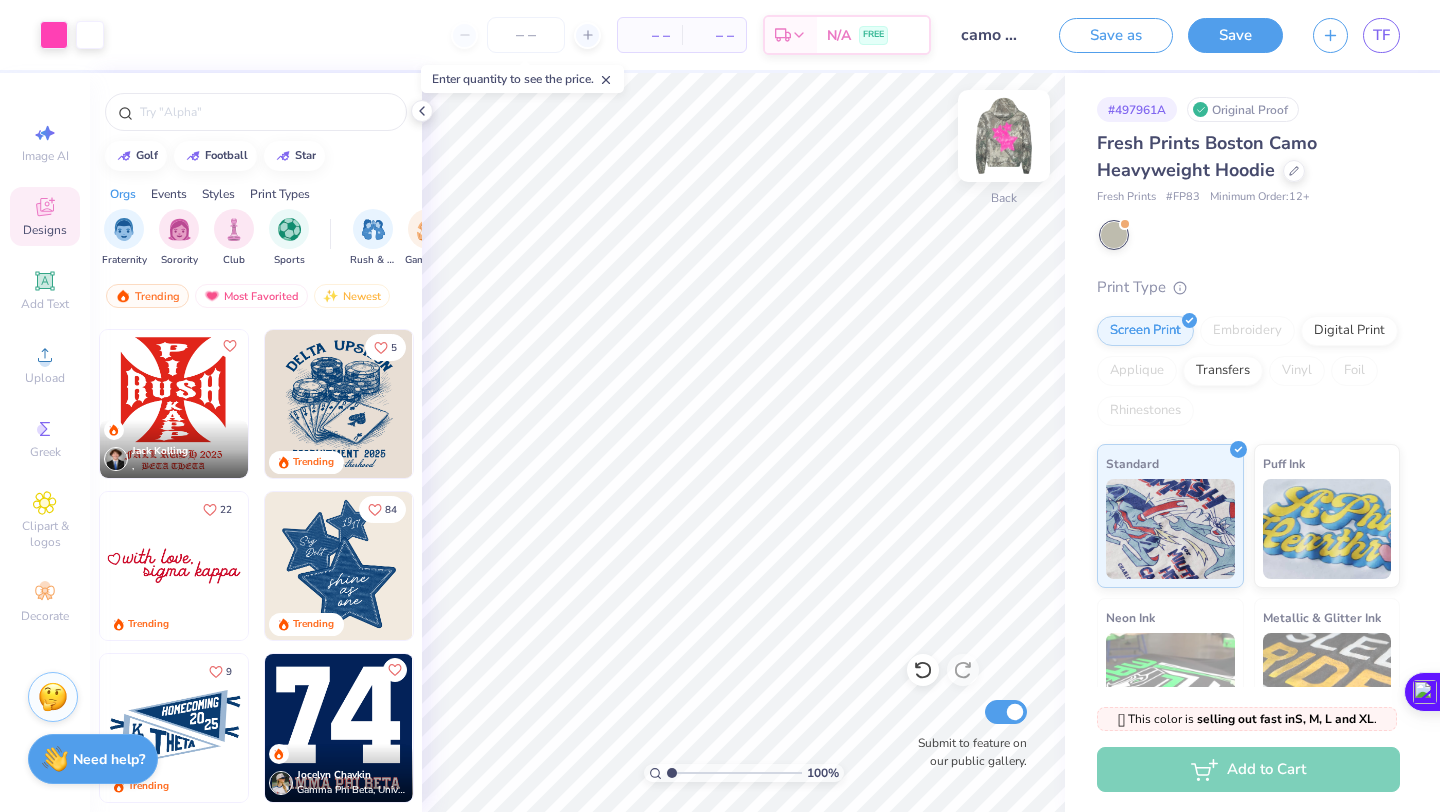 click at bounding box center [1004, 136] 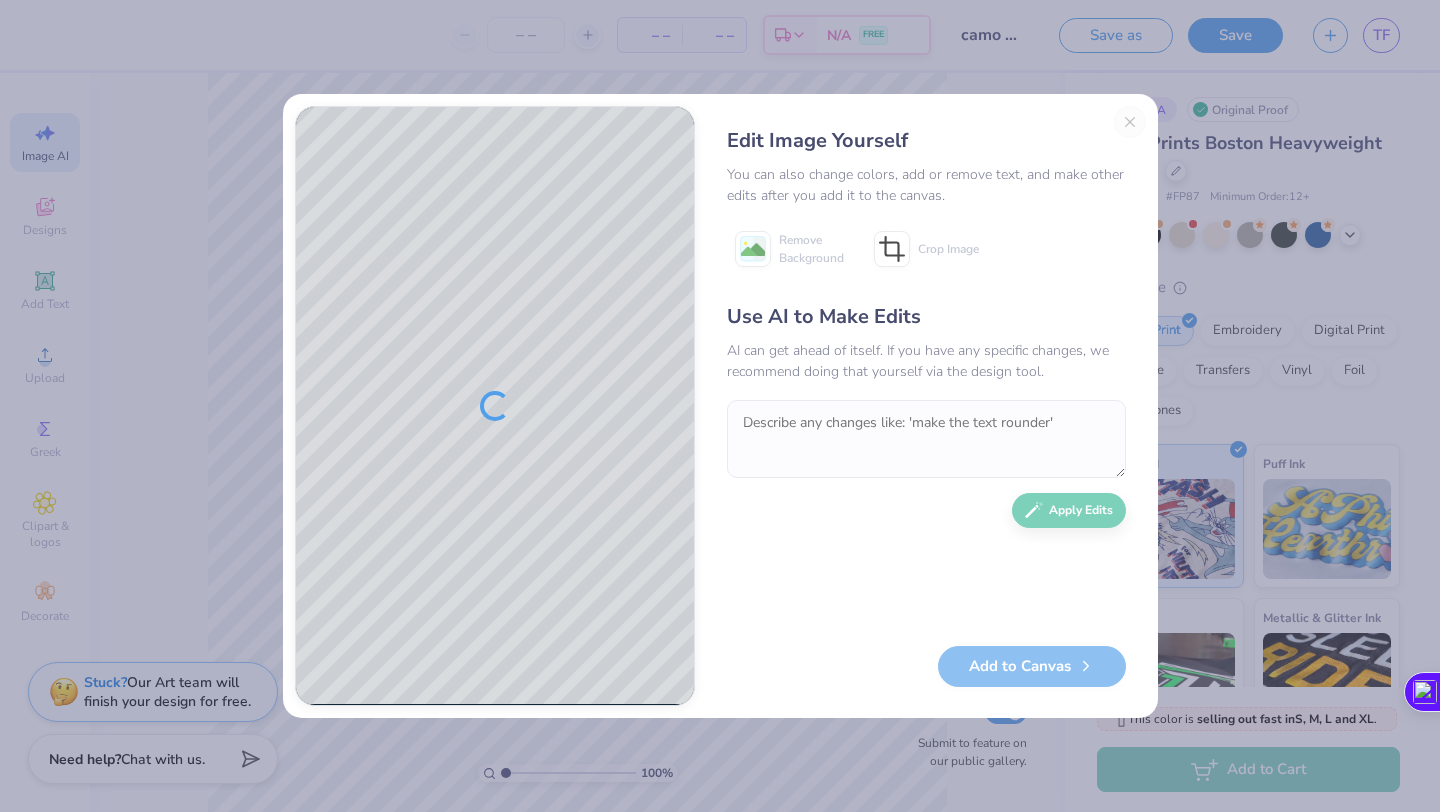 scroll, scrollTop: 0, scrollLeft: 0, axis: both 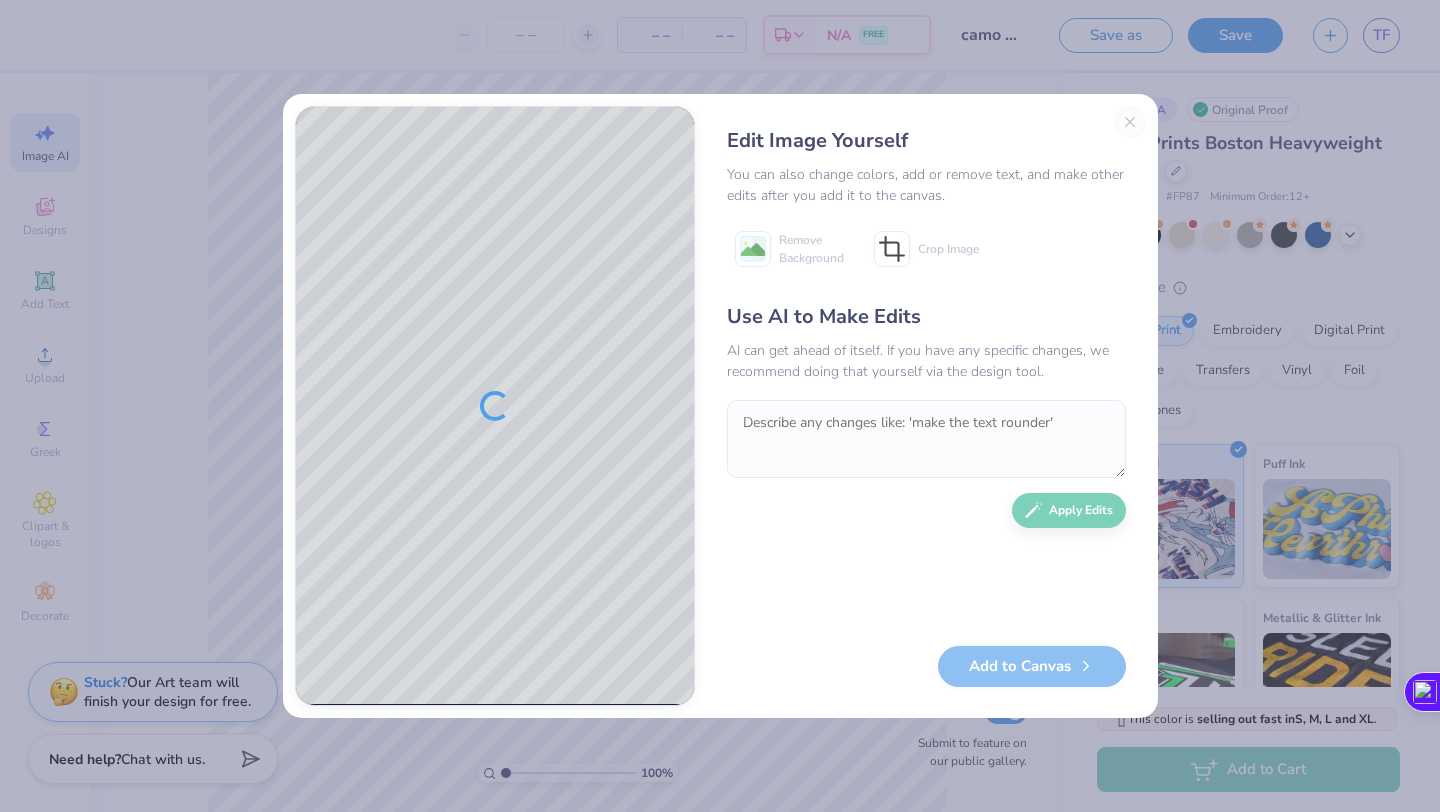 click on "Edit Image Yourself You can also change colors, add or remove text, and make other edits after you add it to the canvas. Remove Background Crop Image Use AI to Make Edits AI can get ahead of itself. If you have any specific changes, we recommend doing that yourself via the design tool. Apply Edits Add to Canvas" at bounding box center (926, 406) 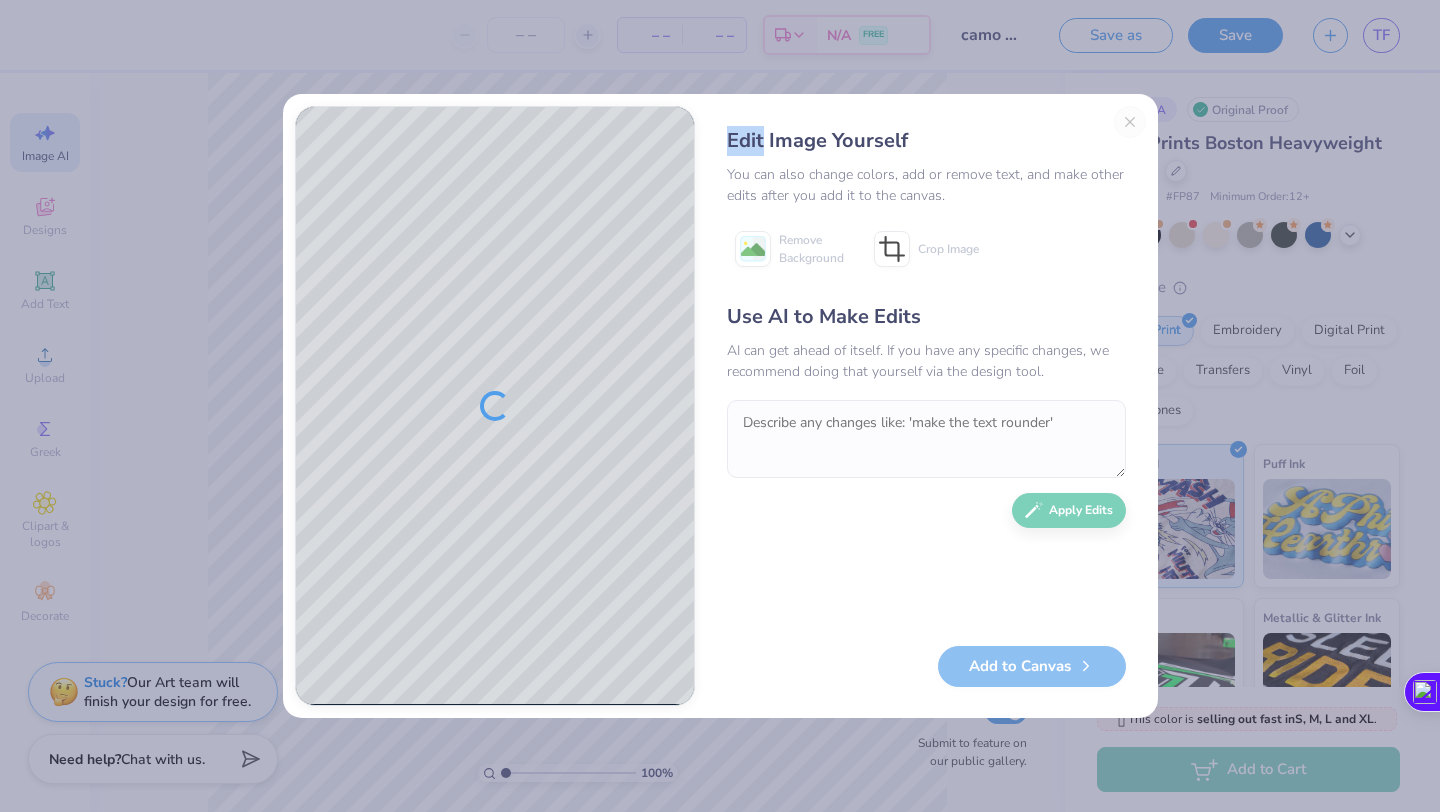 click on "Edit Image Yourself You can also change colors, add or remove text, and make other edits after you add it to the canvas. Remove Background Crop Image Use AI to Make Edits AI can get ahead of itself. If you have any specific changes, we recommend doing that yourself via the design tool. Apply Edits Add to Canvas" at bounding box center (926, 406) 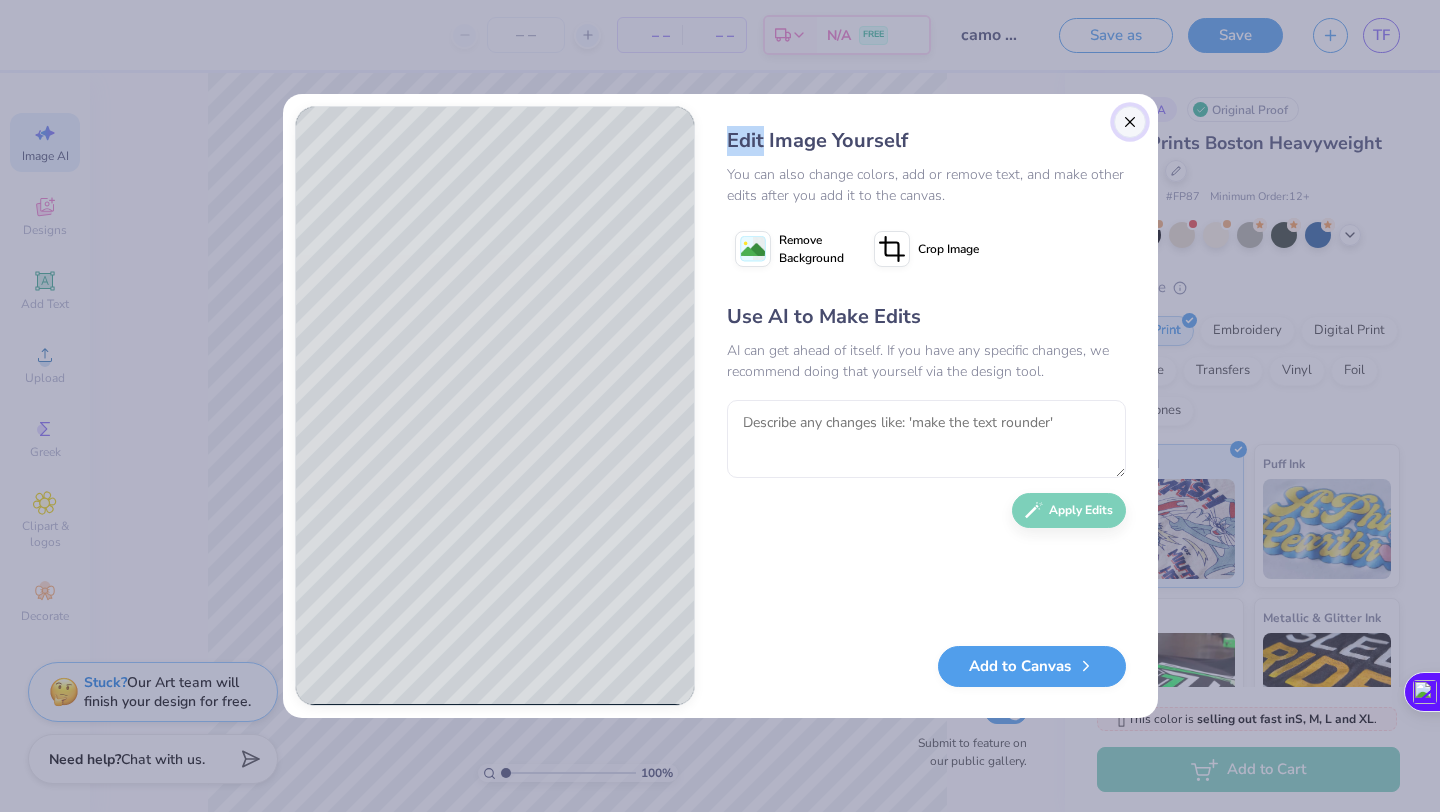 click at bounding box center [1130, 122] 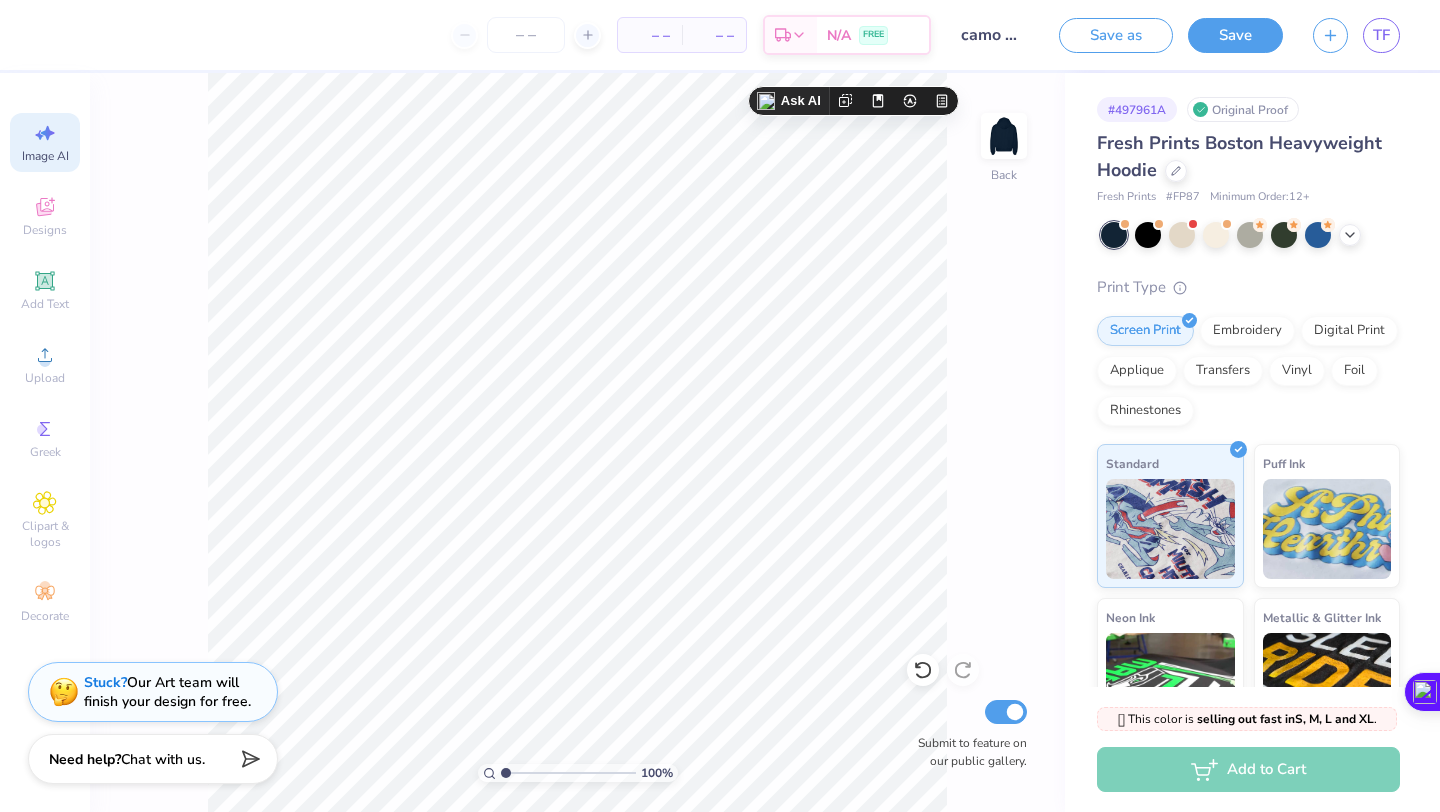 scroll, scrollTop: 0, scrollLeft: 45, axis: horizontal 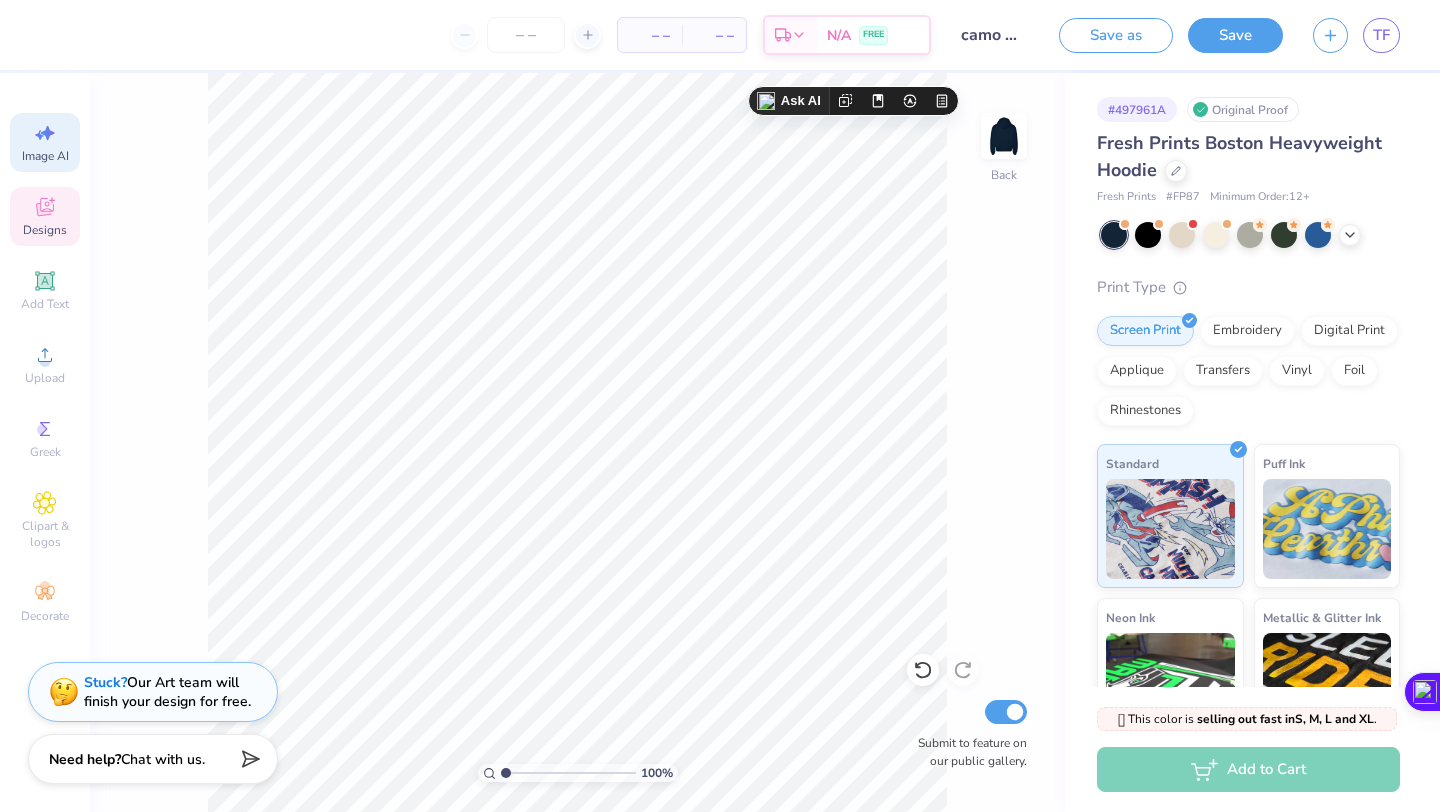 click on "Designs" at bounding box center [45, 216] 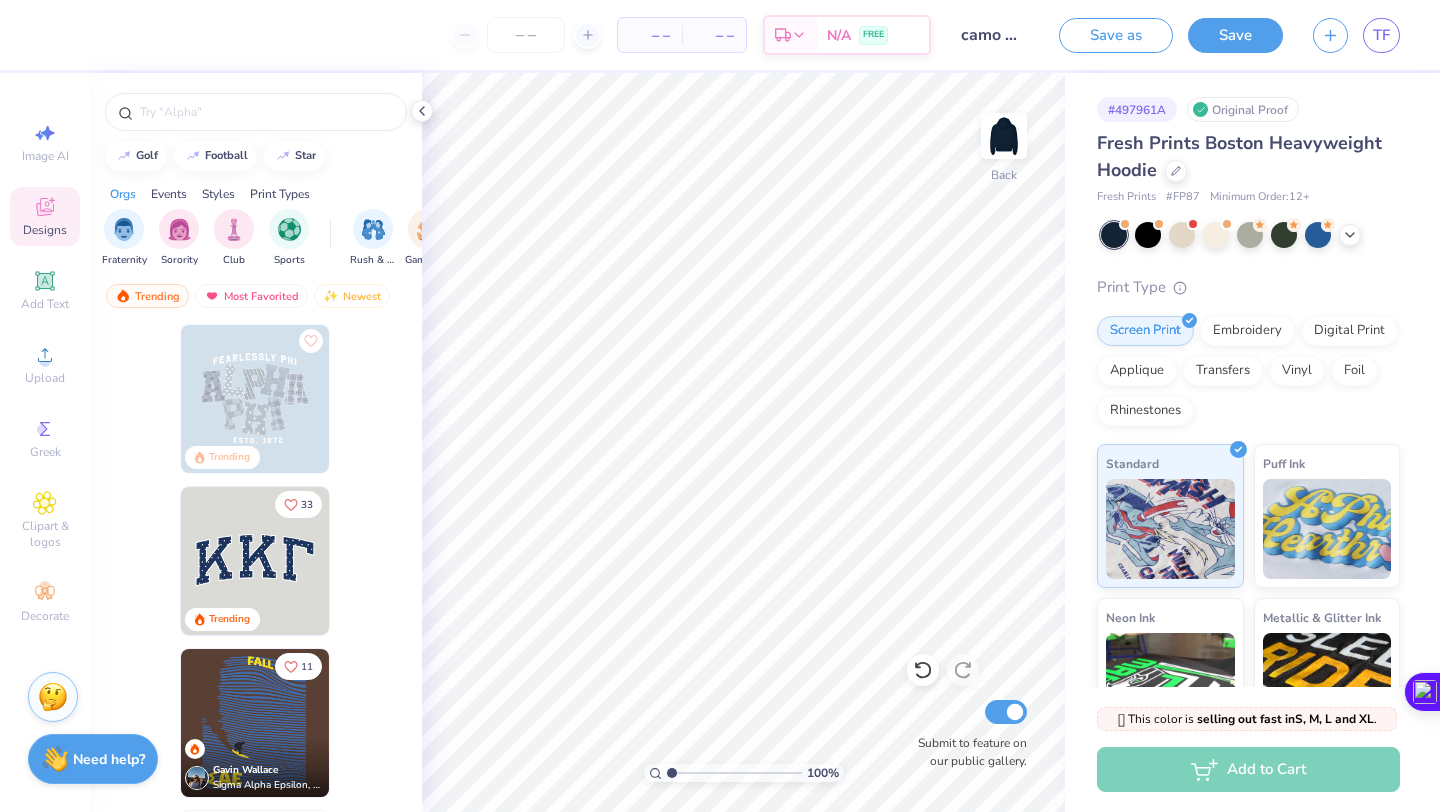 scroll, scrollTop: 0, scrollLeft: 0, axis: both 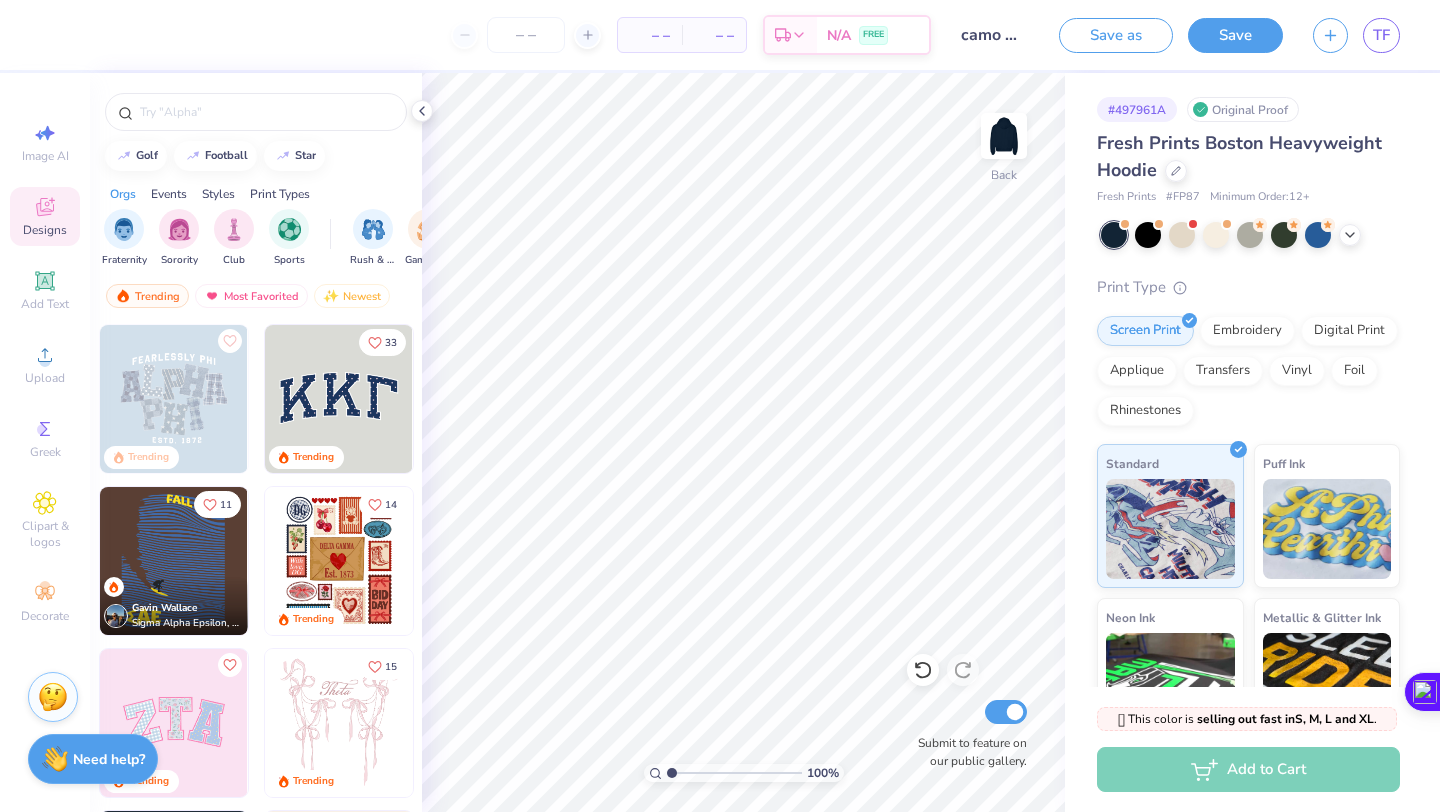 click at bounding box center (339, 399) 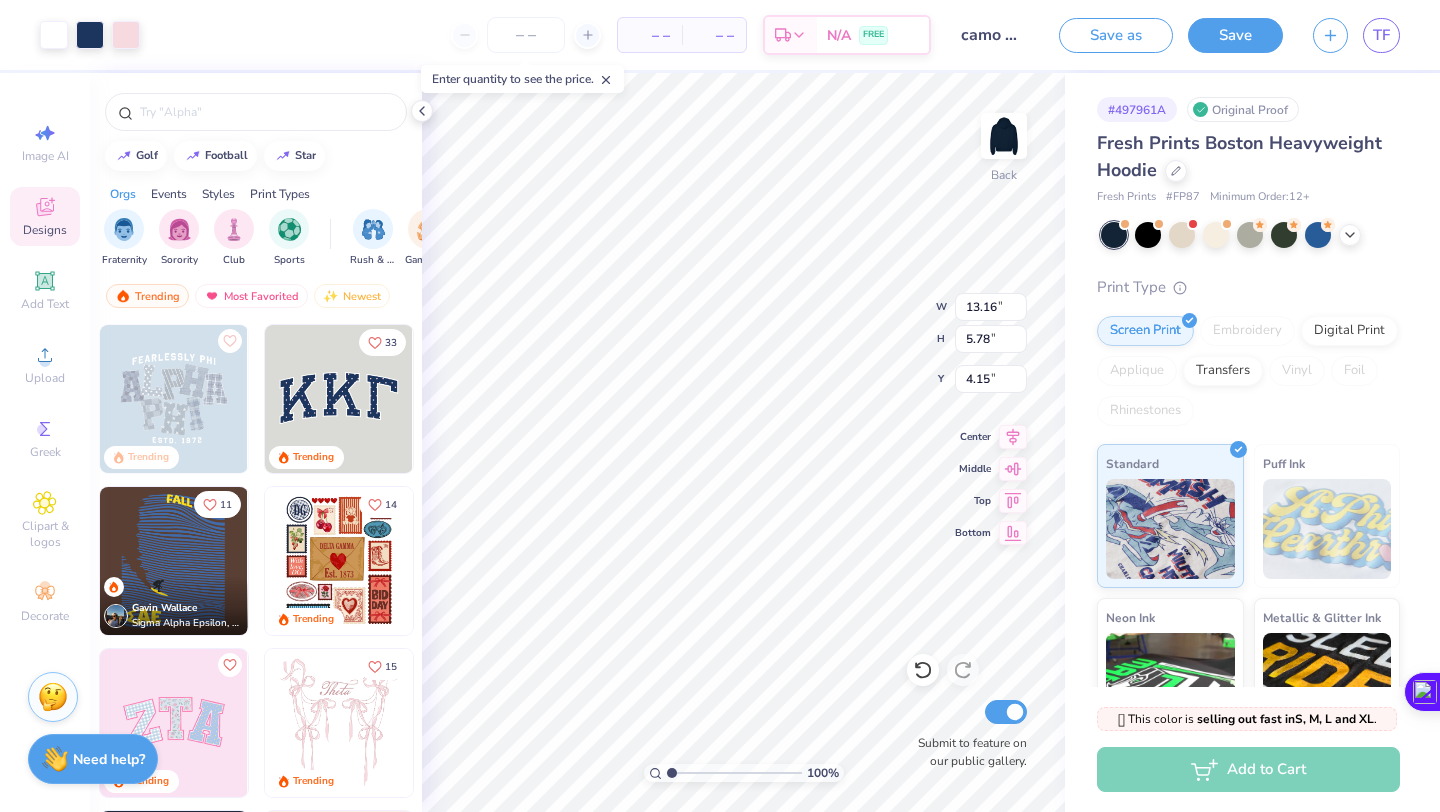 type on "4.15" 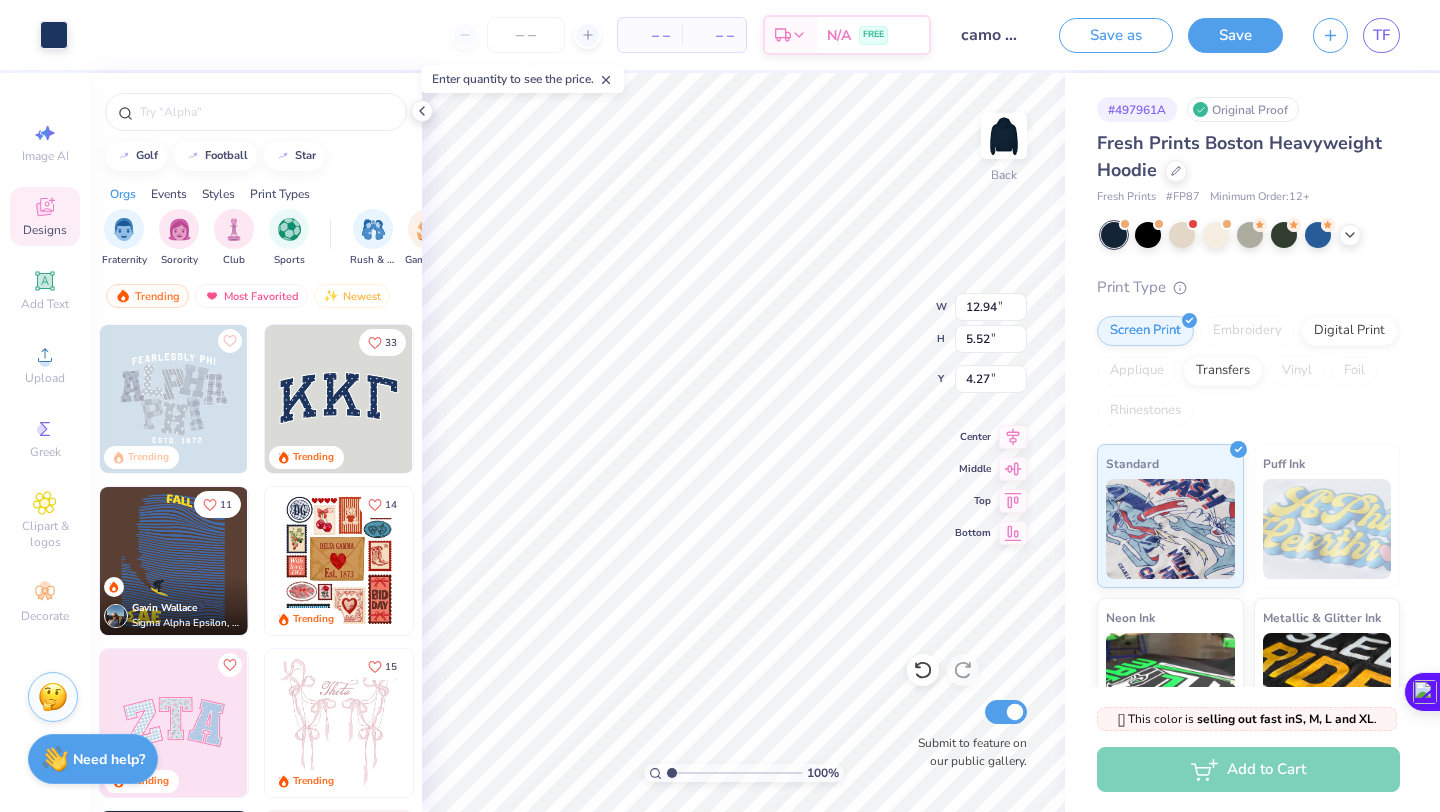 type on "4.29" 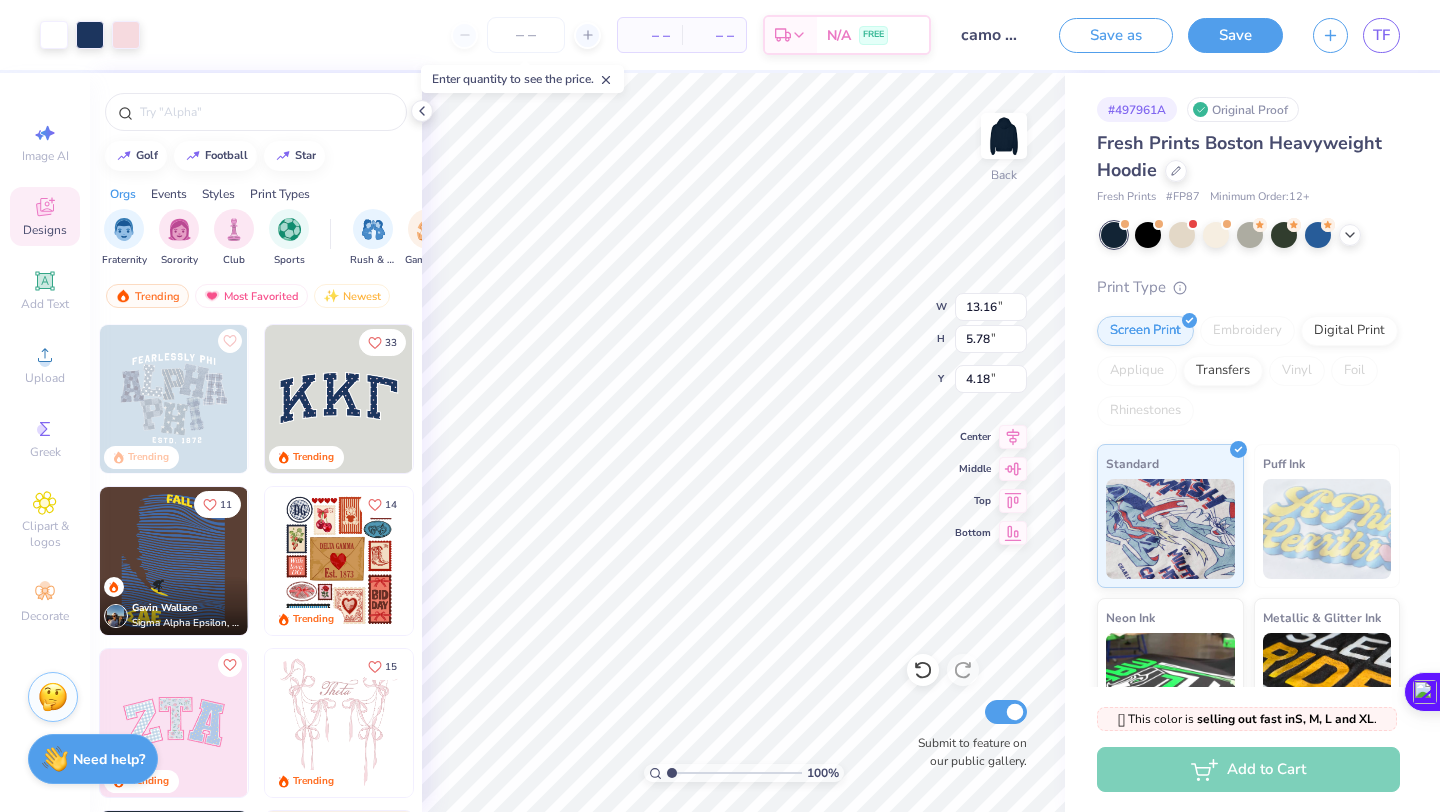 type on "4.18" 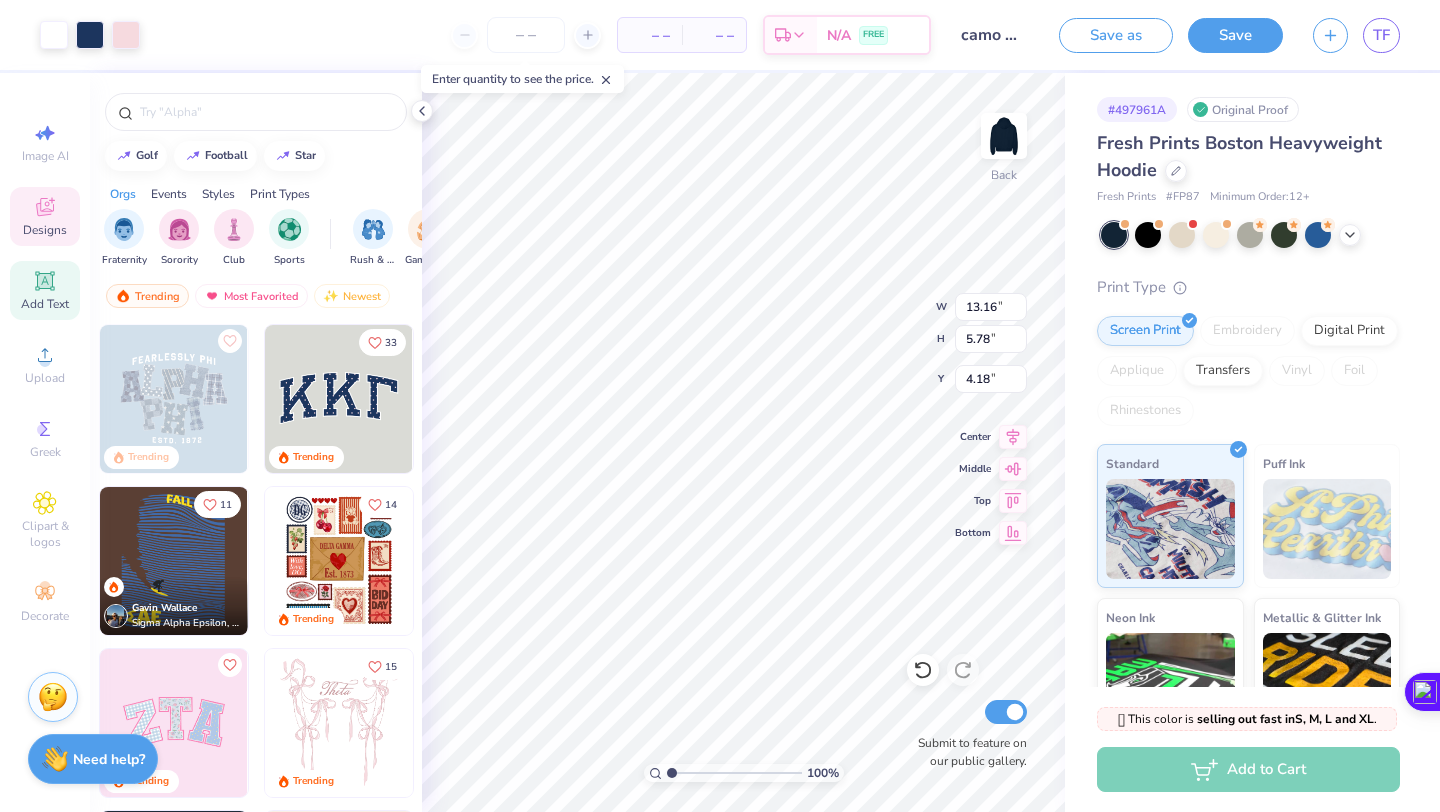 click on "Add Text" at bounding box center (45, 290) 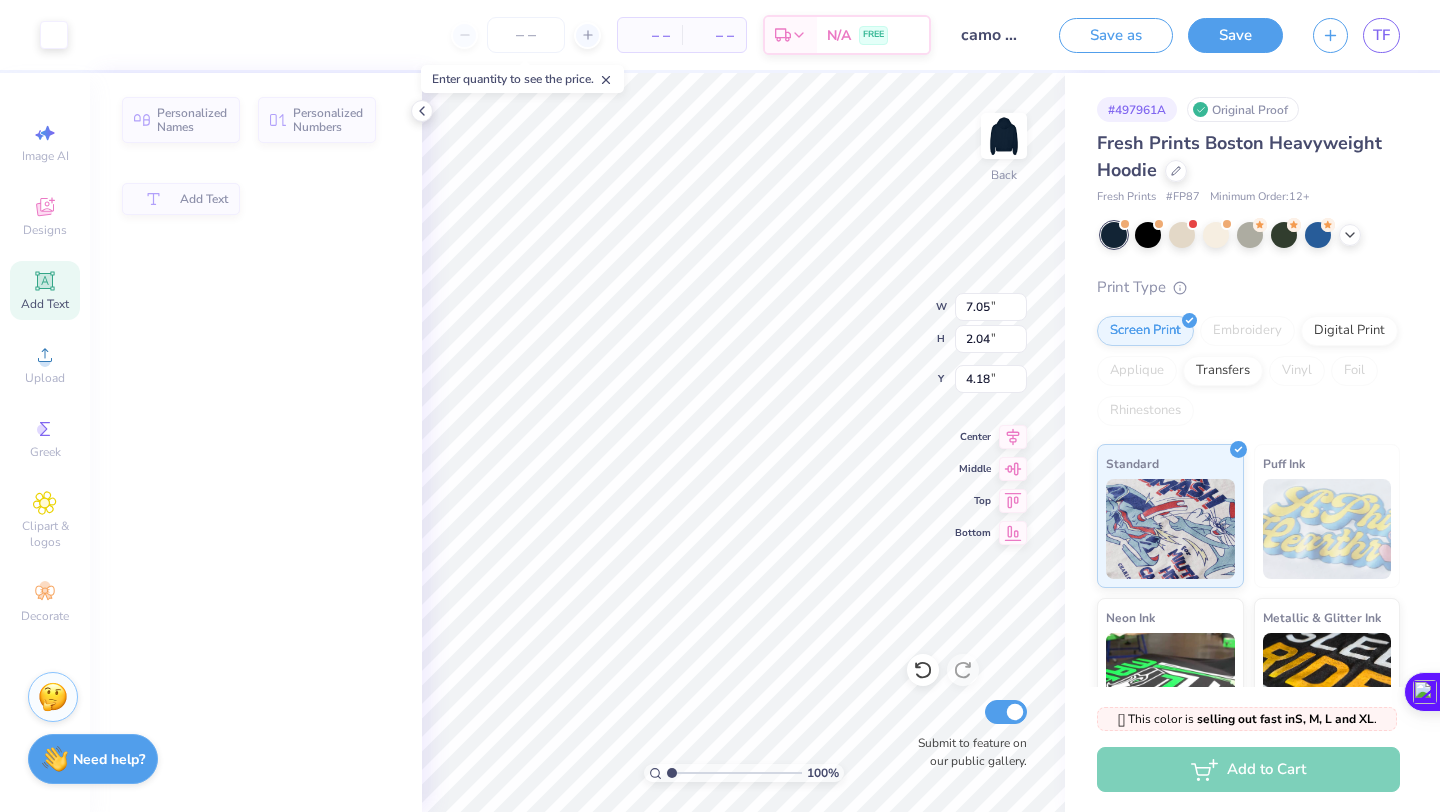 type on "7.05" 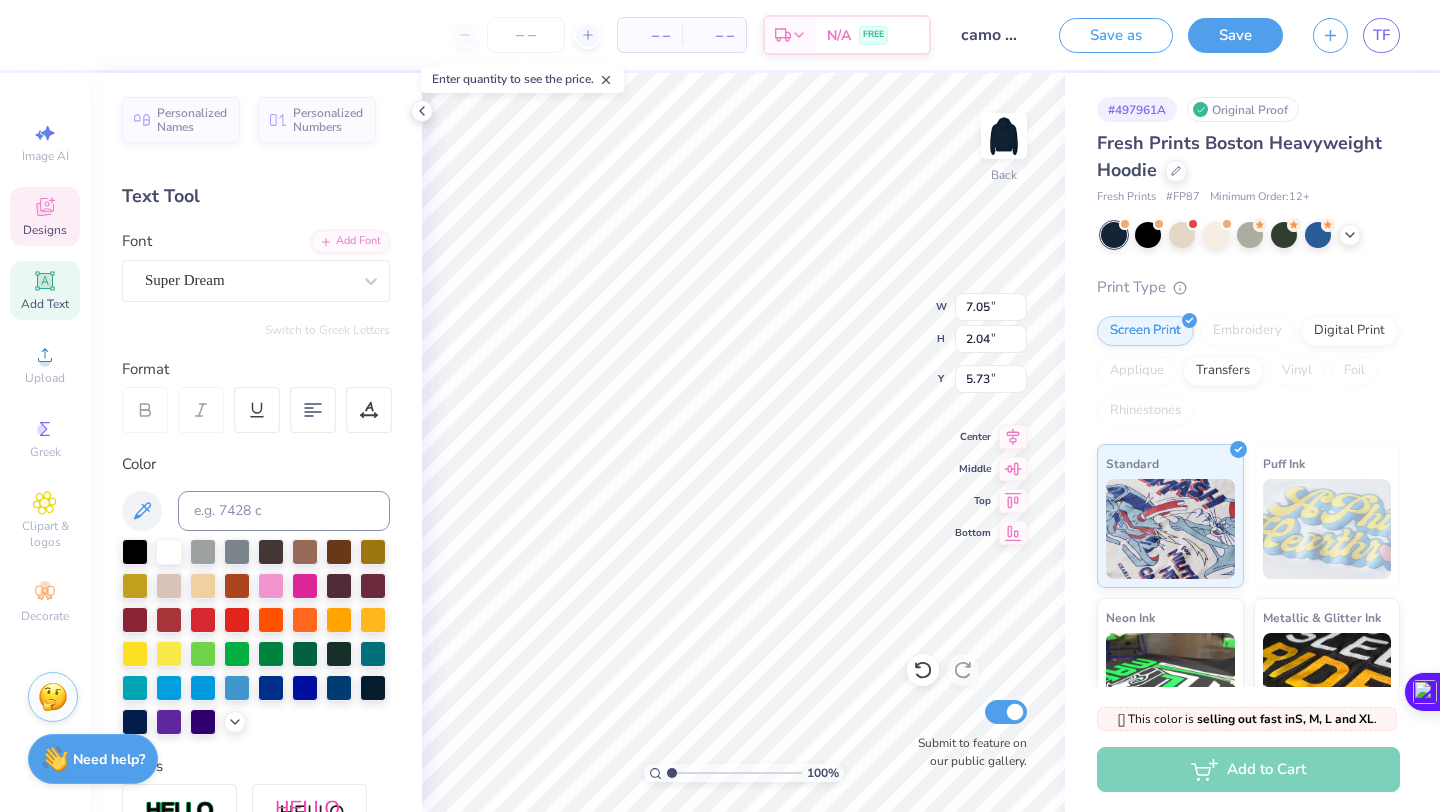 click on "Designs" at bounding box center (45, 230) 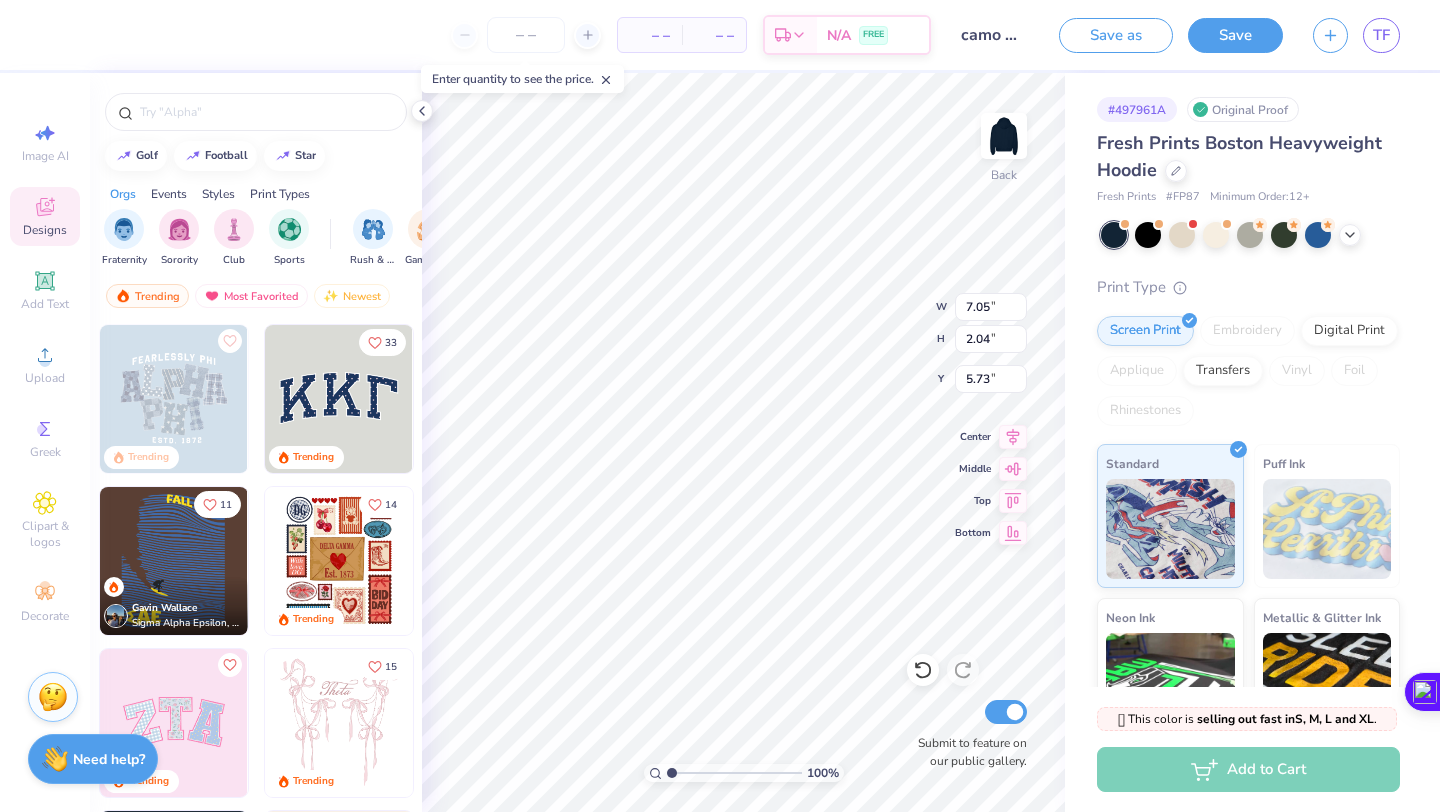 type on "TEXT" 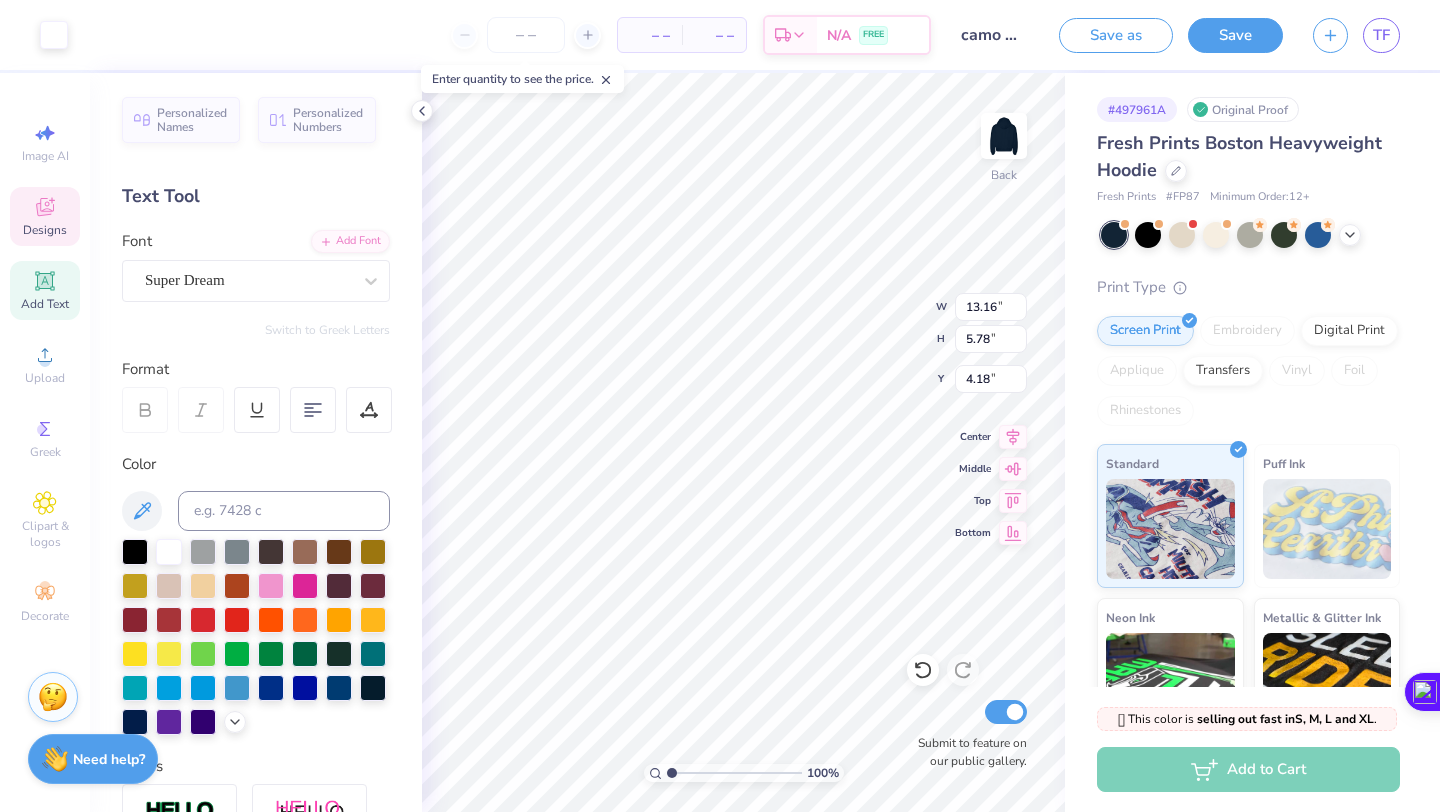 click on "Designs" at bounding box center (45, 230) 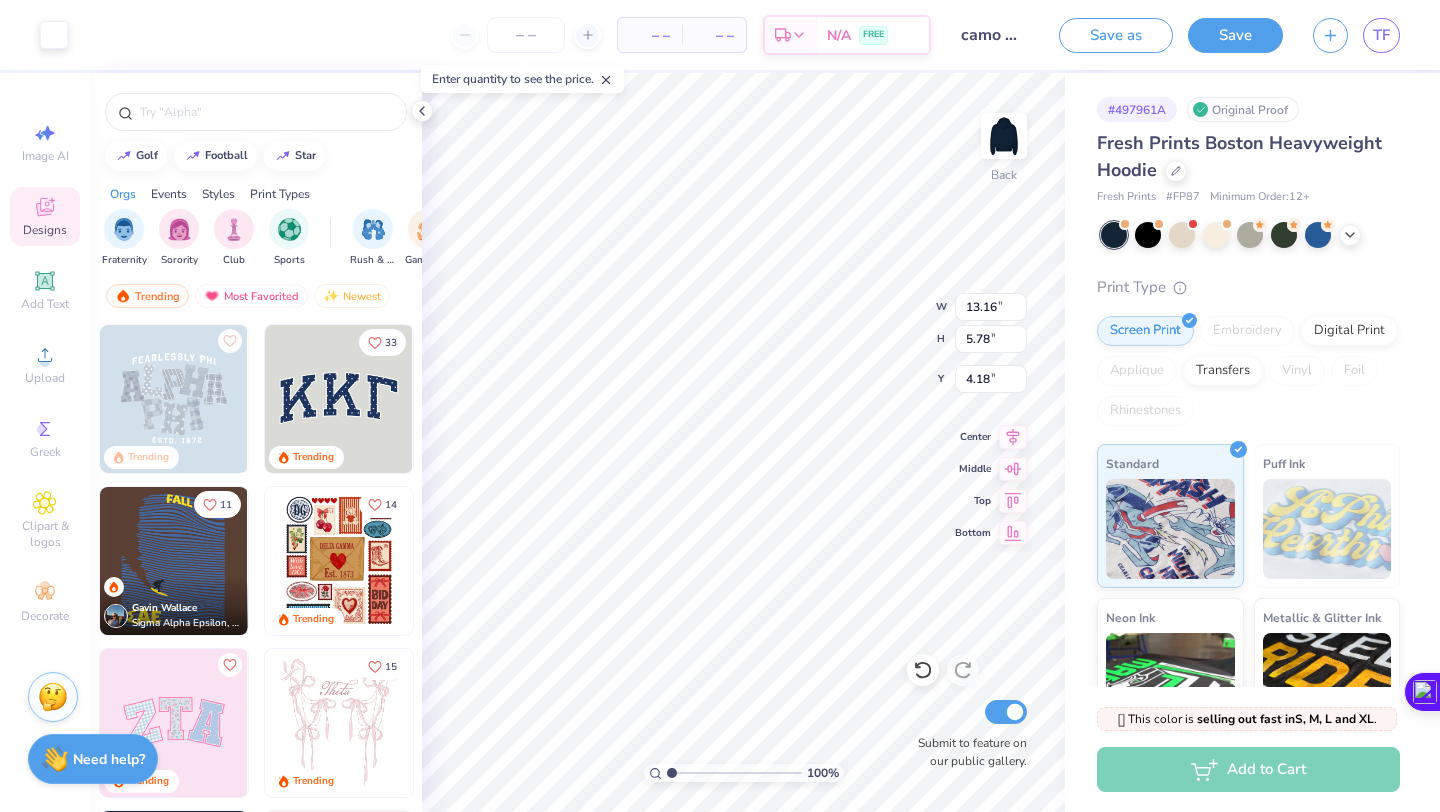 type on "12.82" 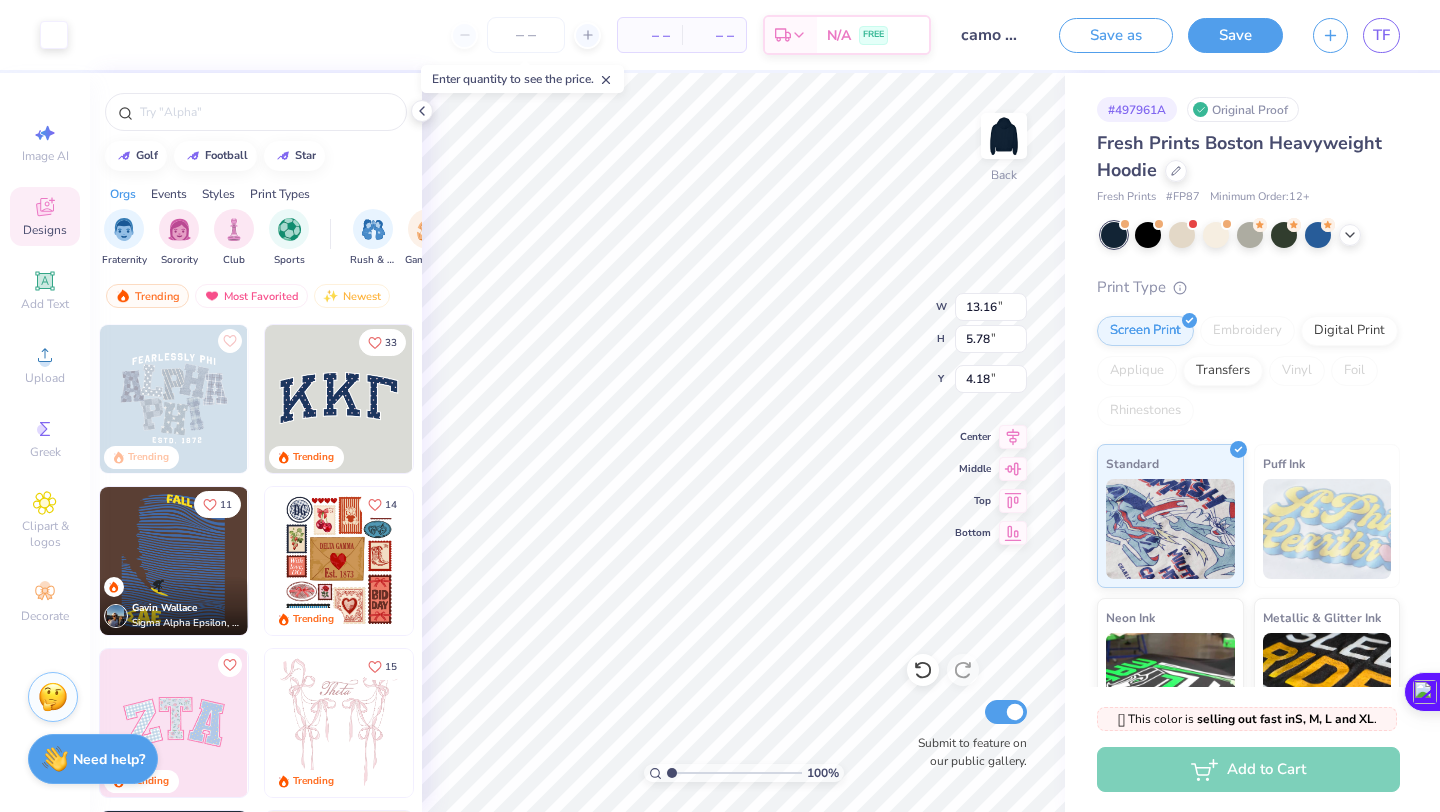 type on "5.36" 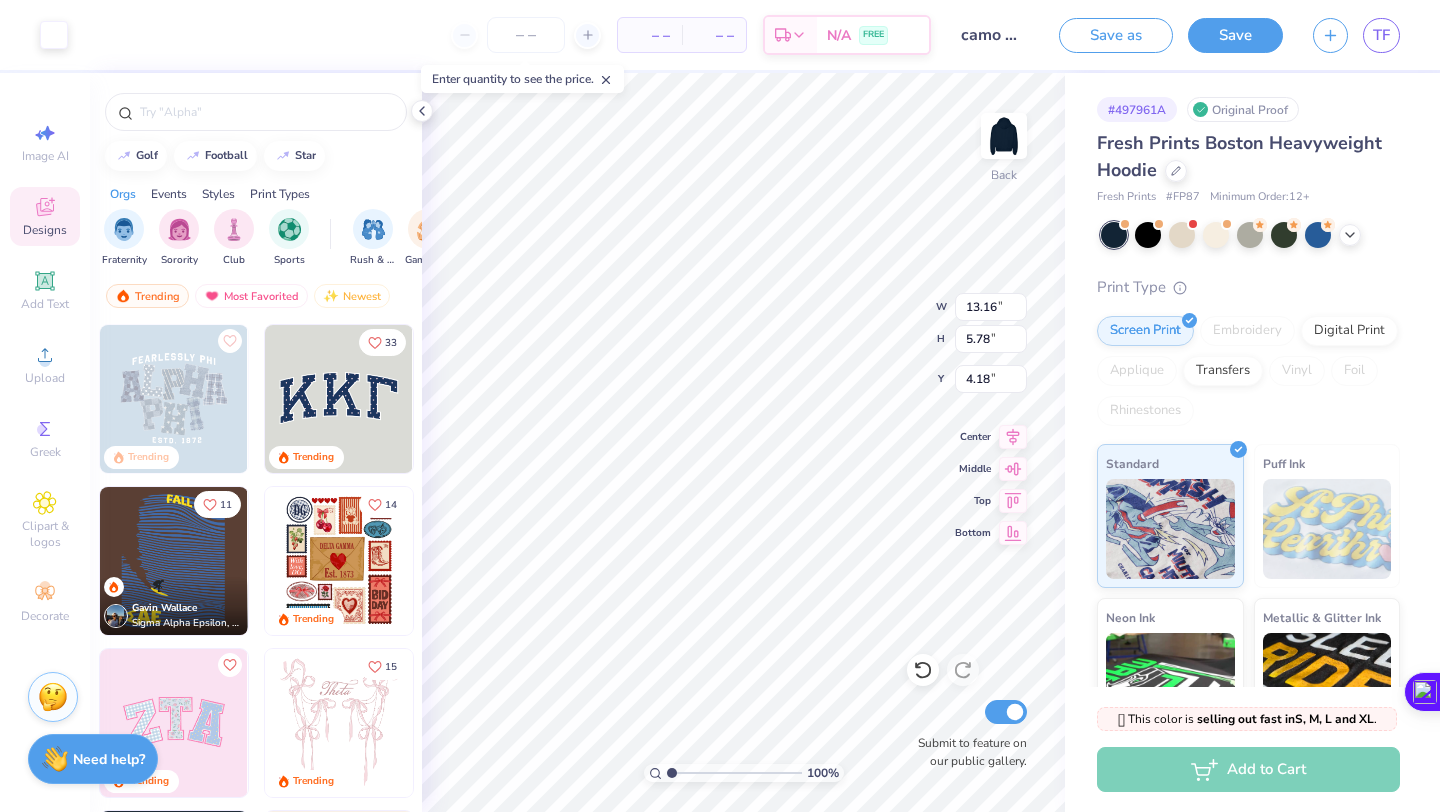 type on "4.32" 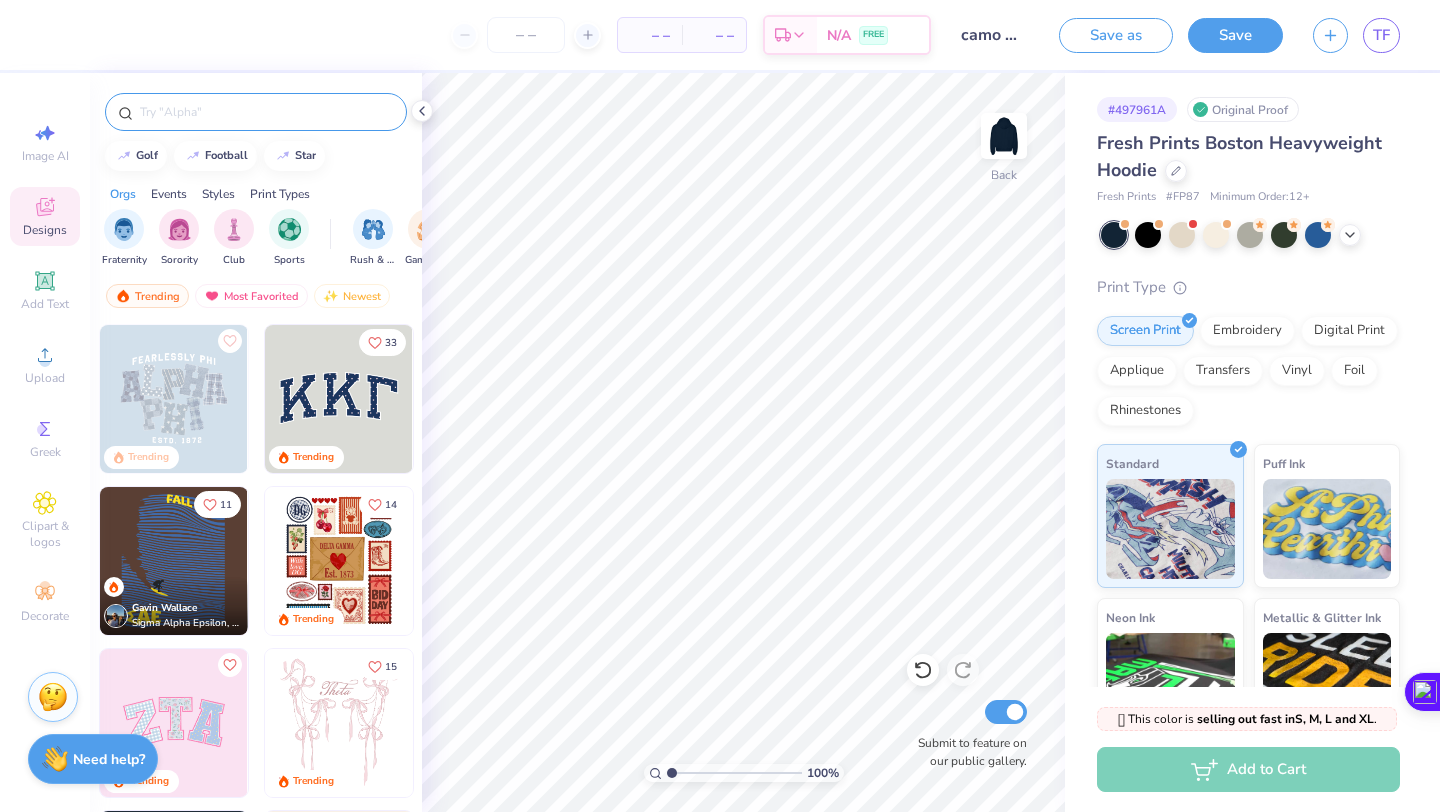 click at bounding box center [256, 112] 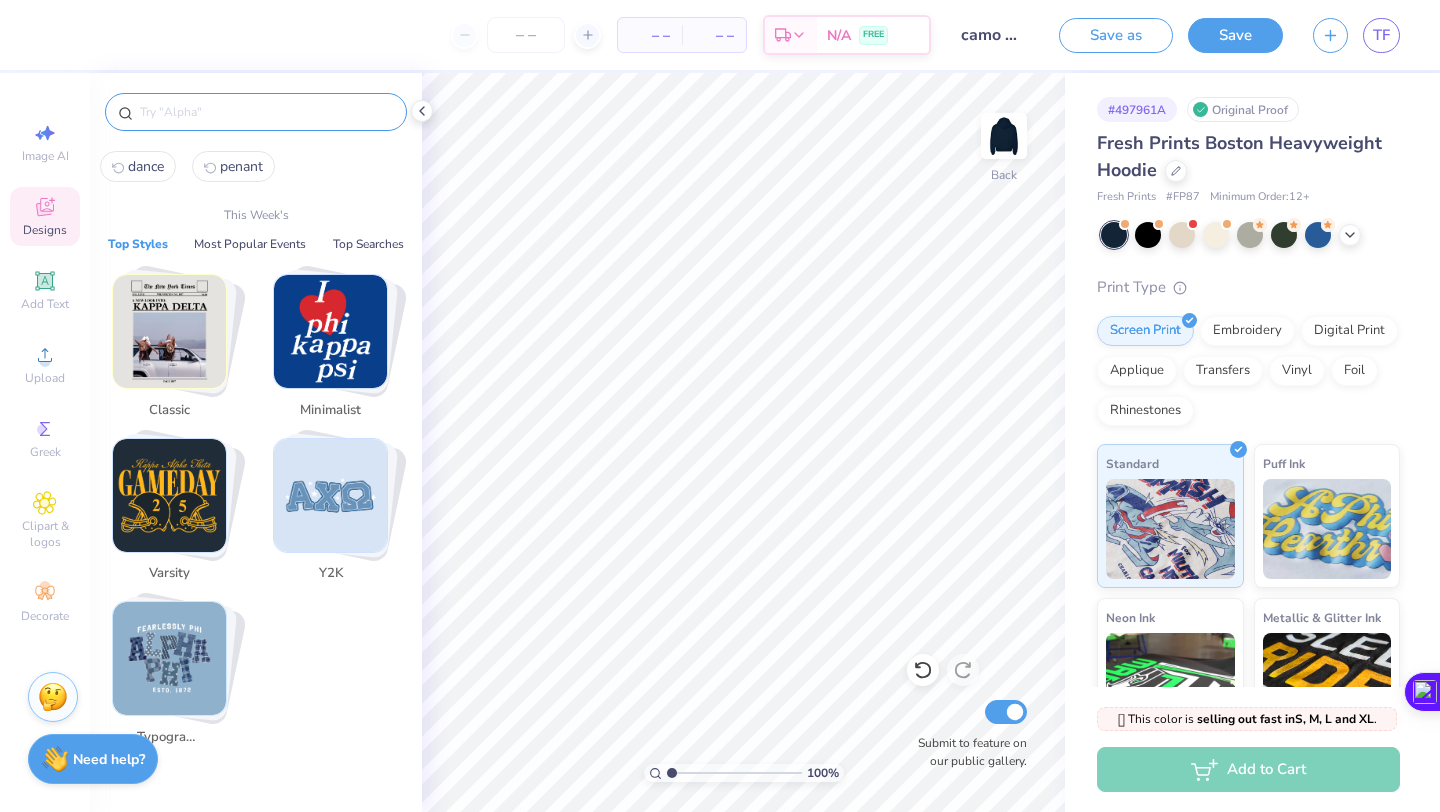 click at bounding box center (266, 112) 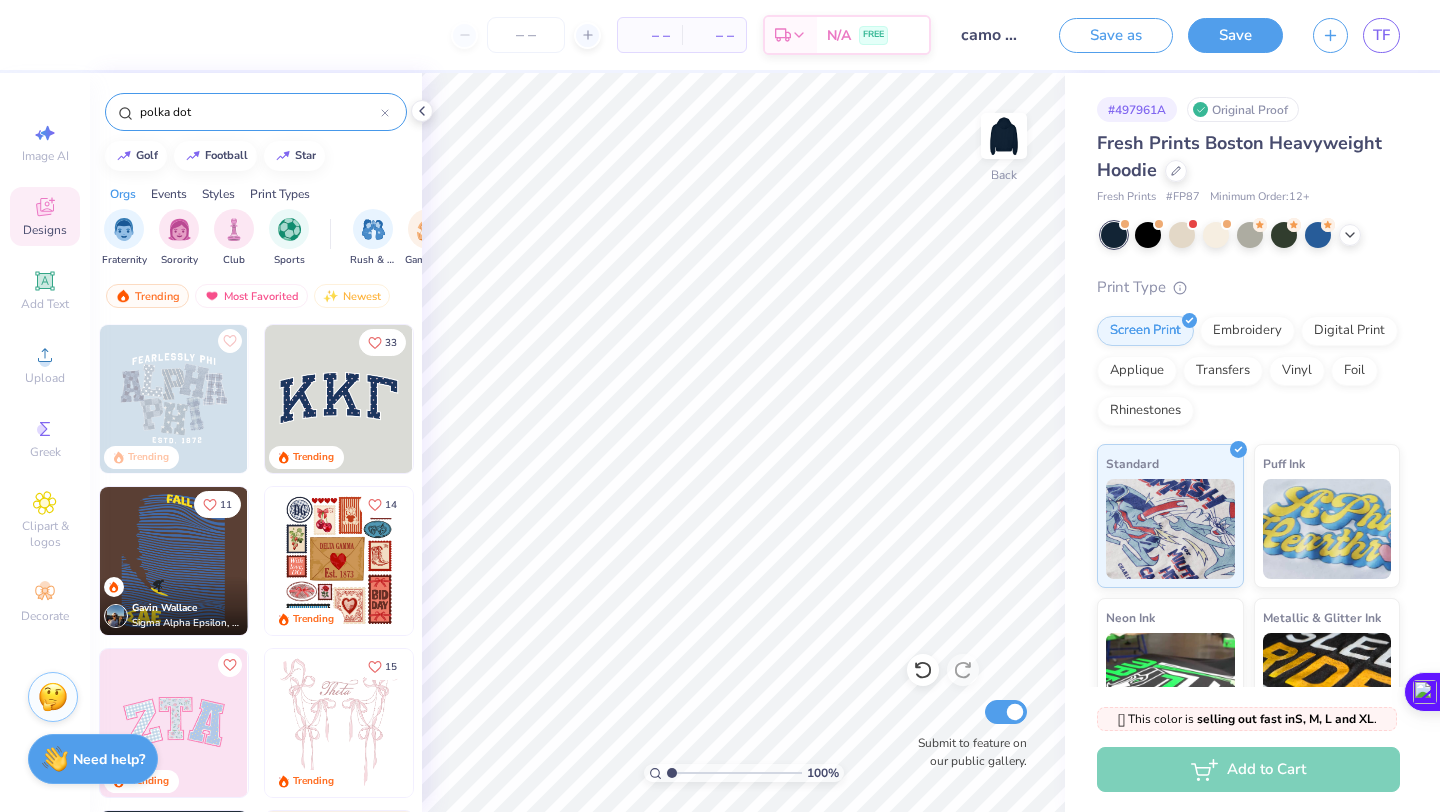type on "polka dot" 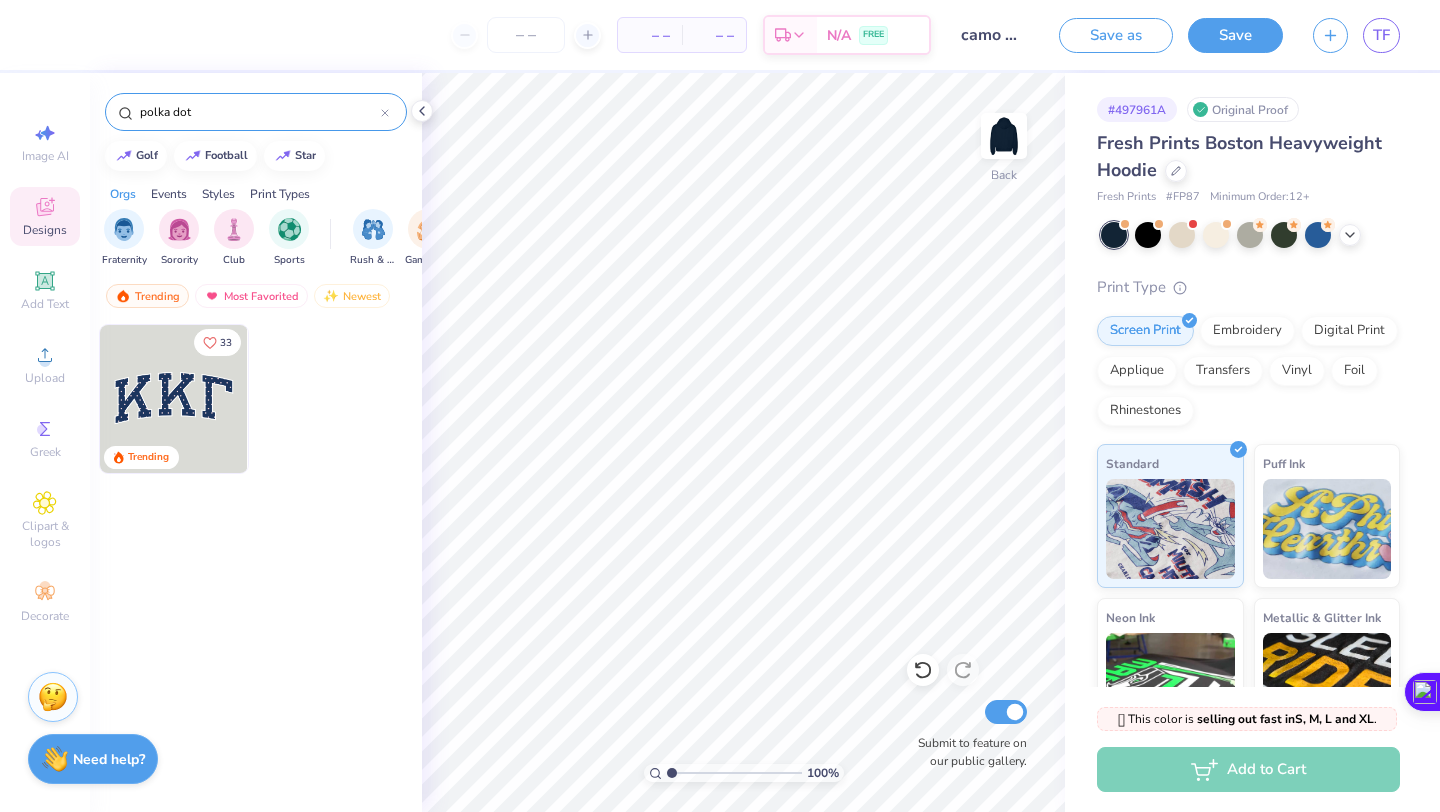 scroll, scrollTop: 0, scrollLeft: 0, axis: both 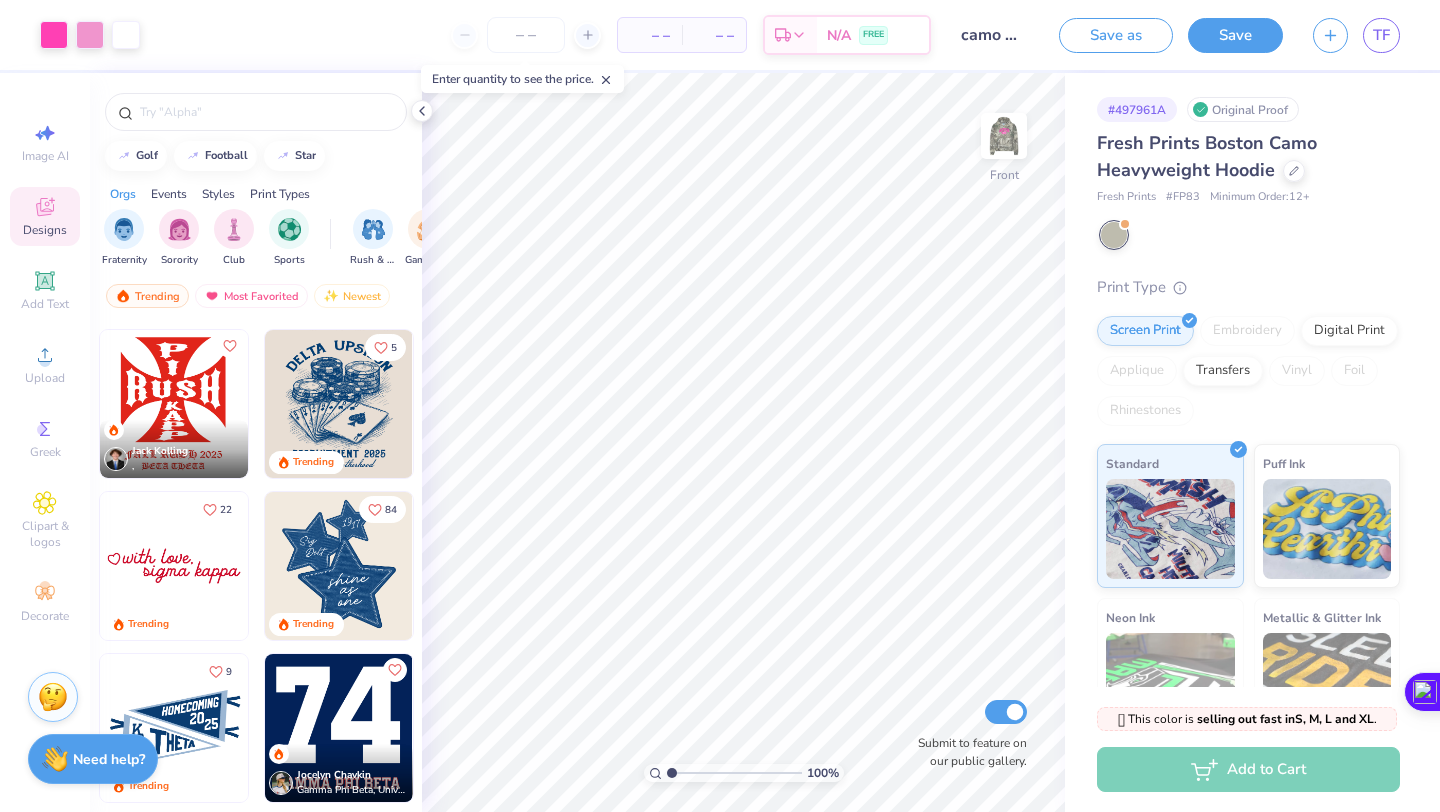 click at bounding box center (339, 566) 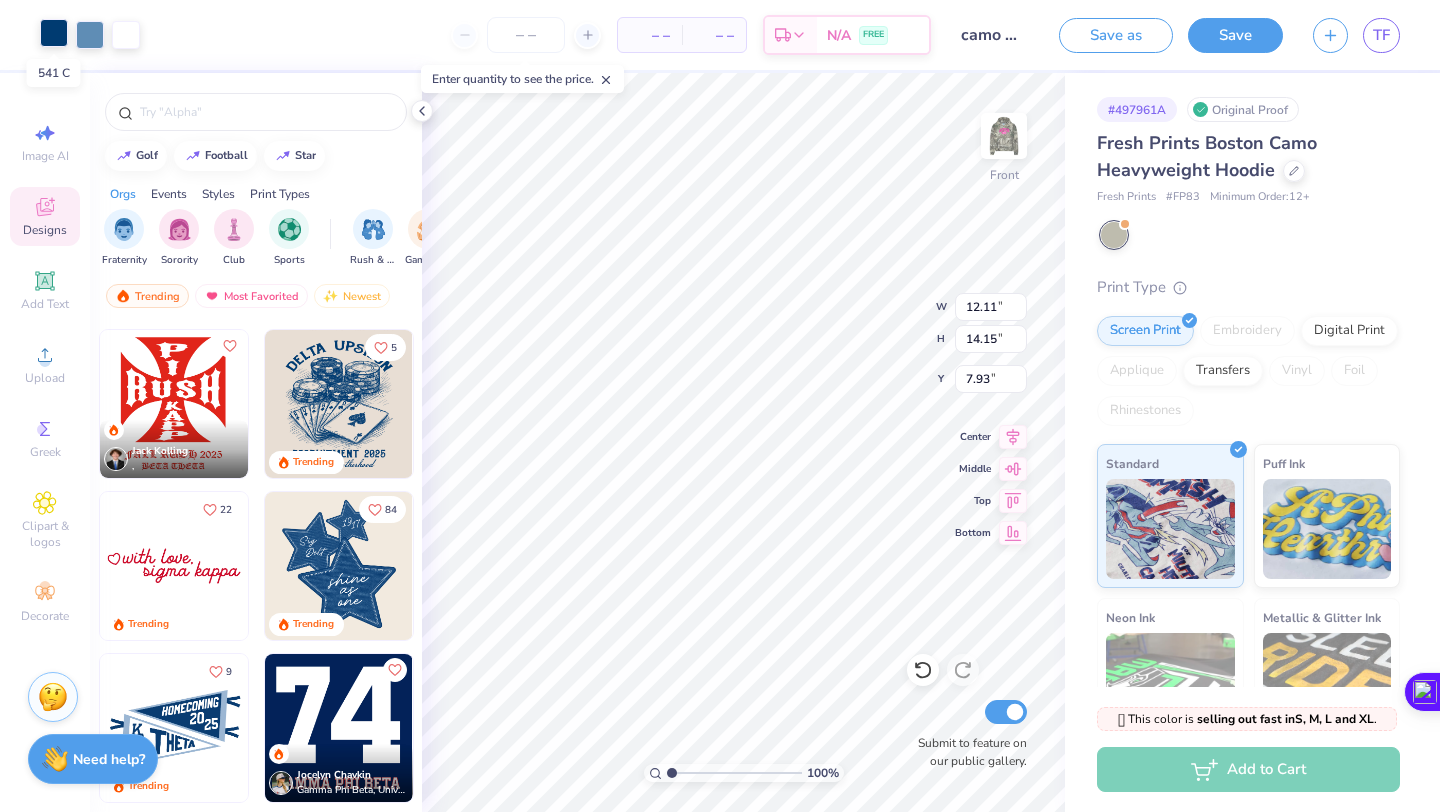 click at bounding box center (54, 33) 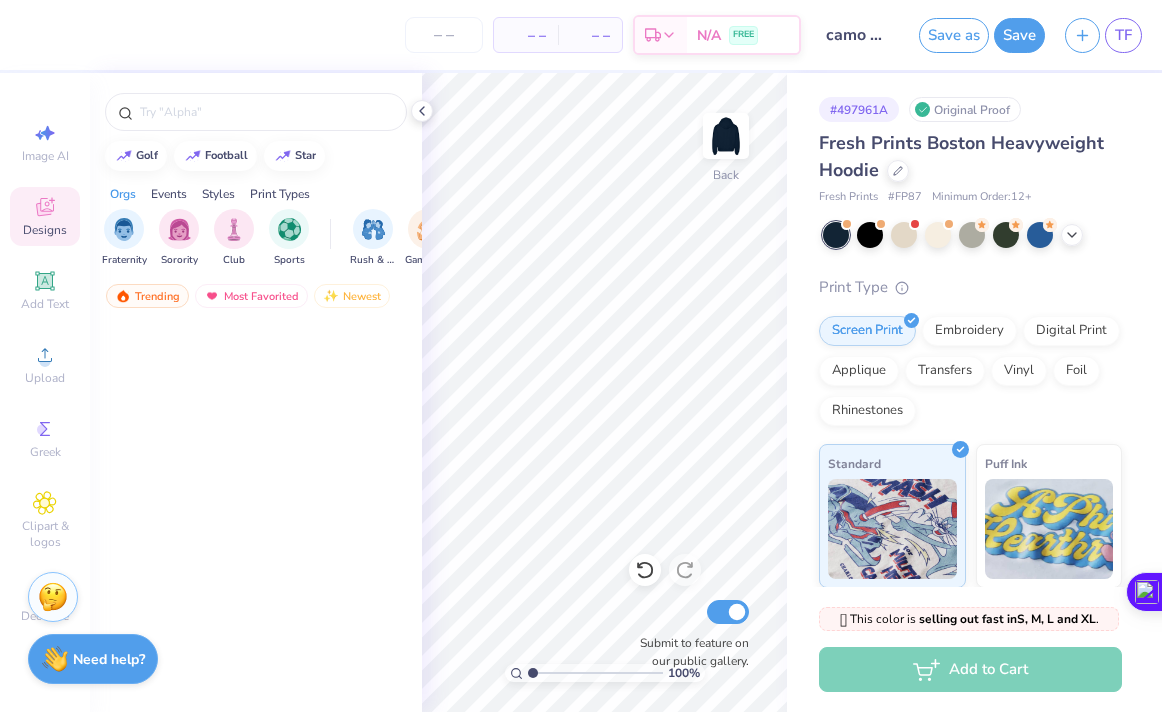 scroll, scrollTop: 0, scrollLeft: 0, axis: both 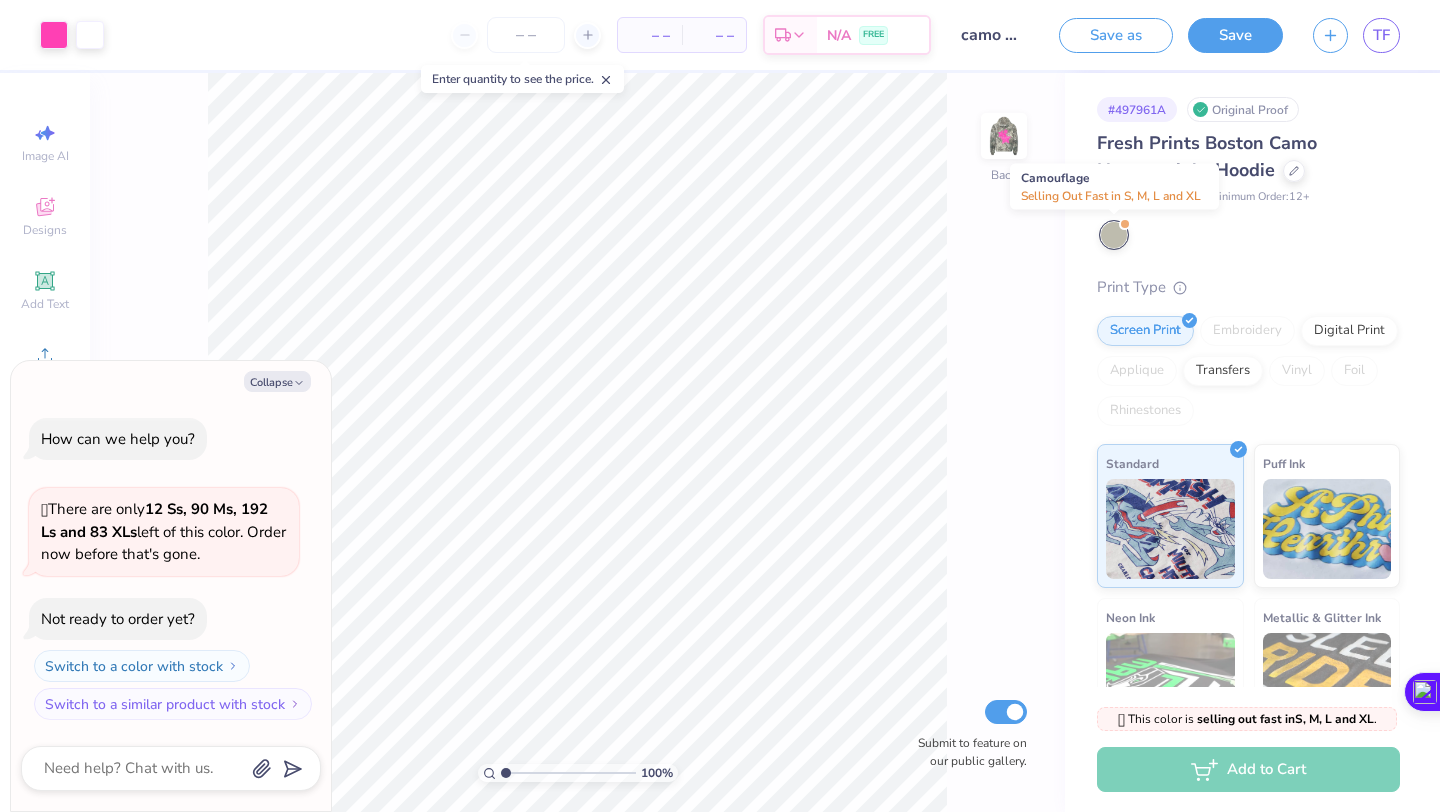 click at bounding box center (1114, 235) 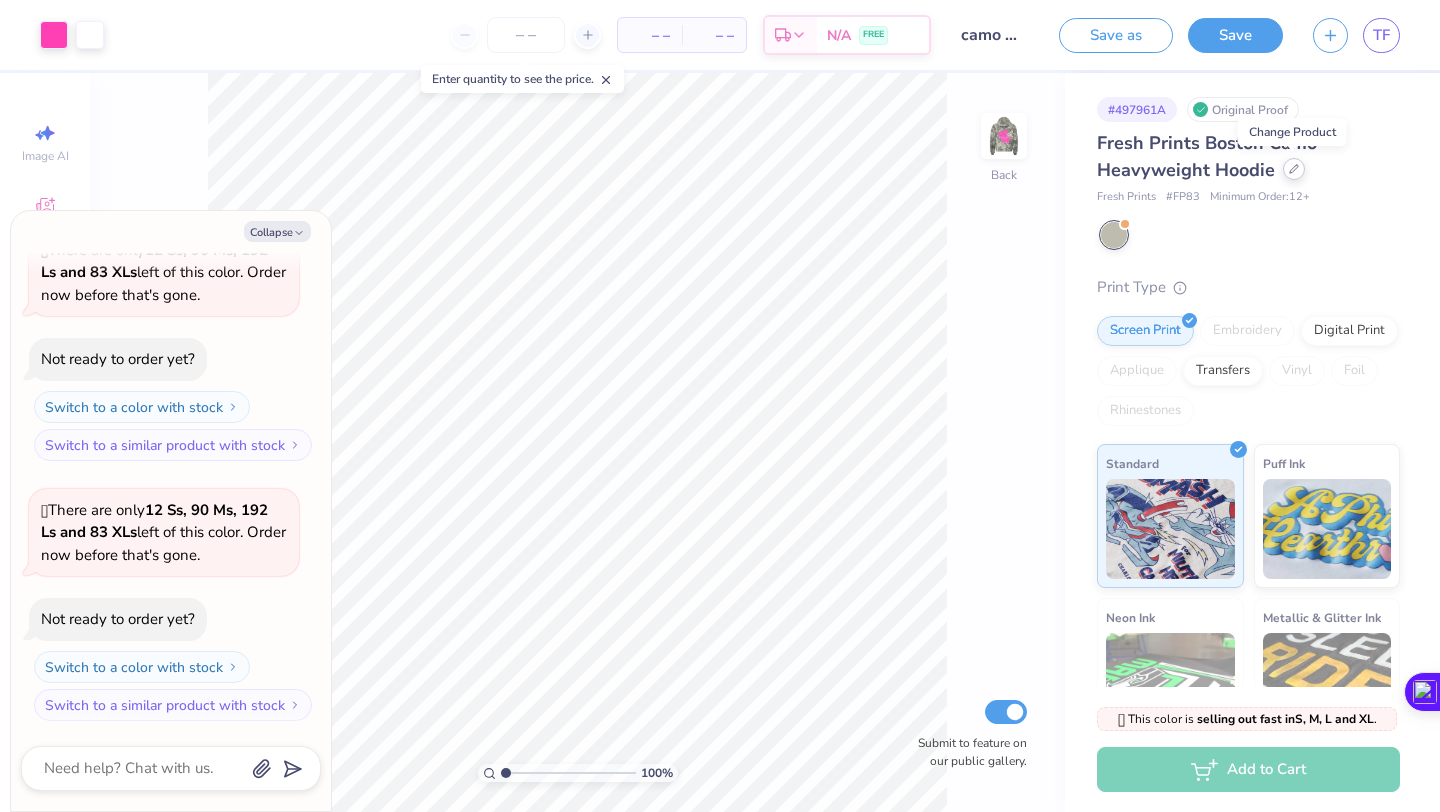 click 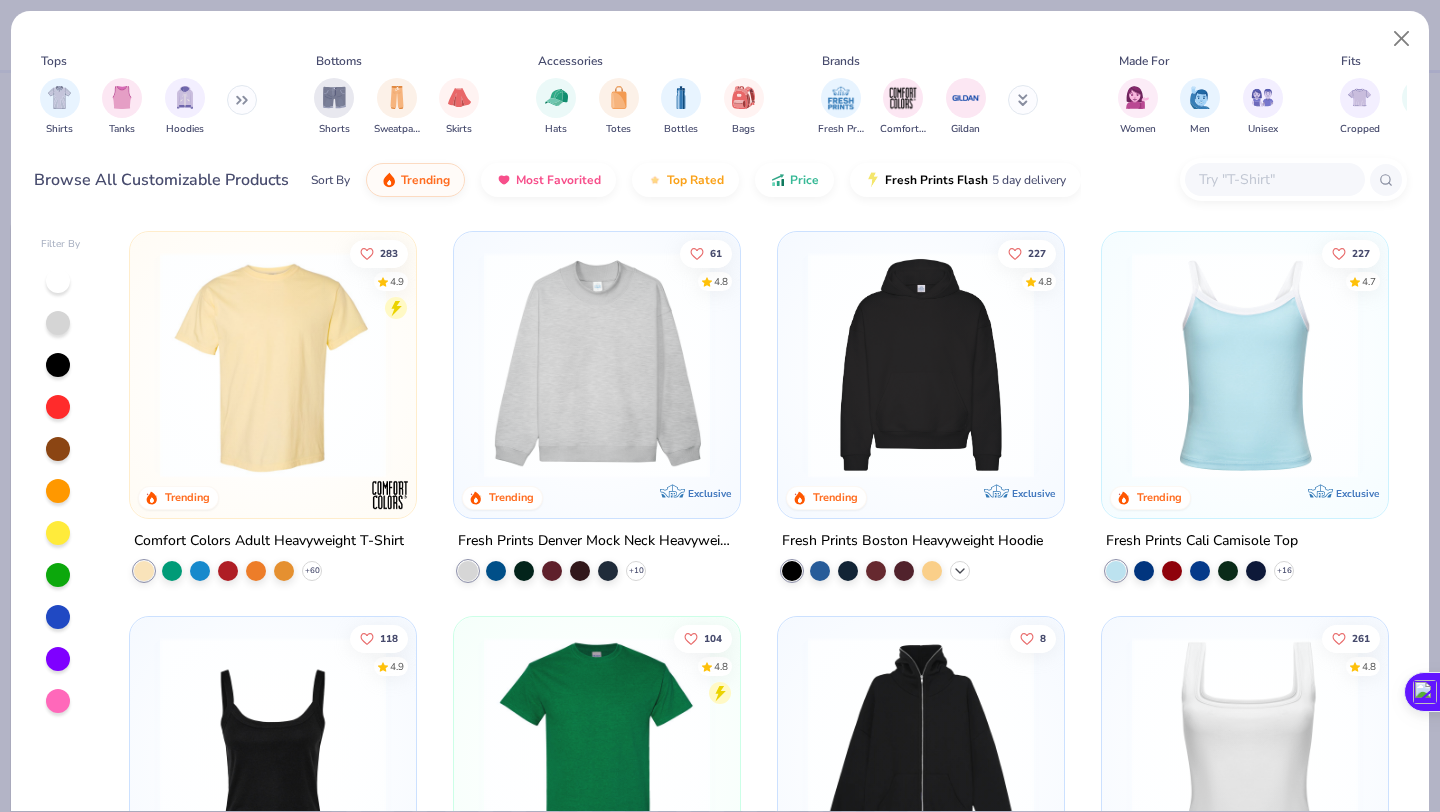 click 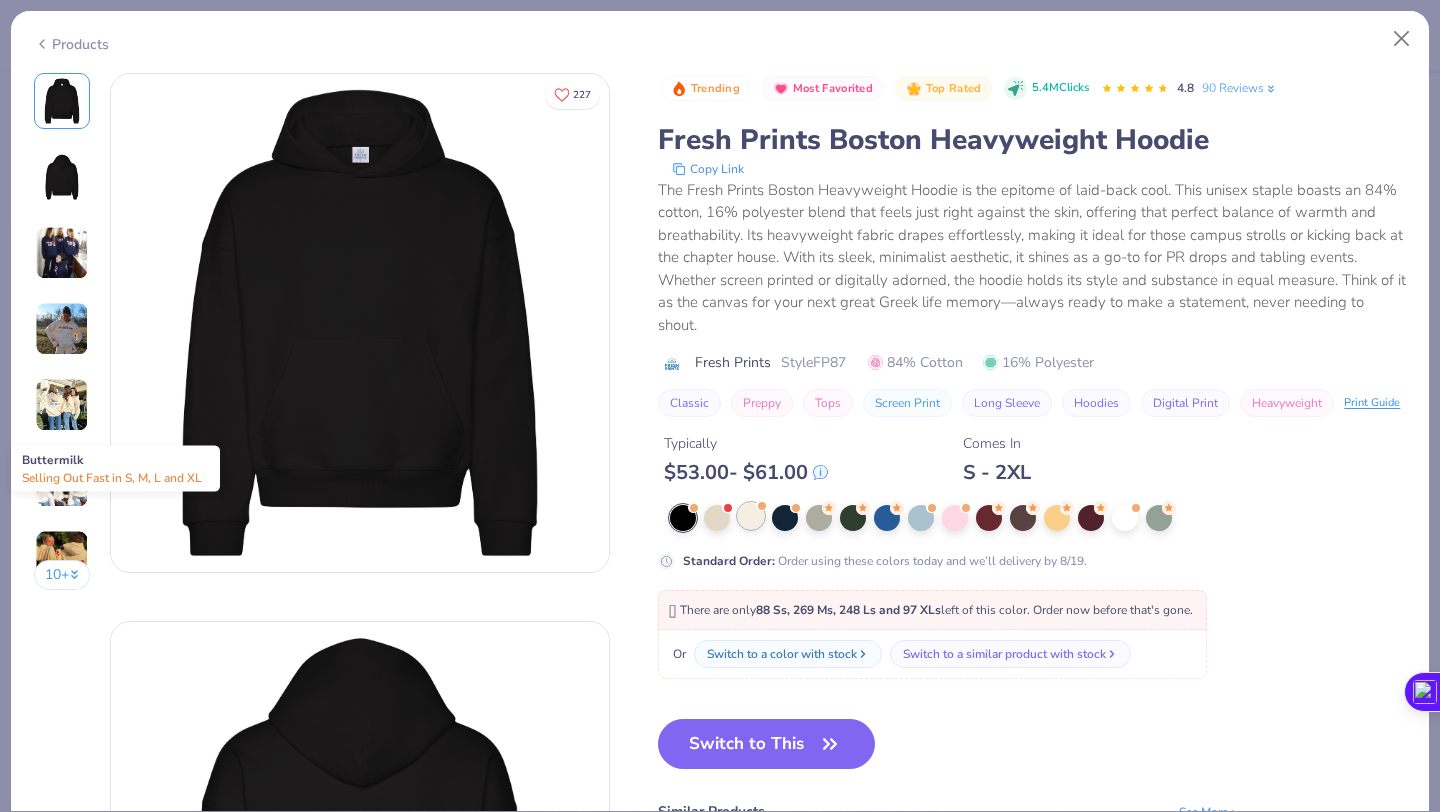 click at bounding box center [751, 516] 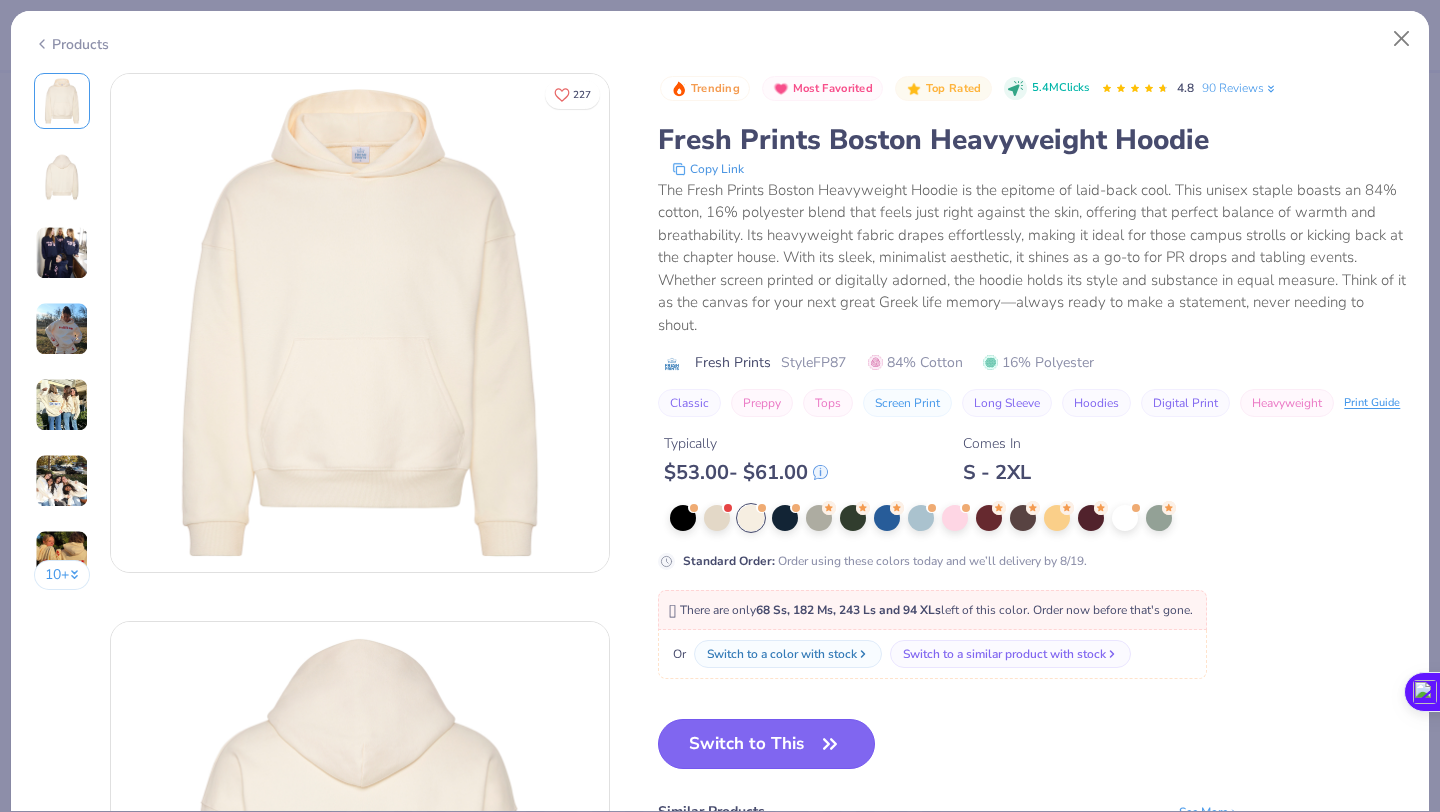 click on "Switch to This" at bounding box center (766, 744) 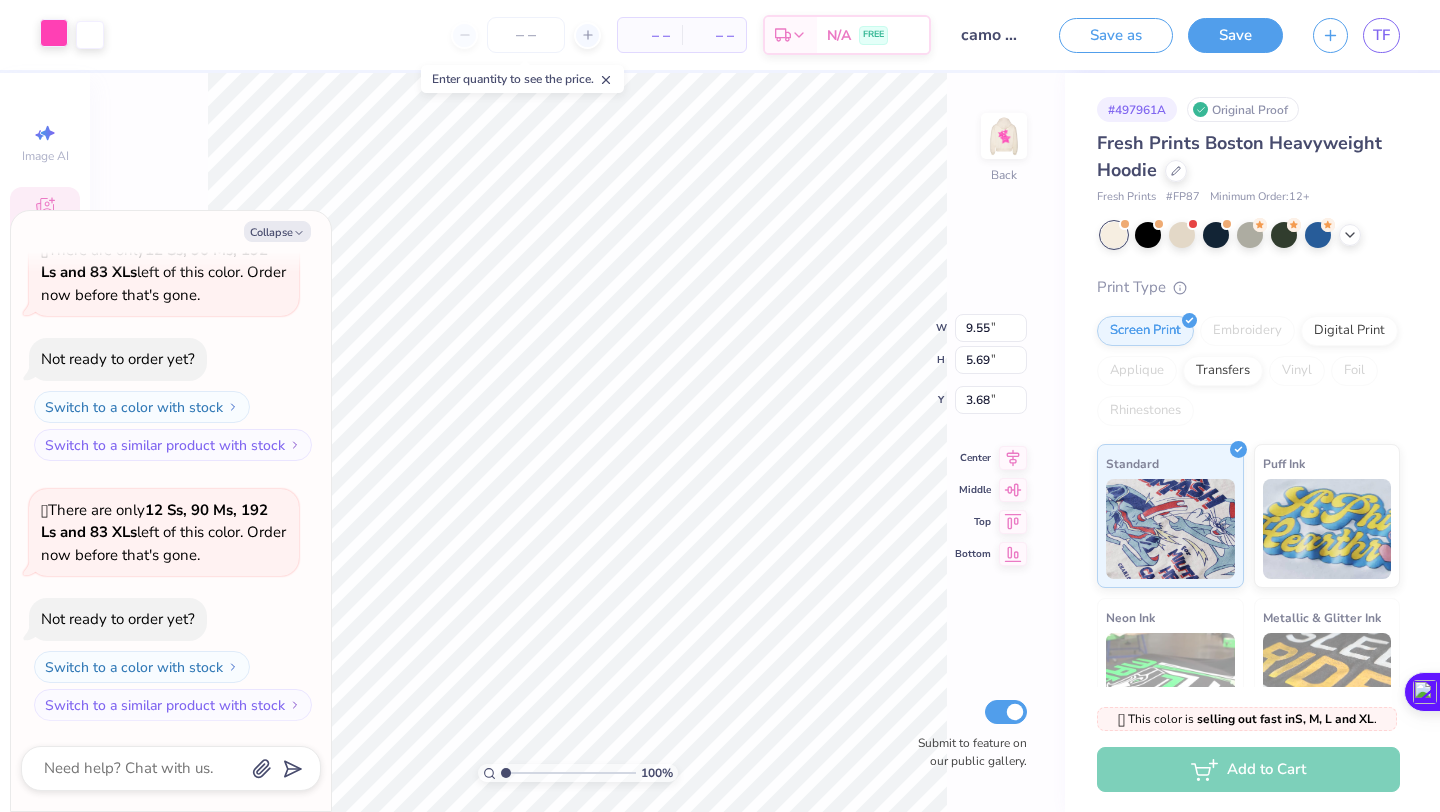 click at bounding box center (54, 33) 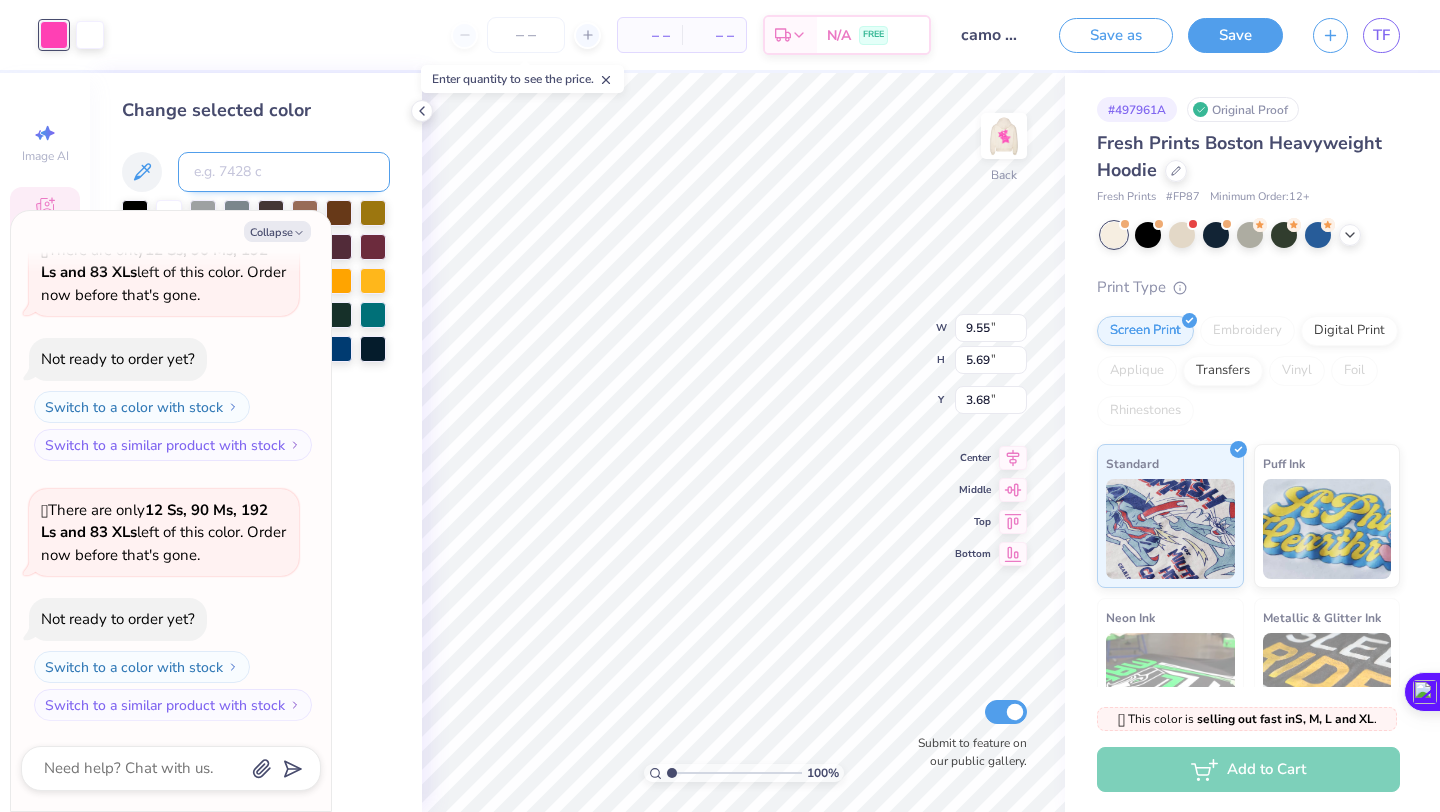 click at bounding box center (284, 172) 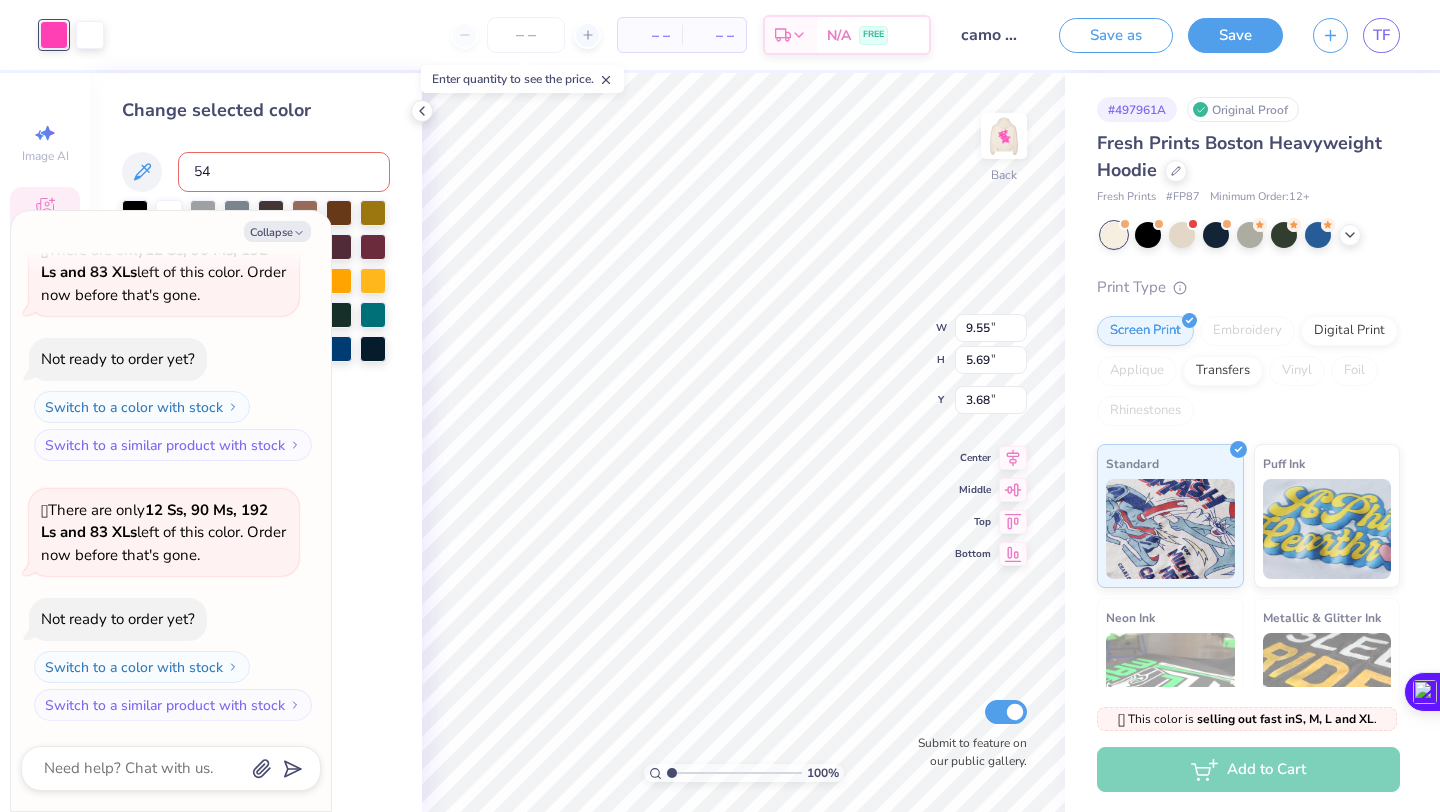 type on "541" 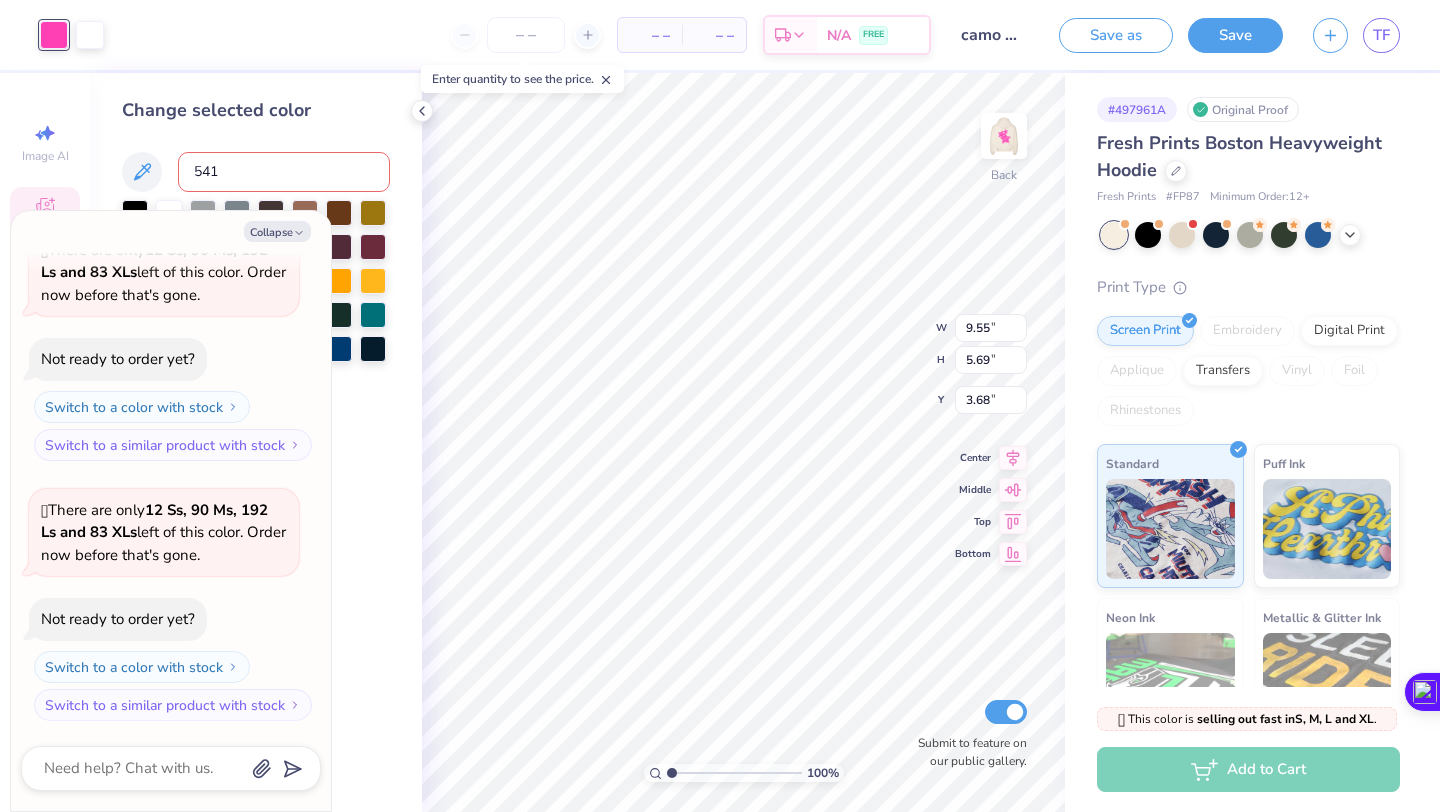 type 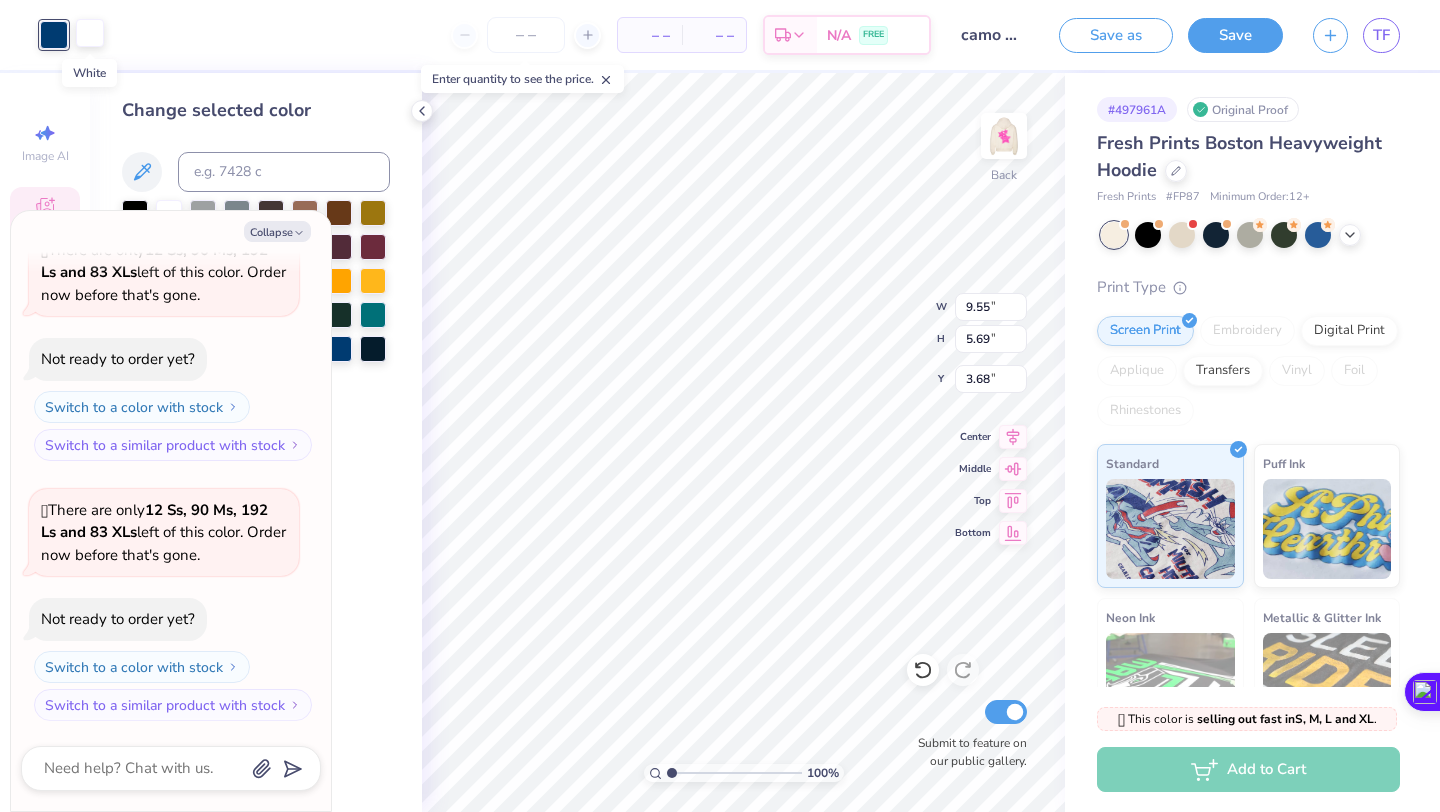 click at bounding box center (90, 33) 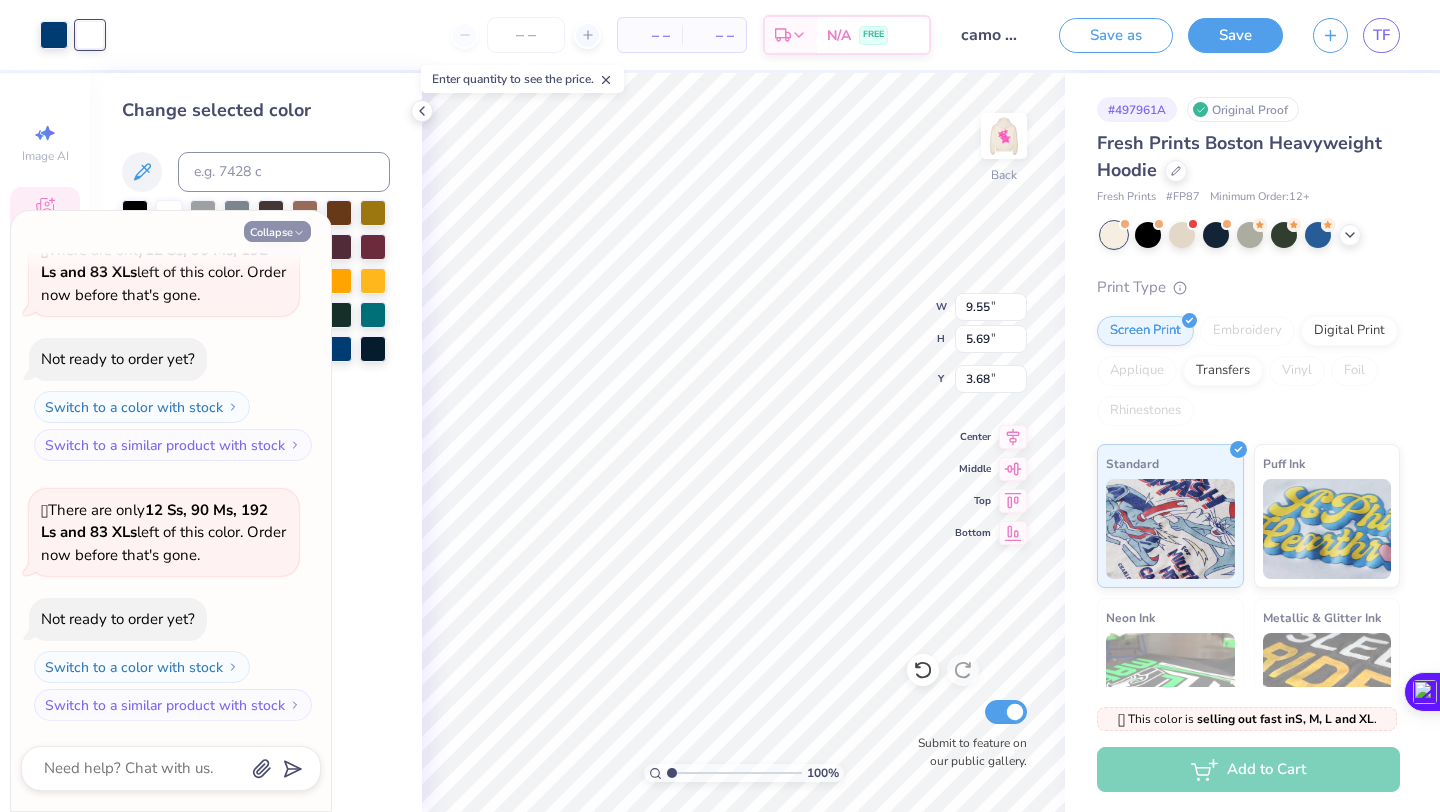 click 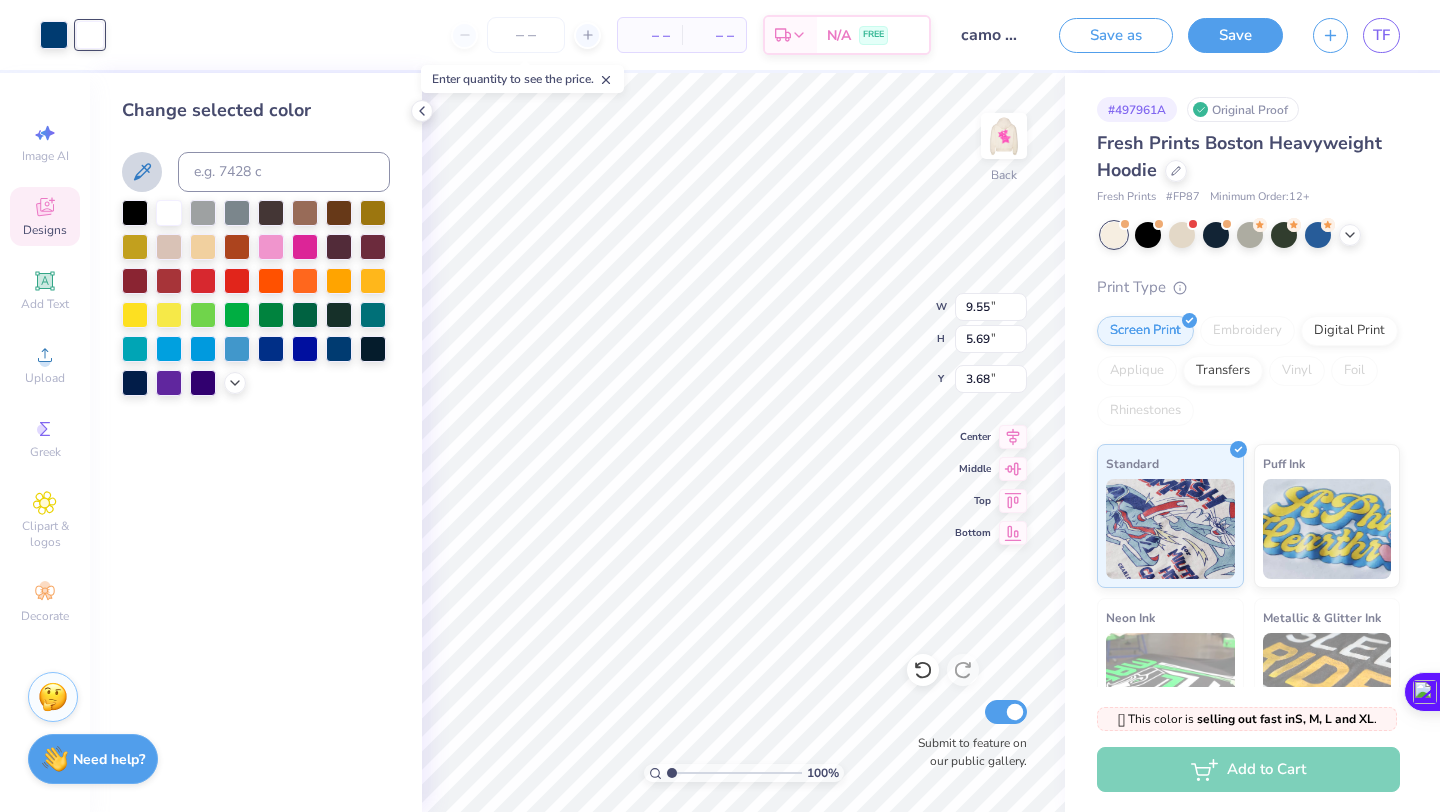 click 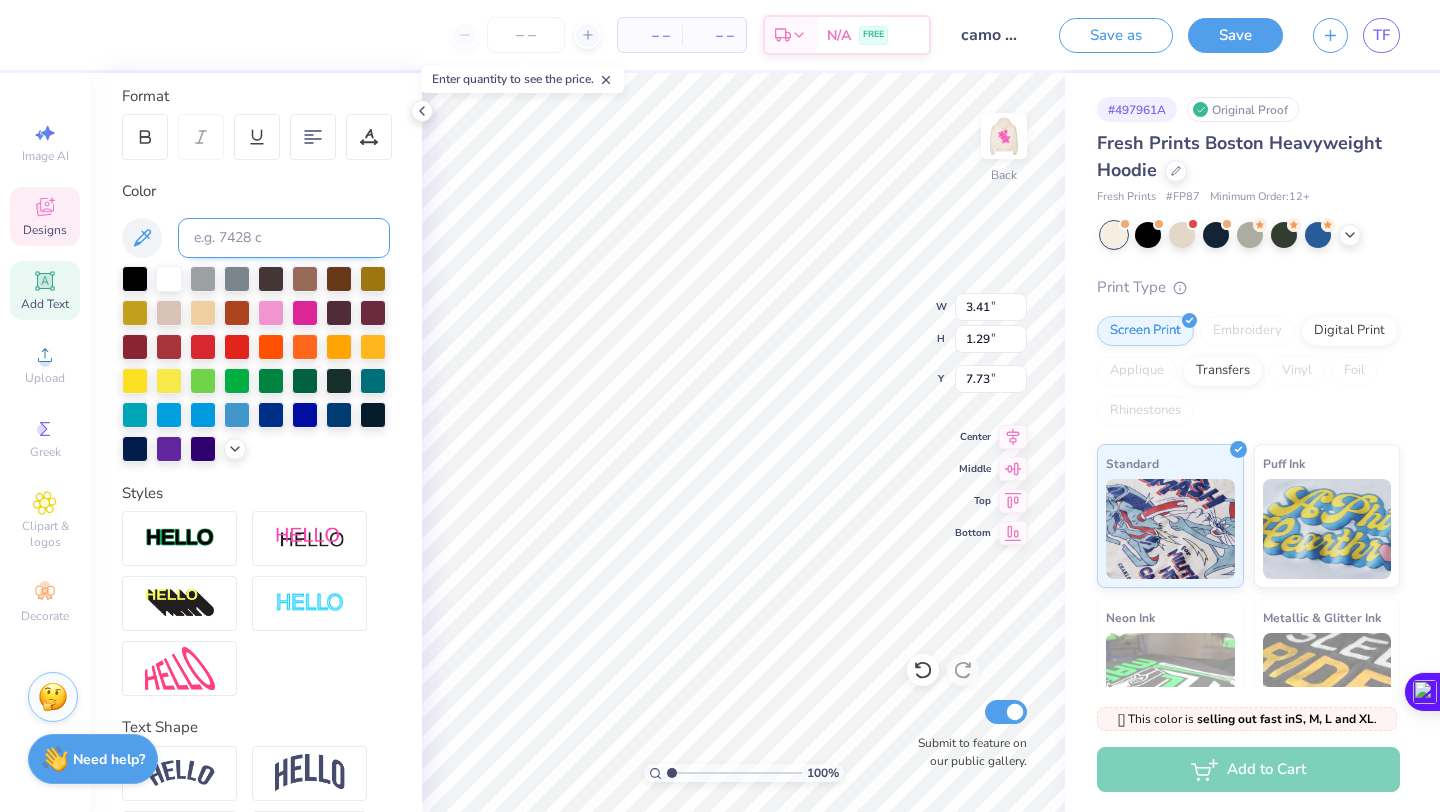 scroll, scrollTop: 350, scrollLeft: 0, axis: vertical 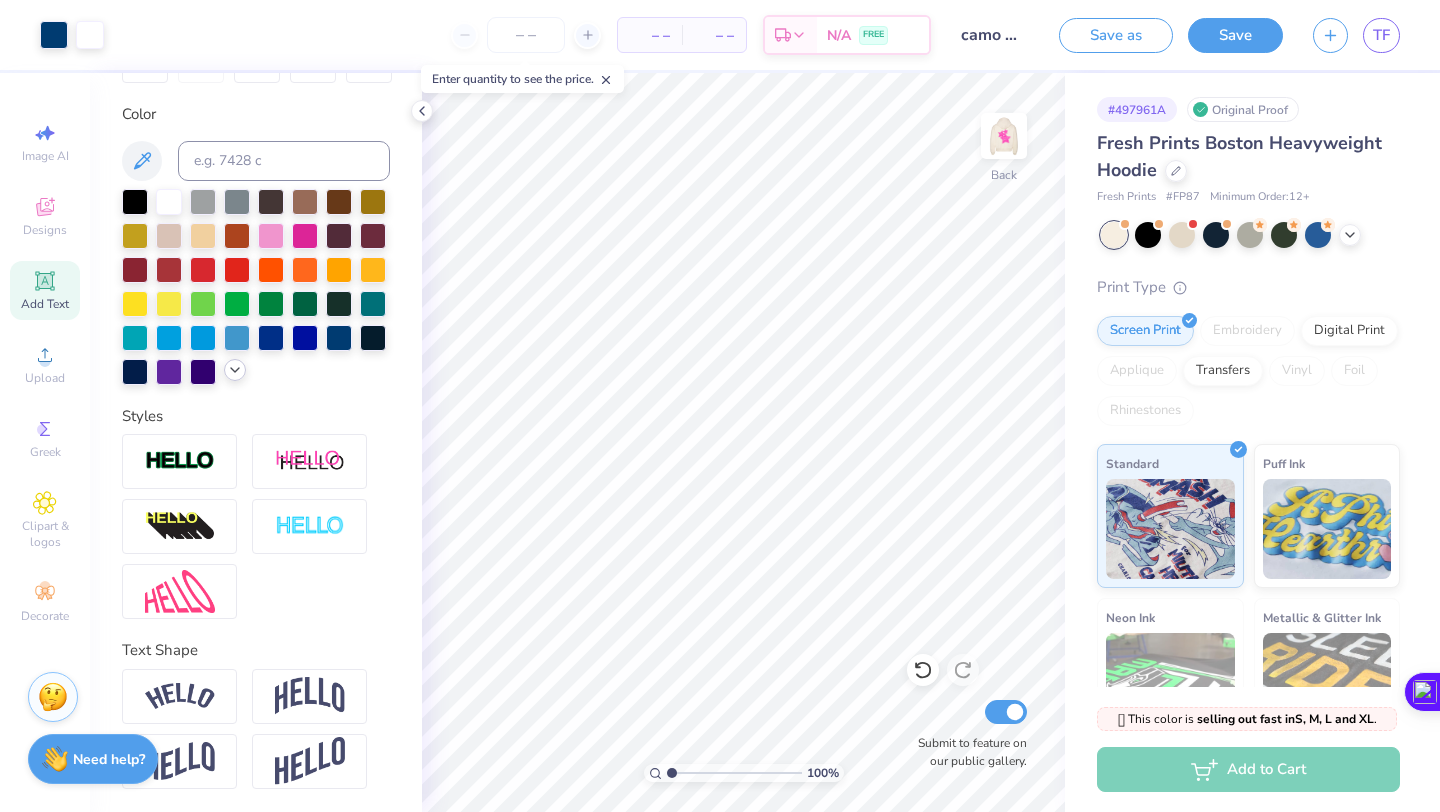 click 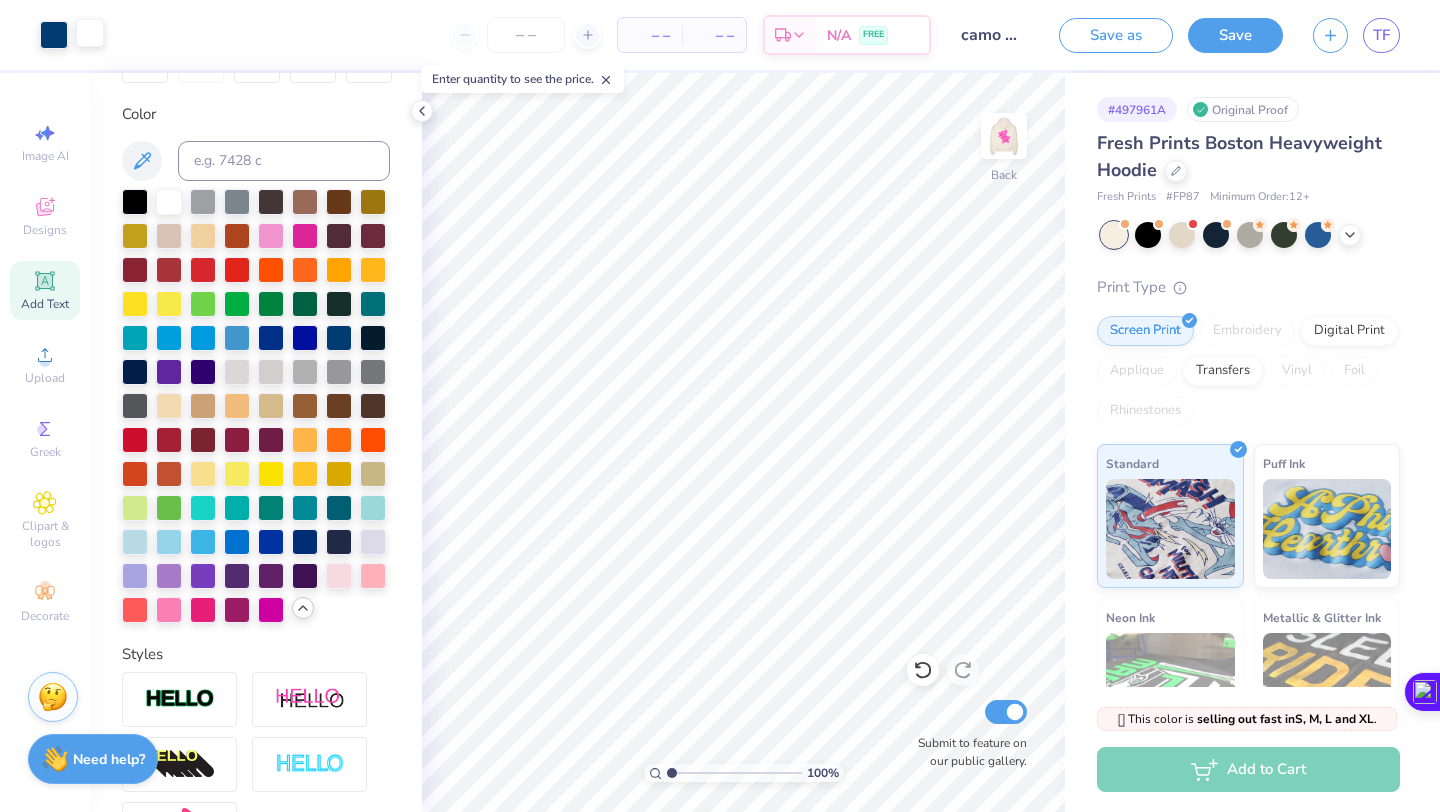 click at bounding box center (90, 33) 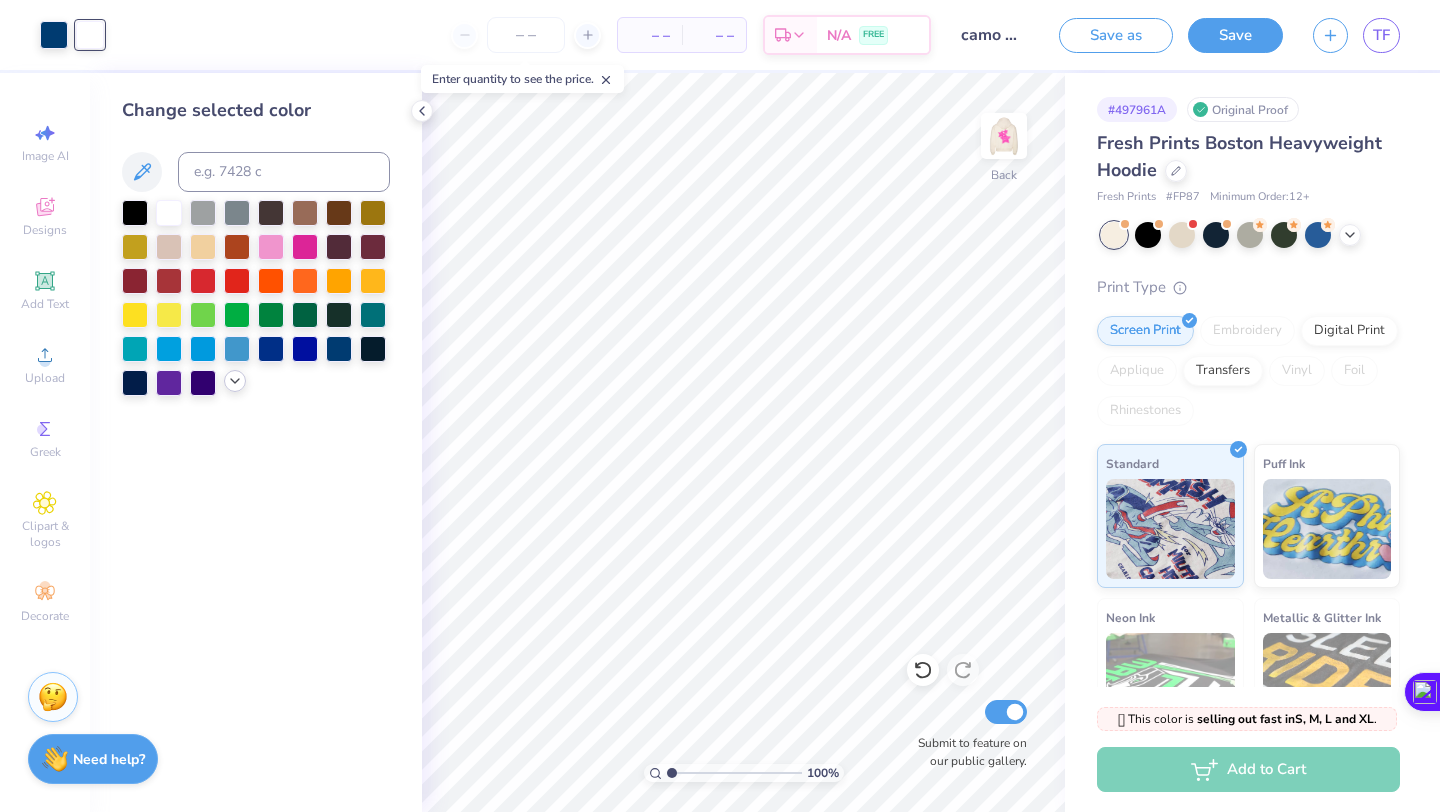 click 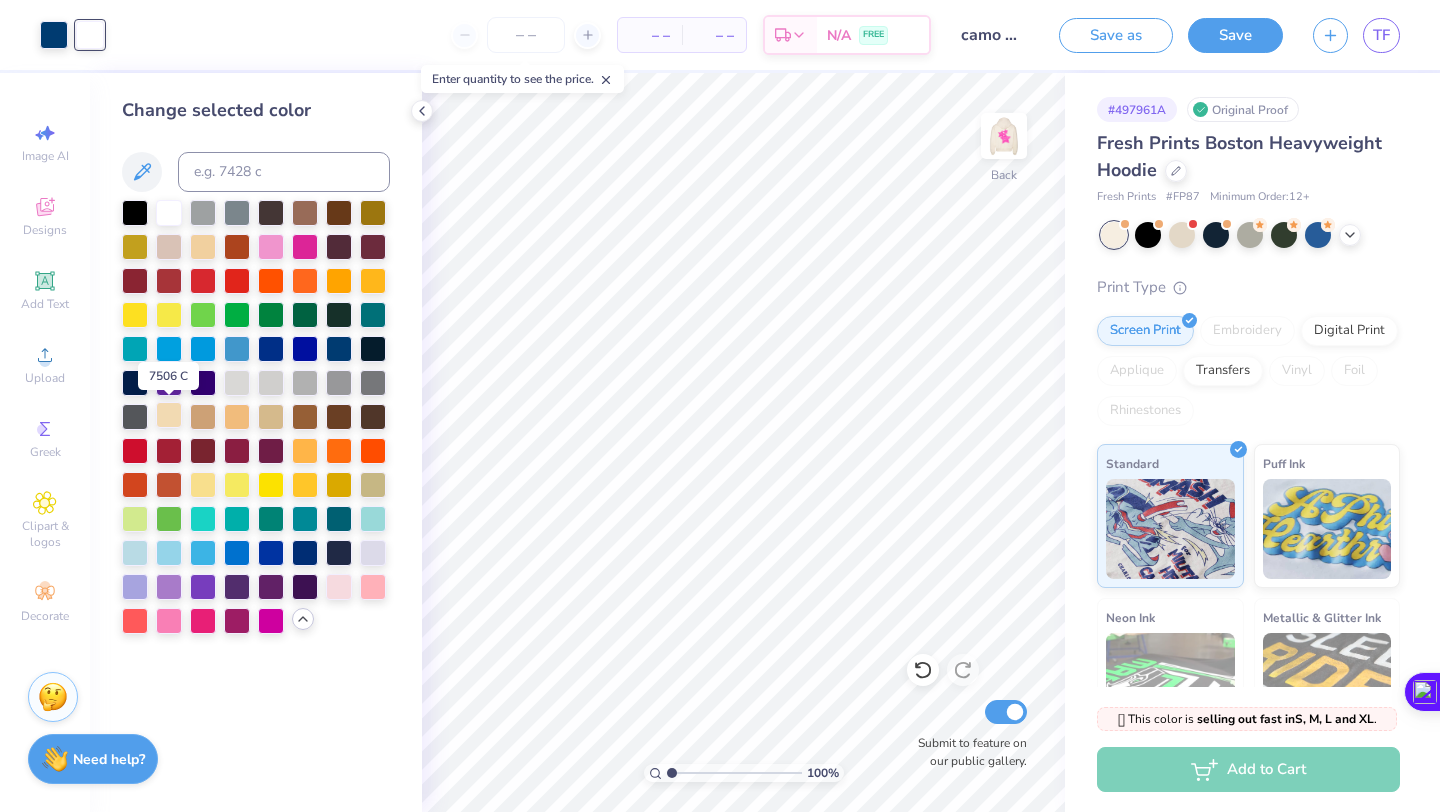 click at bounding box center [169, 415] 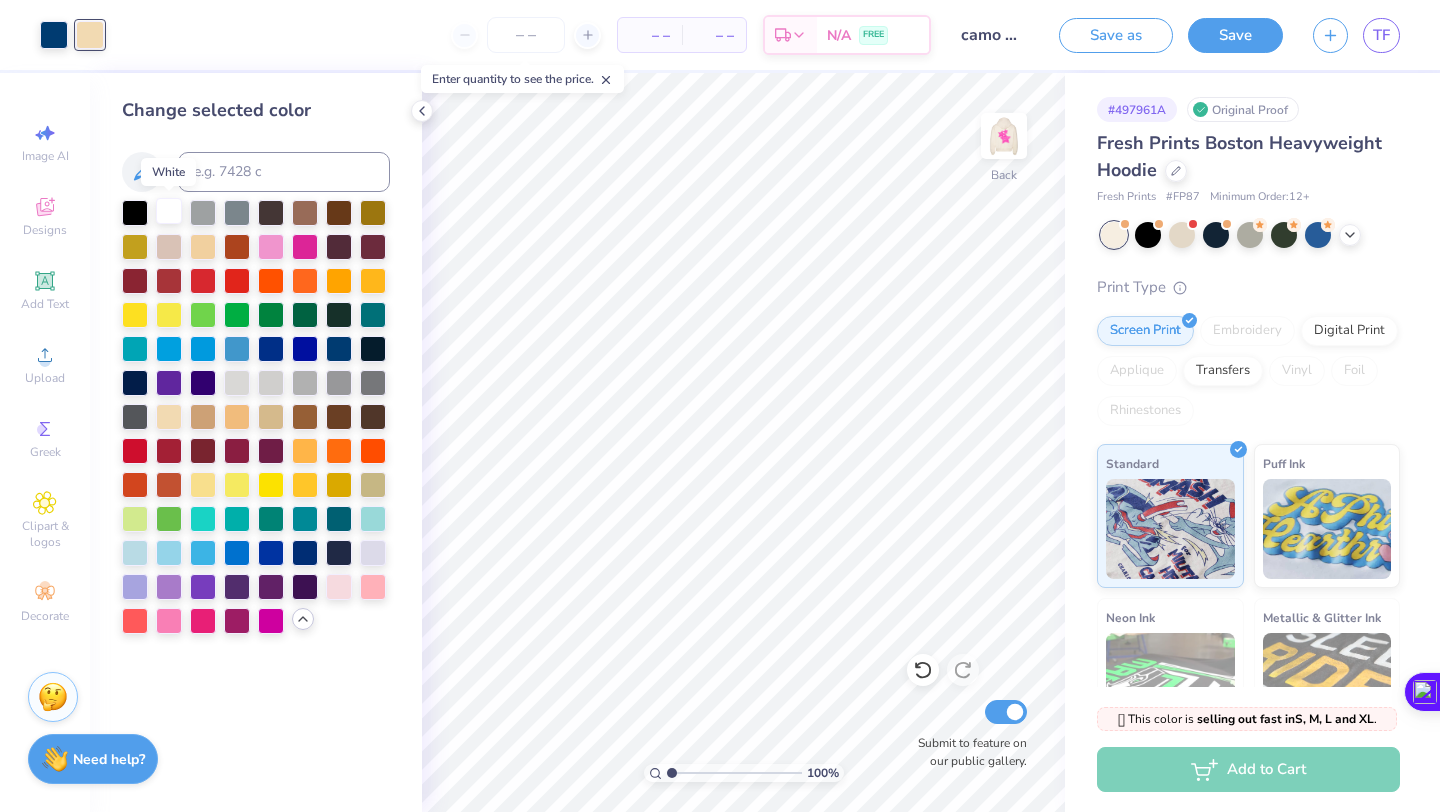 click at bounding box center (169, 211) 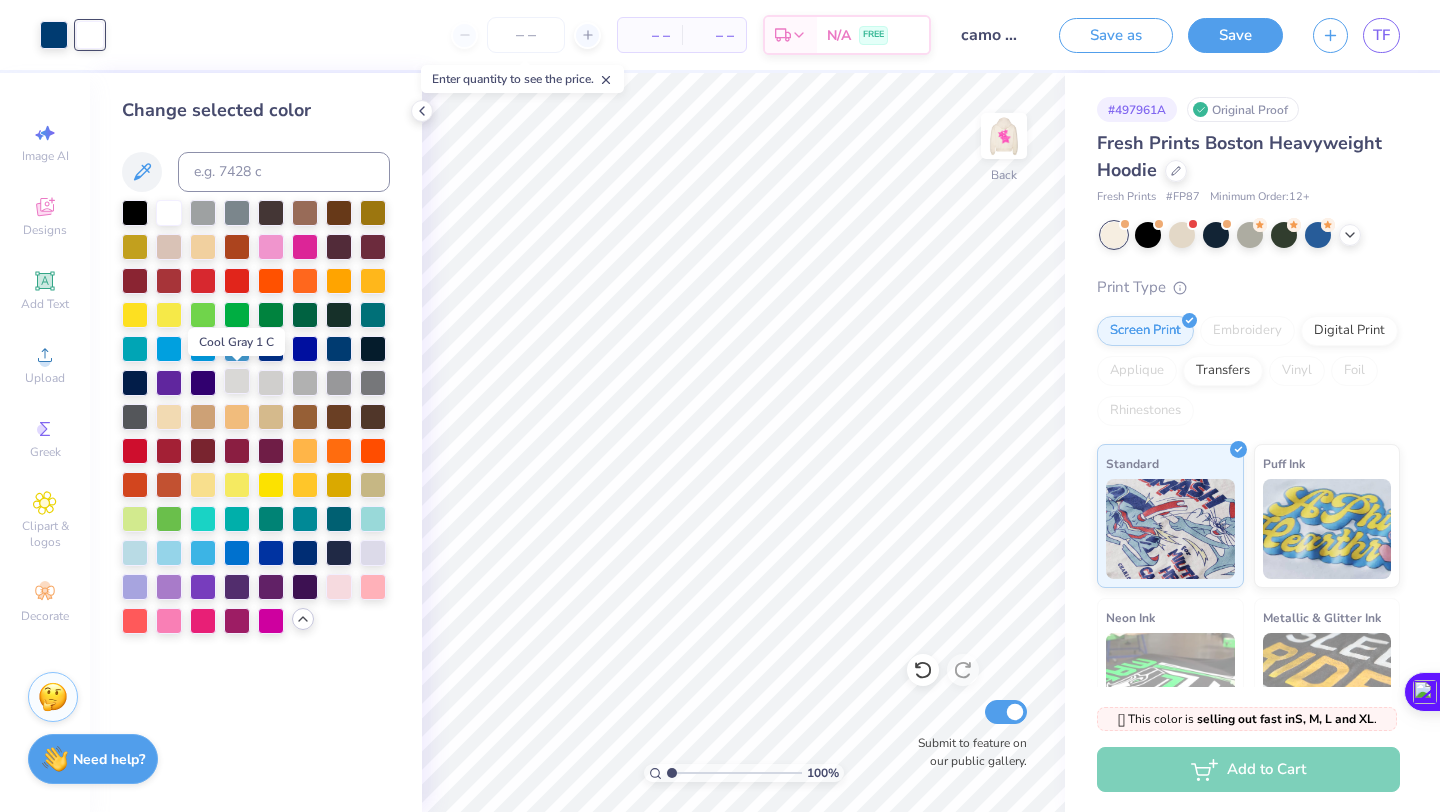 click at bounding box center [237, 381] 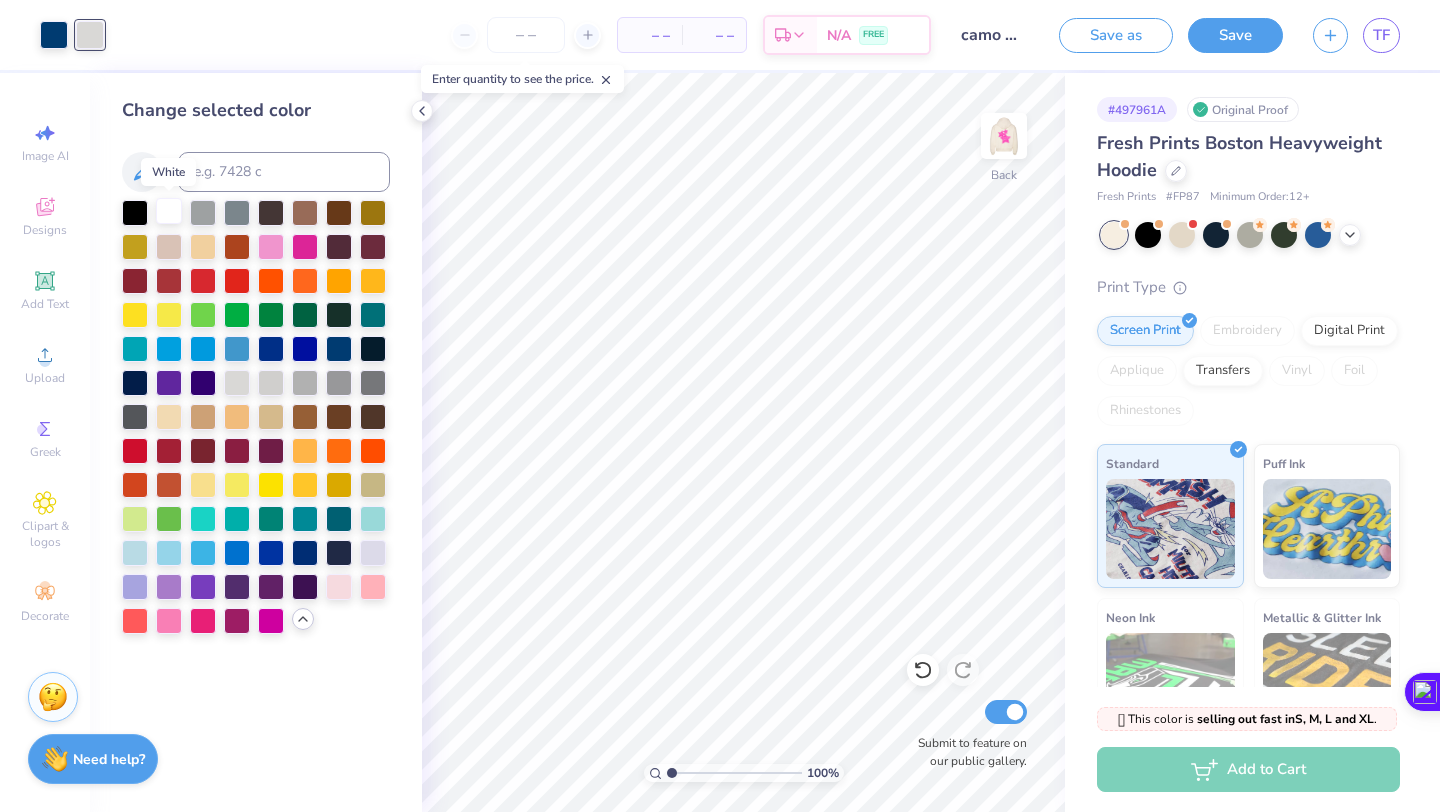 click at bounding box center (169, 211) 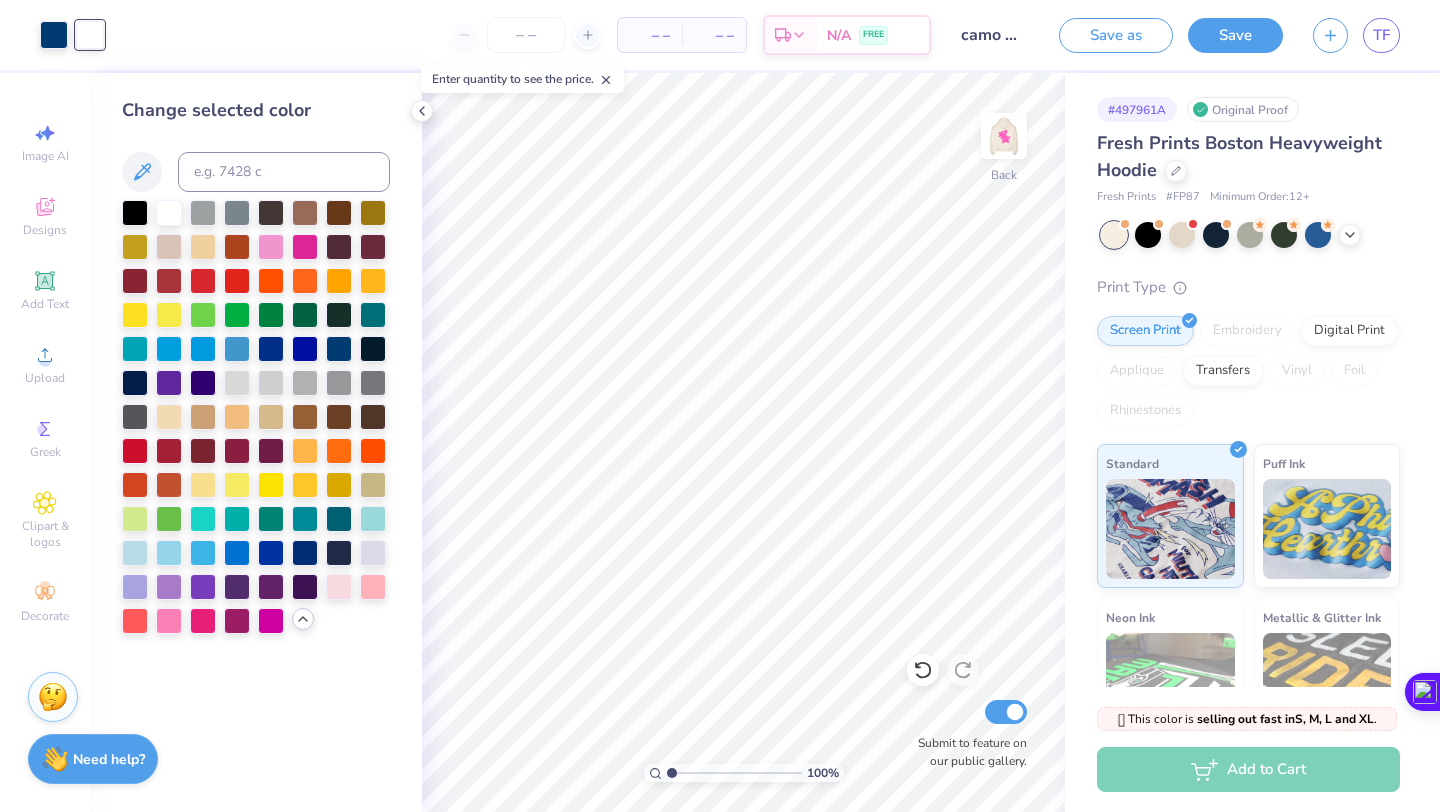 click at bounding box center (1004, 136) 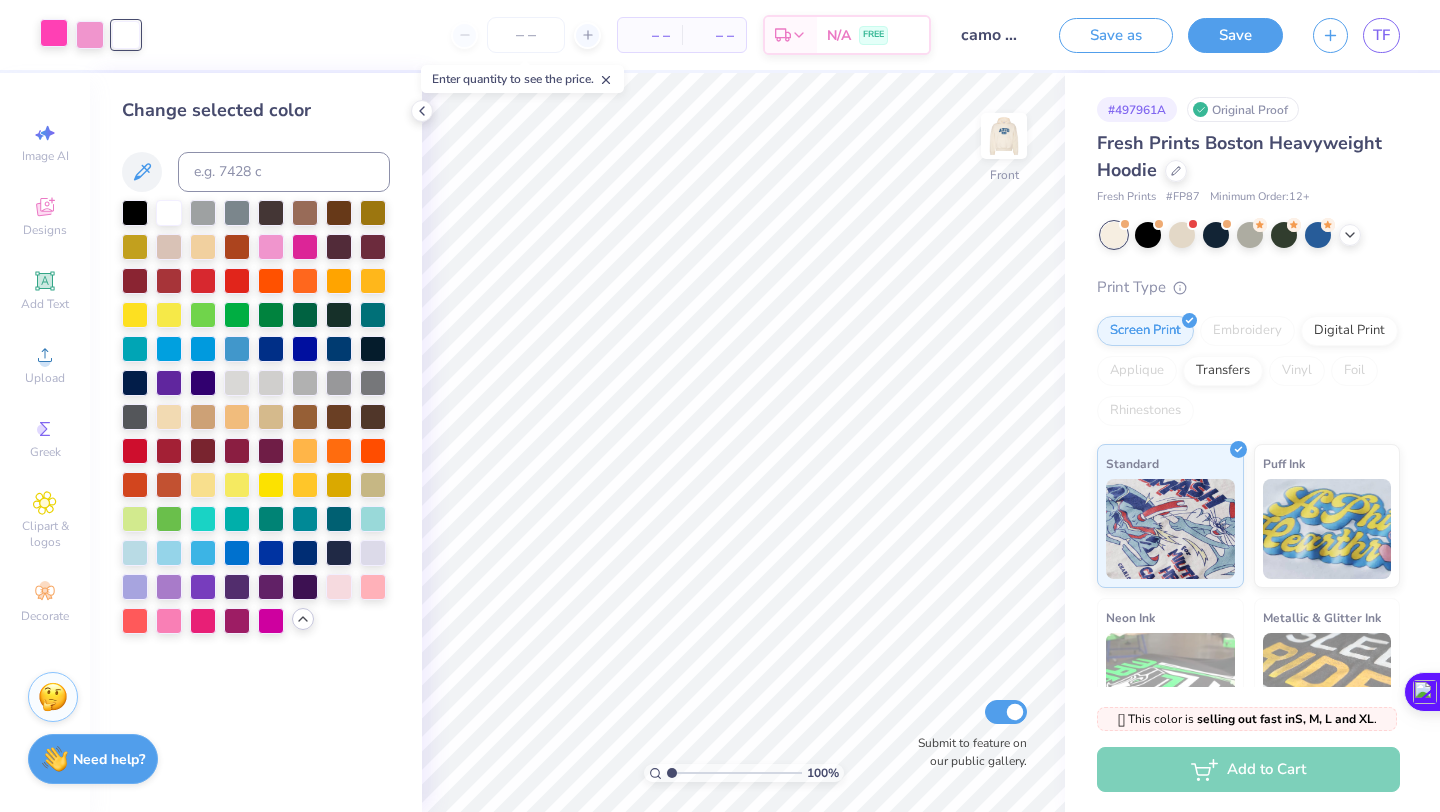 click at bounding box center [54, 33] 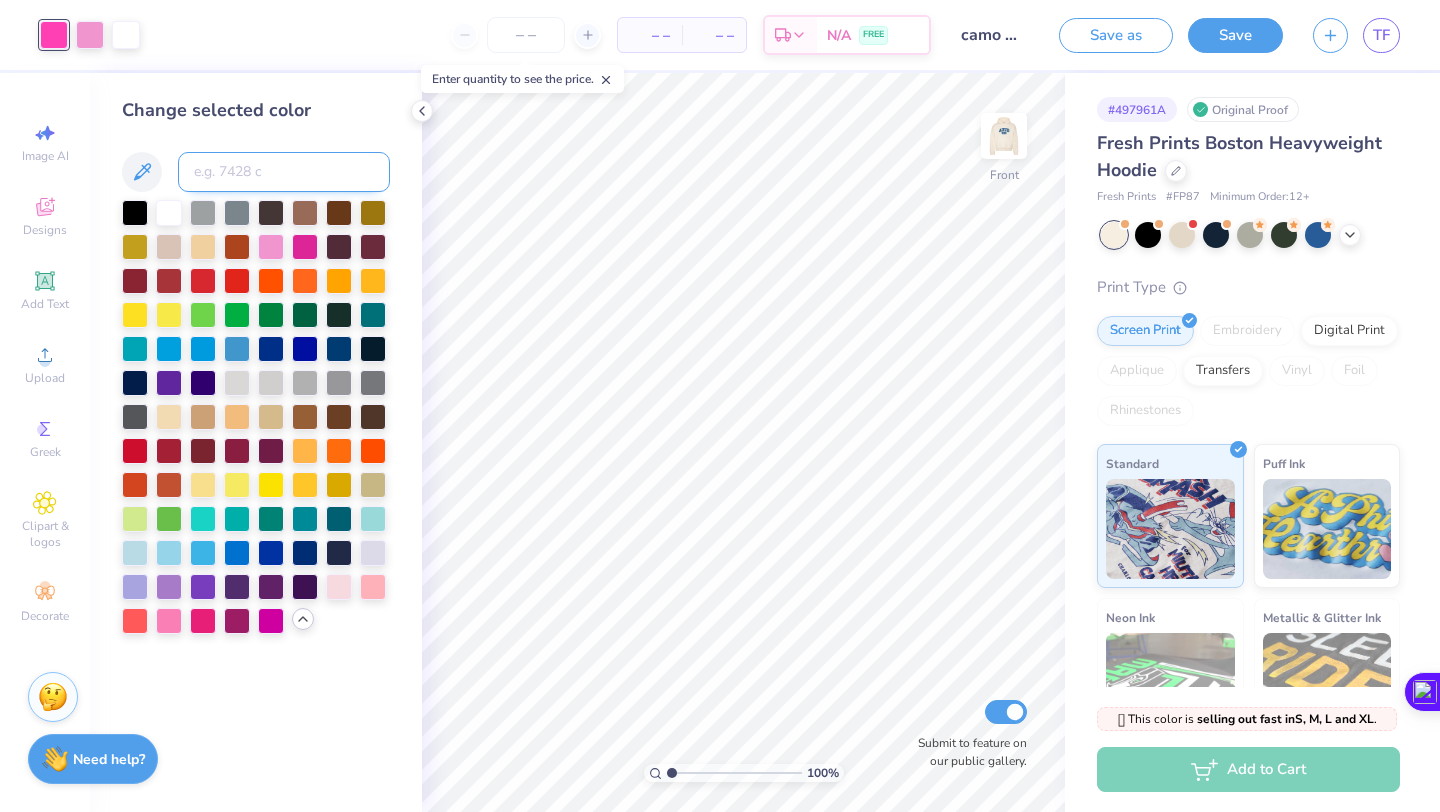 click at bounding box center (284, 172) 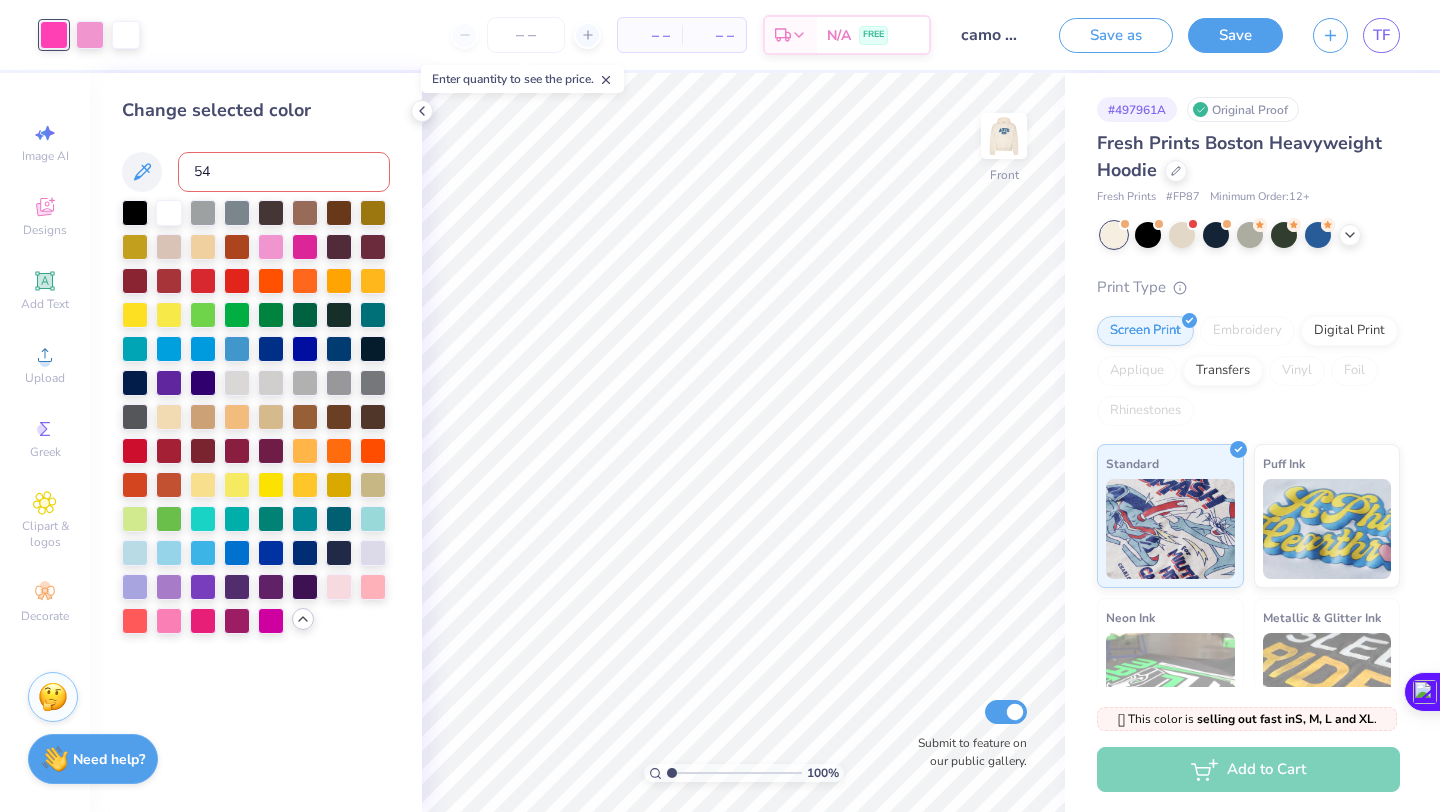 type on "541" 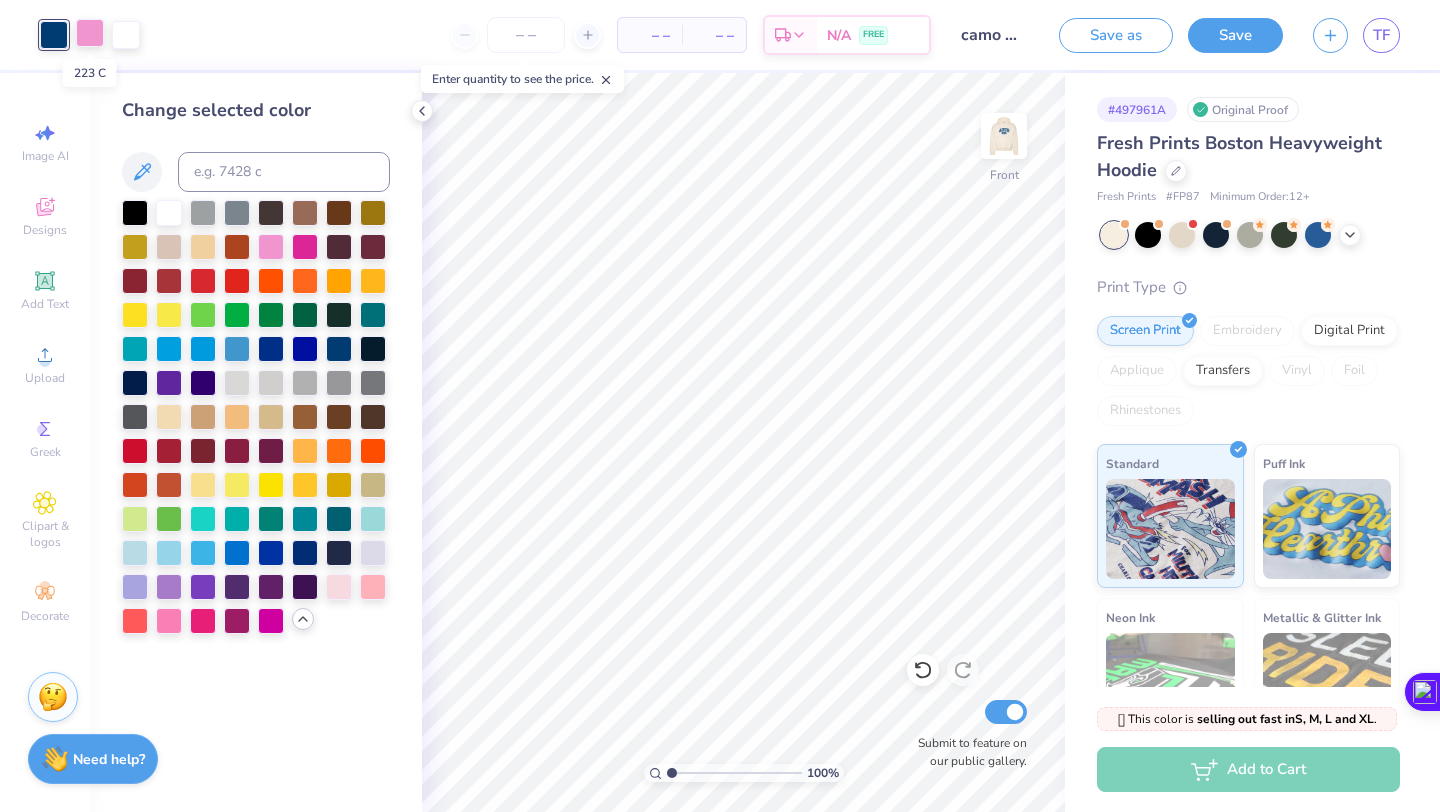 click at bounding box center (90, 33) 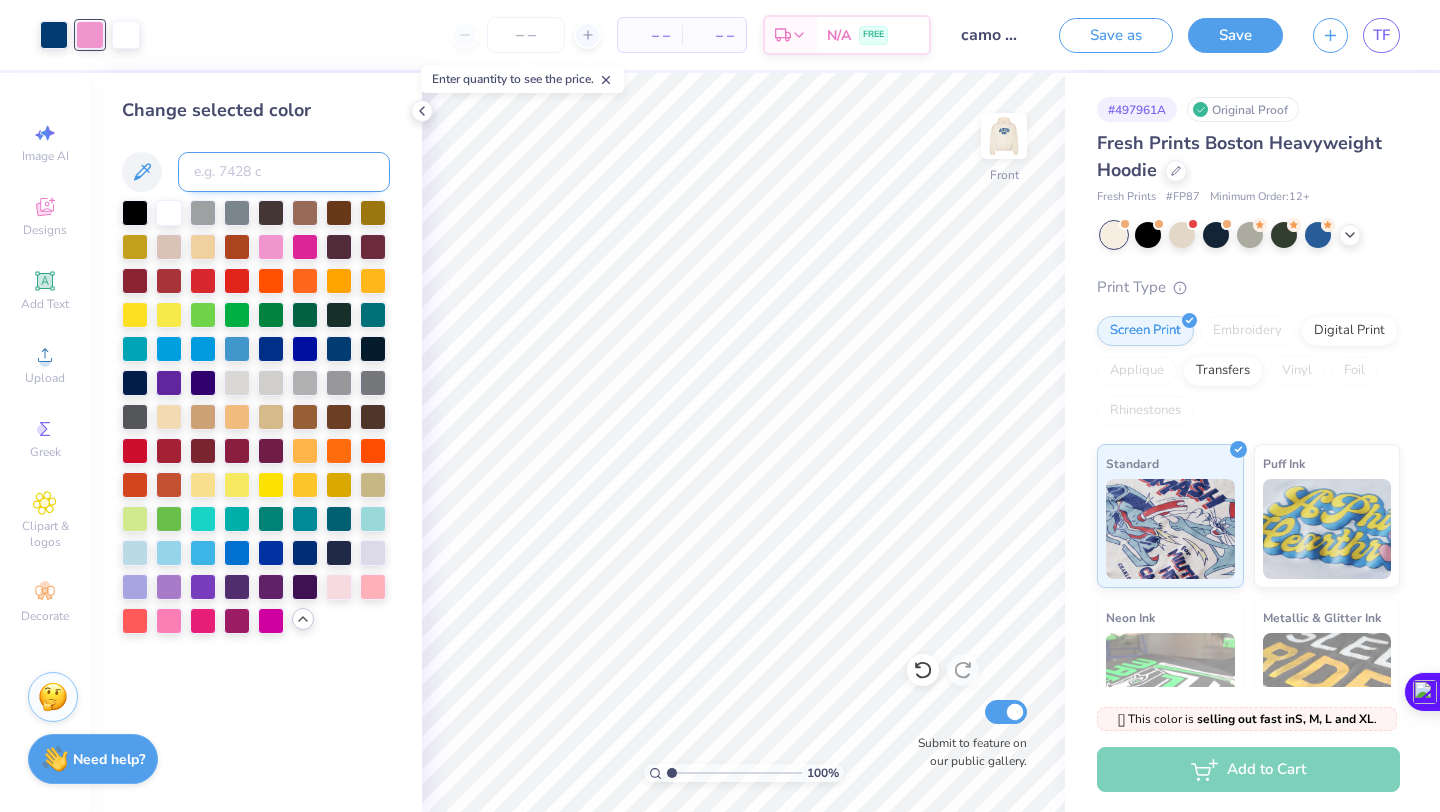 click at bounding box center [284, 172] 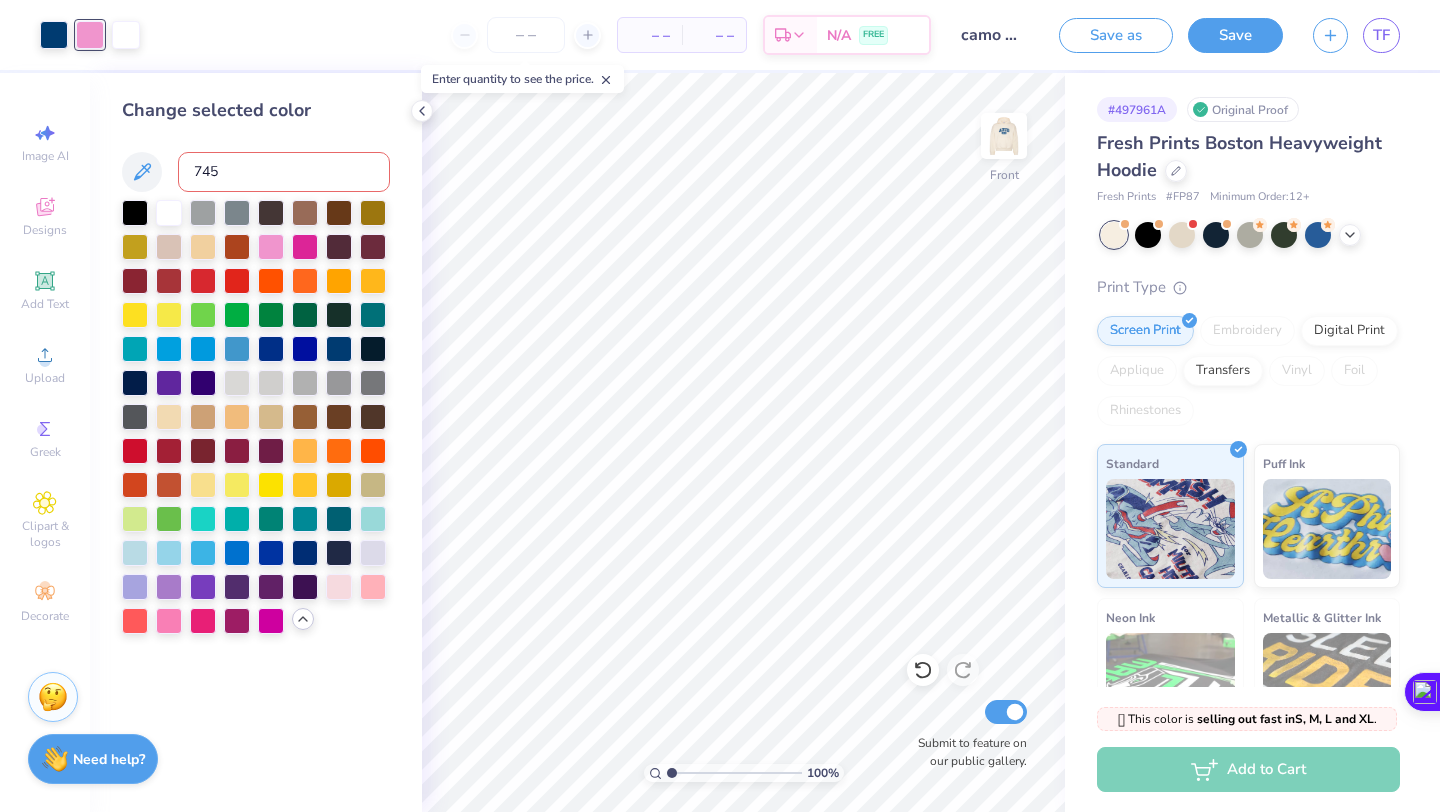 type on "7454" 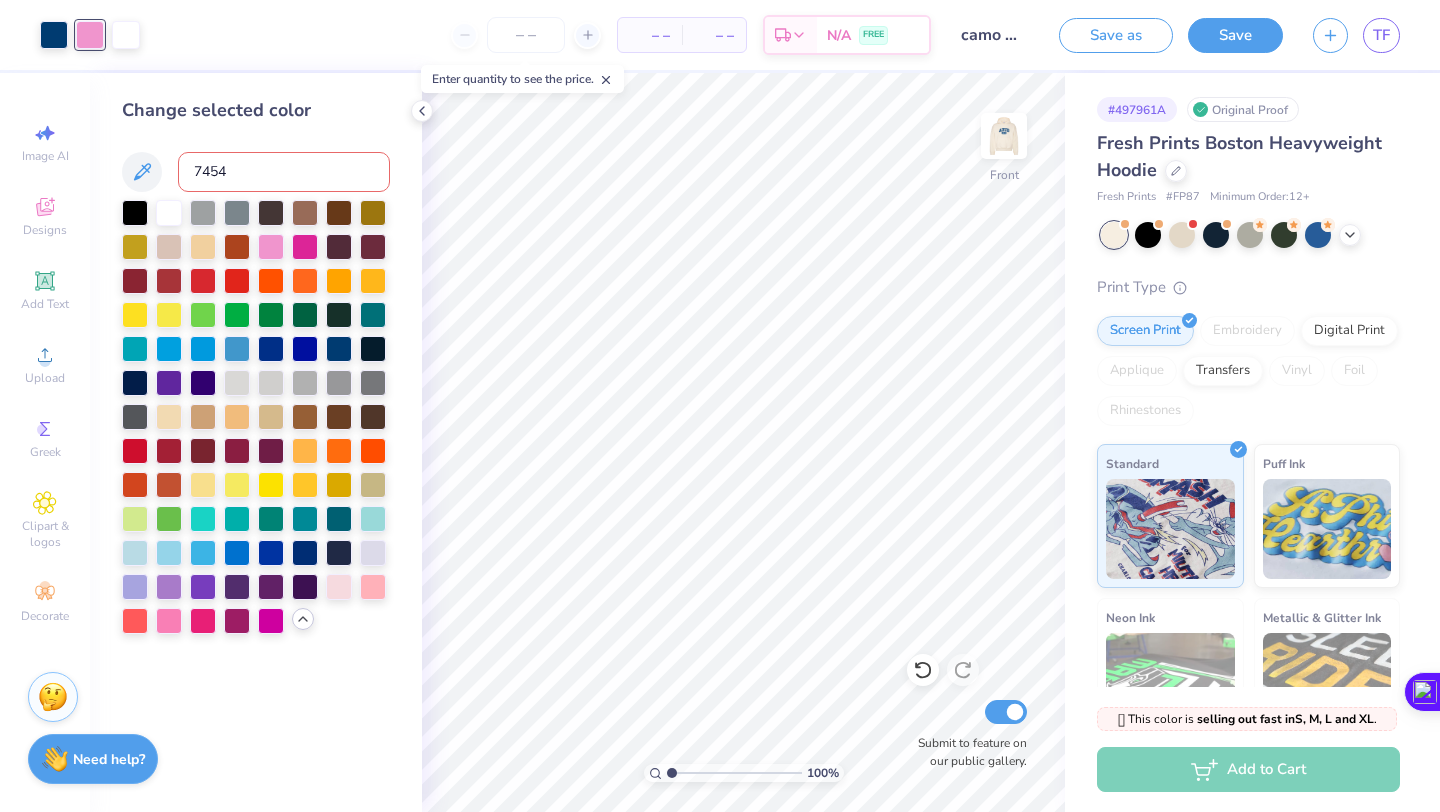 type 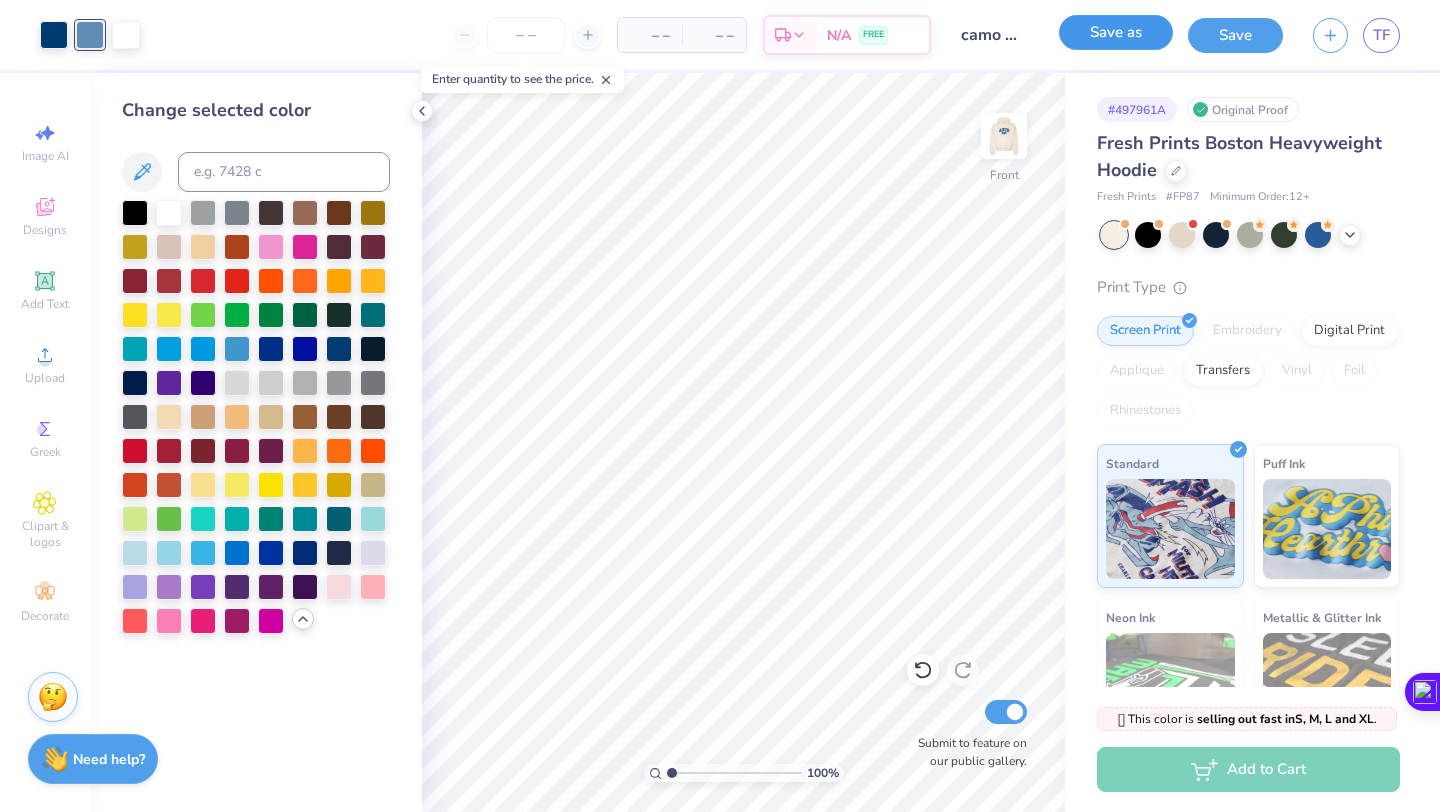 click on "Save as" at bounding box center [1116, 32] 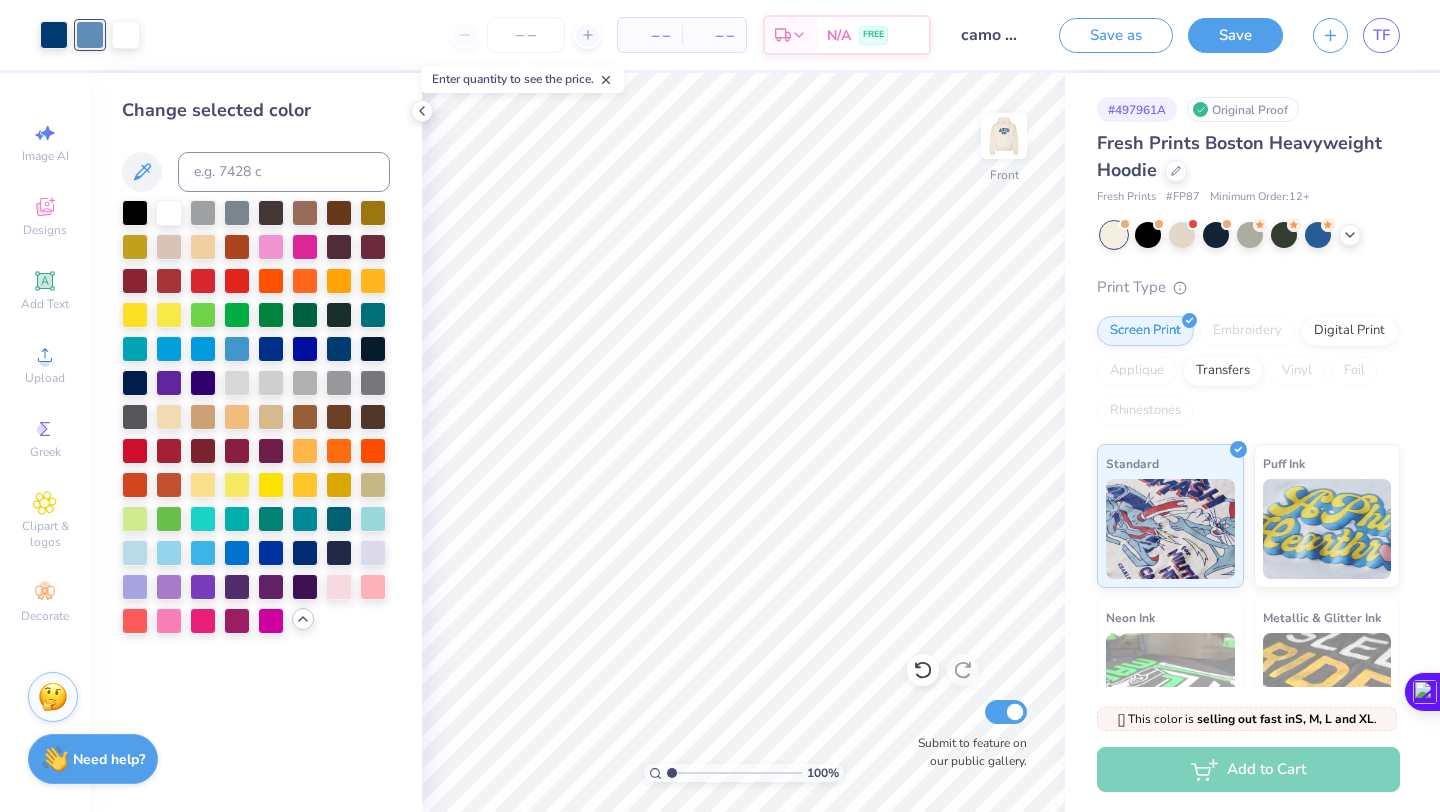 click on "camo with stars" at bounding box center [995, 35] 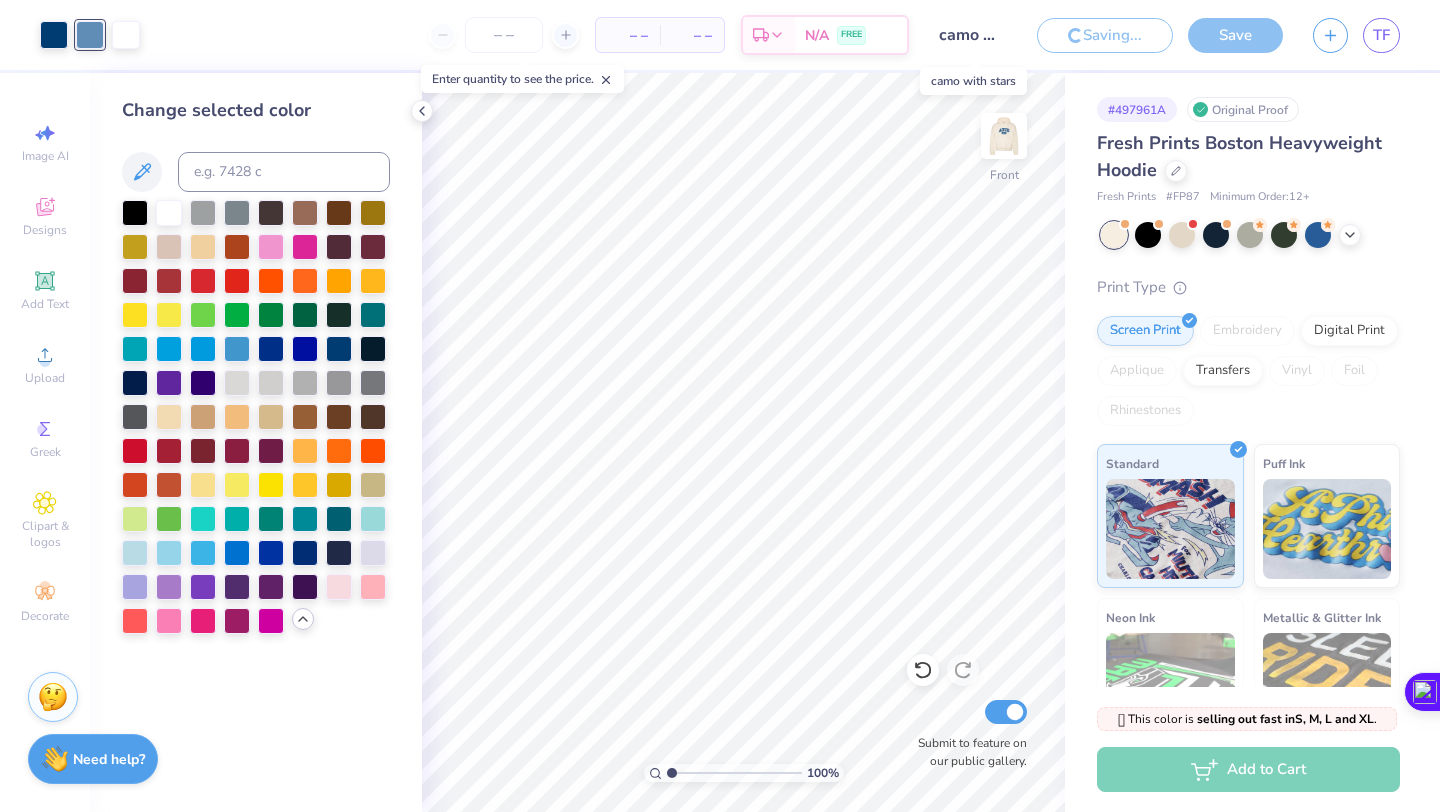 click on "camo with stars" at bounding box center (973, 35) 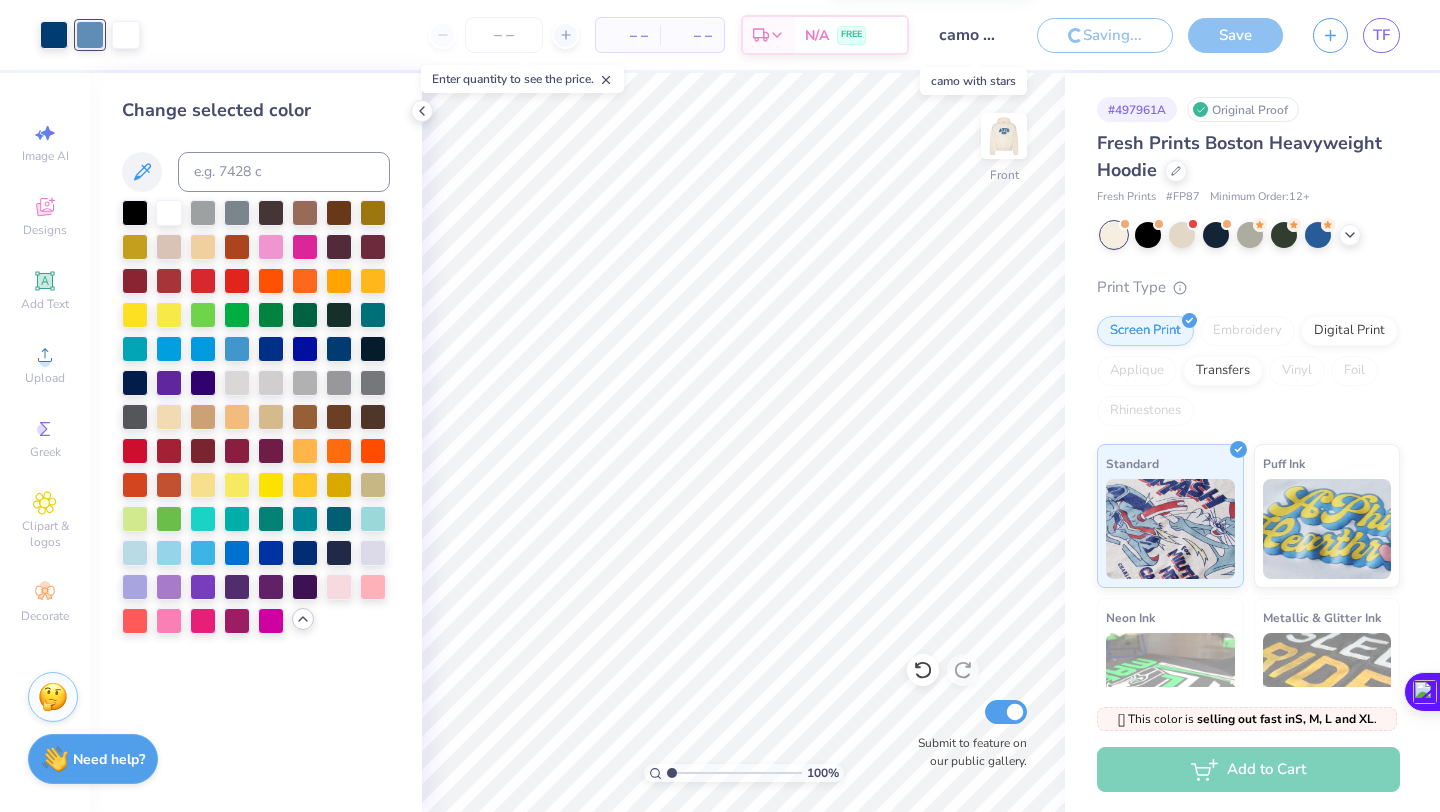 click on "camo with stars" at bounding box center [973, 35] 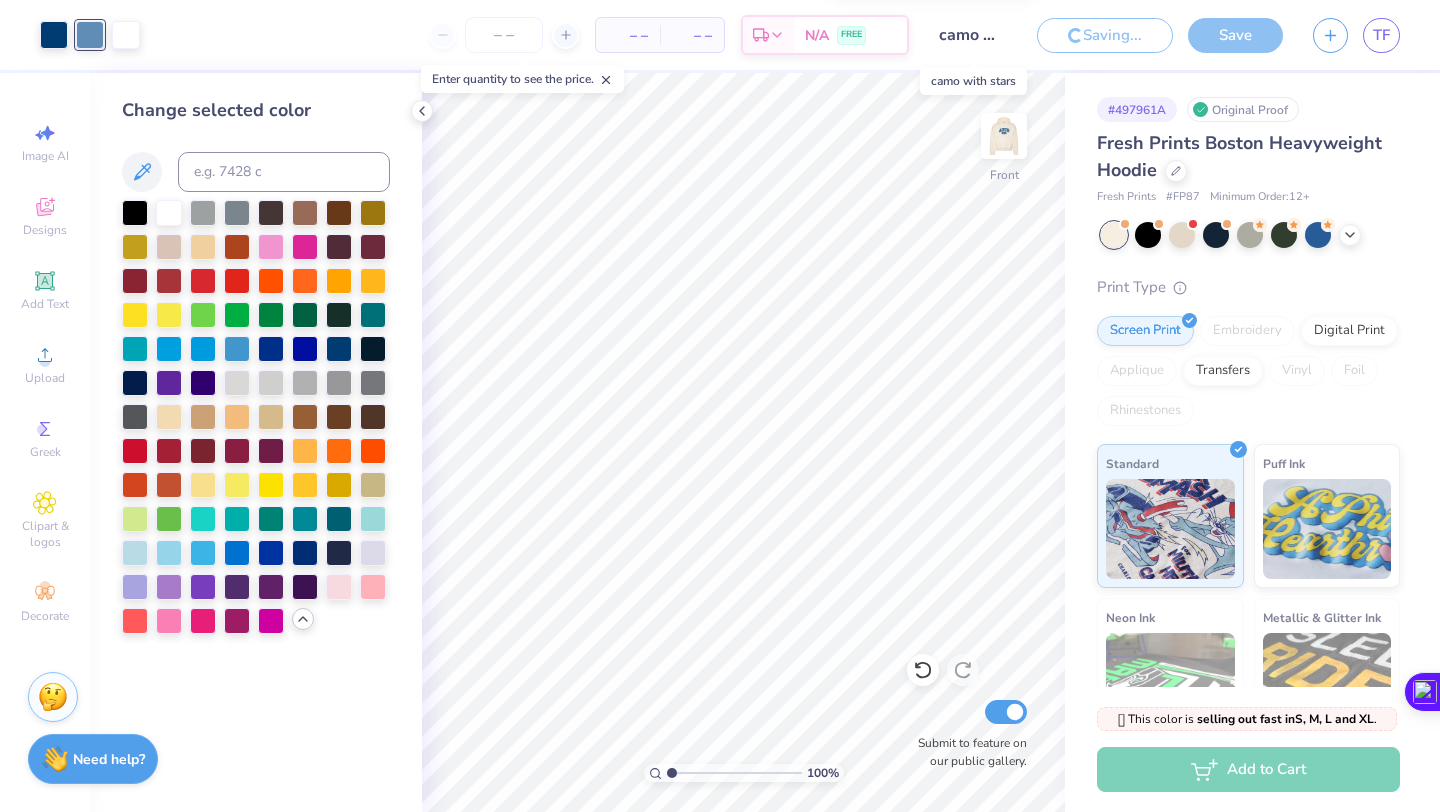 click on "camo with stars" at bounding box center (973, 35) 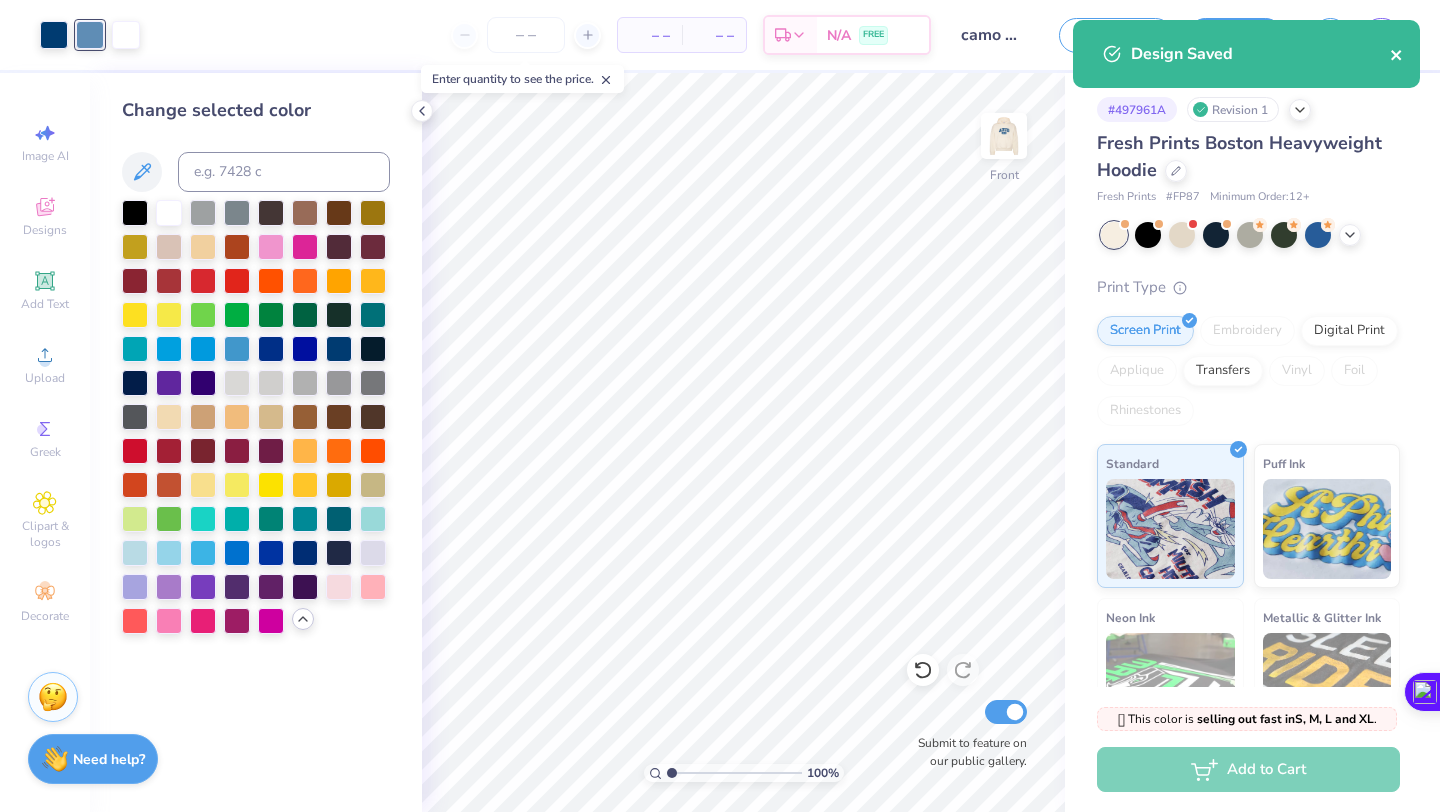 click 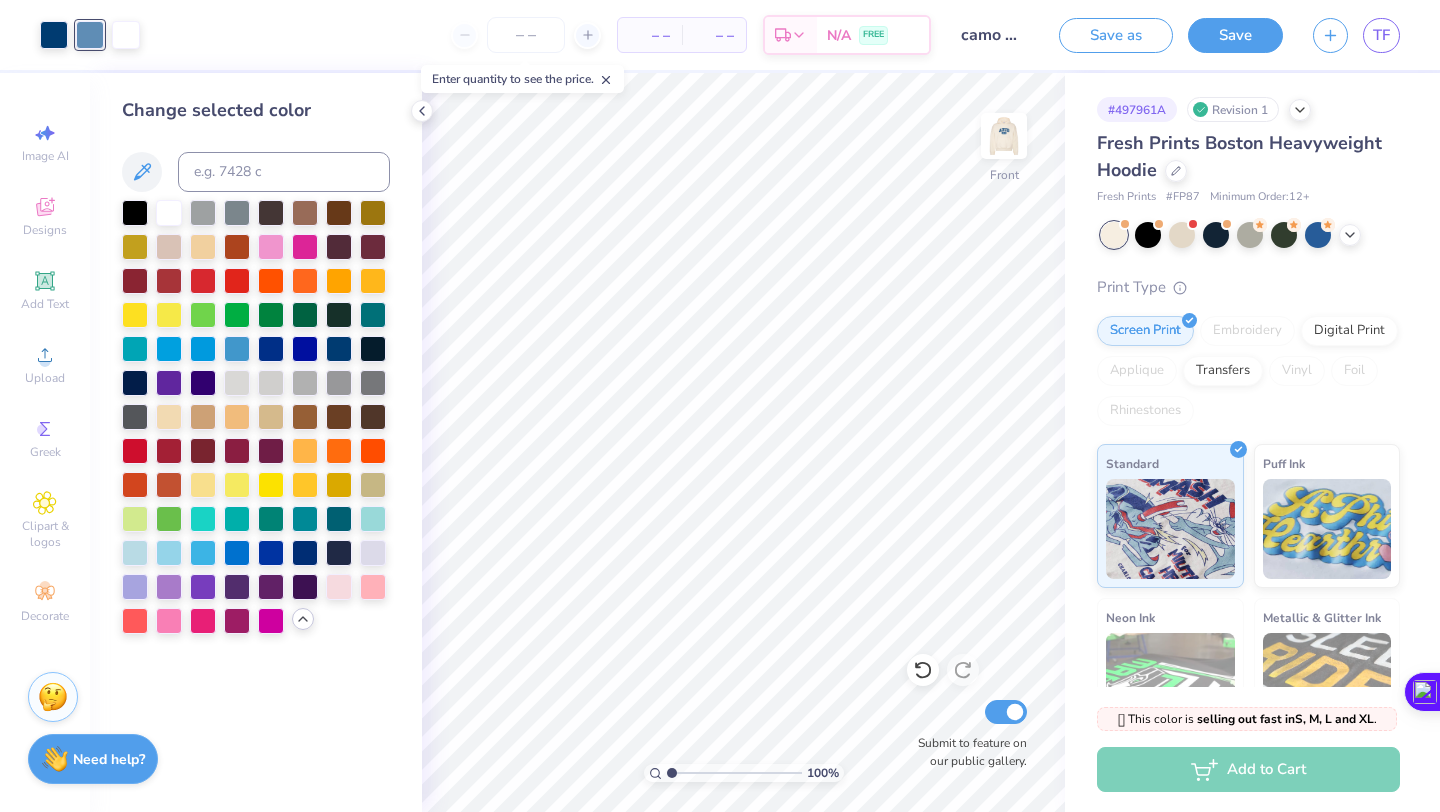 click on "Design Saved" at bounding box center (1246, 61) 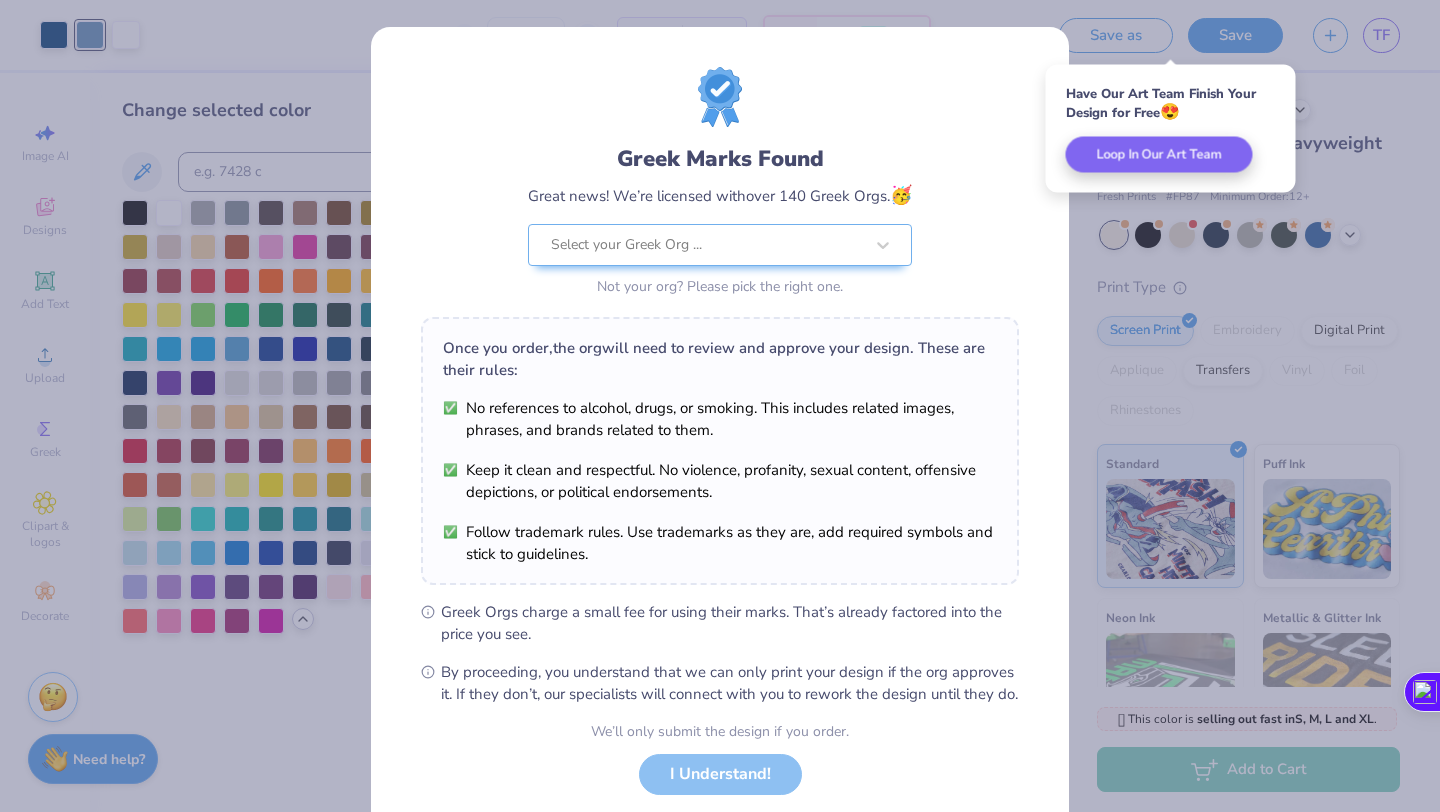 scroll, scrollTop: 124, scrollLeft: 0, axis: vertical 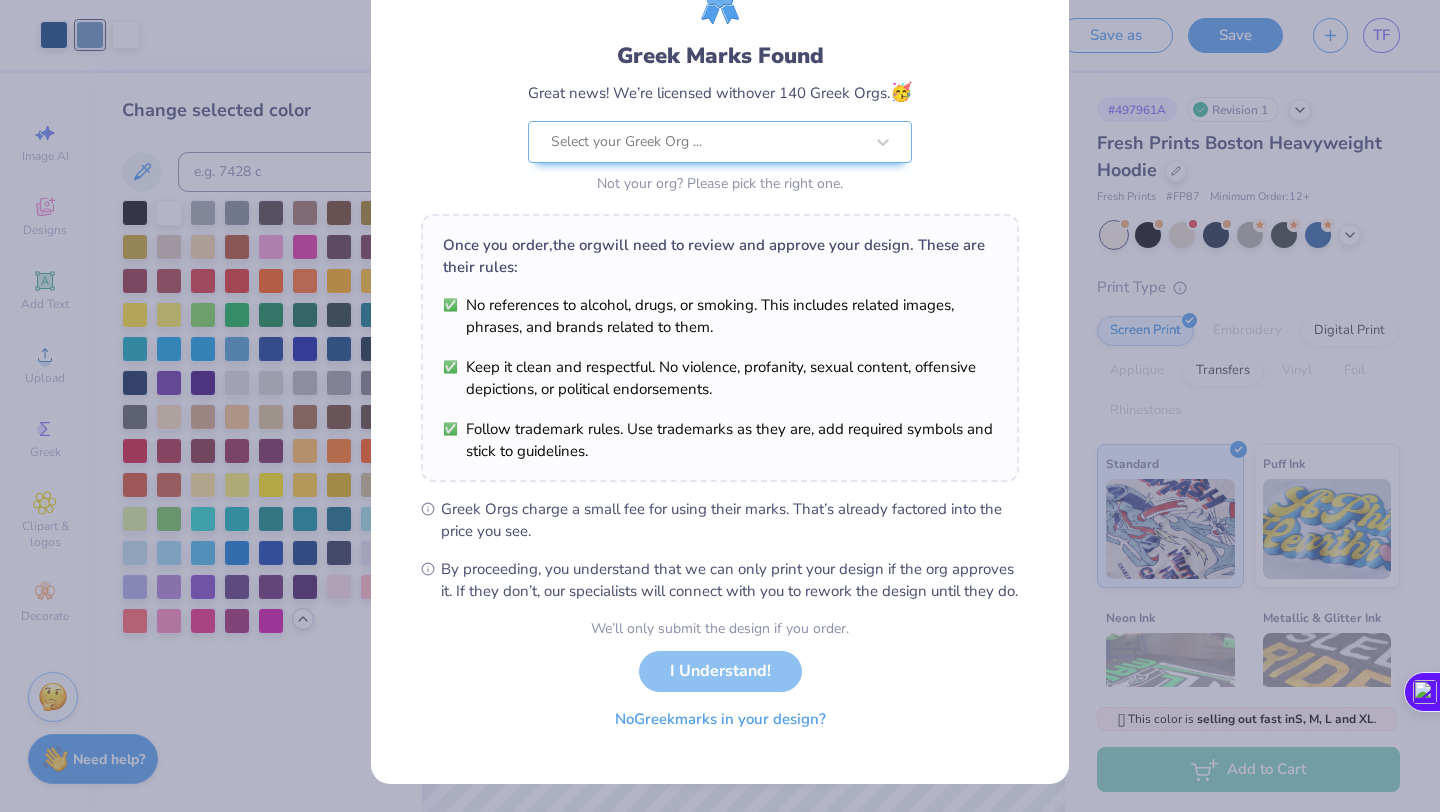 click on "No  Greek  marks in your design?" at bounding box center (720, 719) 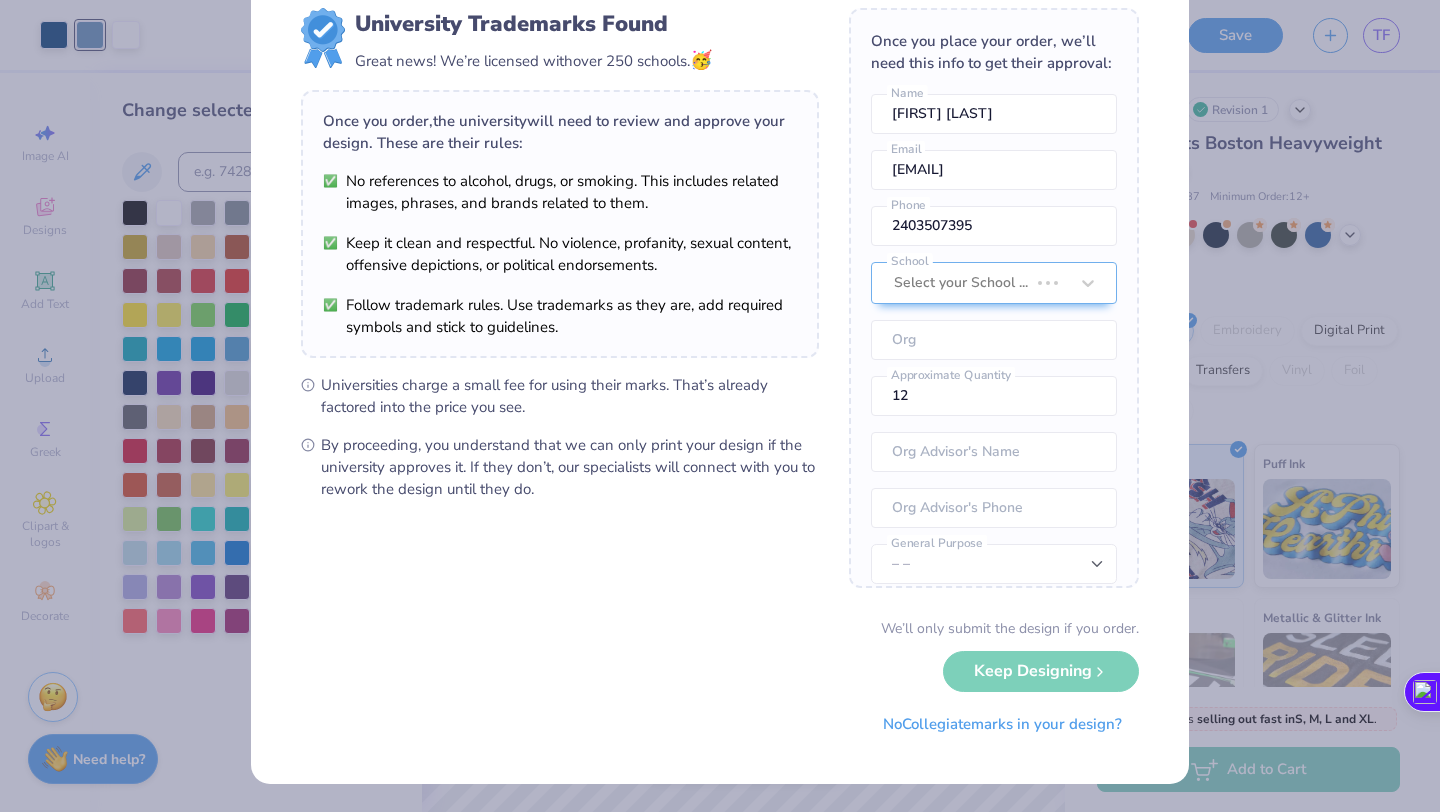 scroll, scrollTop: 0, scrollLeft: 0, axis: both 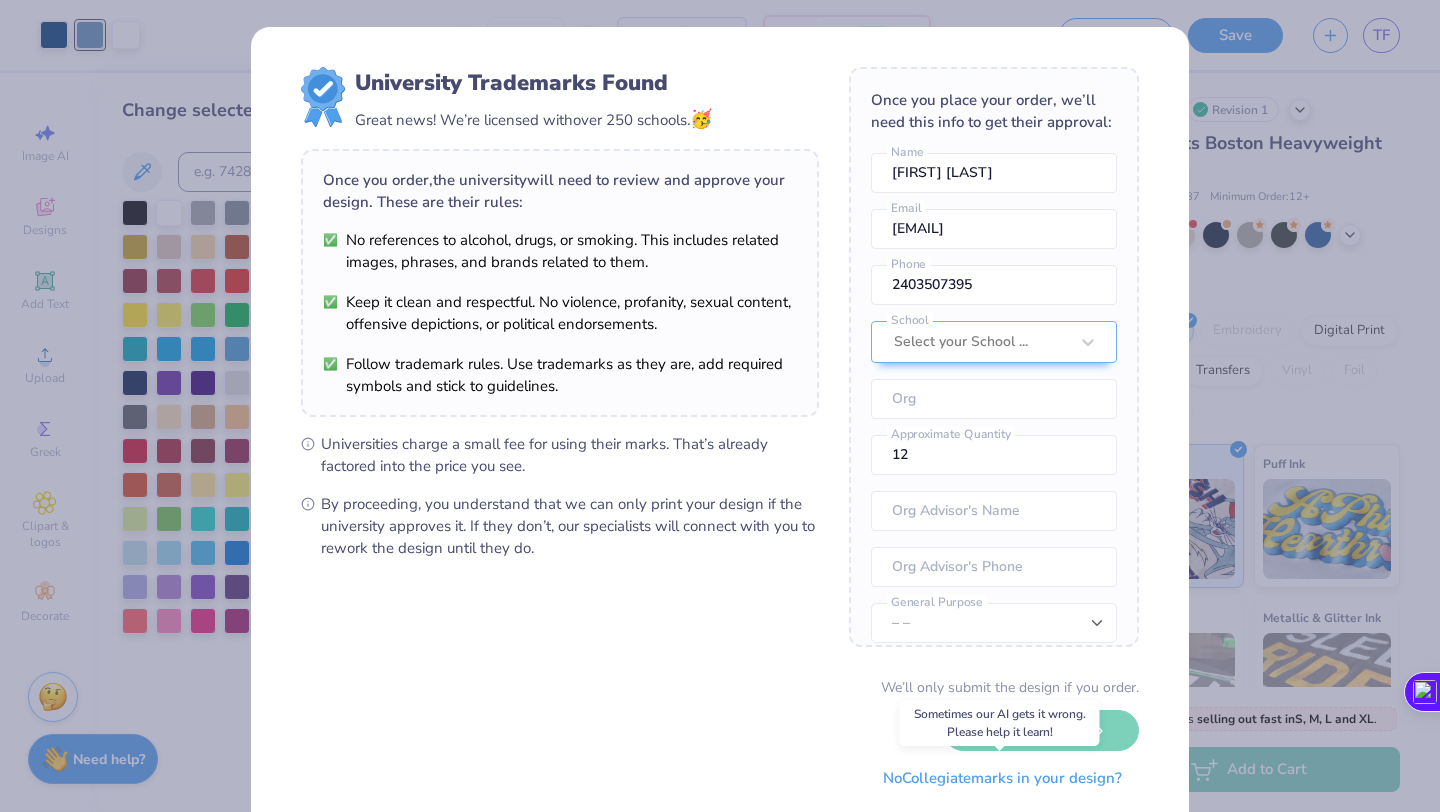 click on "No  Collegiate  marks in your design?" at bounding box center (1002, 778) 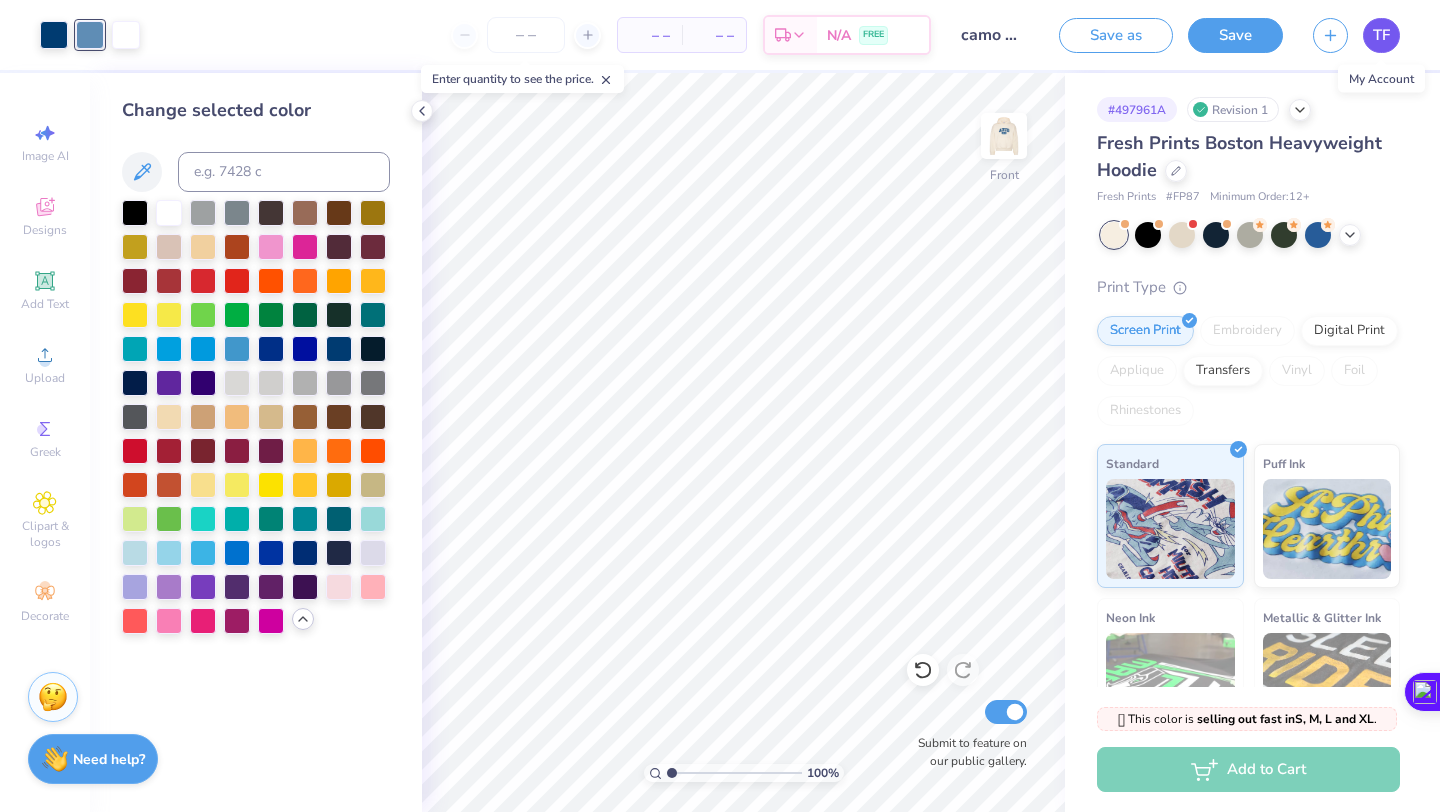 click on "TF" at bounding box center (1381, 35) 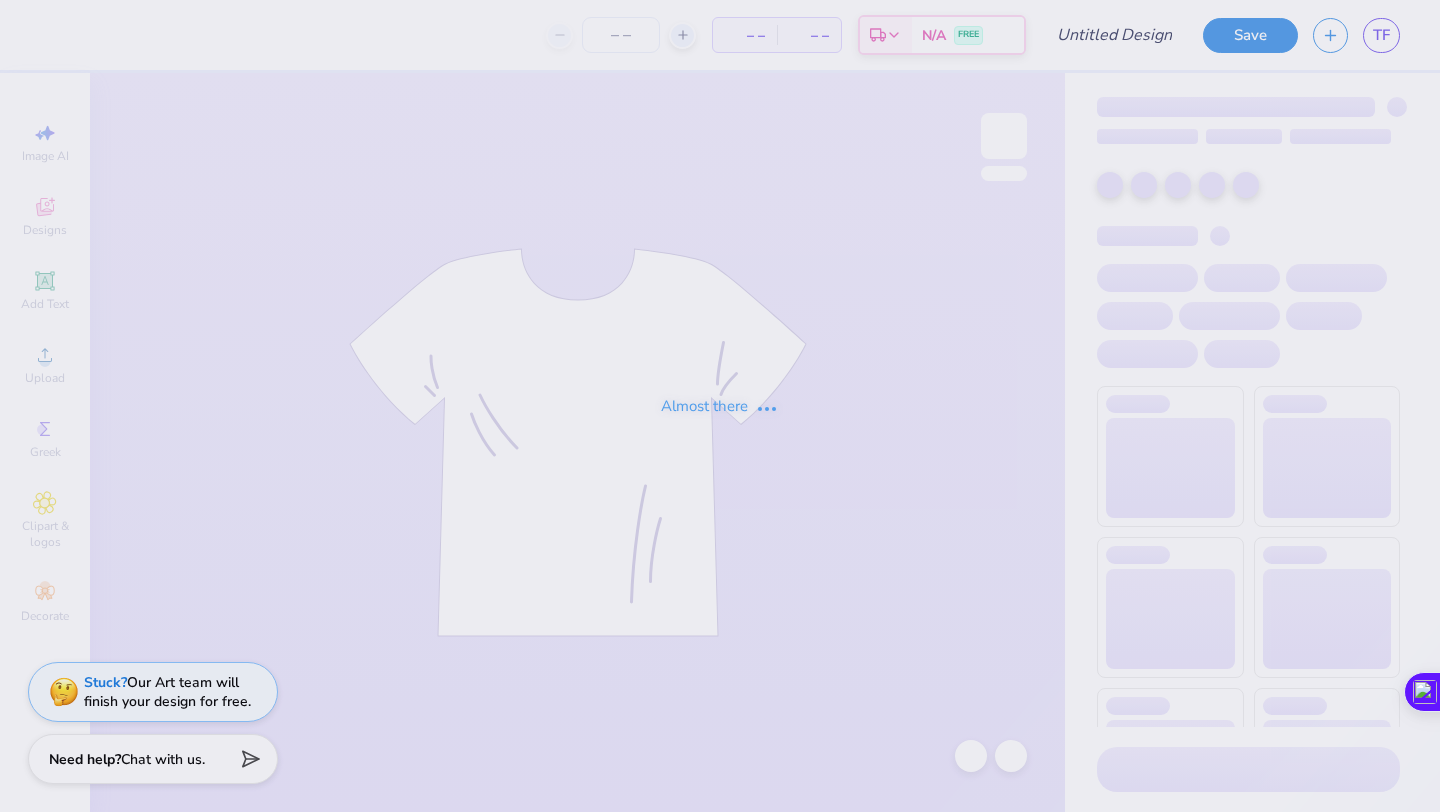 scroll, scrollTop: 0, scrollLeft: 0, axis: both 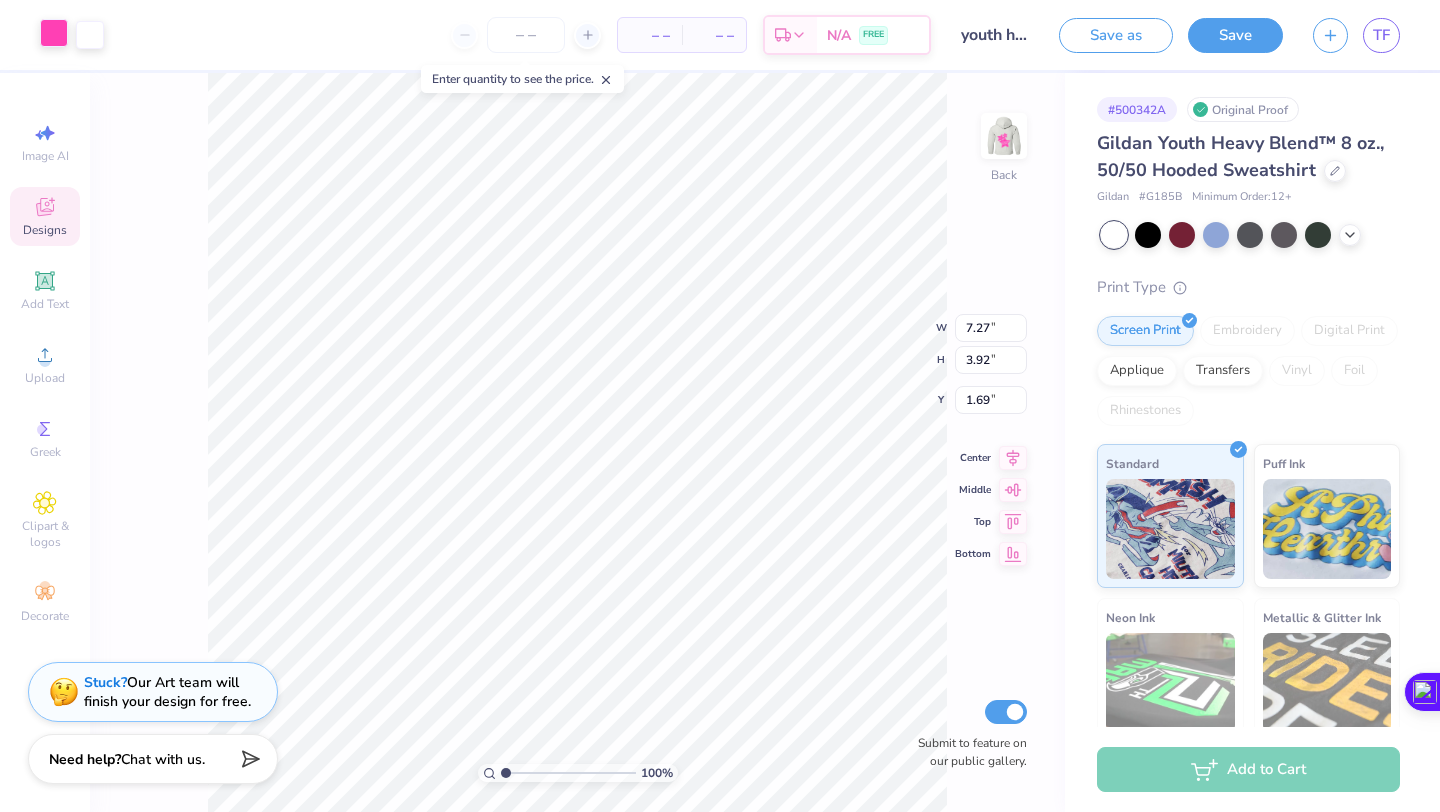 click at bounding box center [54, 33] 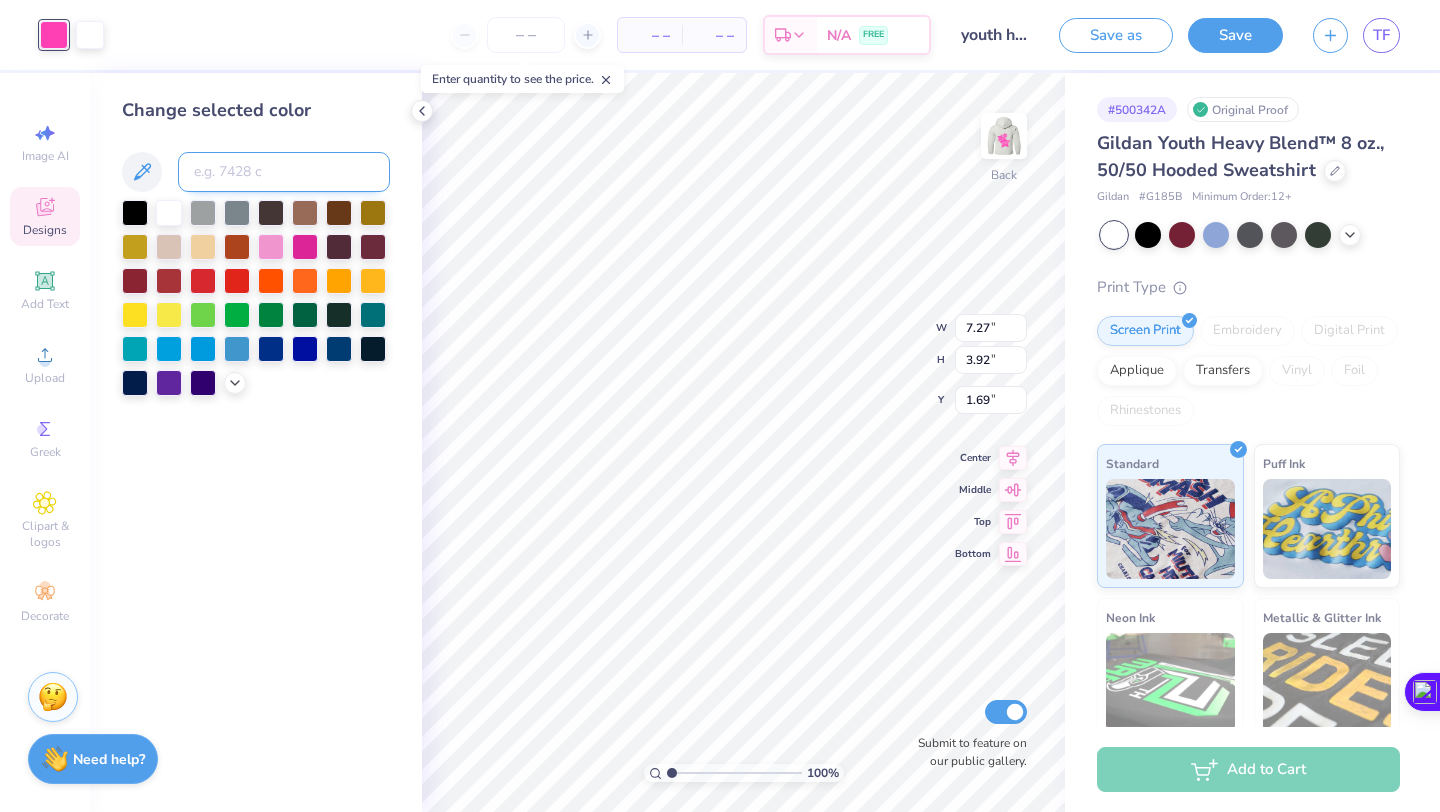 click at bounding box center (284, 172) 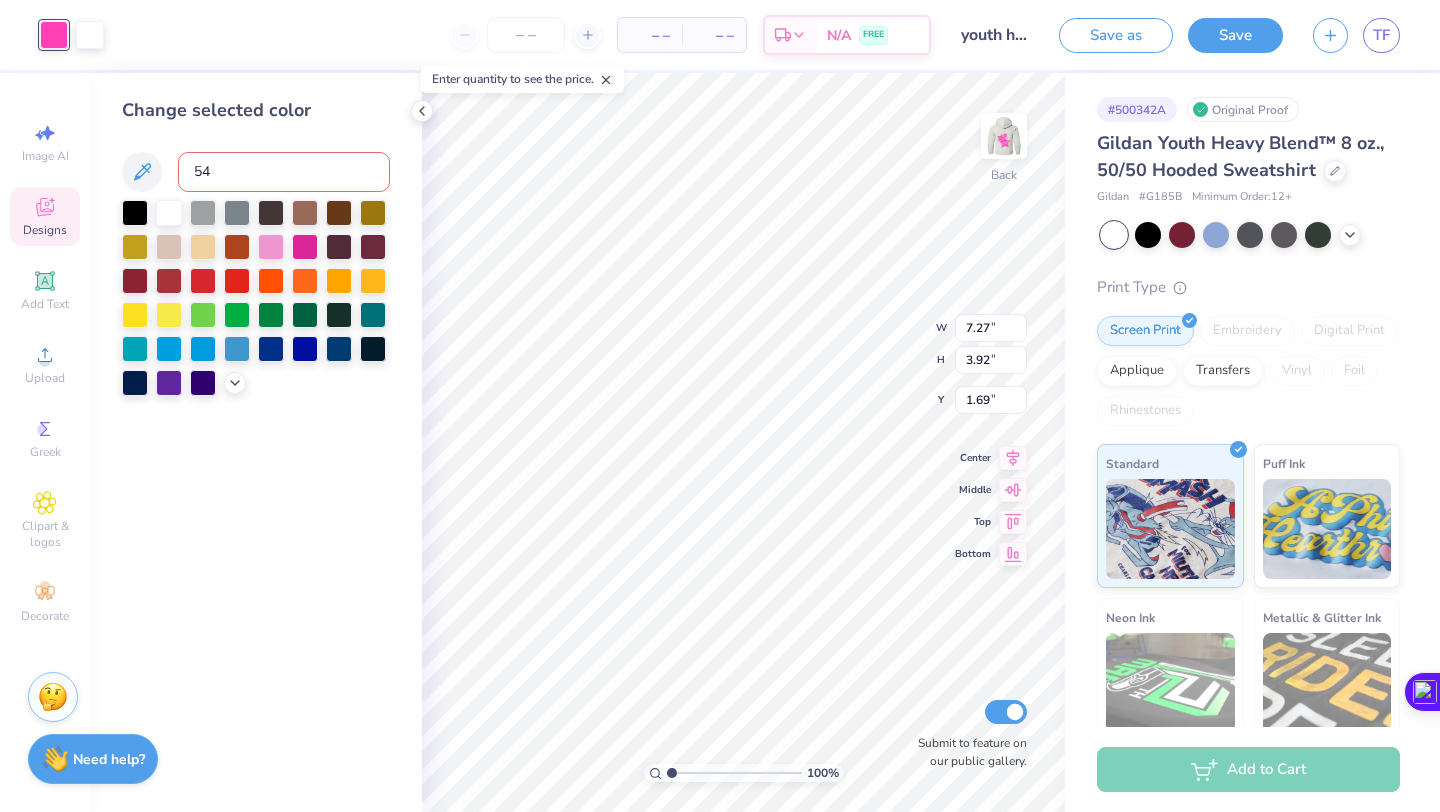 type on "541" 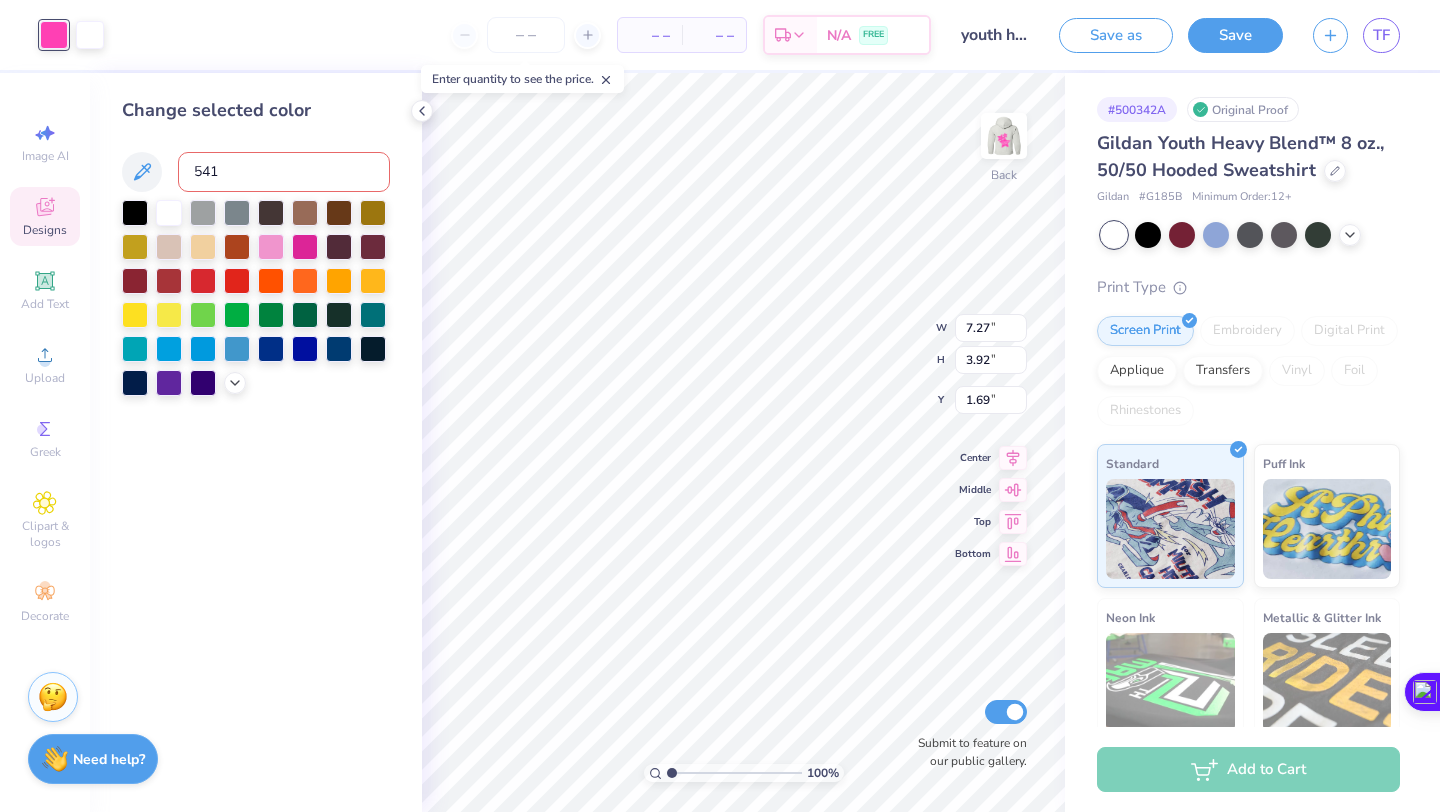 type 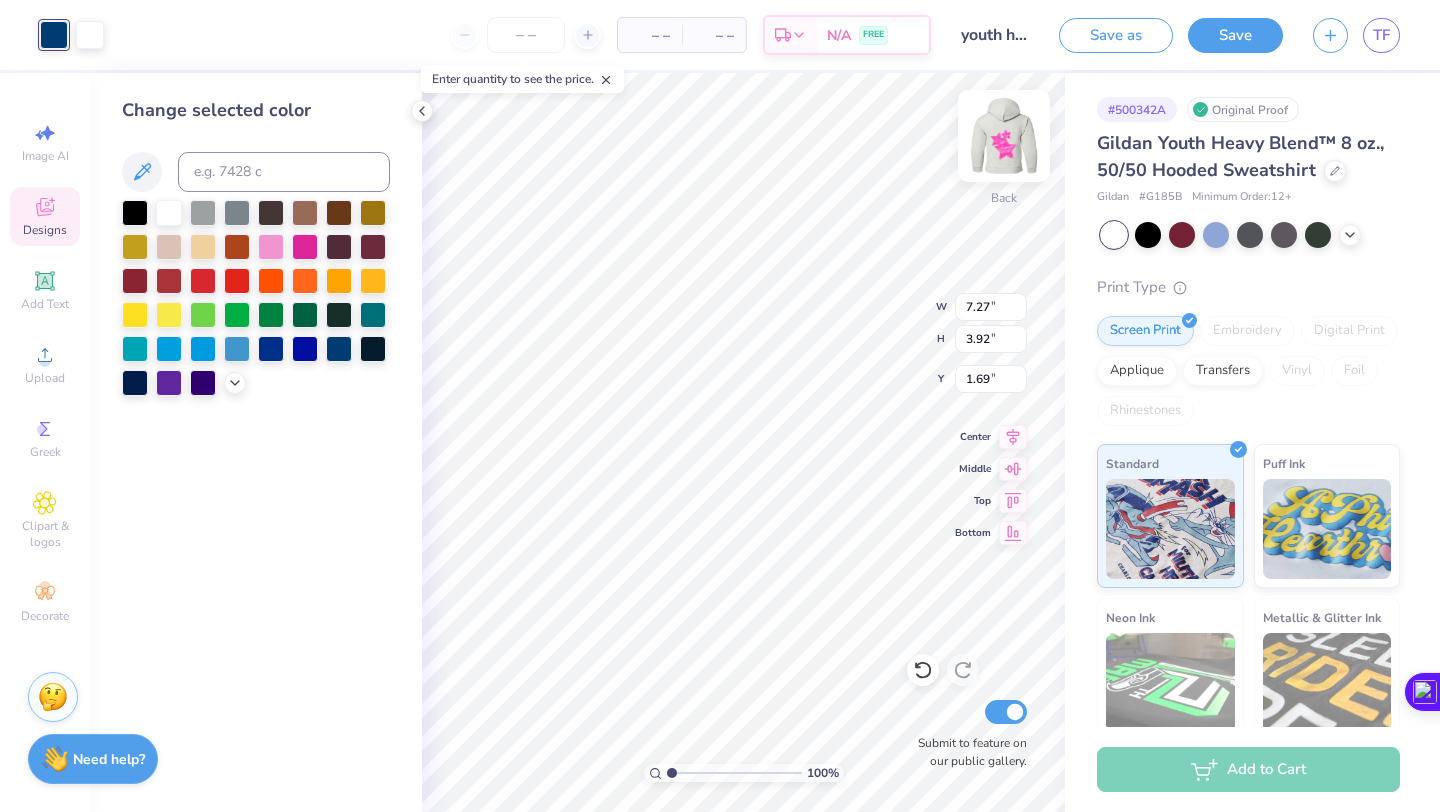 click at bounding box center (1004, 136) 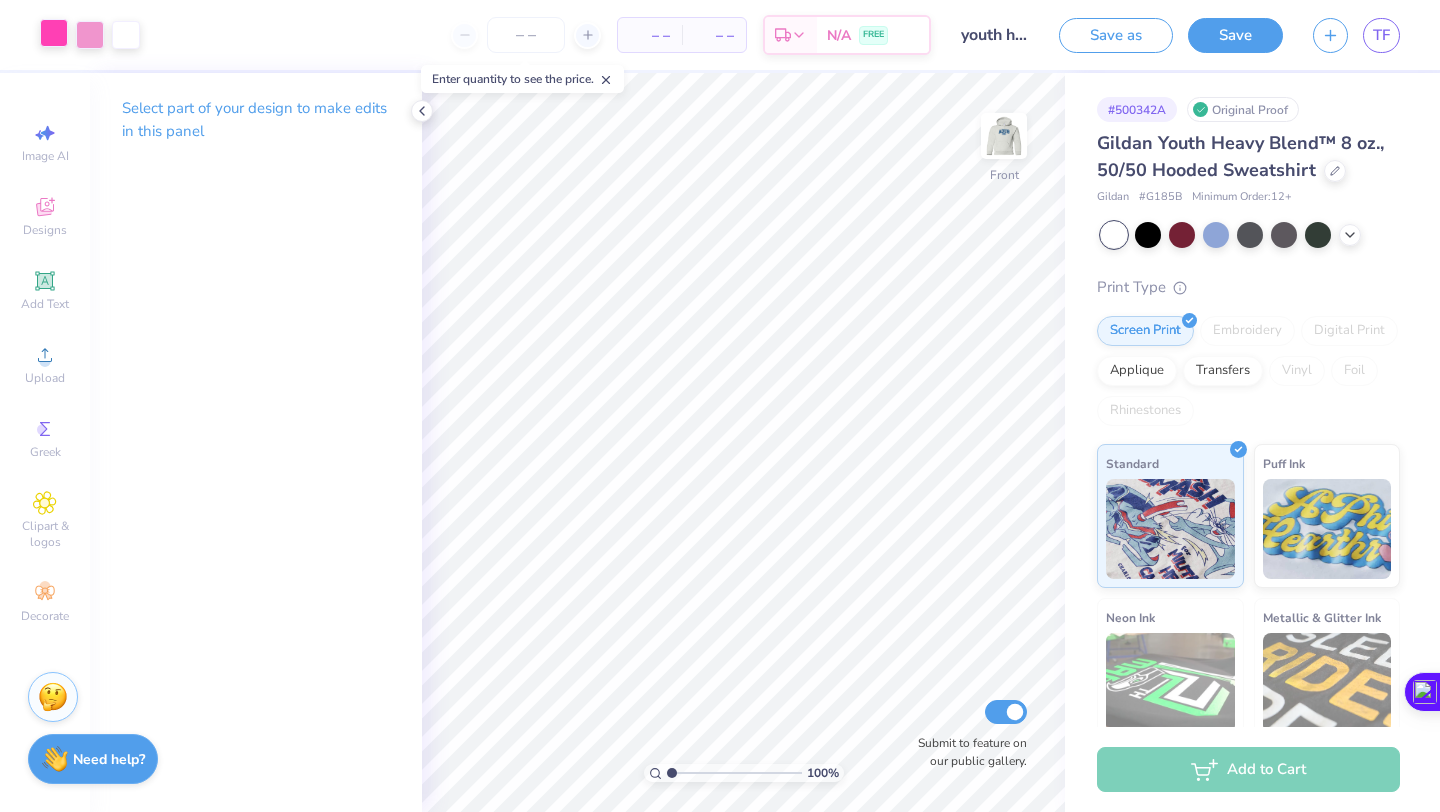 click at bounding box center (54, 33) 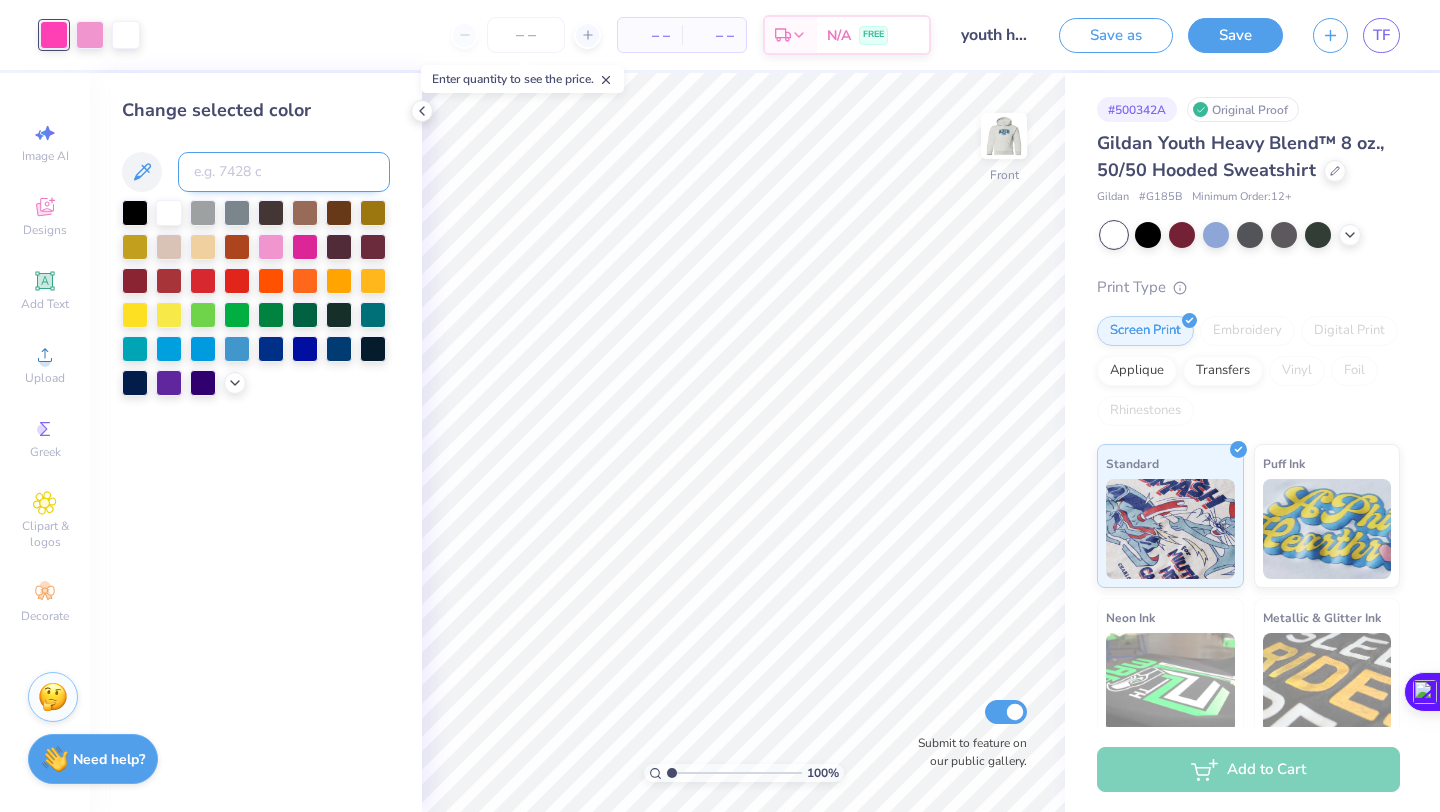 click at bounding box center (284, 172) 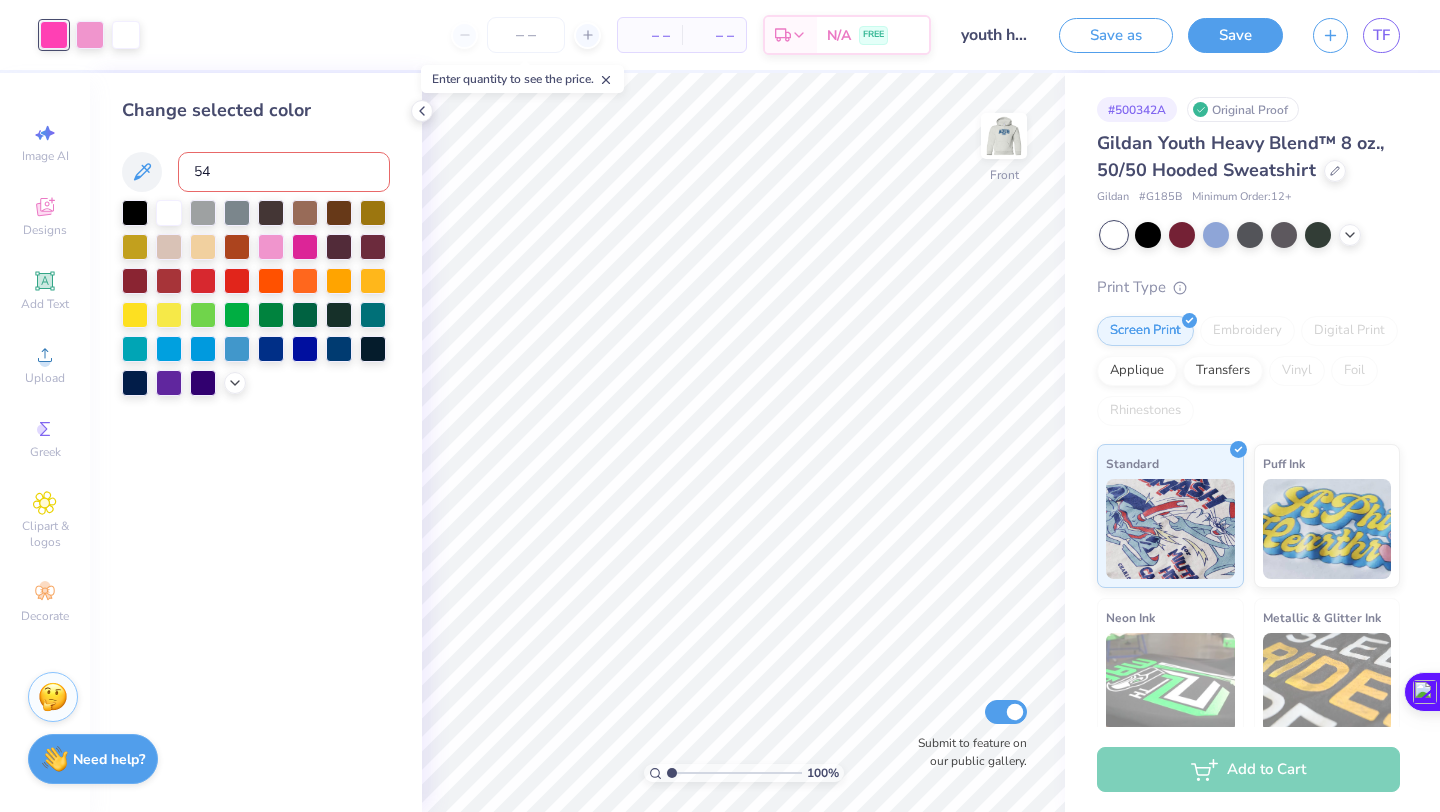 type on "541" 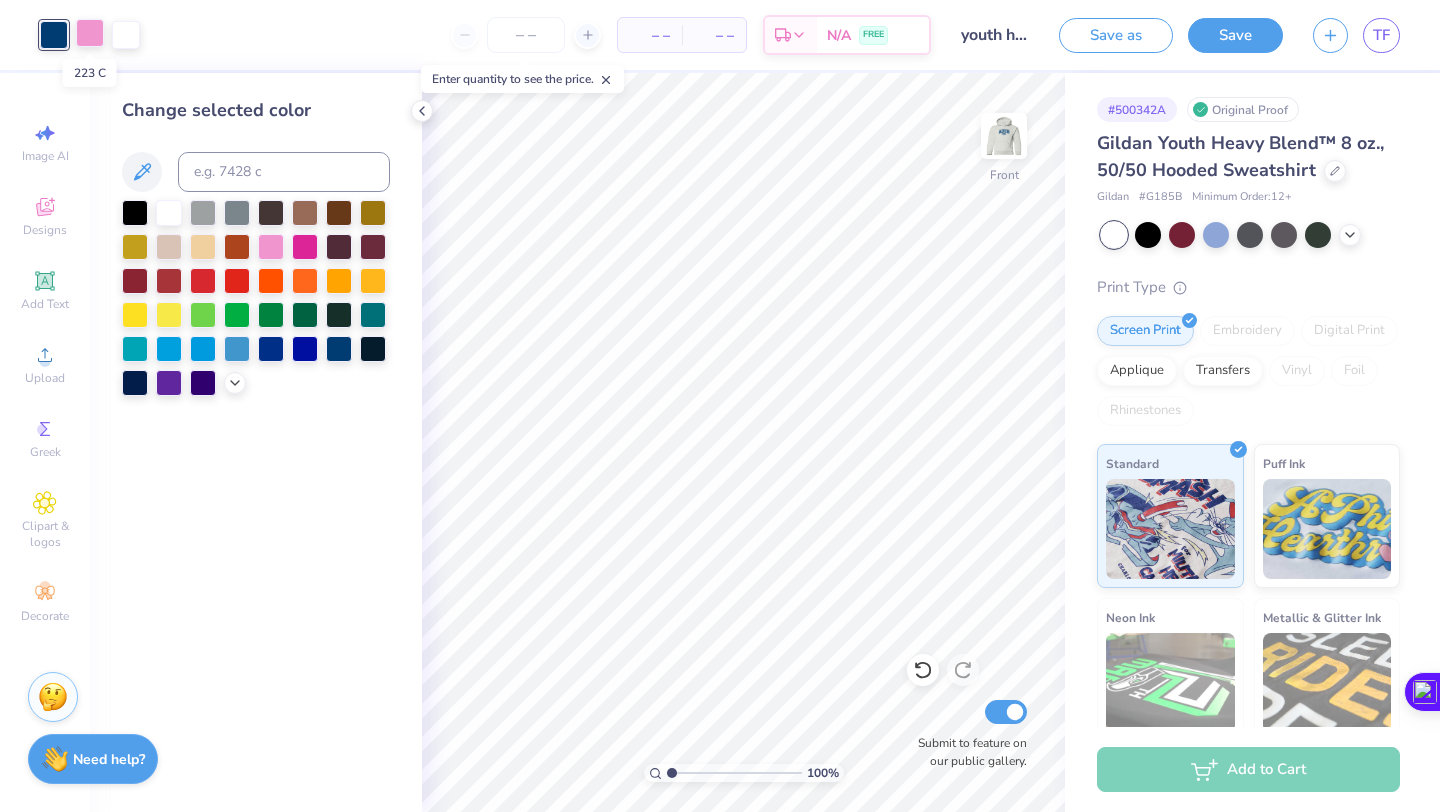 click at bounding box center (90, 33) 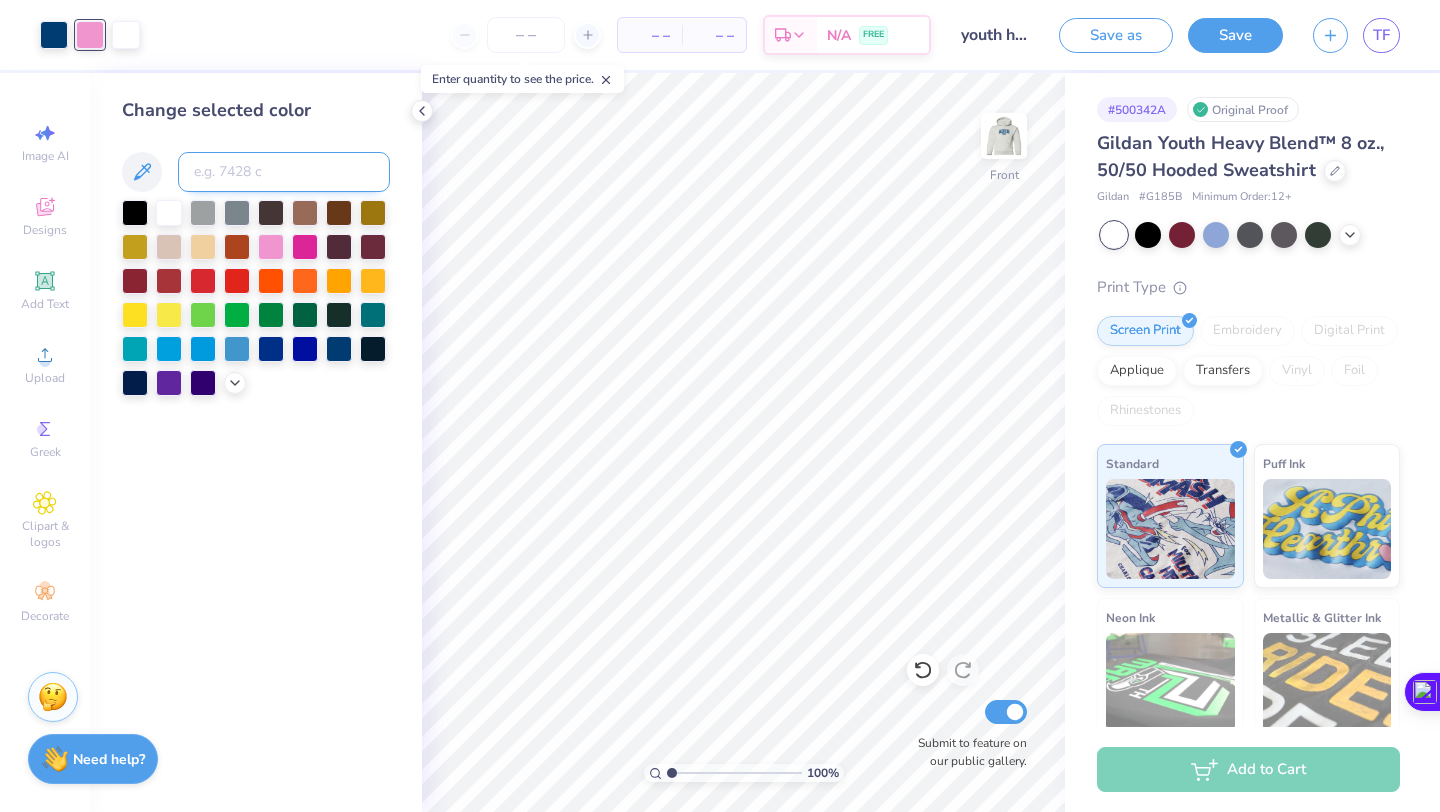 click at bounding box center (284, 172) 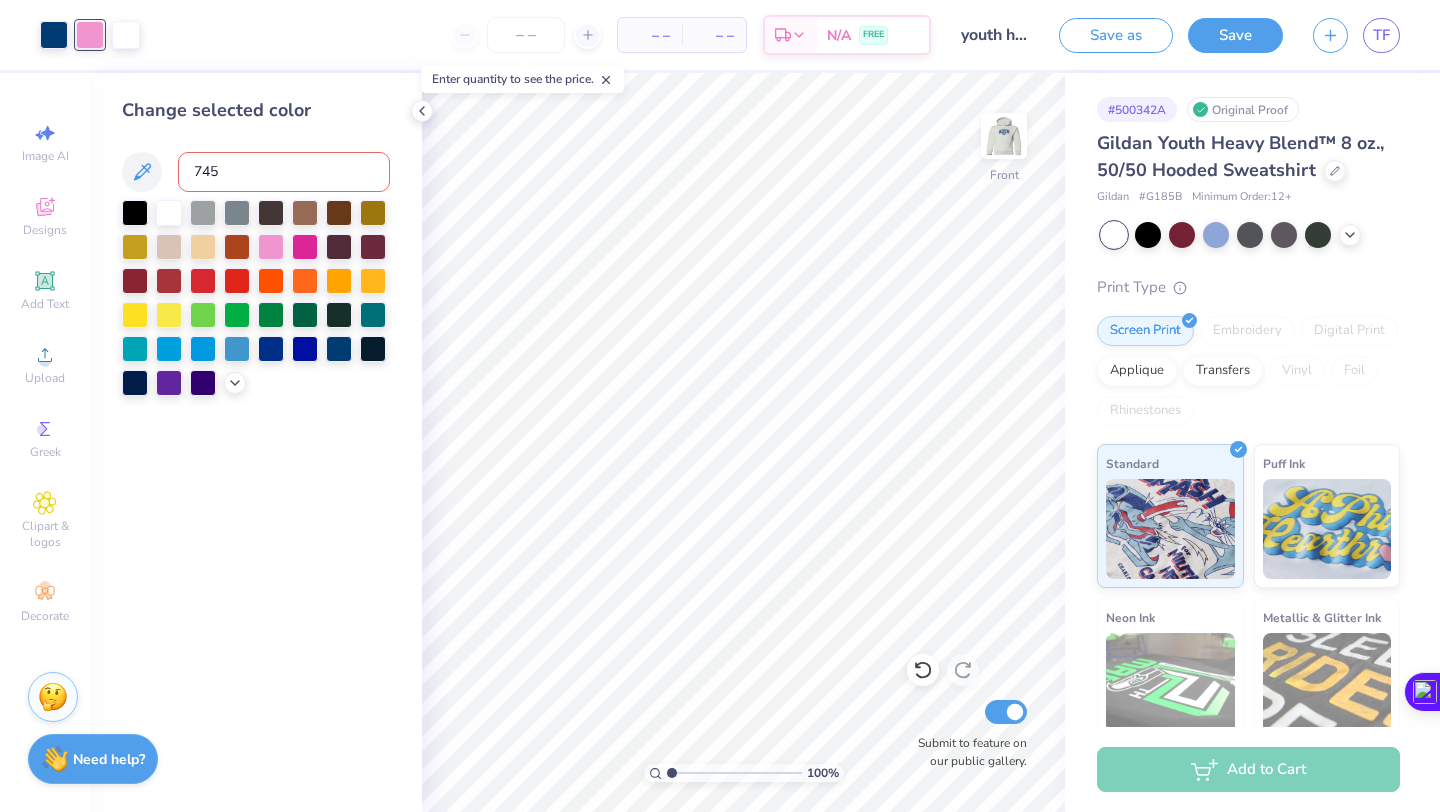 type on "7454" 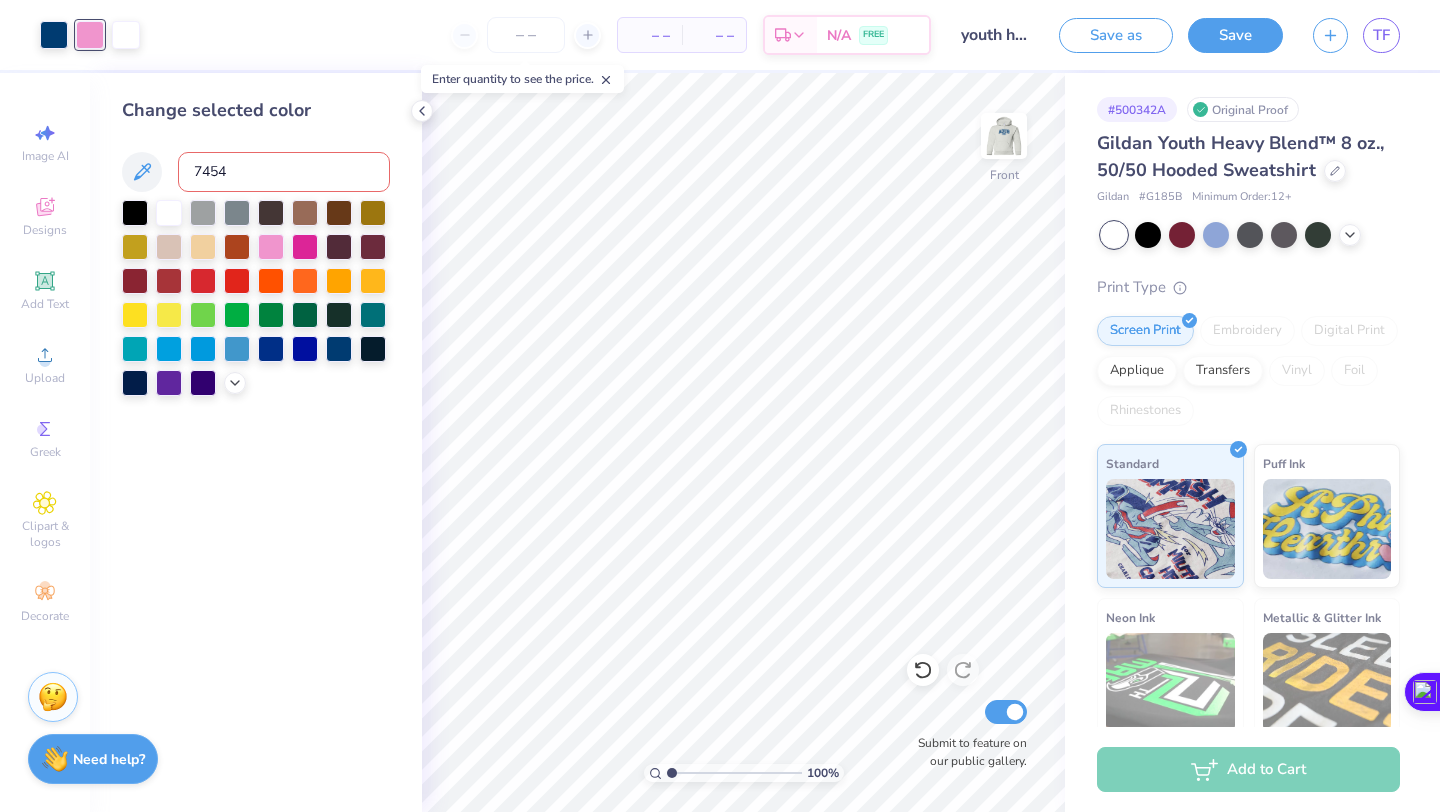type 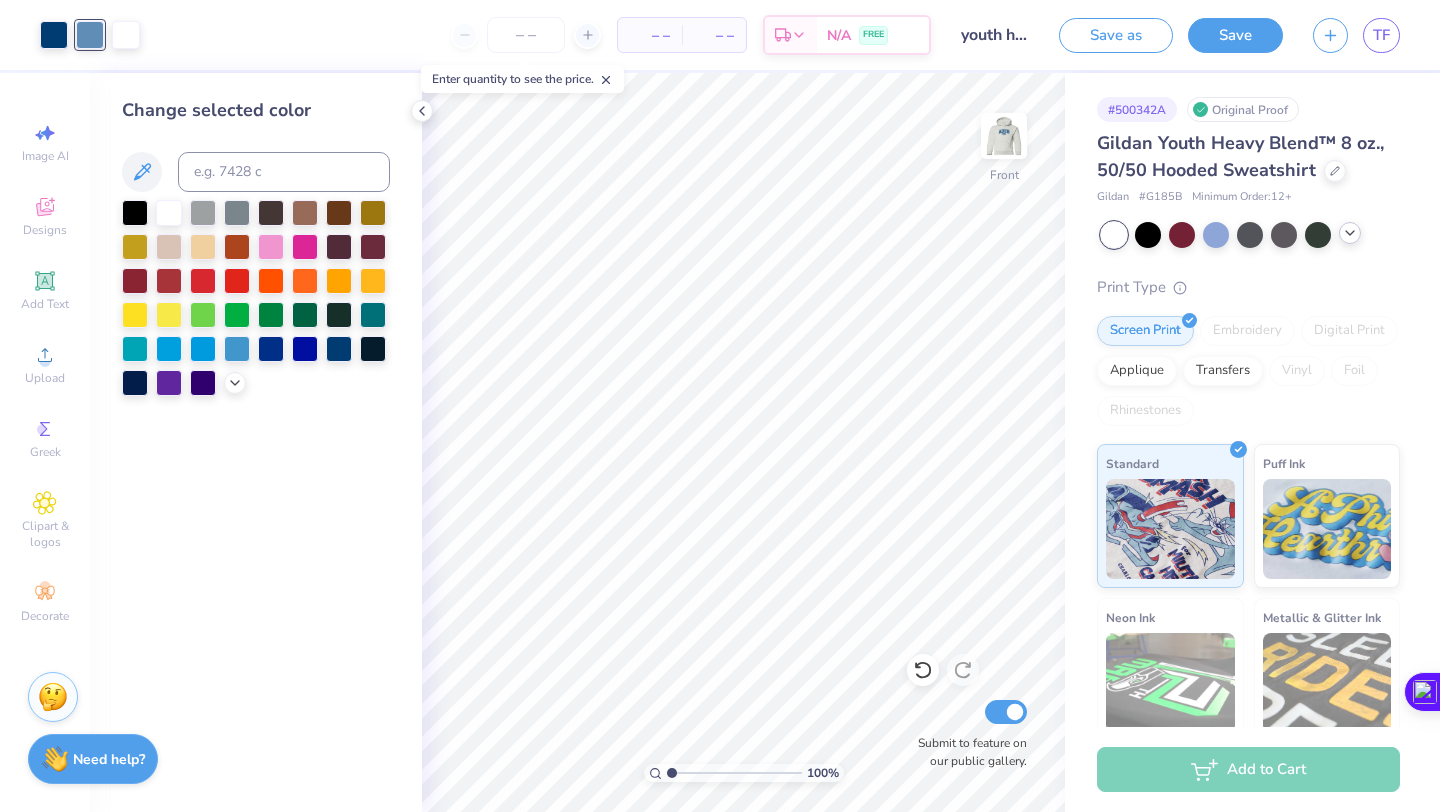 click at bounding box center (1350, 233) 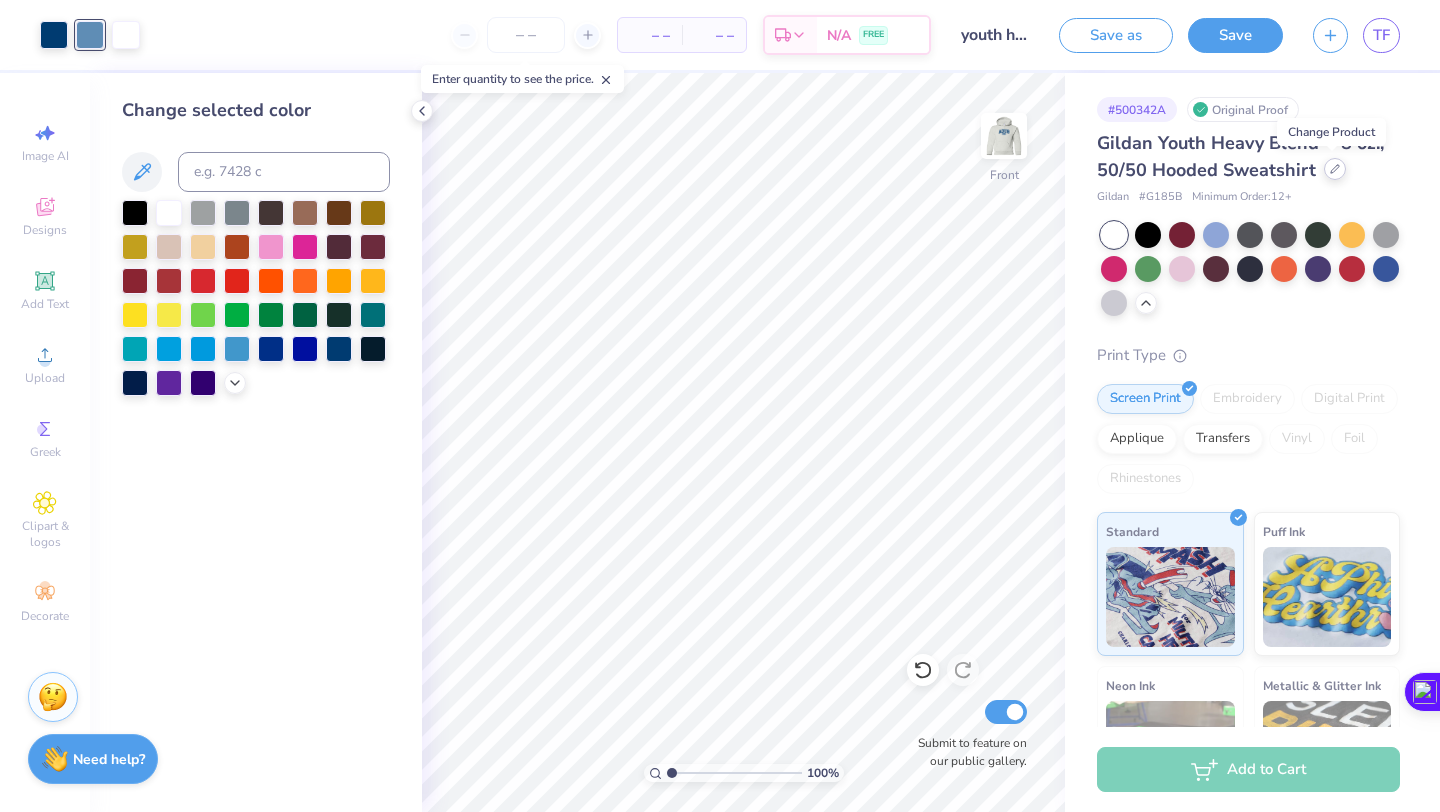 click 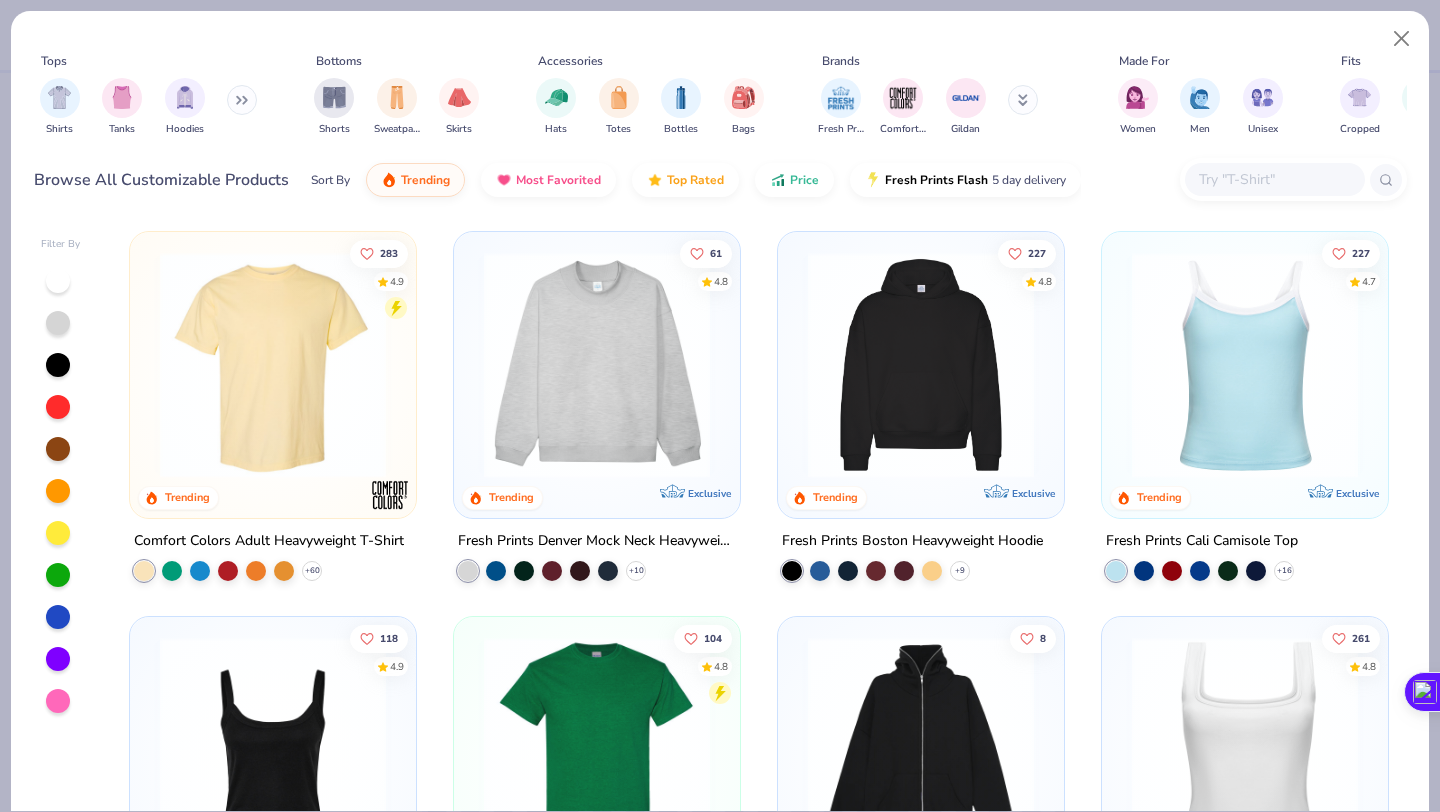 click at bounding box center (1274, 179) 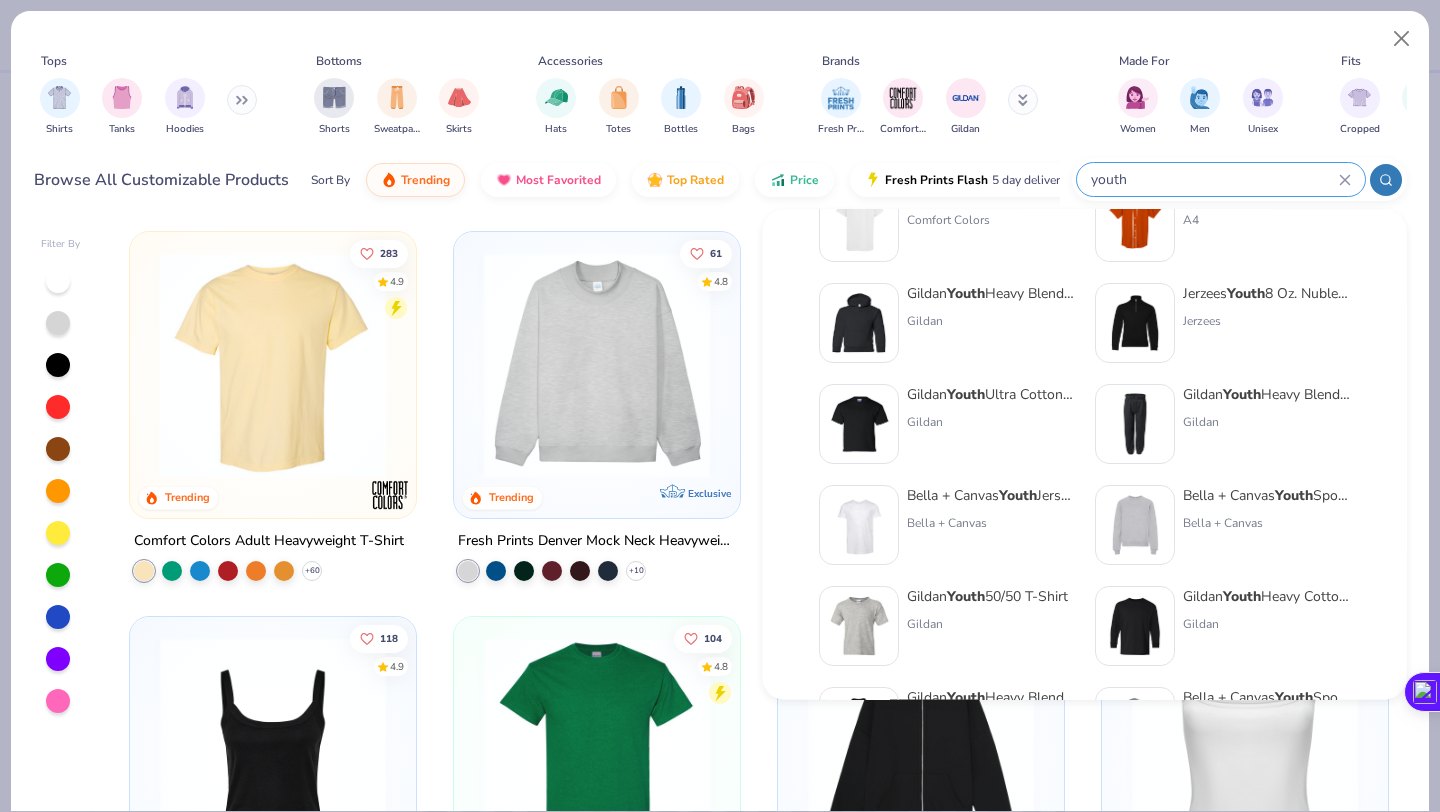 scroll, scrollTop: 166, scrollLeft: 0, axis: vertical 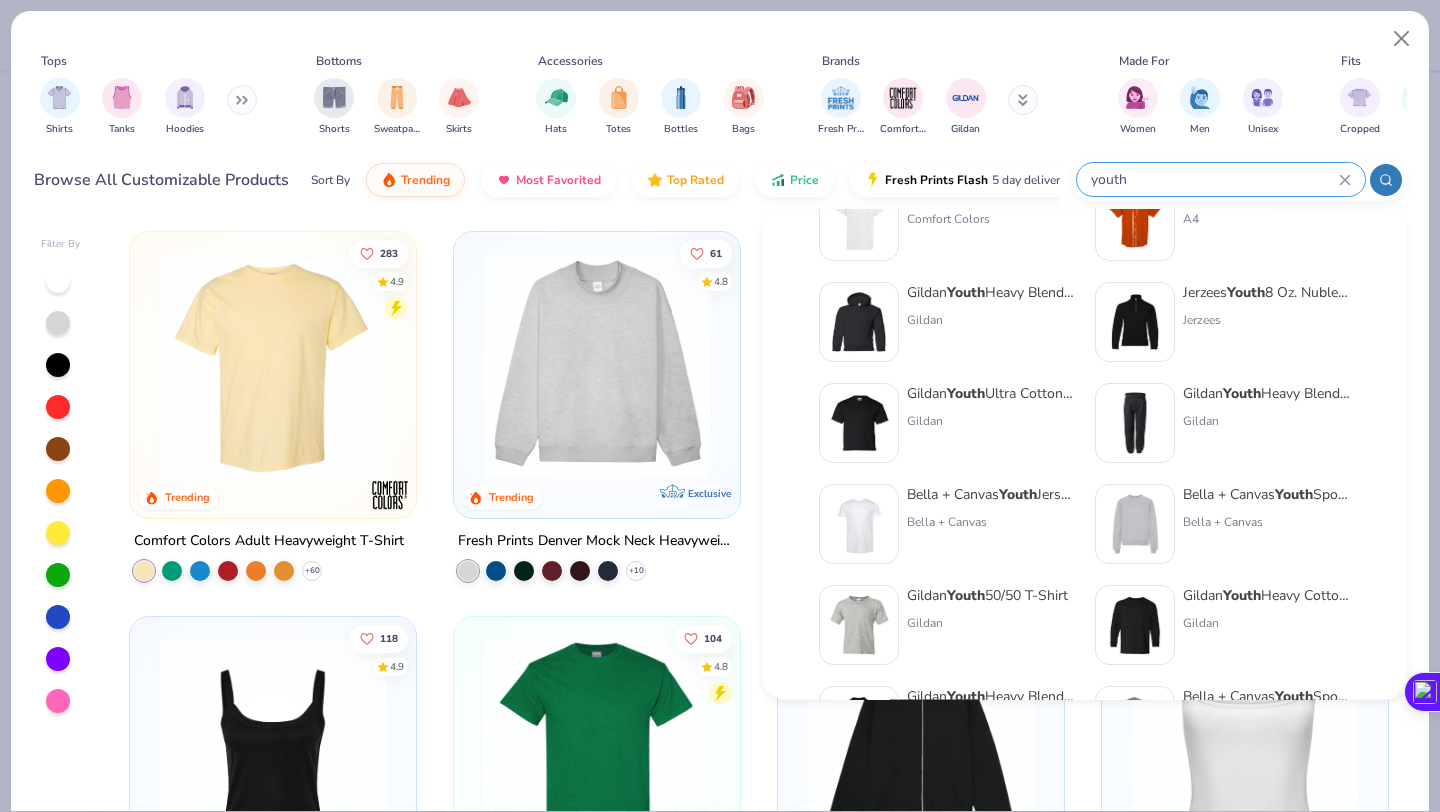 type on "youth" 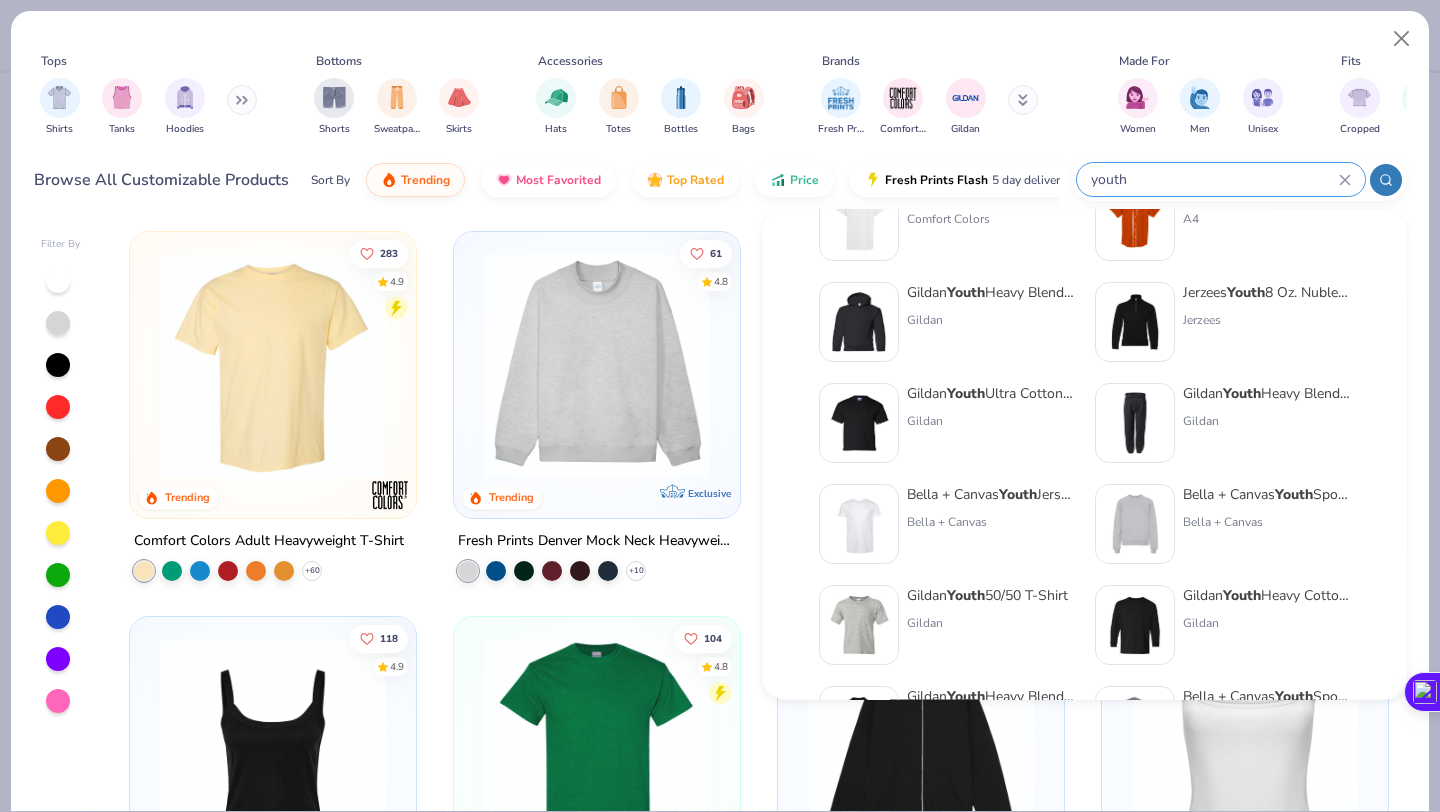 click on "Youth" at bounding box center [966, 292] 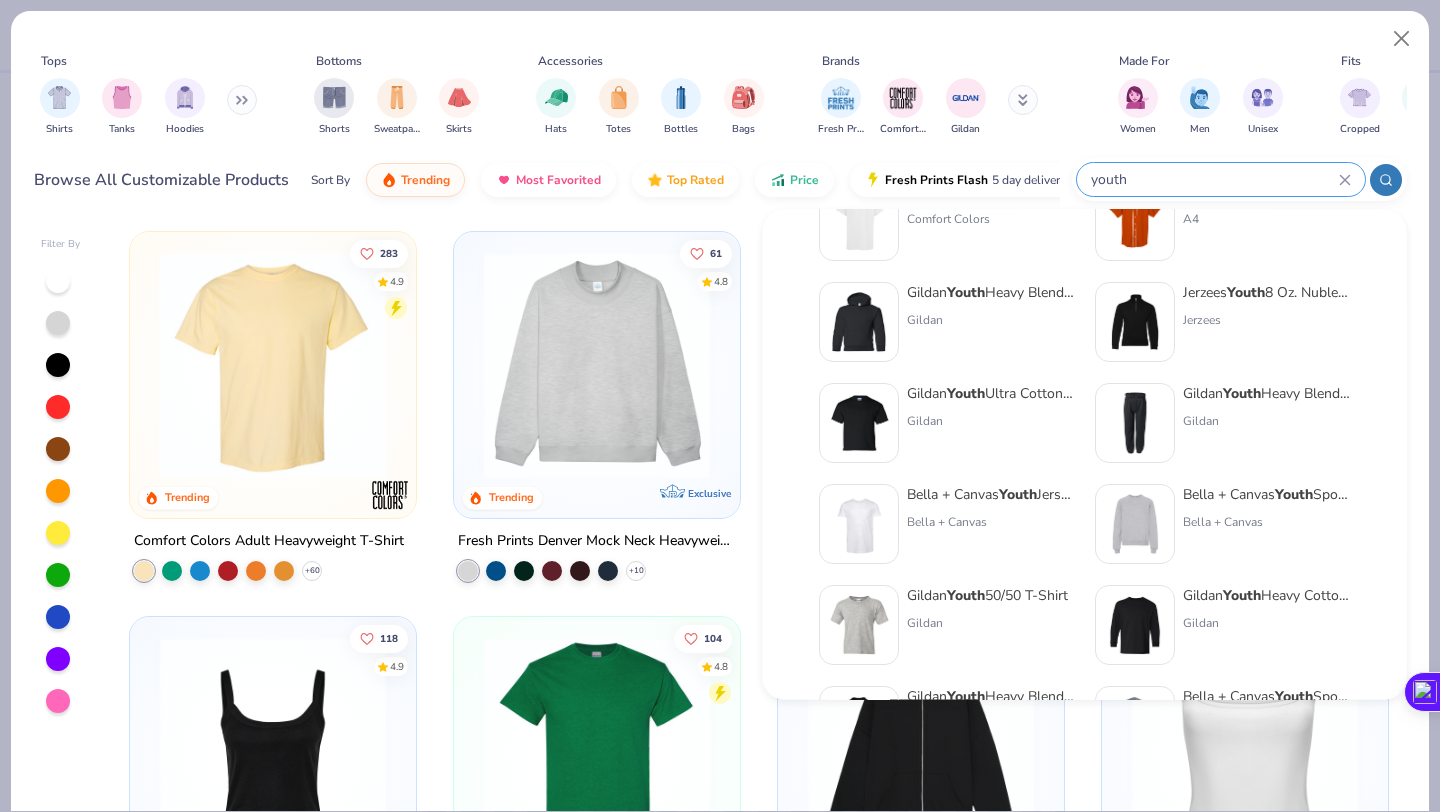 type 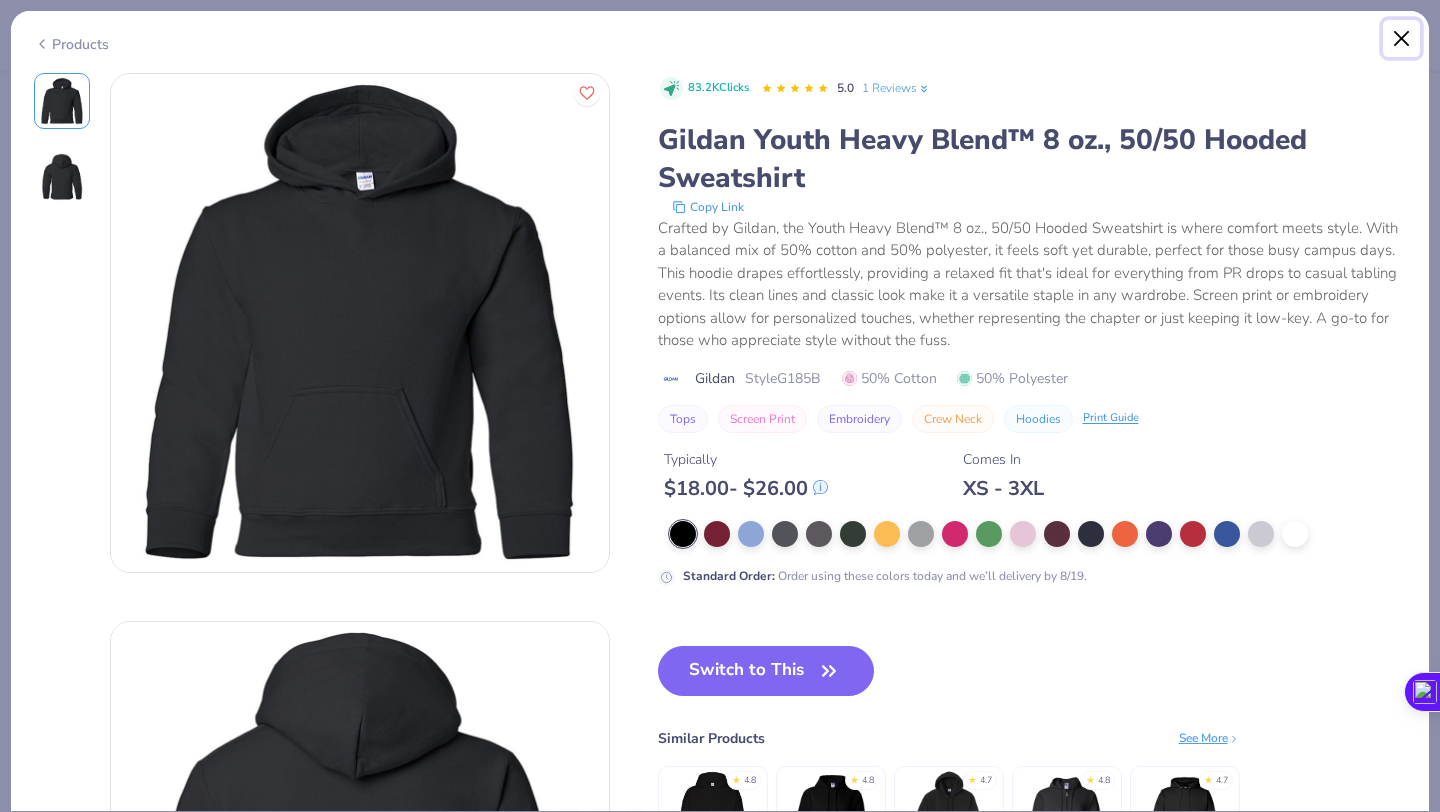 click at bounding box center [1402, 39] 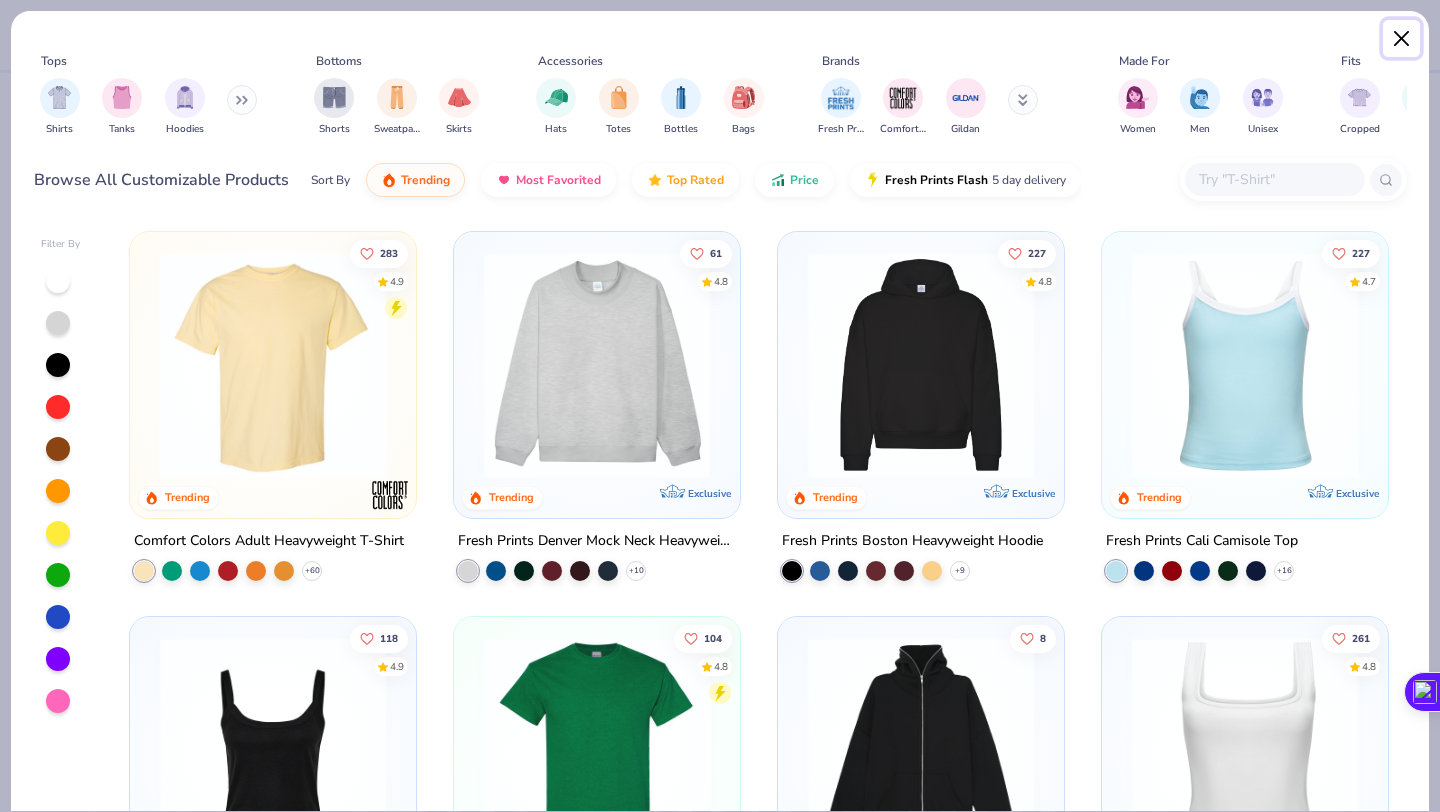 click at bounding box center [1402, 39] 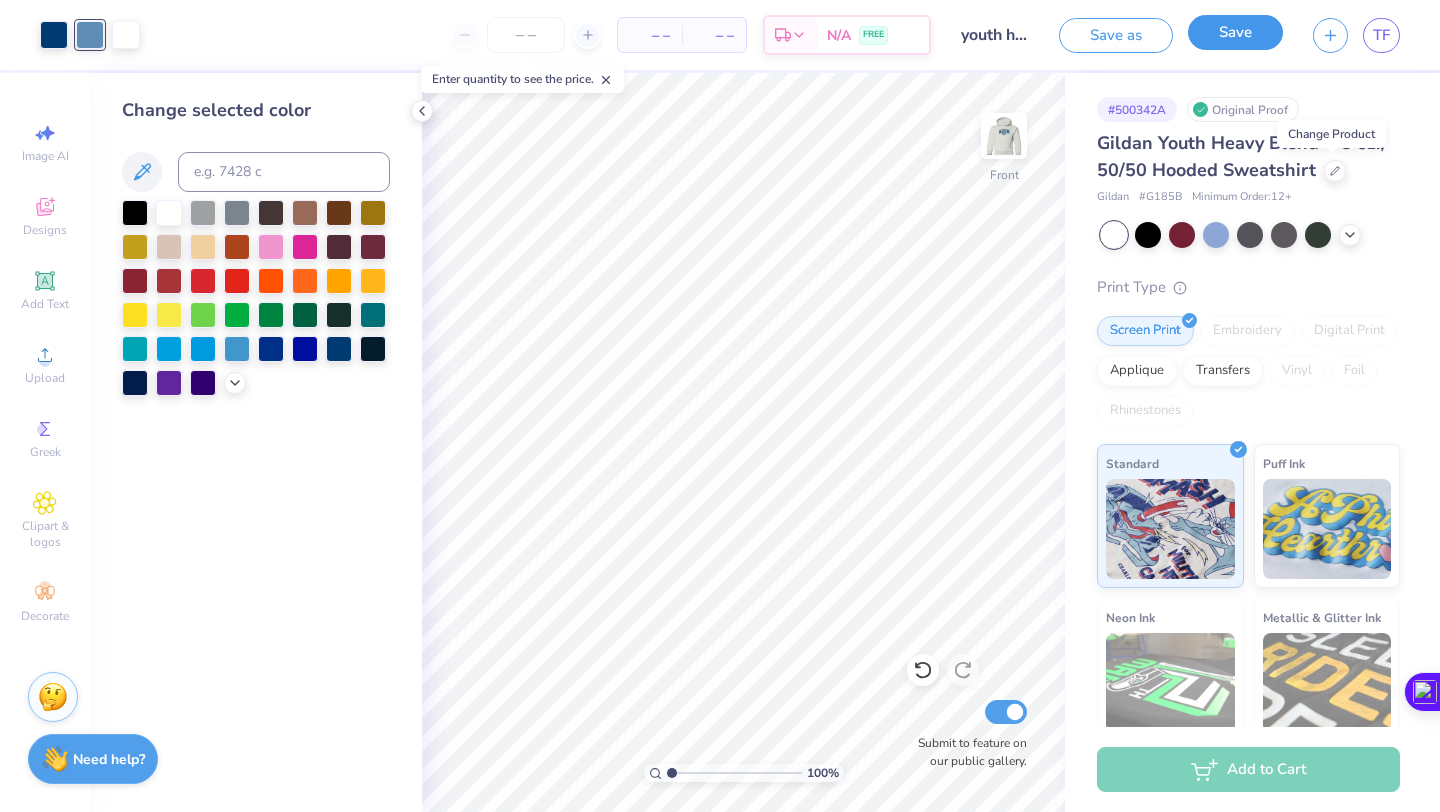 click on "Save" at bounding box center (1235, 32) 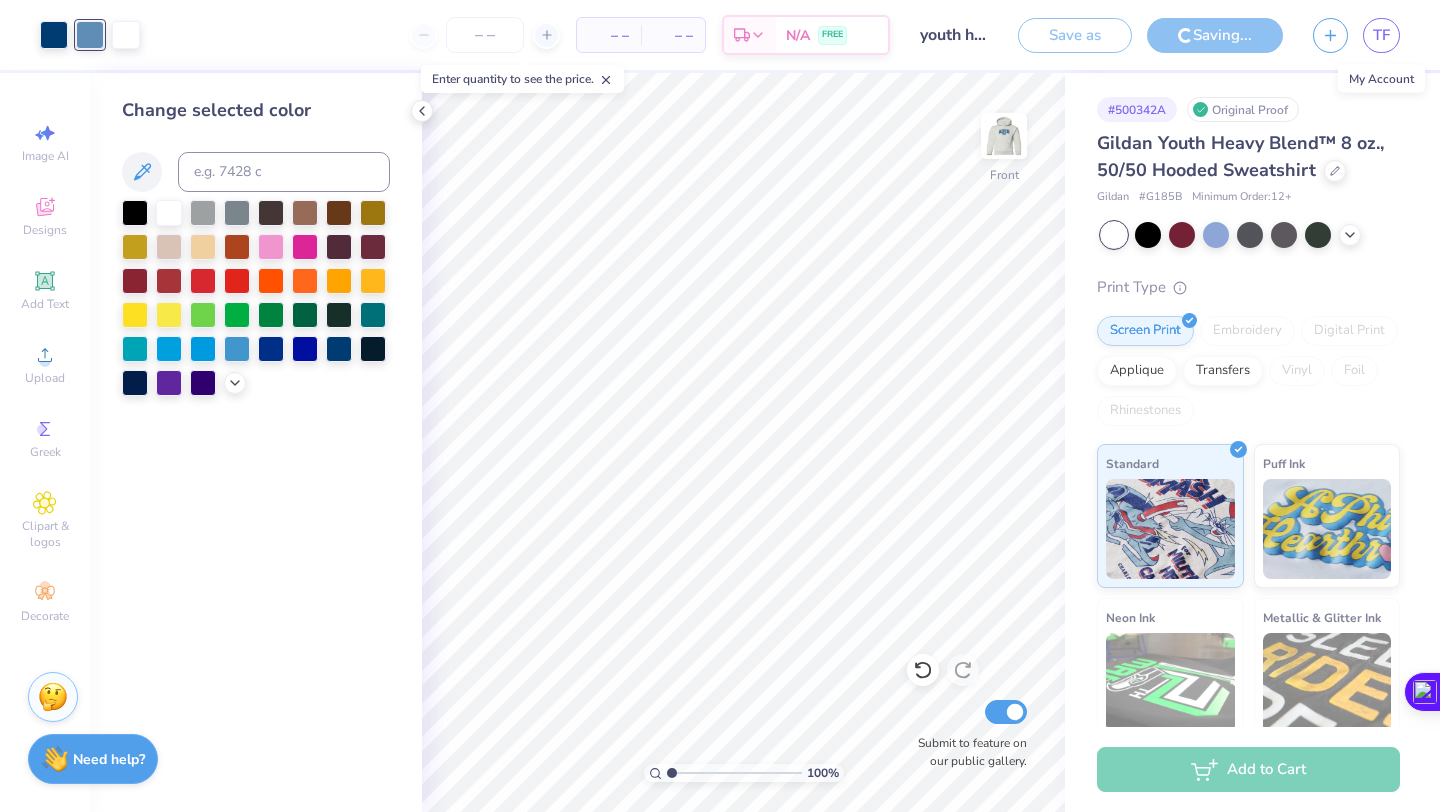 click on "Design Title" at bounding box center (954, 35) 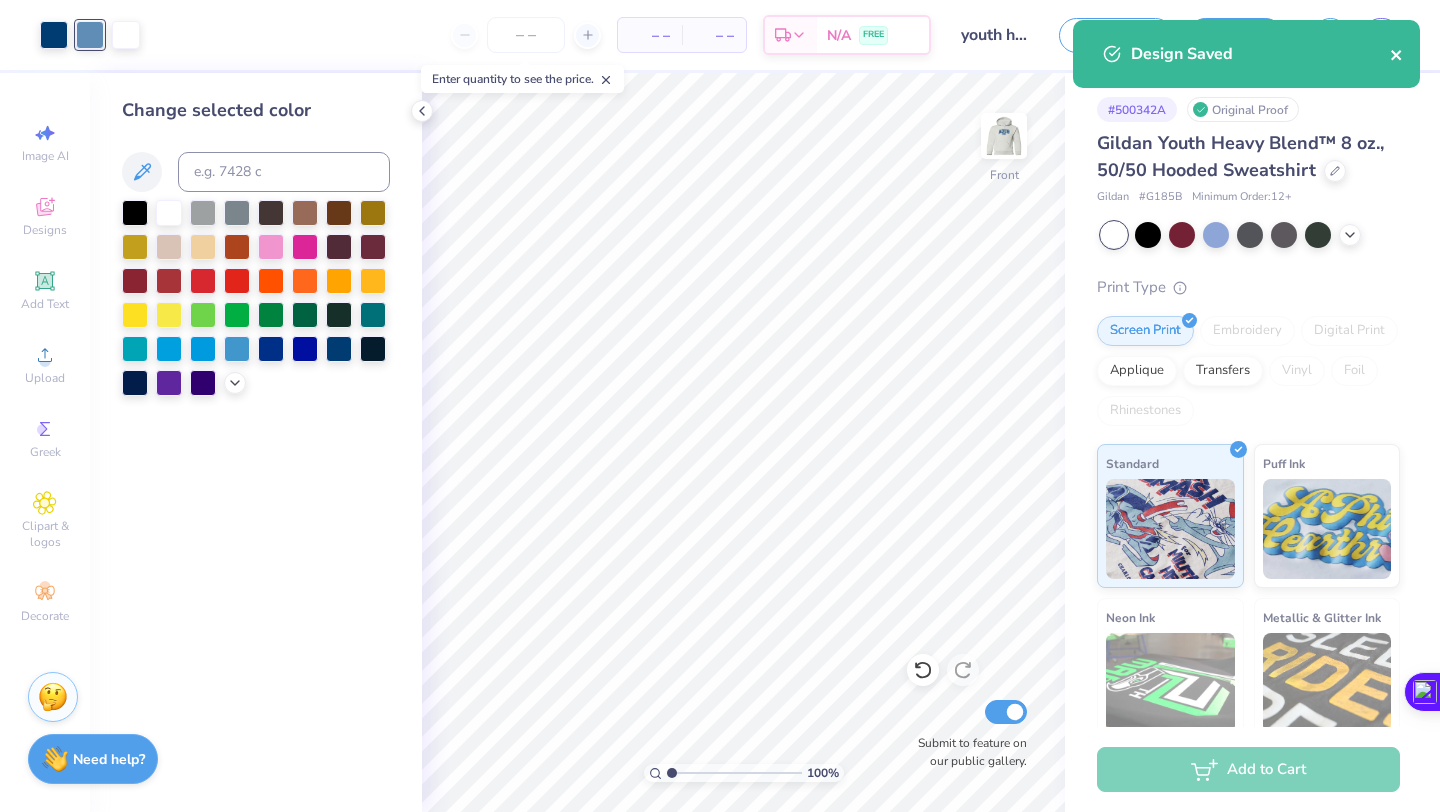 click 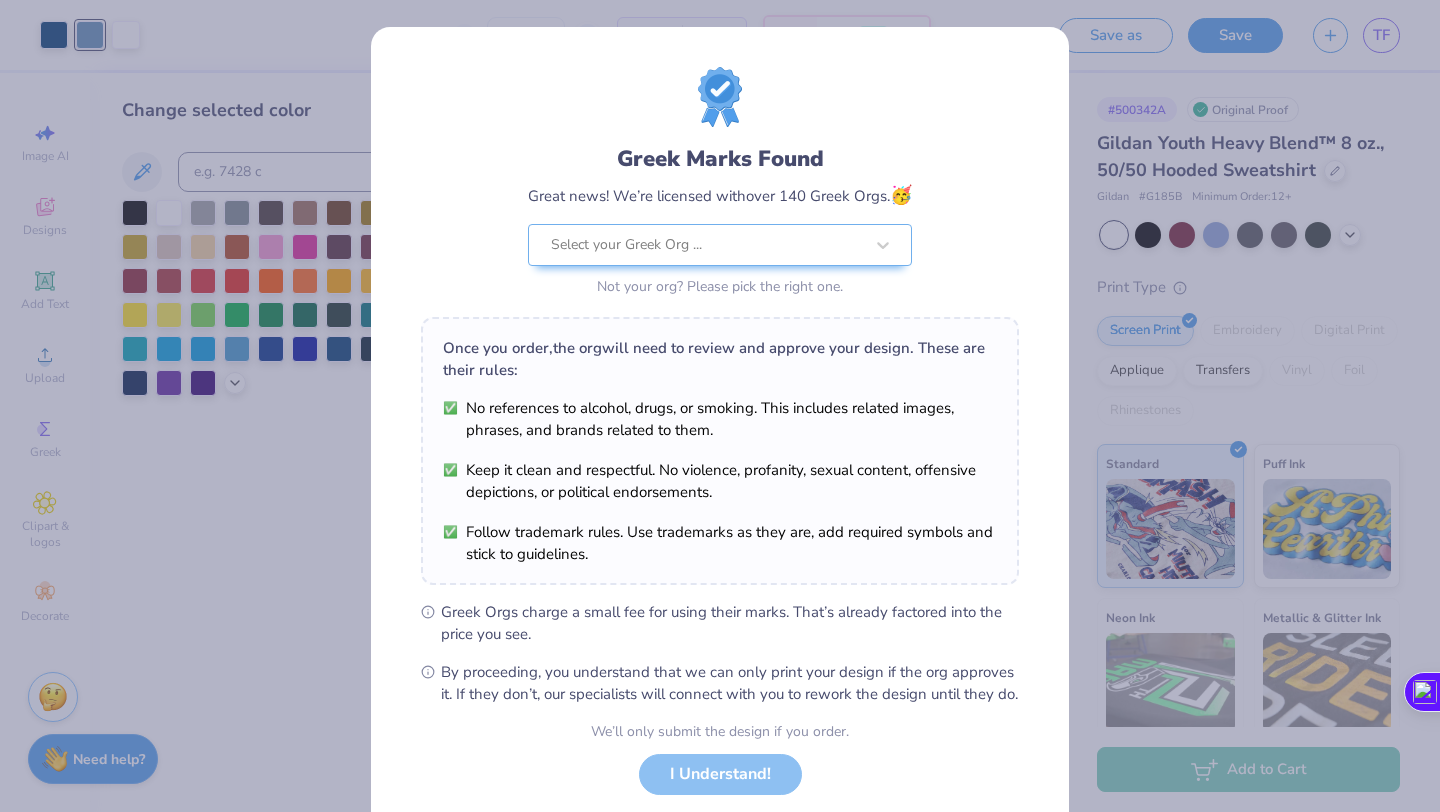 click on "Art colors – – Per Item – – Total Est.  Delivery N/A FREE Design Title Save as Save TF Image AI Designs Add Text Upload Greek Clipart & logos Decorate Change selected color 100  % Front Submit to feature on our public gallery. # 500342A Original Proof Gildan Youth Heavy Blend™ 8 oz., 50/50 Hooded Sweatshirt Gildan # G185B Minimum Order:  12 +   Print Type Screen Print Embroidery Digital Print Applique Transfers Vinyl Foil Rhinestones Standard Puff Ink Neon Ink Metallic & Glitter Ink Glow in the Dark Ink Water based Ink Add to Cart Stuck?  Our Art team will finish your design for free. Need help?  Chat with us. Design Saved
Enter quantity to see the price.
Greek Marks Found Great news! We’re licensed with  over 140 Greek Orgs. 🥳 Select your Greek Org ... Not your org? Please pick the right one. Once you order,  the org  will need to review and approve your design. These are their rules: We’ll only submit the design if you order. No" at bounding box center [720, 406] 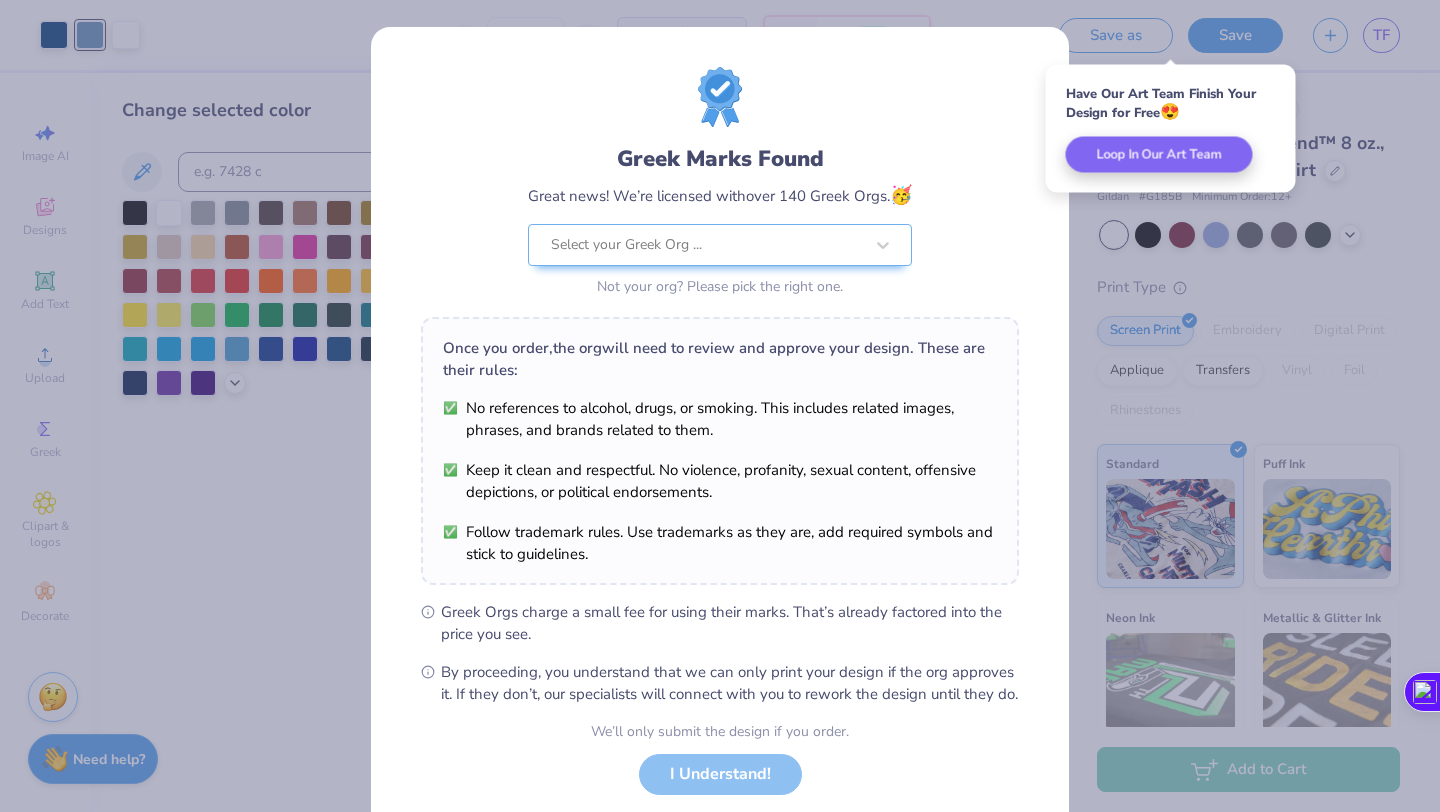 click on "We’ll only submit the design if you order. I Understand! No  Greek  marks in your design?" at bounding box center [720, 784] 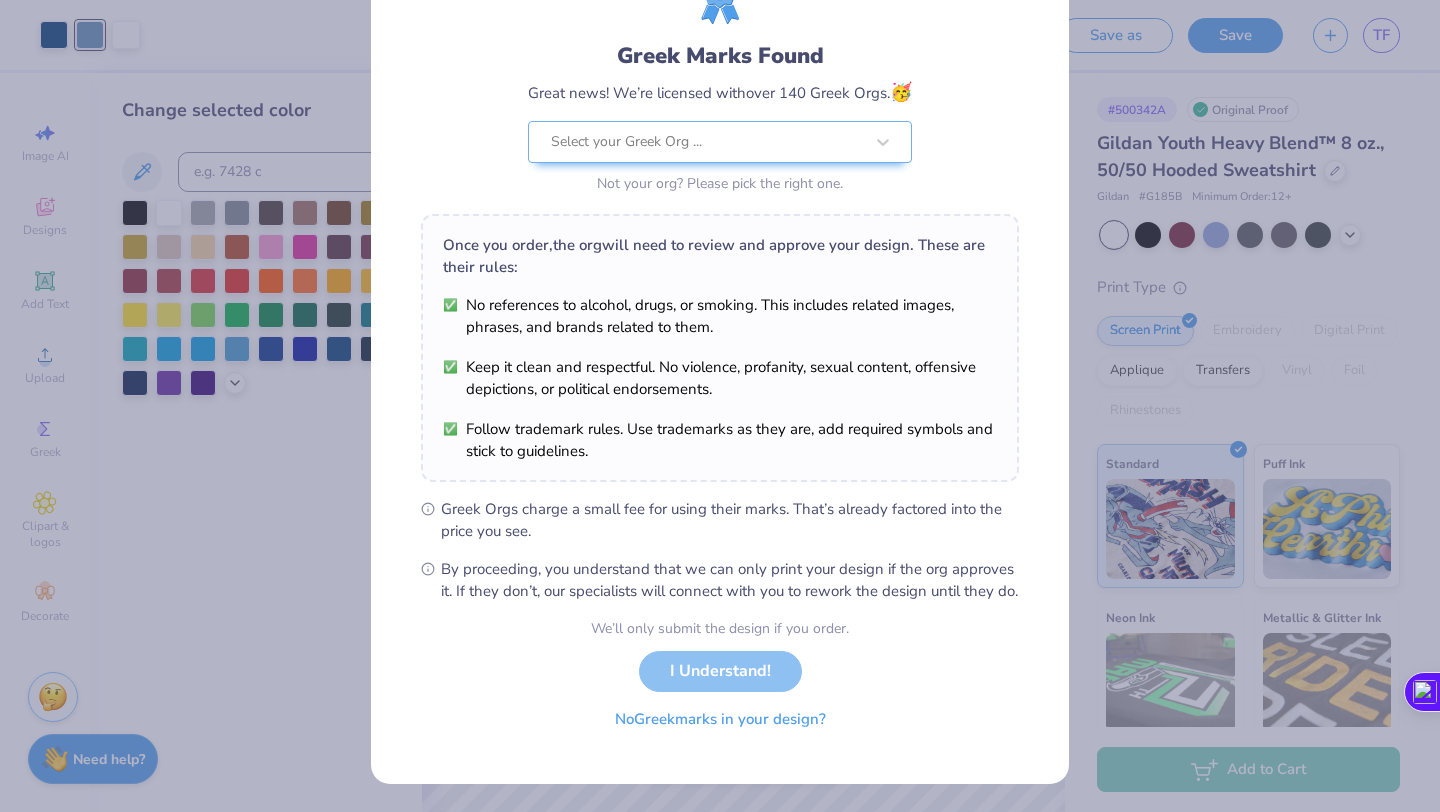 click on "No  Greek  marks in your design?" at bounding box center (720, 719) 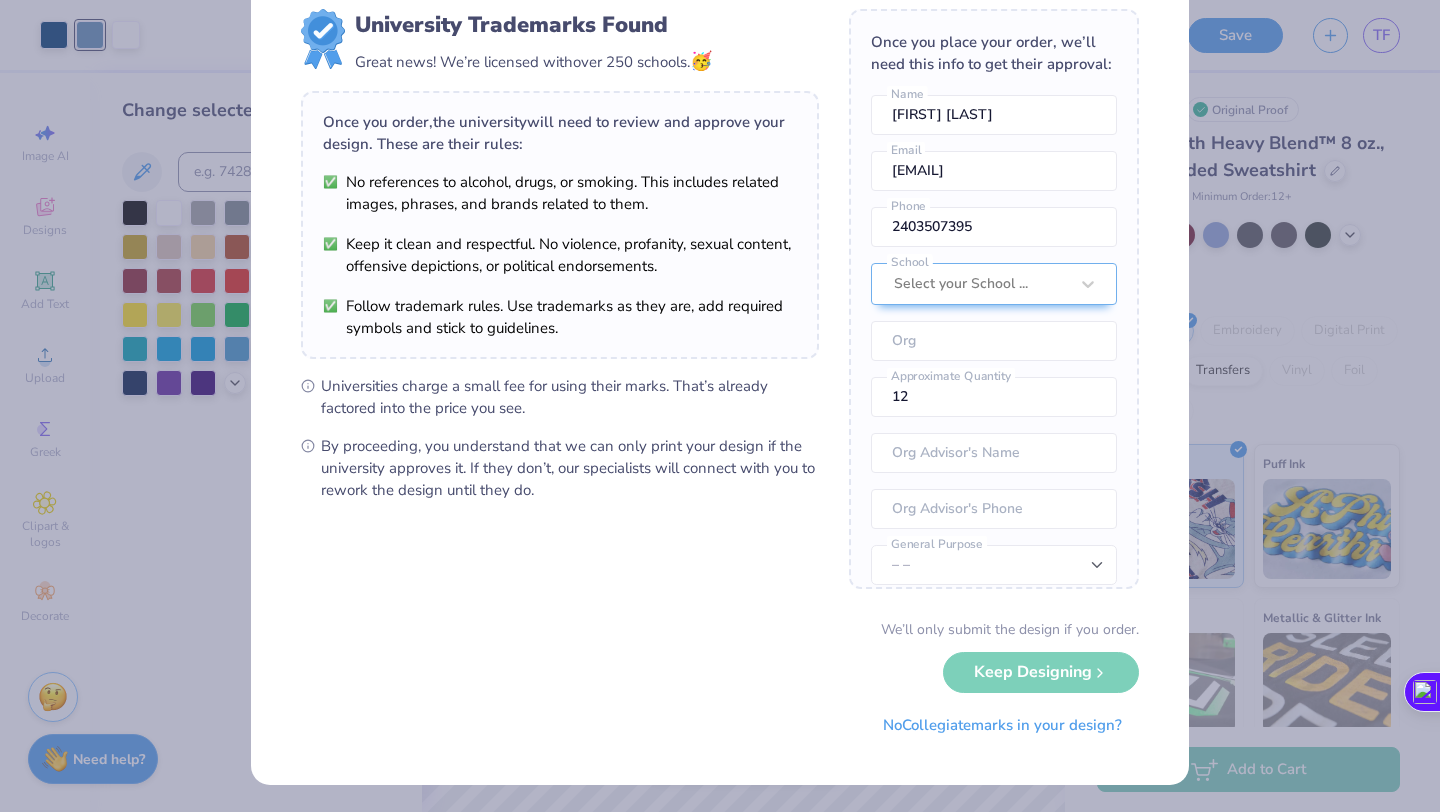 scroll, scrollTop: 0, scrollLeft: 0, axis: both 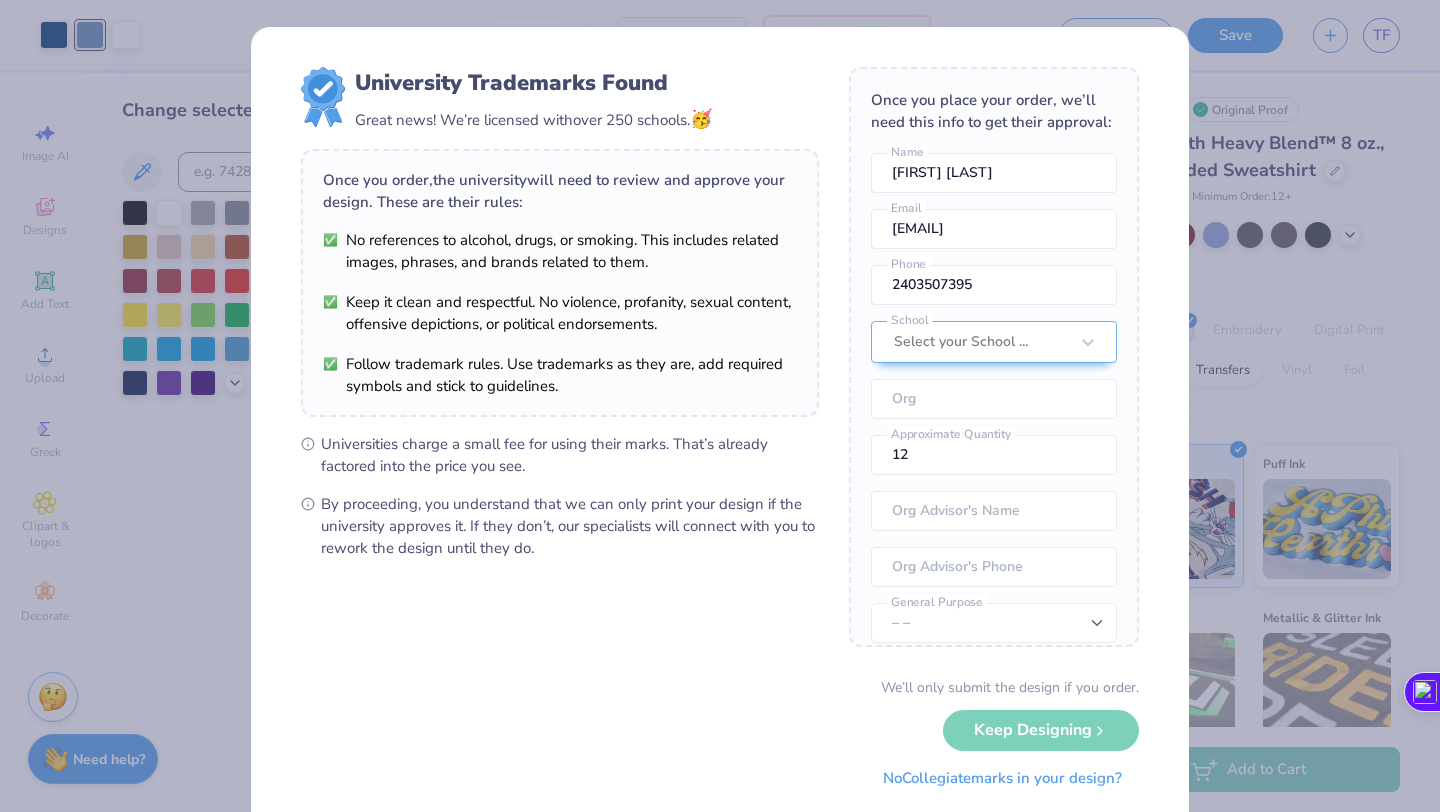 click on "No  Collegiate  marks in your design?" at bounding box center (1002, 778) 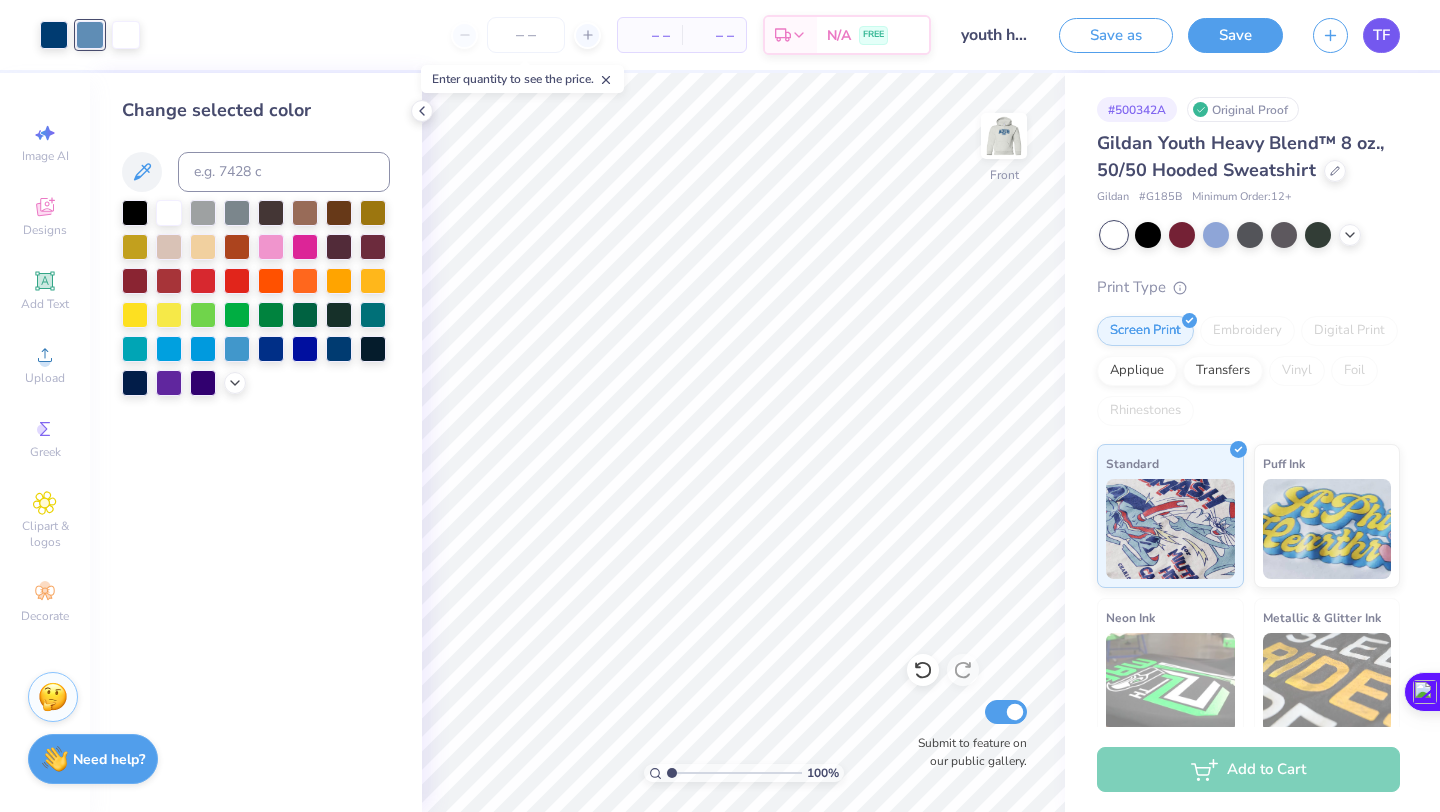 click on "TF" at bounding box center (1381, 35) 